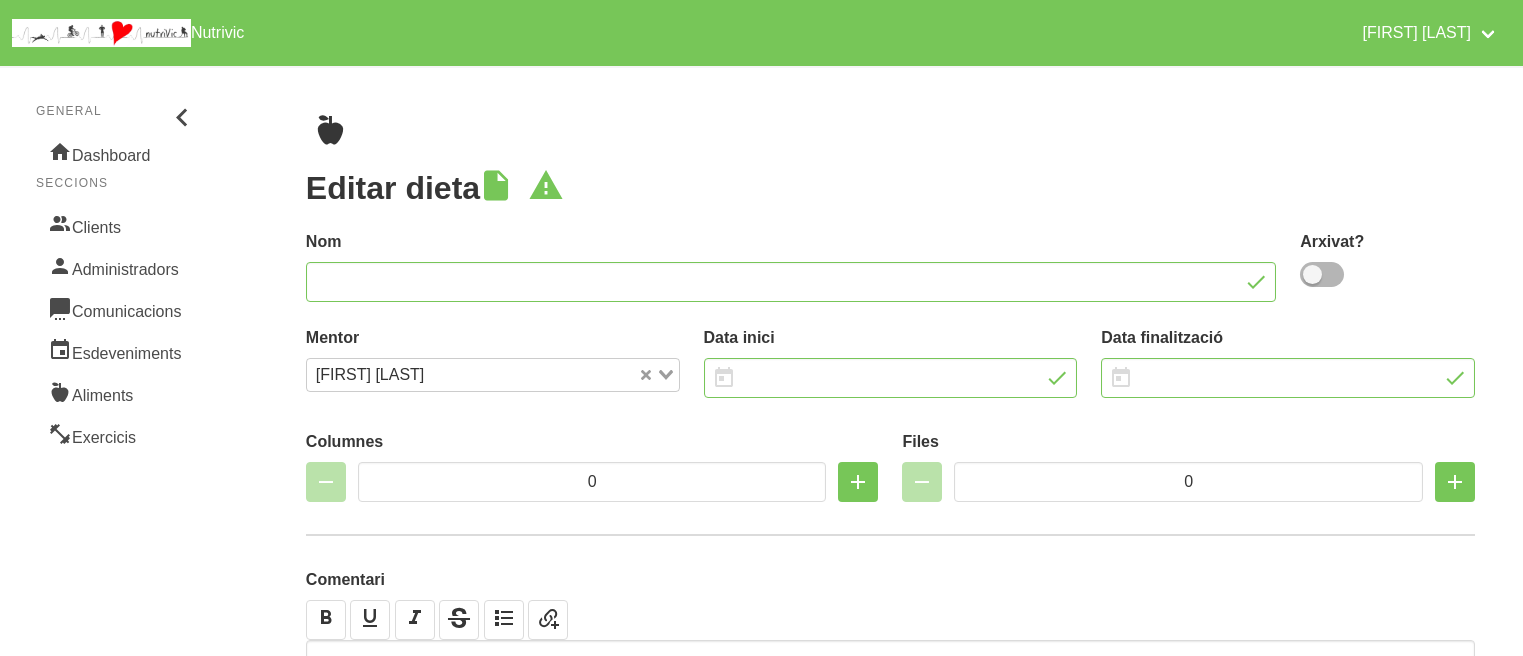 scroll, scrollTop: 0, scrollLeft: 0, axis: both 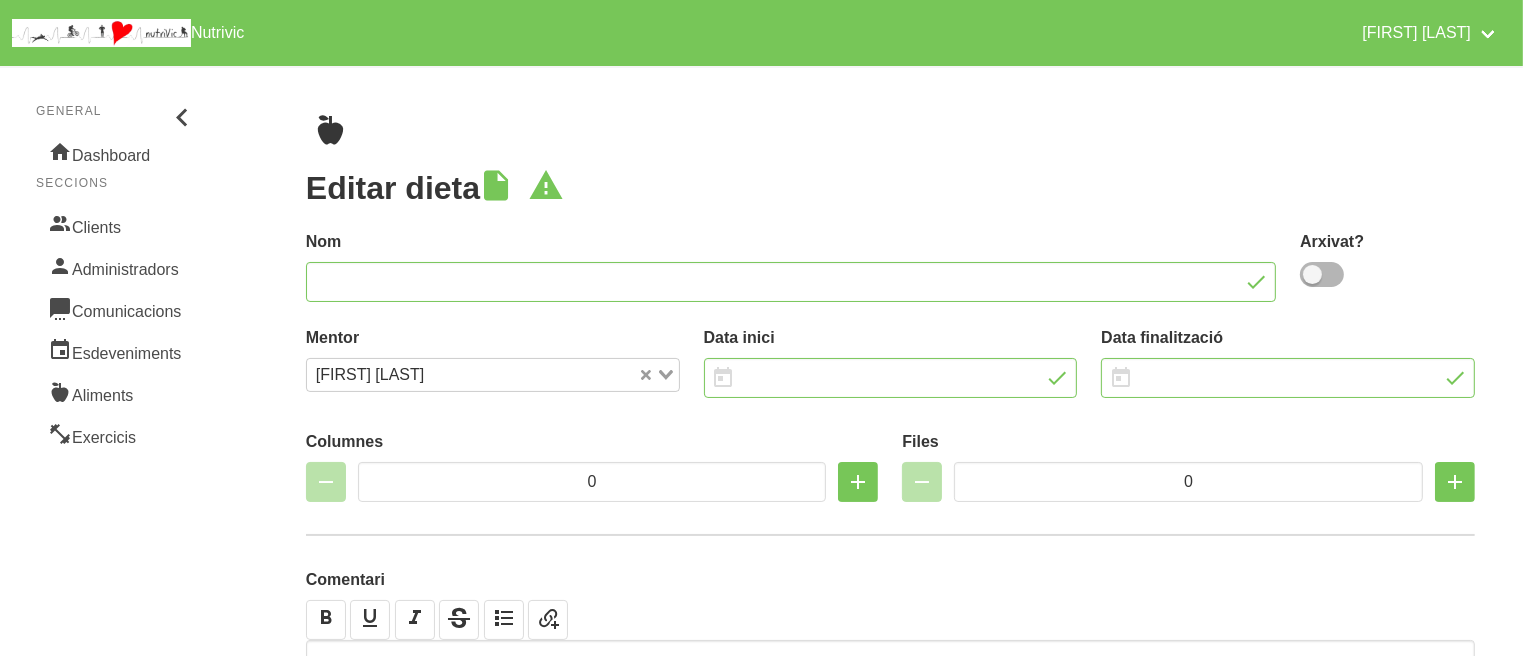 click at bounding box center [890, 130] 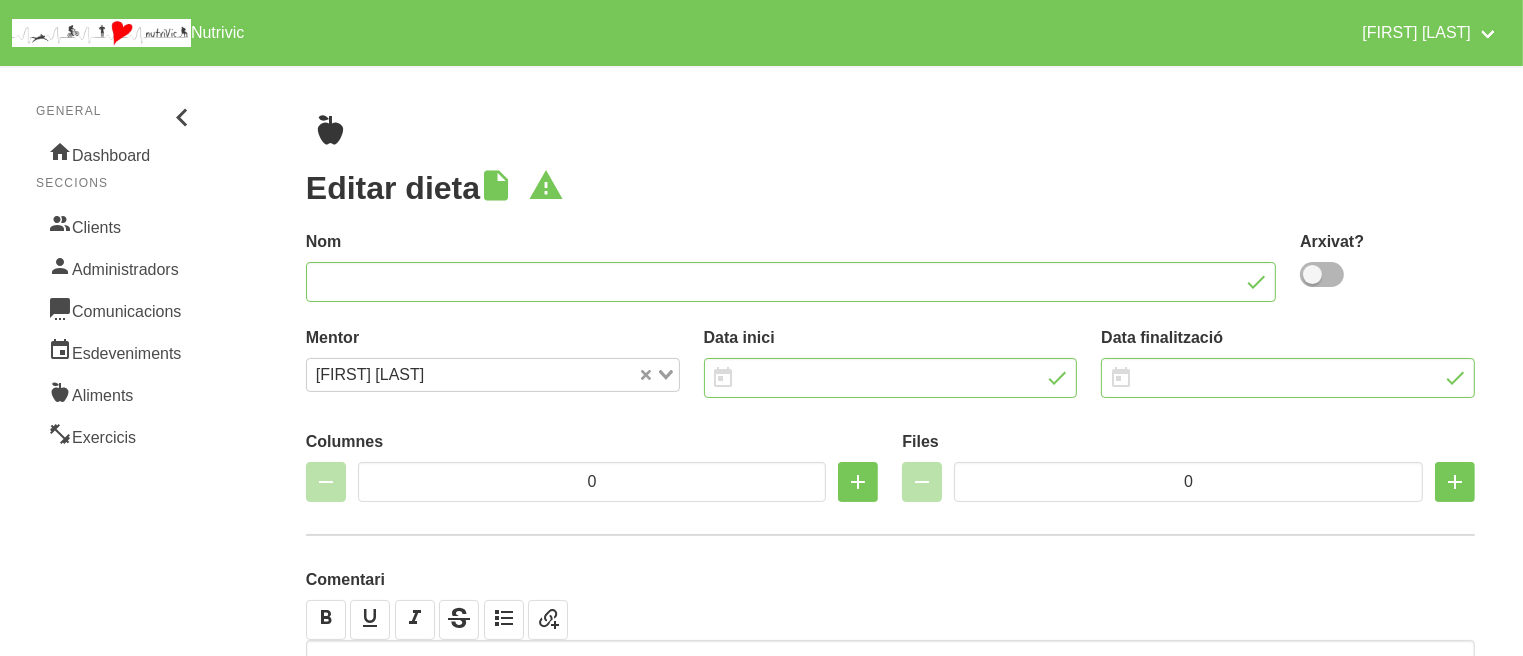 click at bounding box center [890, 130] 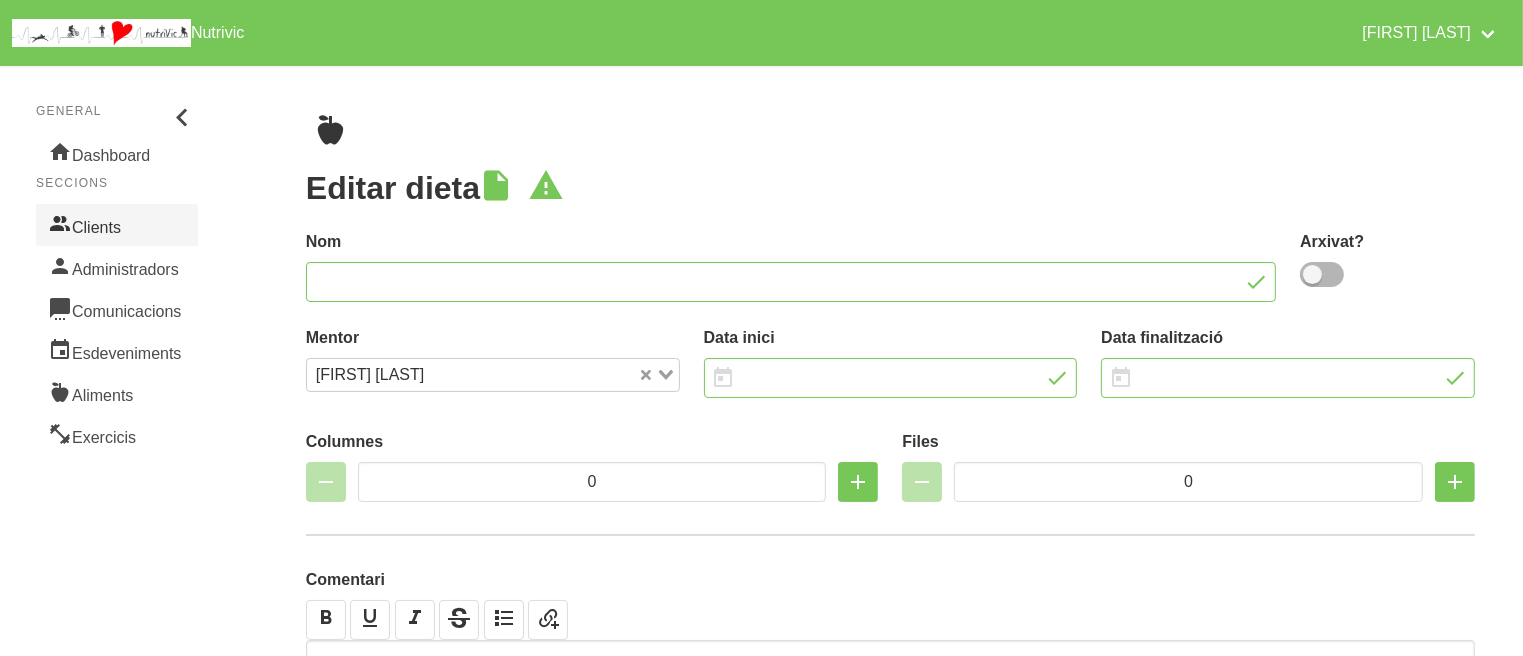 click on "Clients" at bounding box center (117, 225) 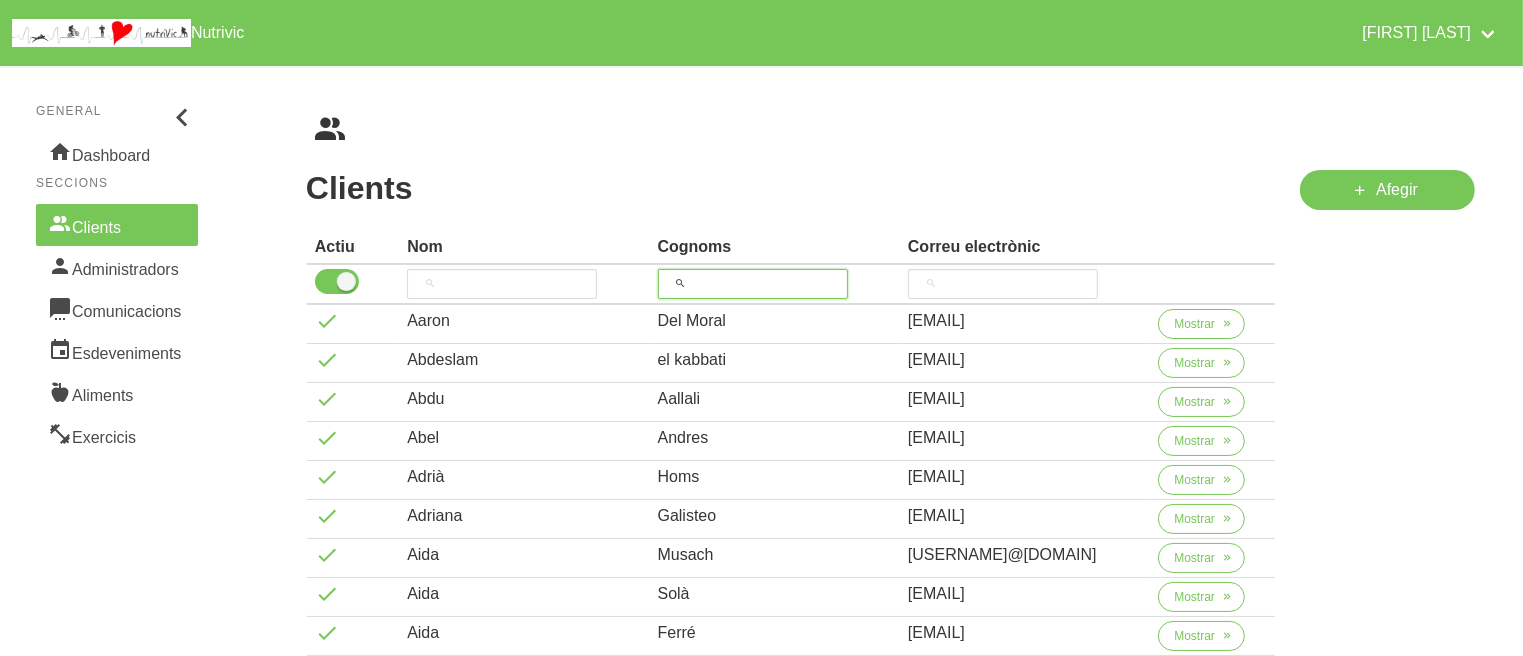 click at bounding box center (753, 284) 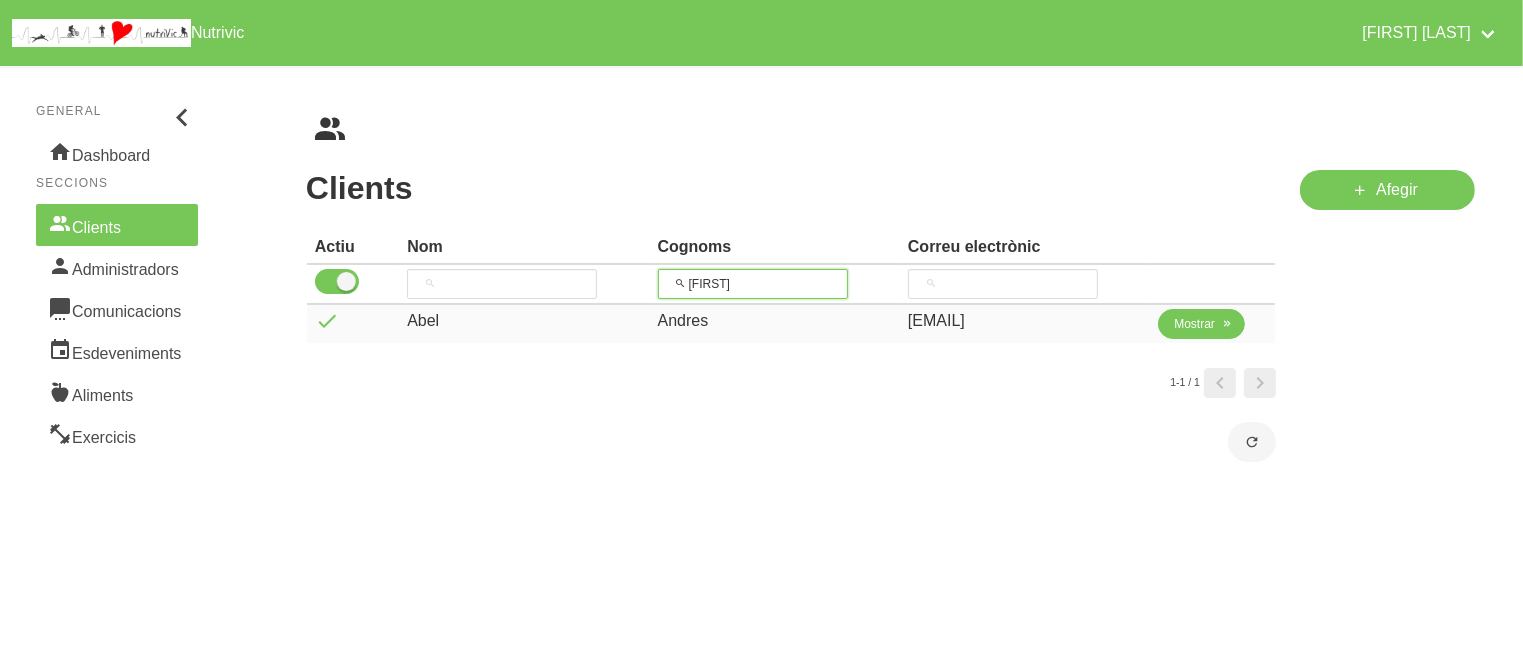 type on "[FIRST]" 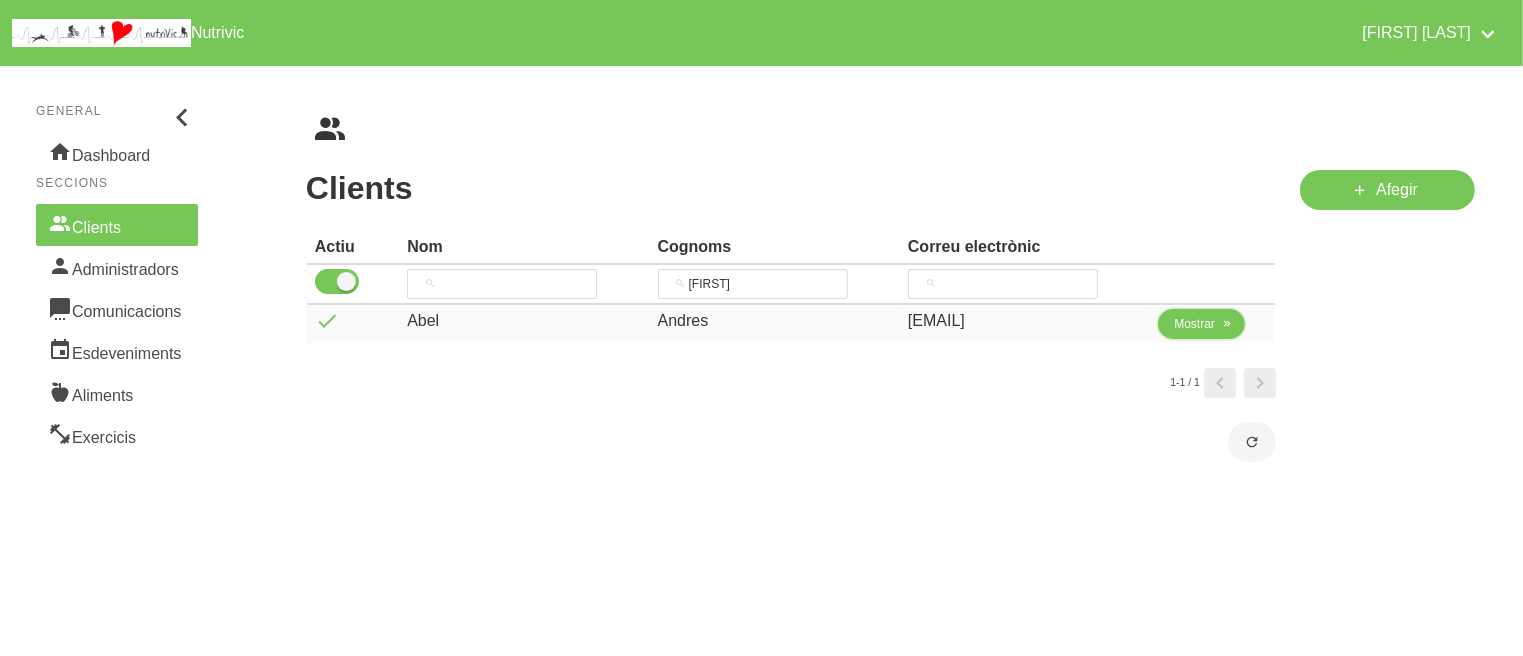 click on "Mostrar" at bounding box center [1194, 324] 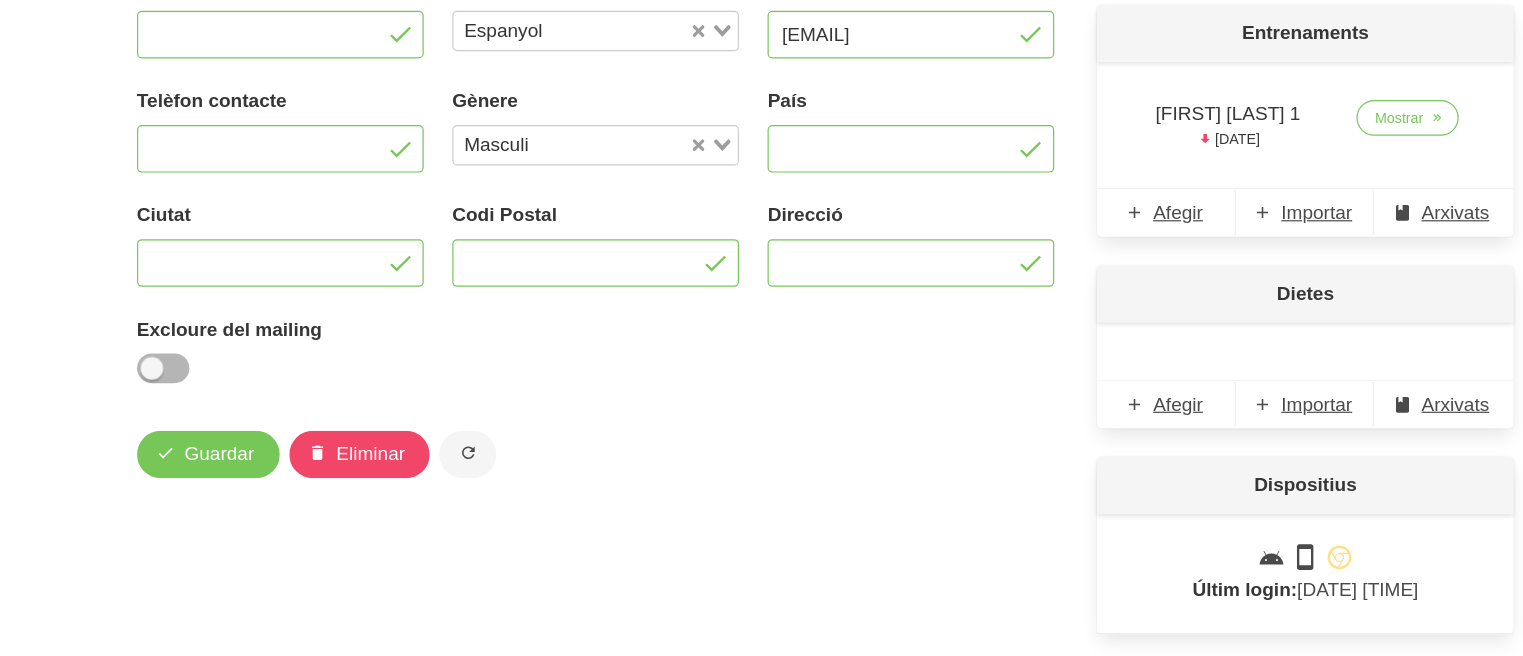 scroll, scrollTop: 286, scrollLeft: 0, axis: vertical 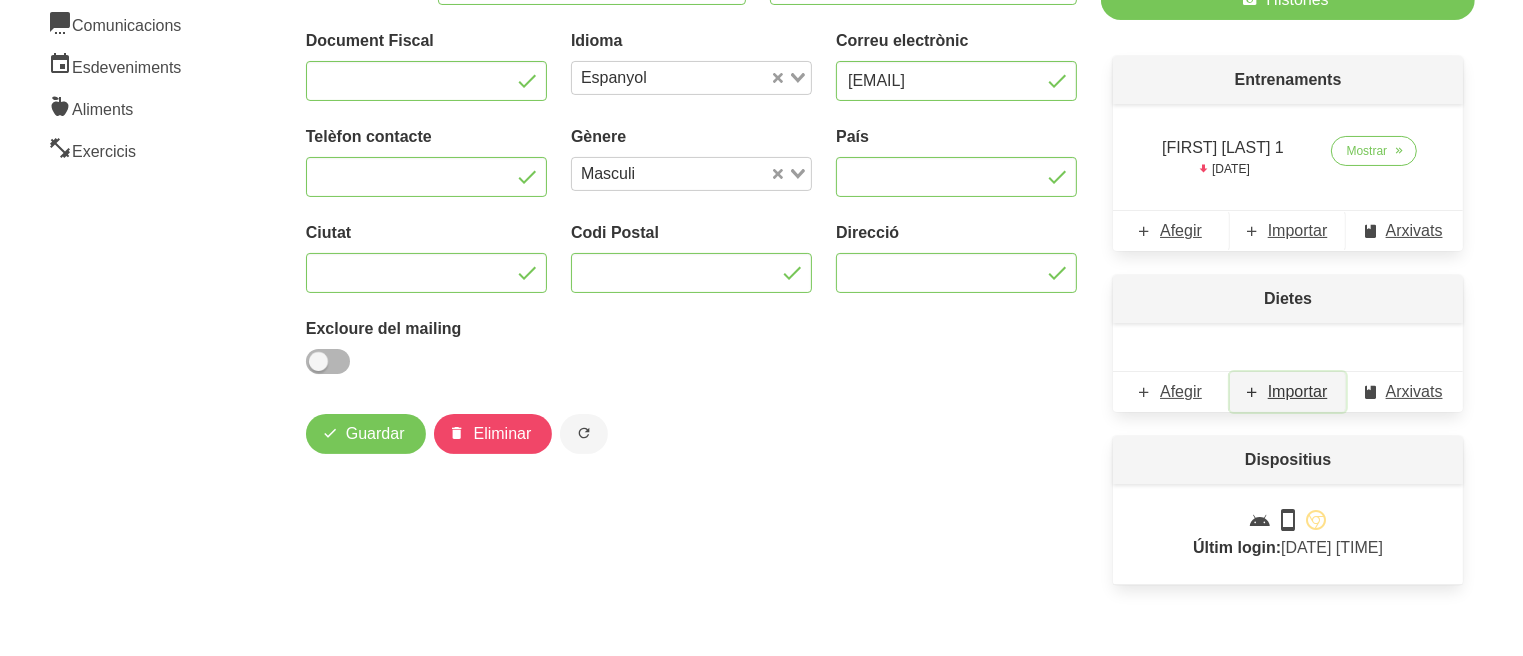 click on "Importar" at bounding box center (1298, 392) 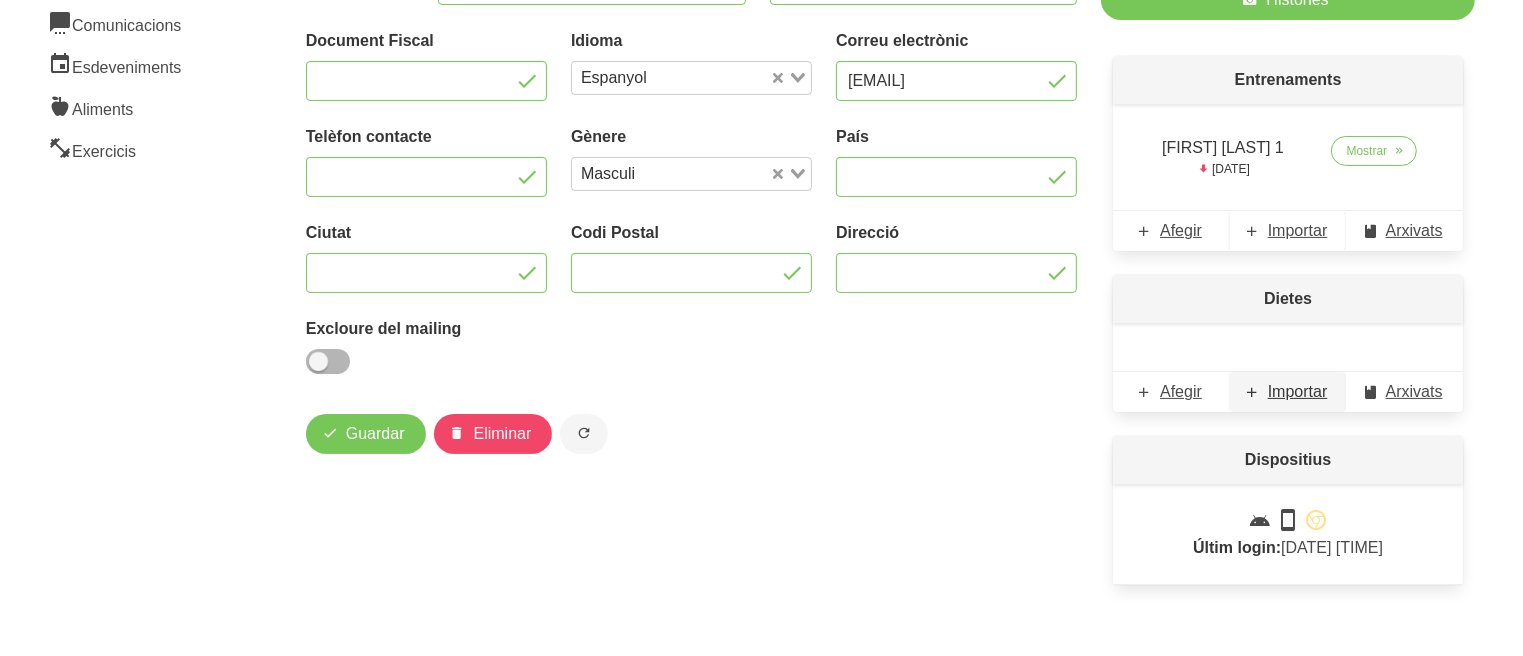 scroll, scrollTop: 0, scrollLeft: 0, axis: both 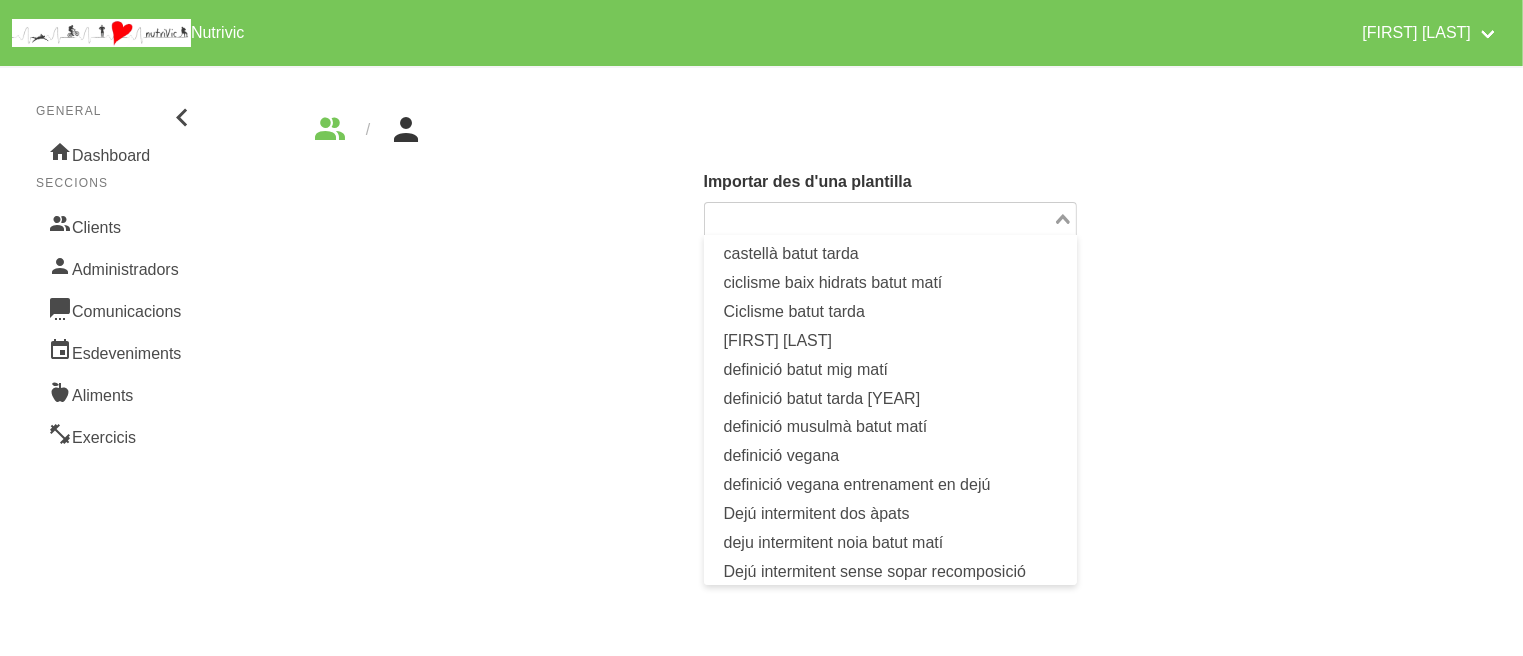 click at bounding box center (879, 219) 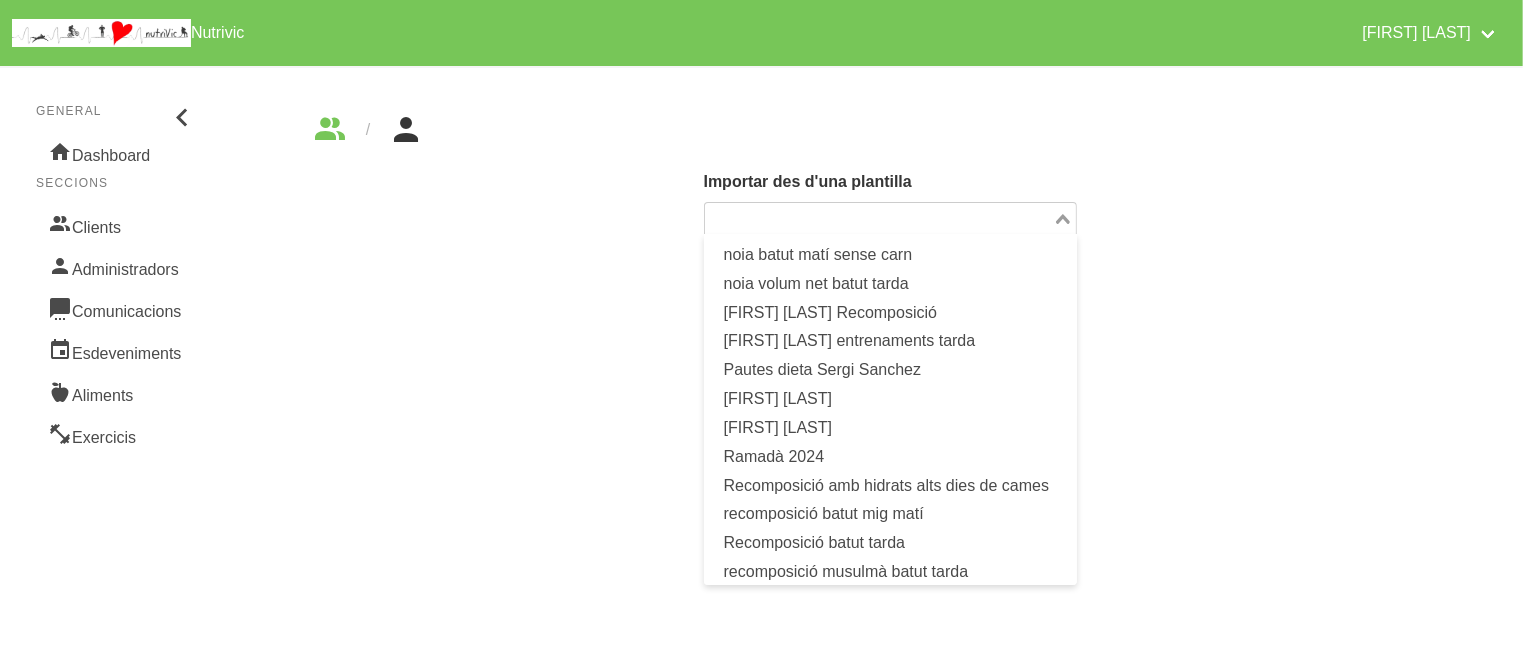 scroll, scrollTop: 1045, scrollLeft: 0, axis: vertical 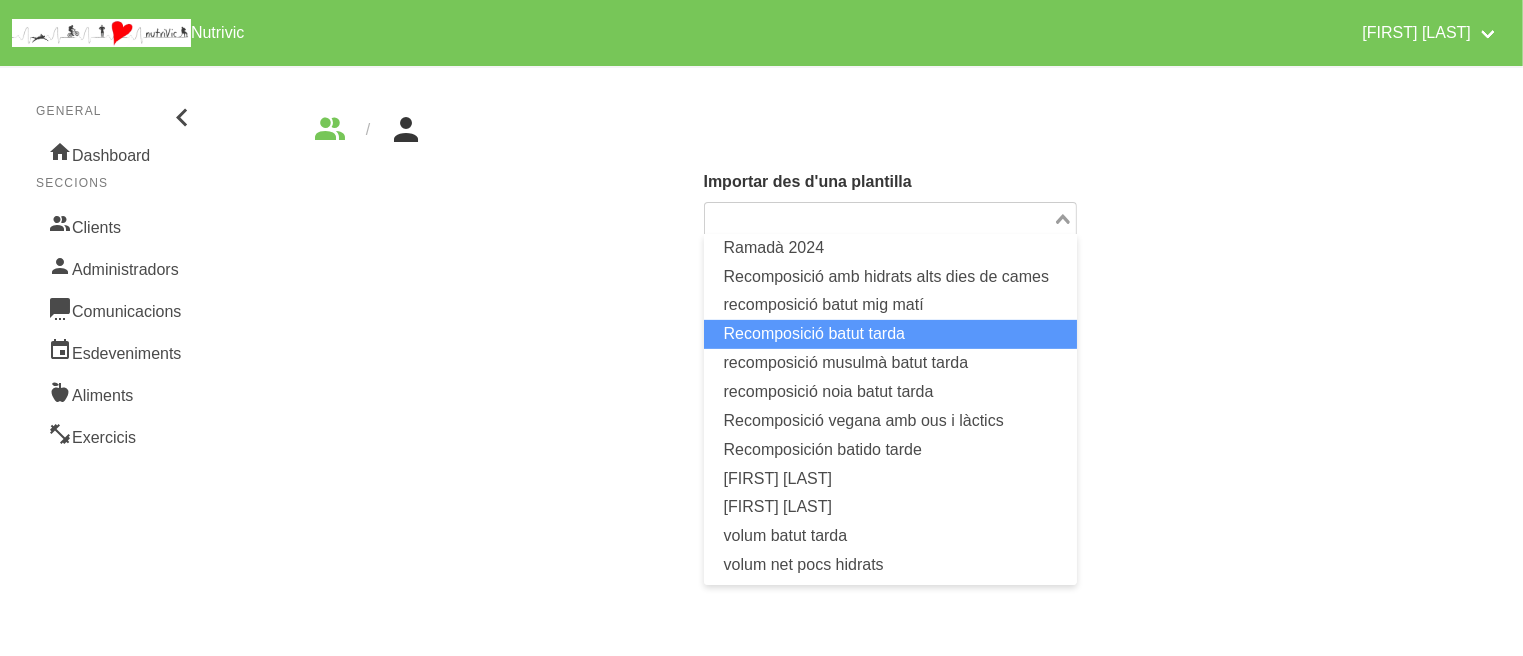 click on "Recomposició batut tarda" at bounding box center [891, 334] 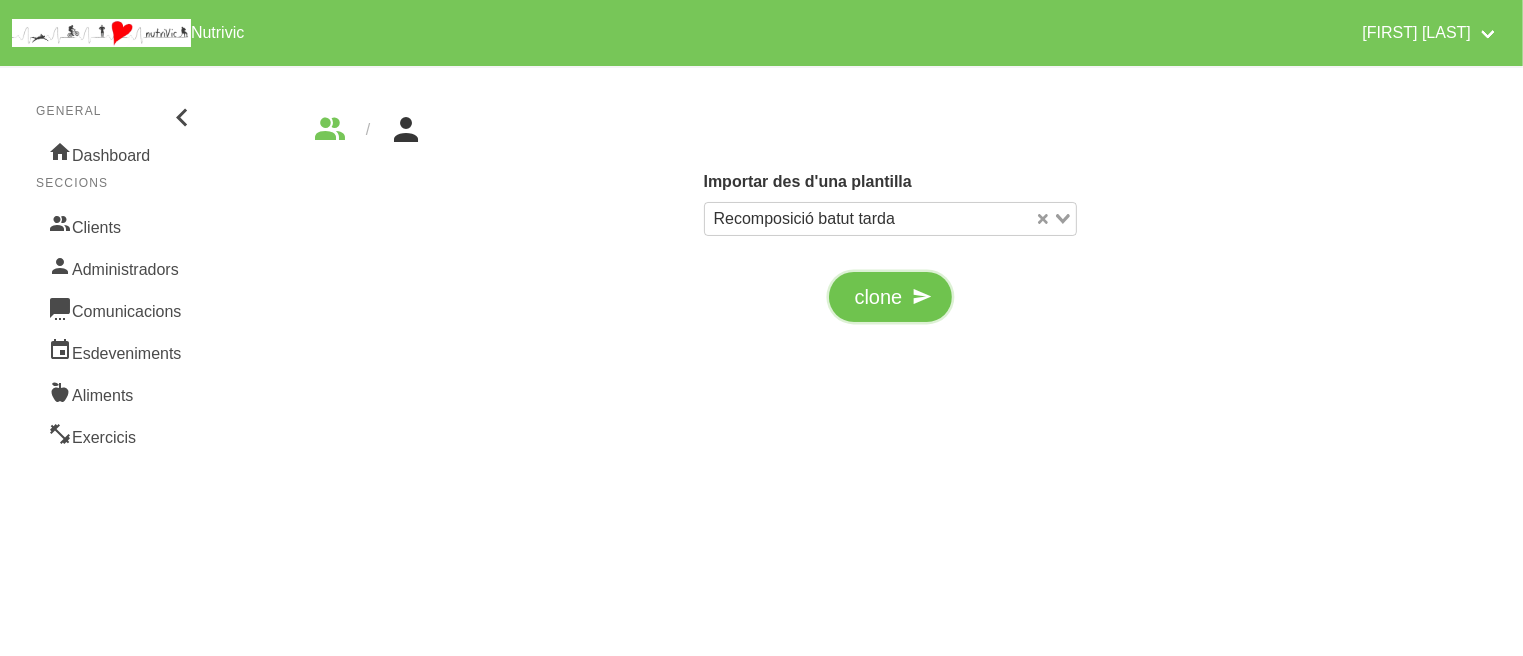 click on "clone" at bounding box center [891, 297] 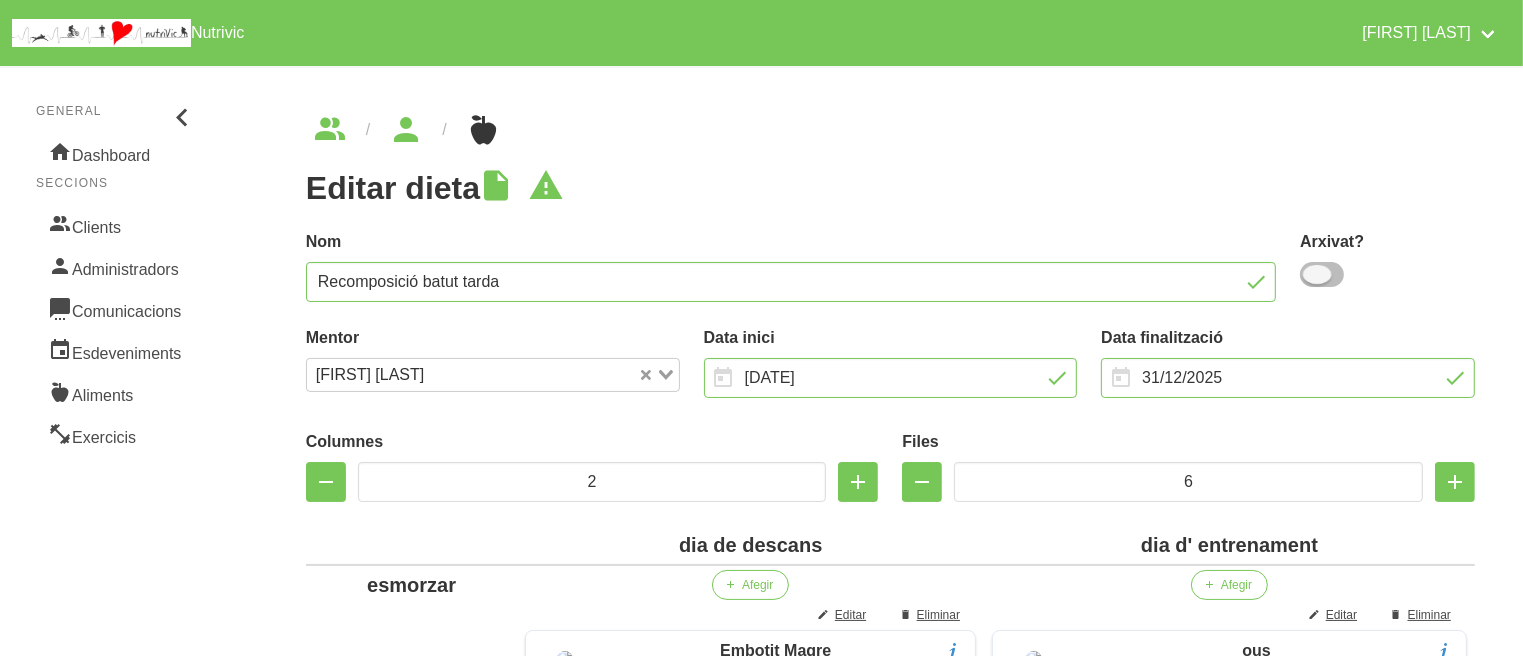 click at bounding box center (1322, 274) 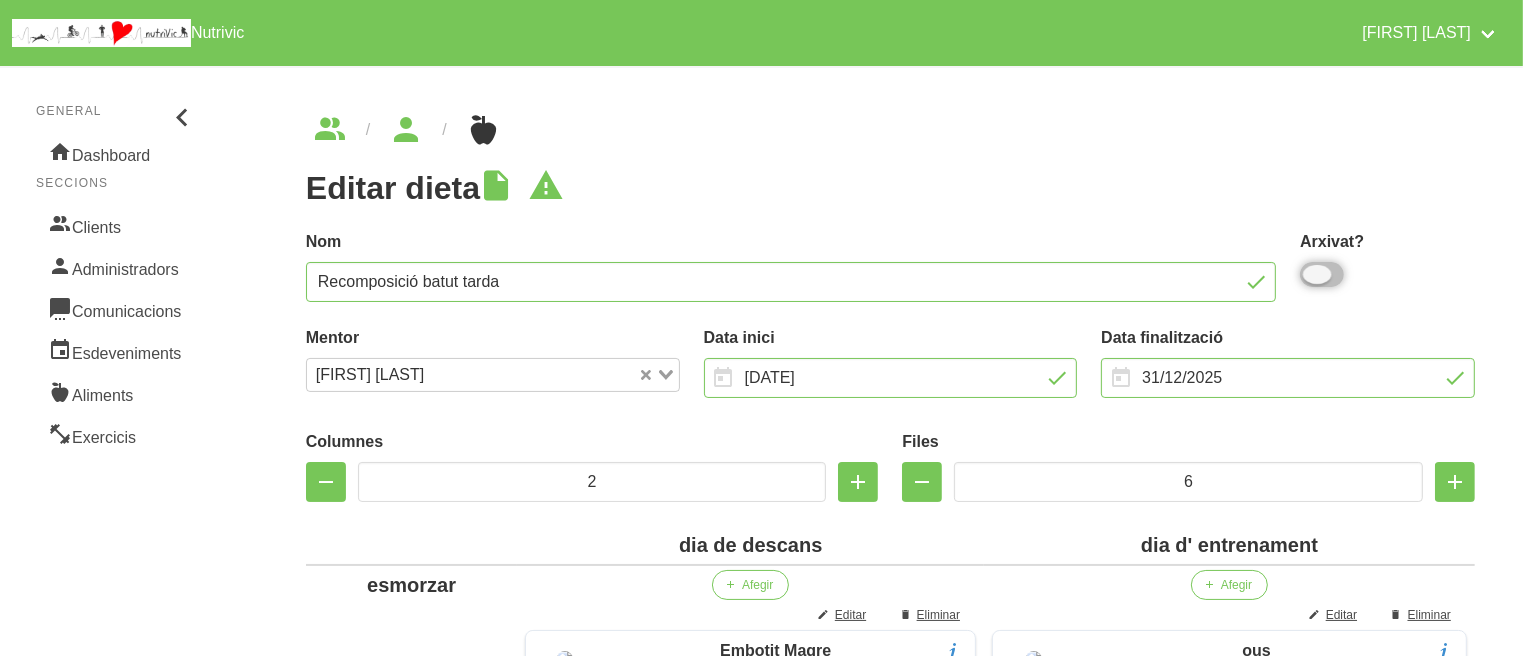 click at bounding box center (1306, 274) 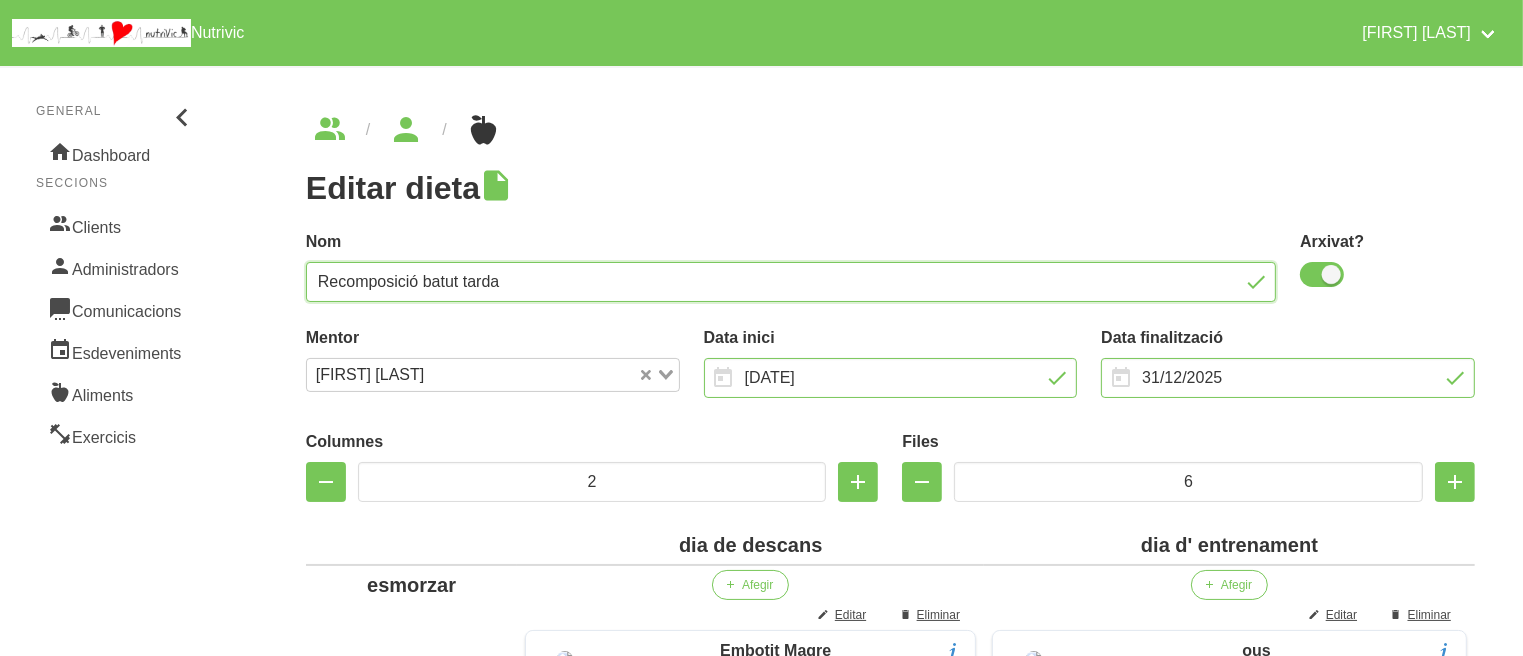 click on "Recomposició batut tarda" at bounding box center (791, 282) 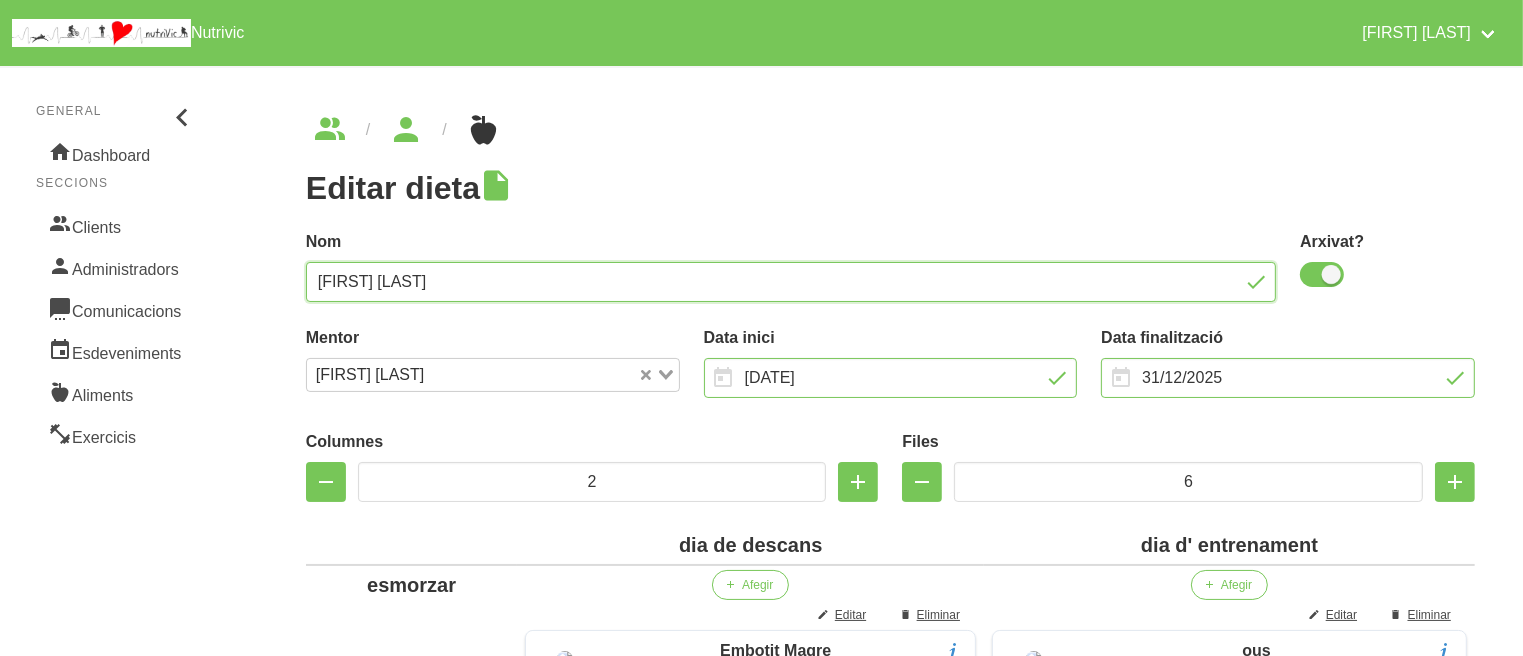 type on "[FIRST] [LAST]" 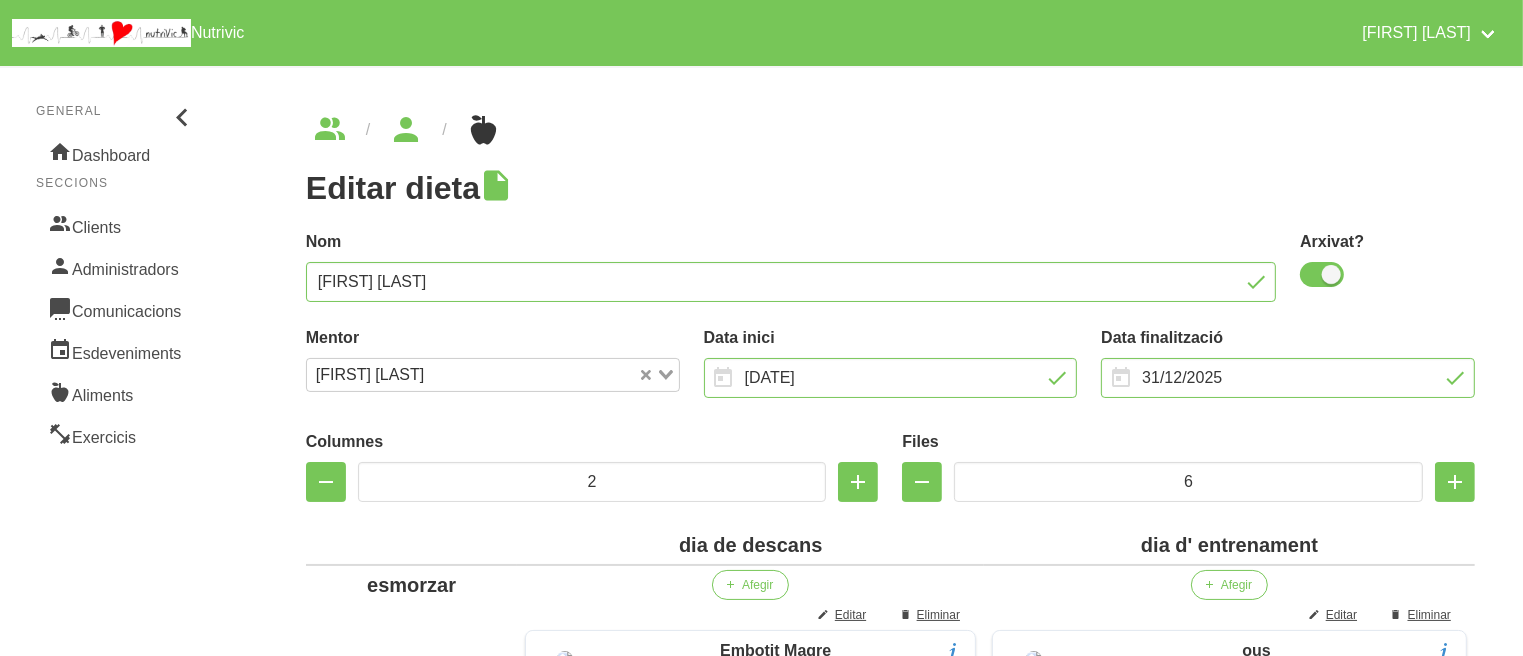 click on "Editar dieta
false
[UUID]
Nom
[FIRST] [LAST]
Arxivat?
Mentor
[FIRST] [LAST]
Loading...
Data inici
1/1/2025
January
February
March
April
May
M Tu W Th" at bounding box center (890, 1998) 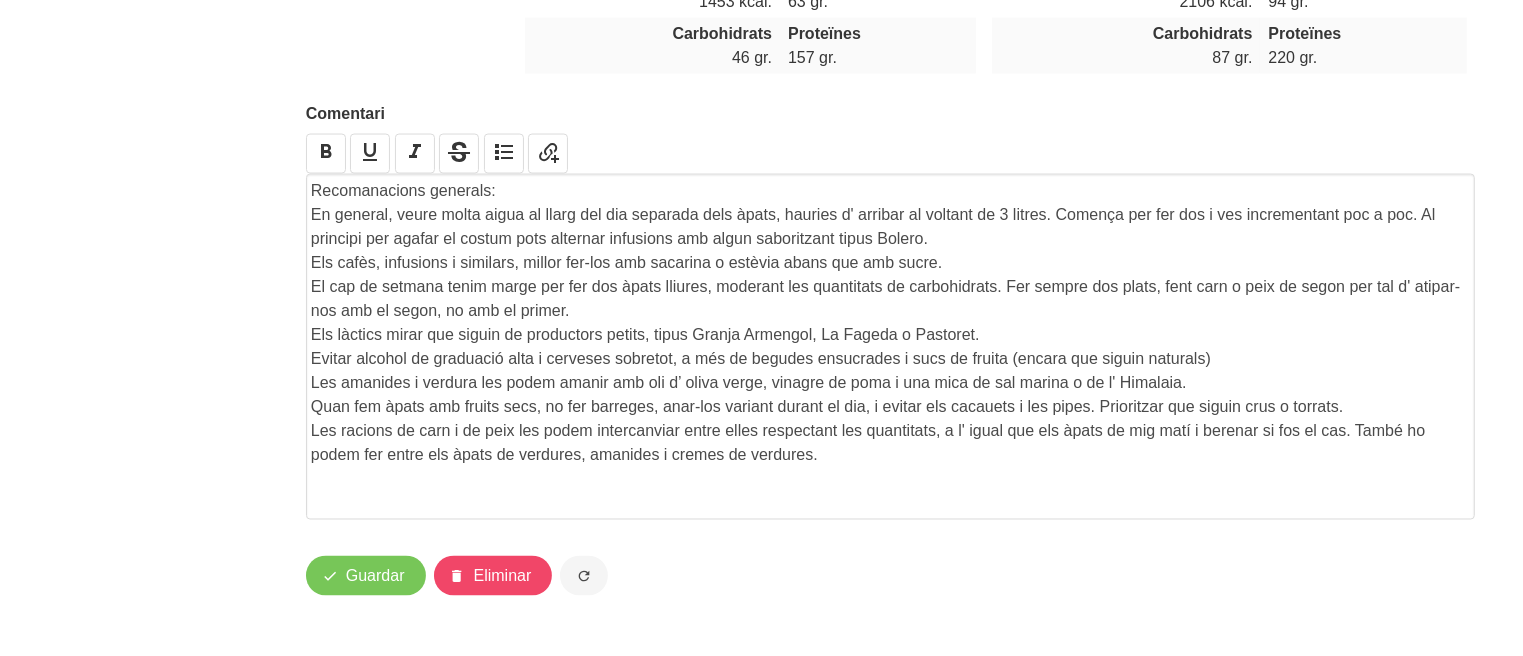scroll, scrollTop: 3294, scrollLeft: 0, axis: vertical 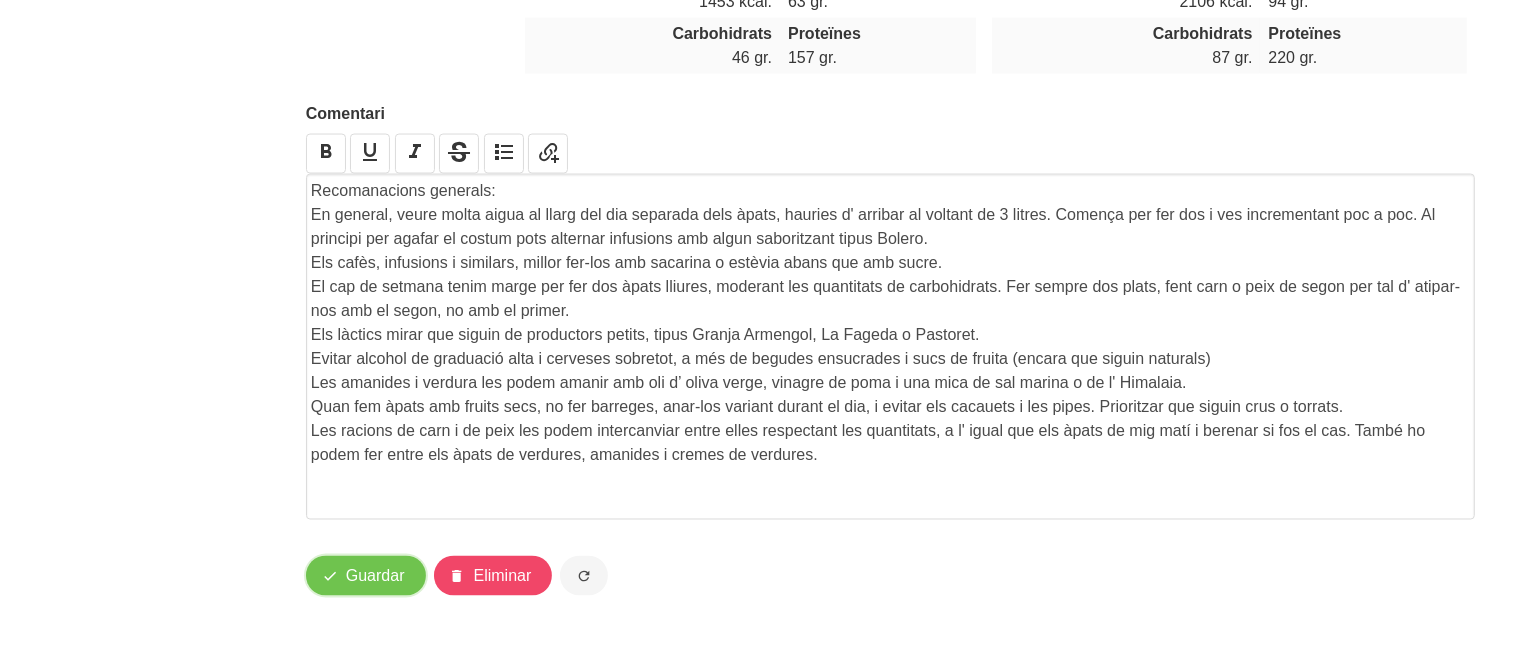 click on "Guardar" at bounding box center (366, 576) 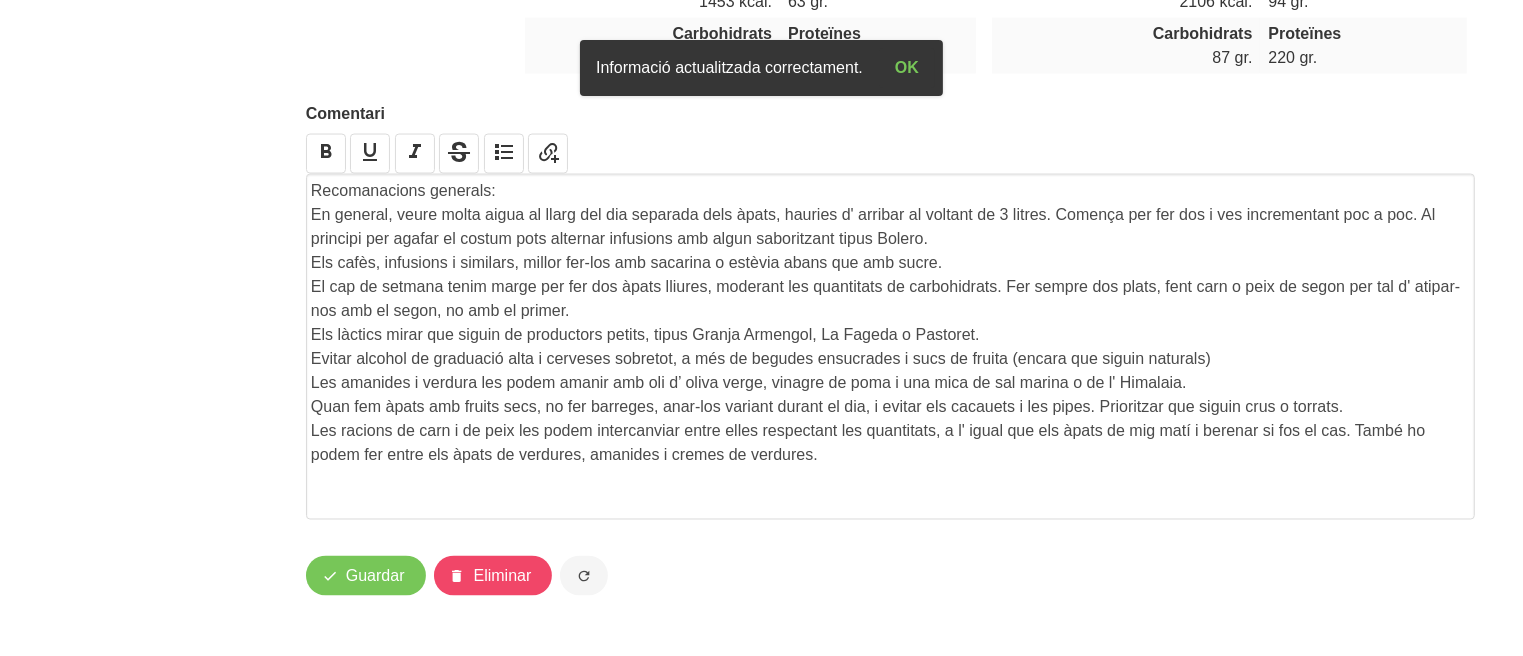 click on "Les racions de carn i de peix les podem intercanviar entre elles respectant les quantitats, a l' igual que els àpats de mig matí i berenar si fos el cas. També ho podem fer entre els àpats de verdures, amanides i cremes de verdures." at bounding box center (890, 443) 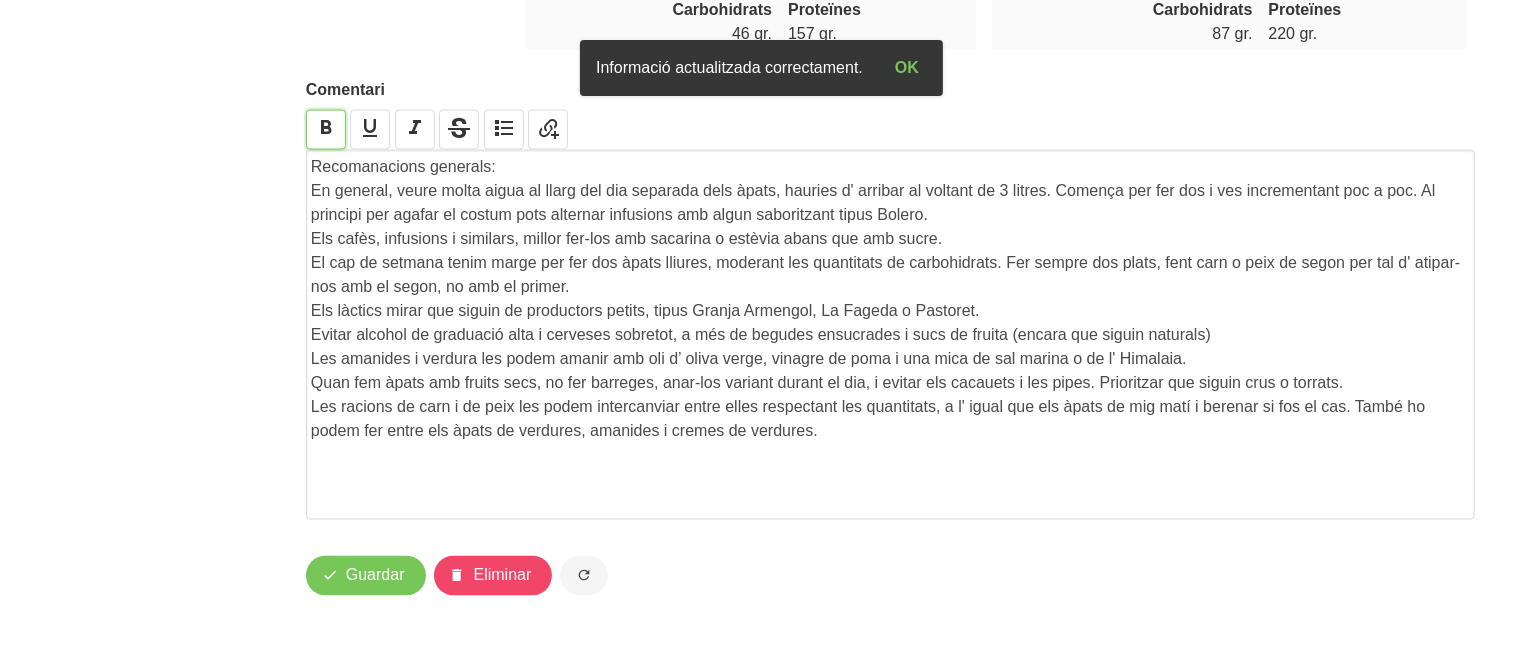 click at bounding box center [326, 128] 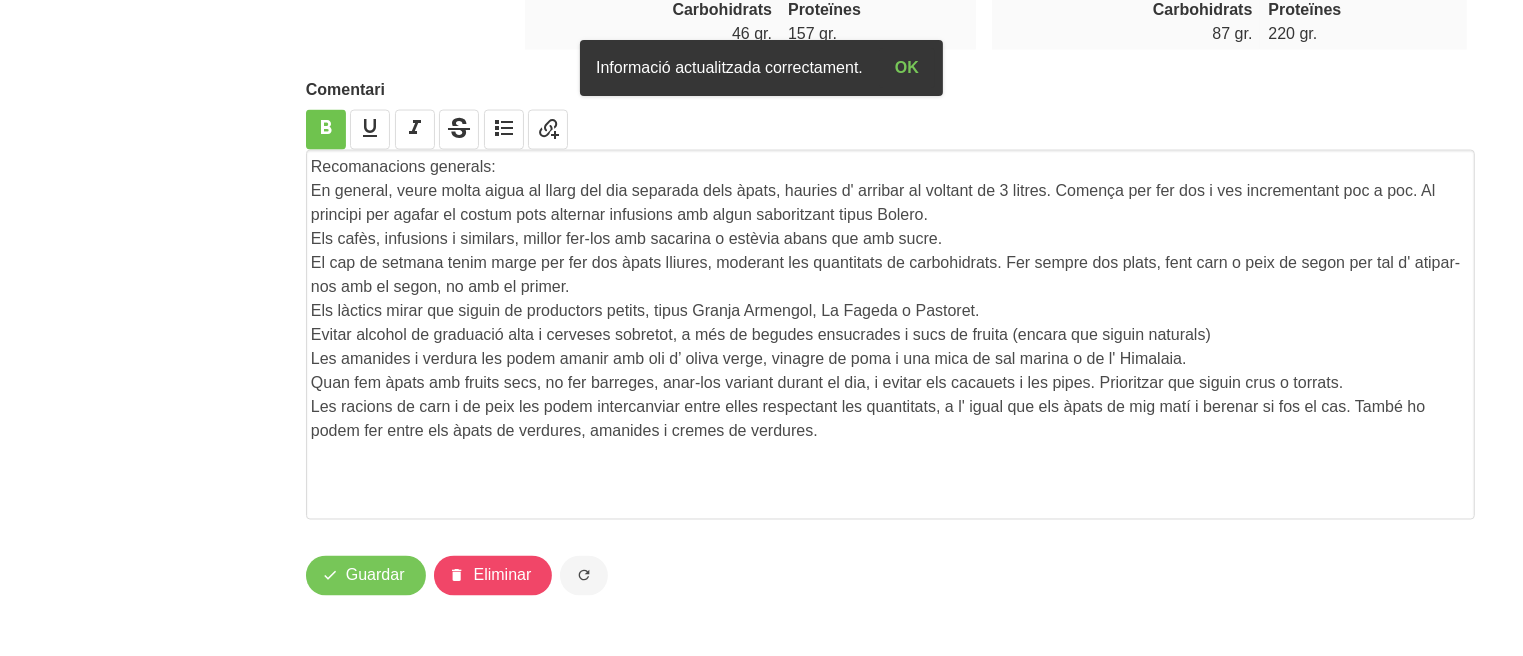 type 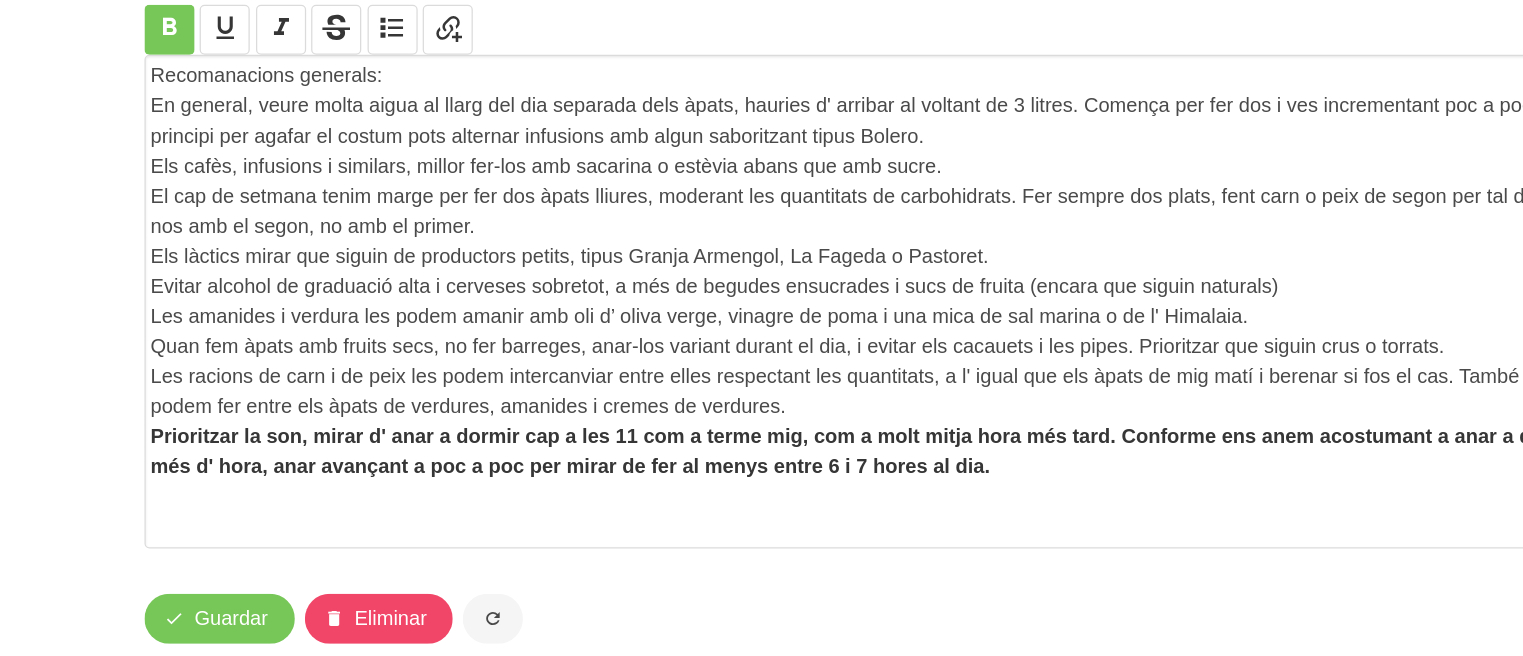 scroll, scrollTop: 3290, scrollLeft: 0, axis: vertical 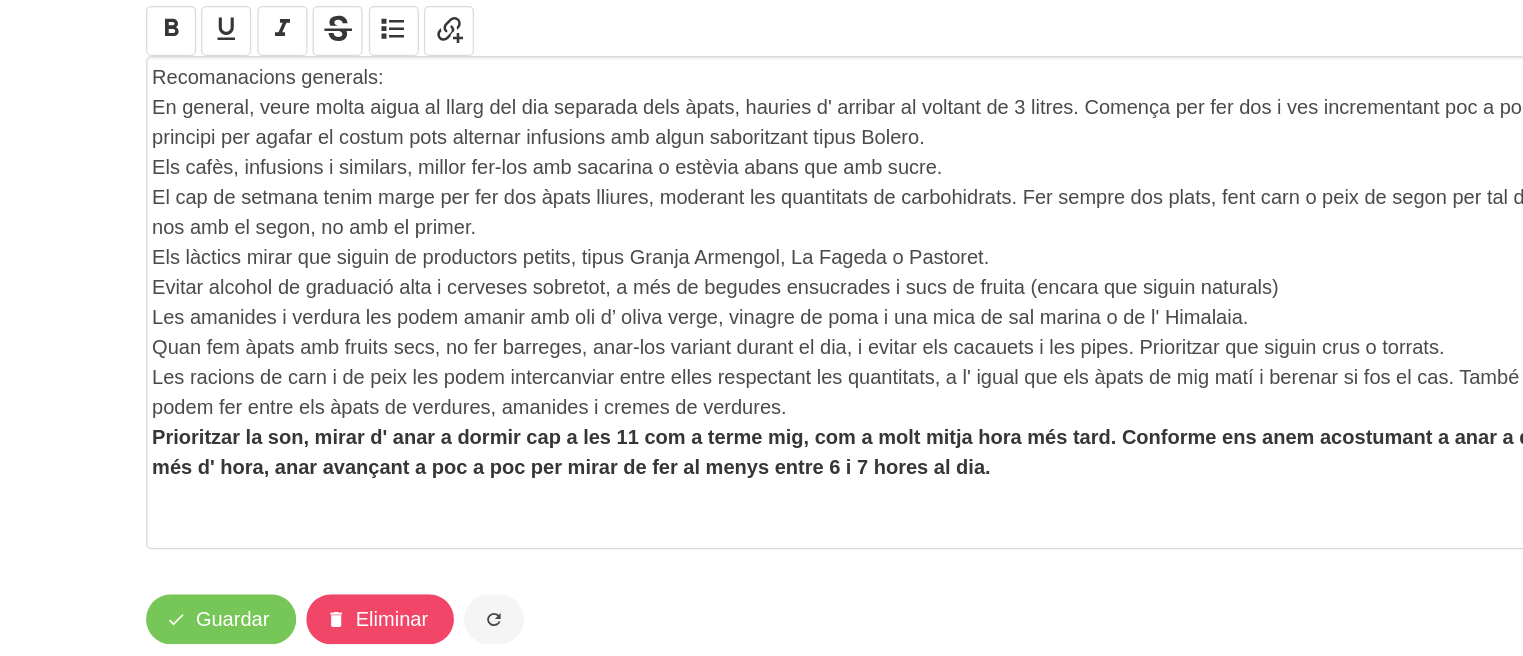 click at bounding box center [890, 106] 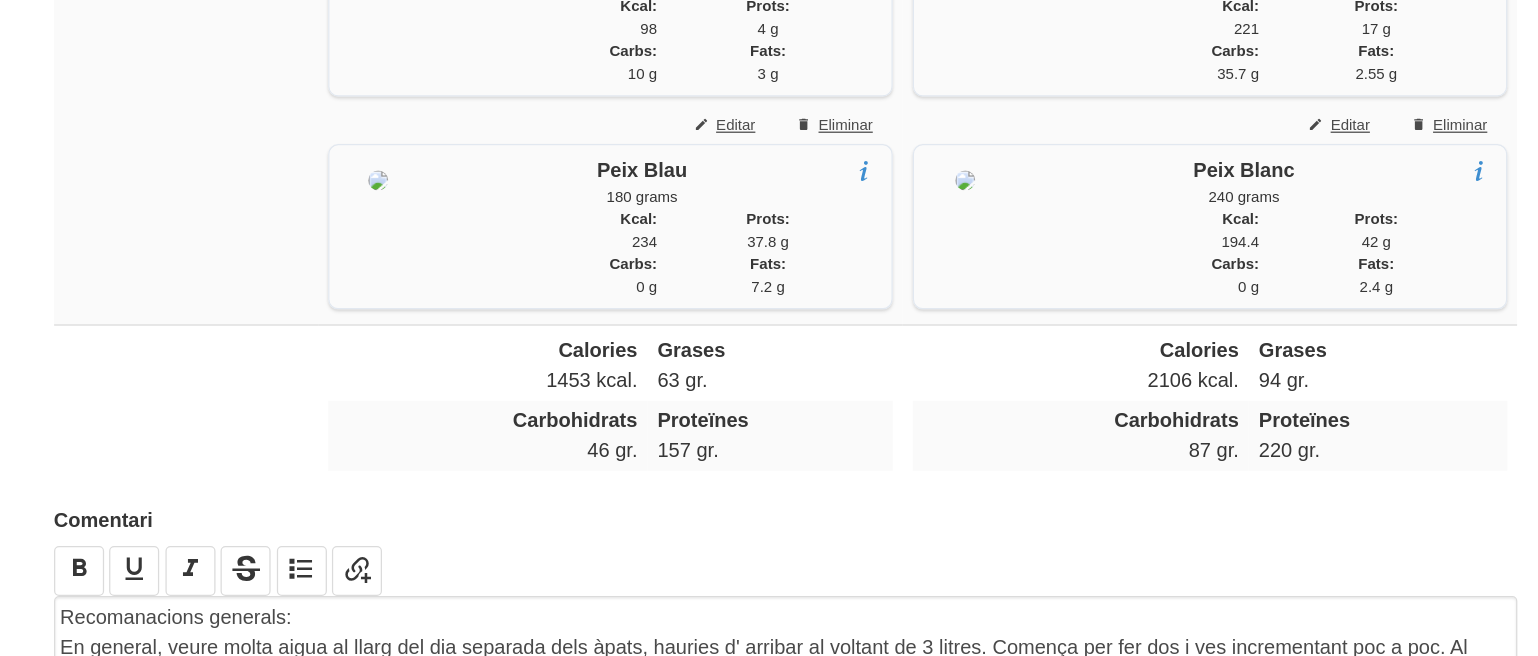 scroll, scrollTop: 2896, scrollLeft: 0, axis: vertical 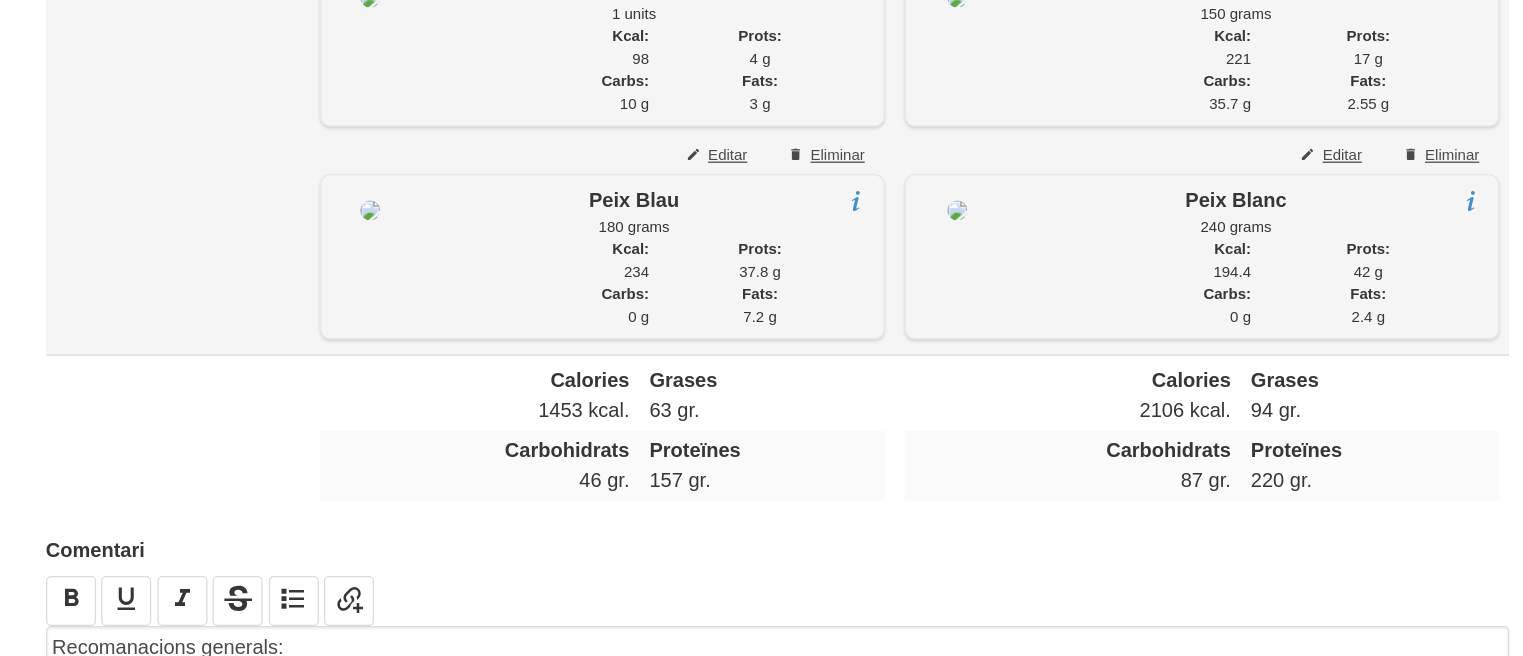 click on "Editar" at bounding box center [1341, -46] 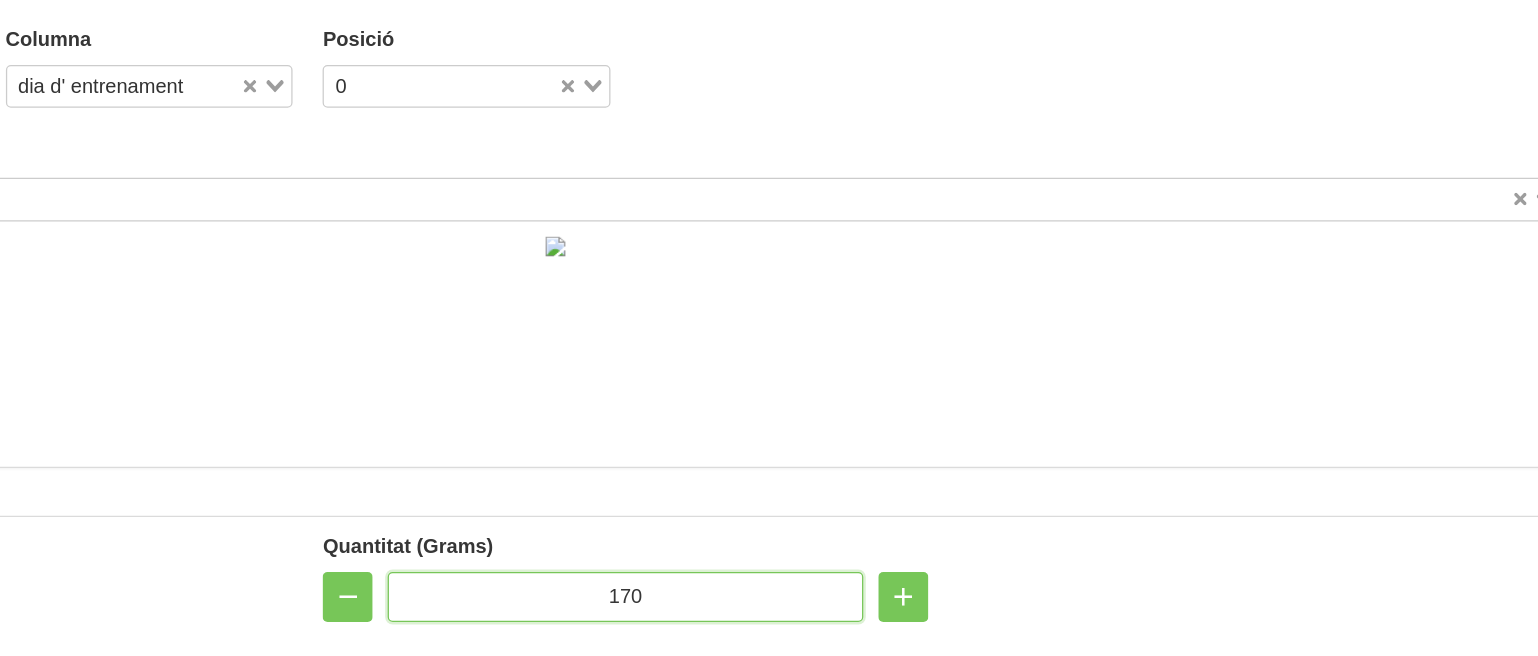 click on "170" at bounding box center [768, 477] 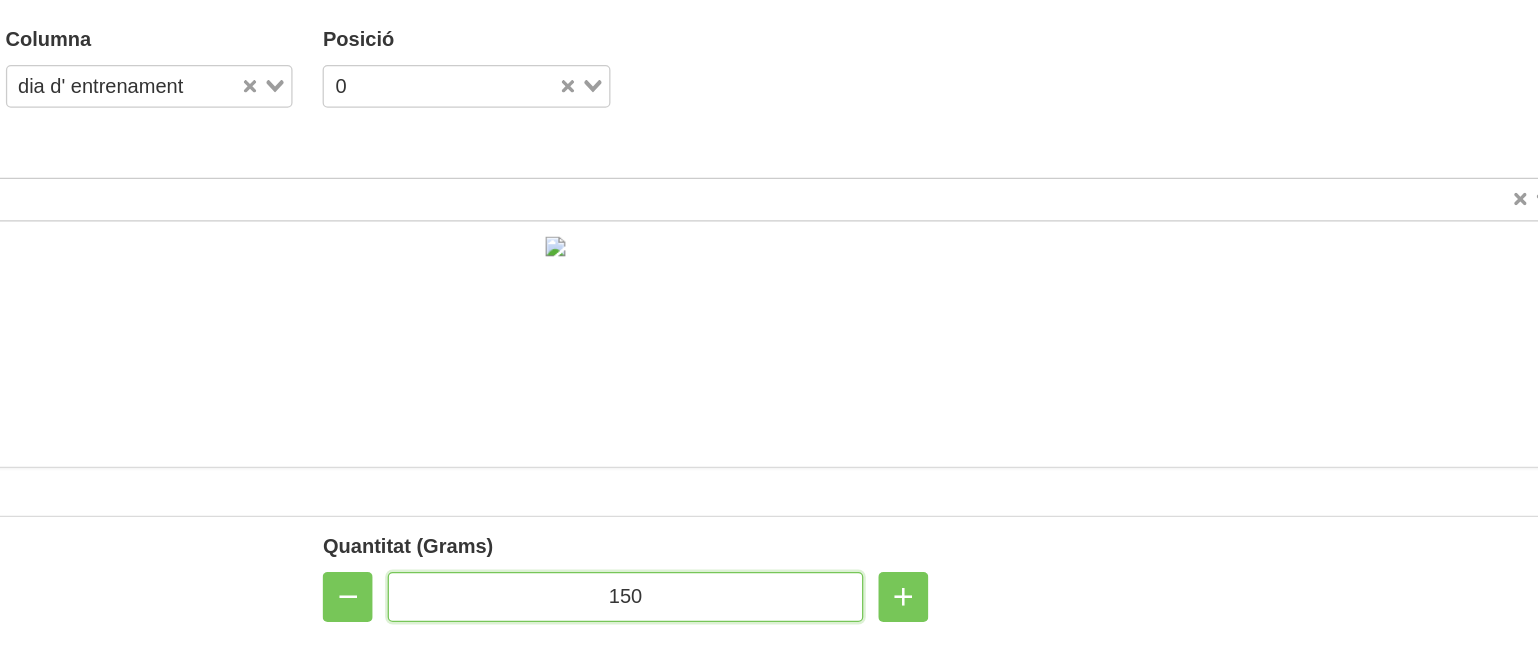type on "150" 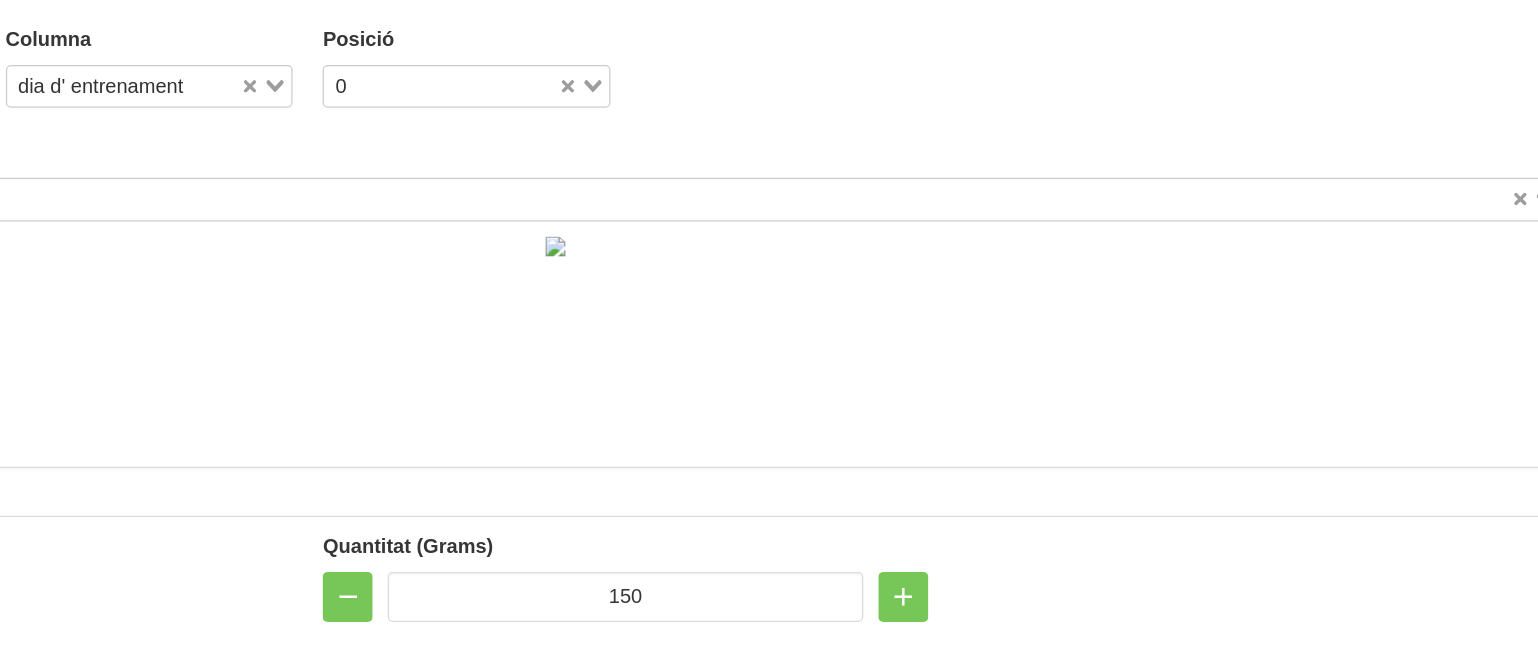 click at bounding box center (261, 461) 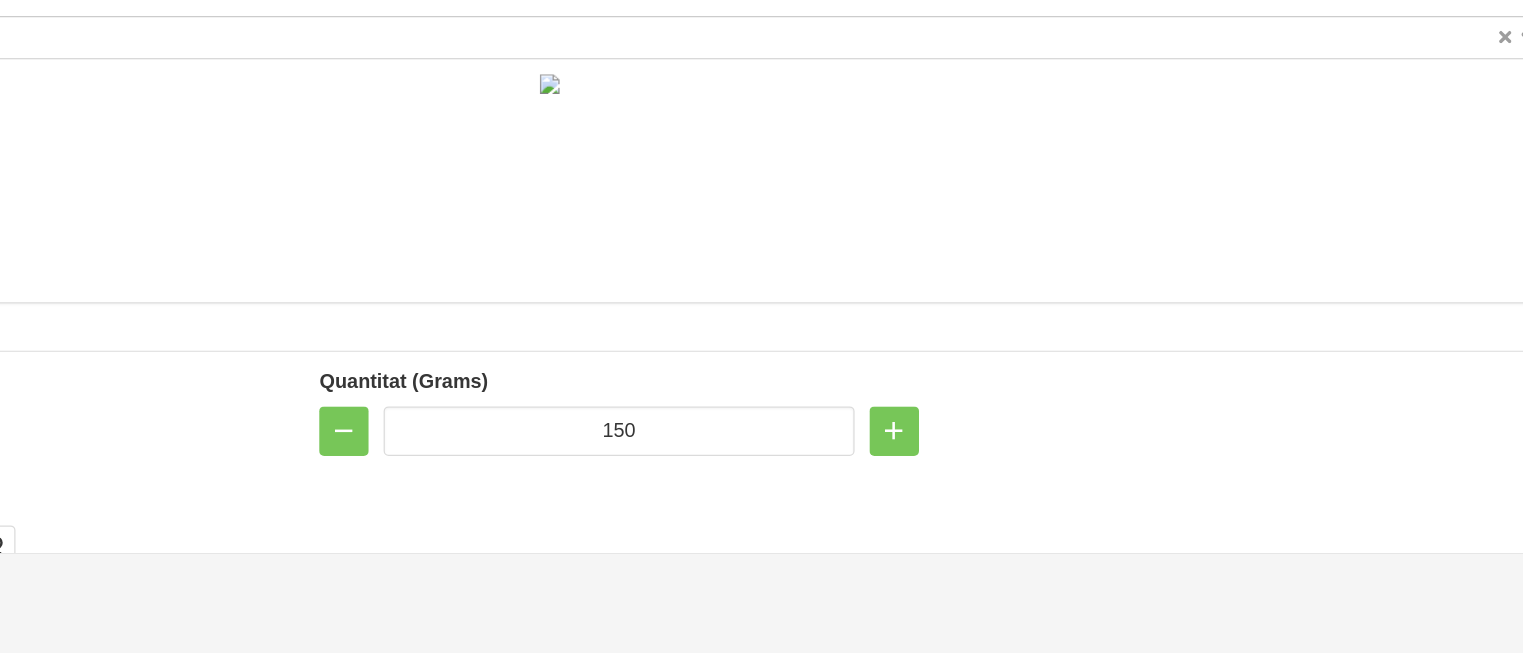 scroll, scrollTop: 2895, scrollLeft: 0, axis: vertical 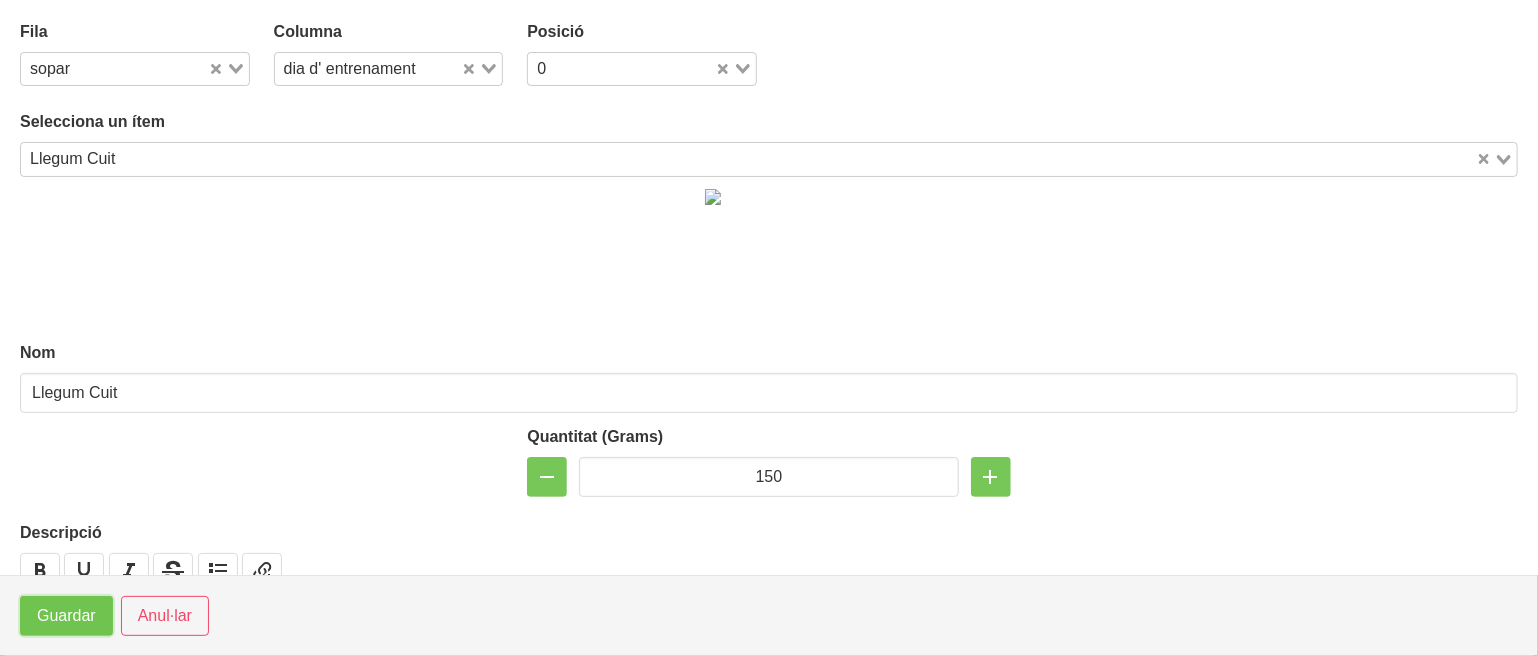 click on "Guardar" at bounding box center [66, 616] 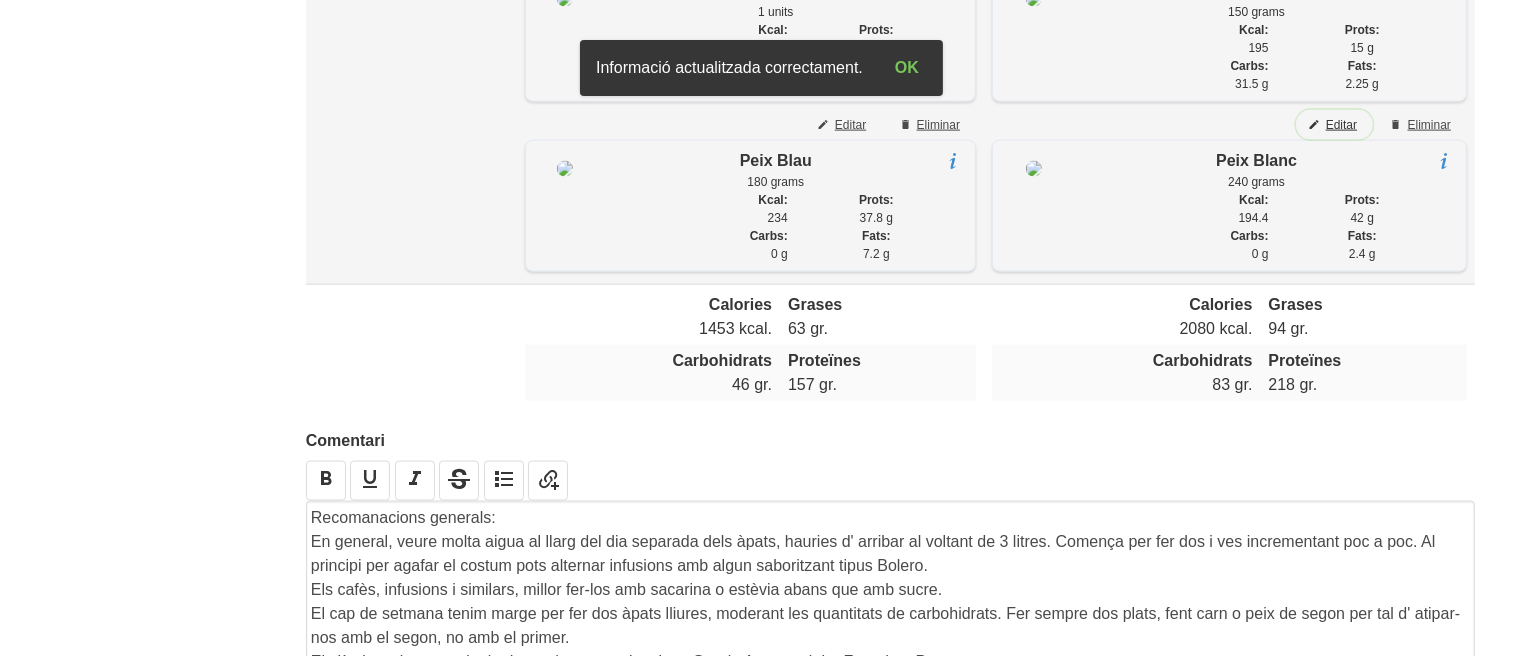 click on "Editar" at bounding box center (1341, 125) 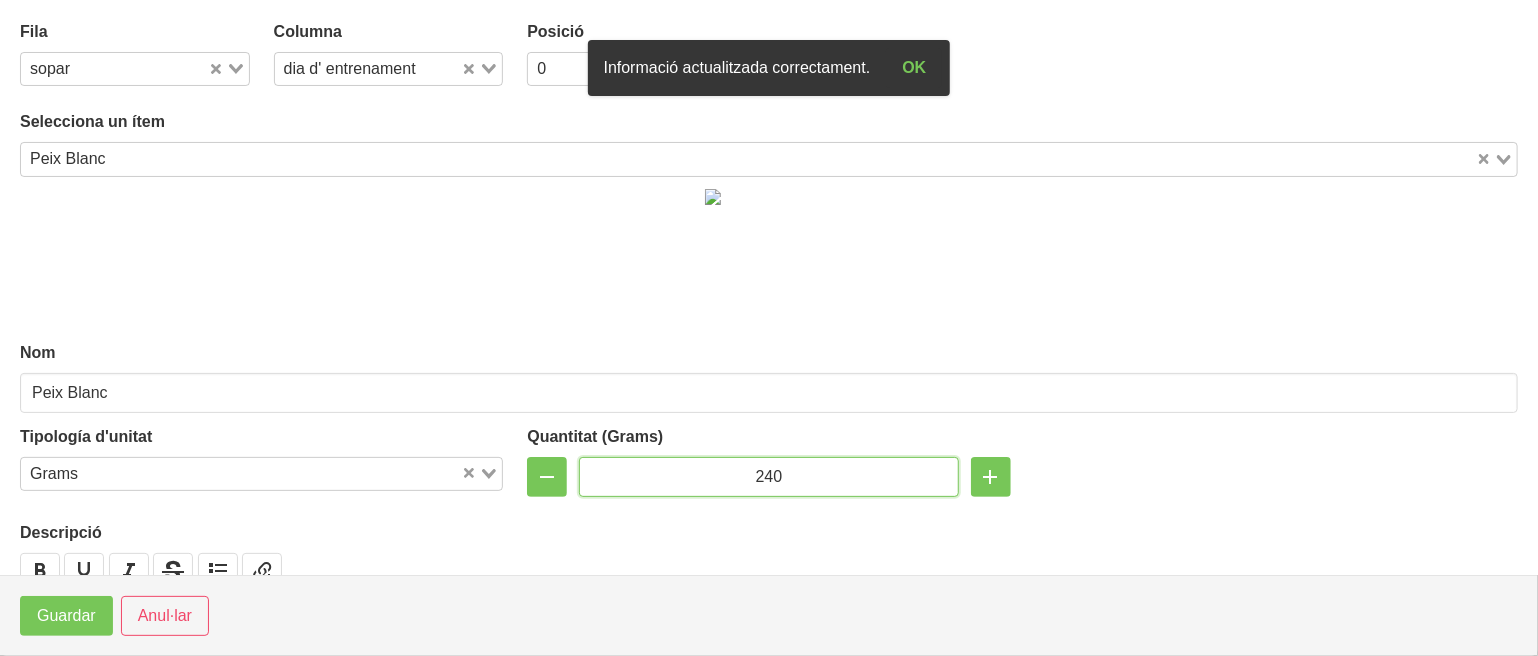 click on "240" at bounding box center (768, 477) 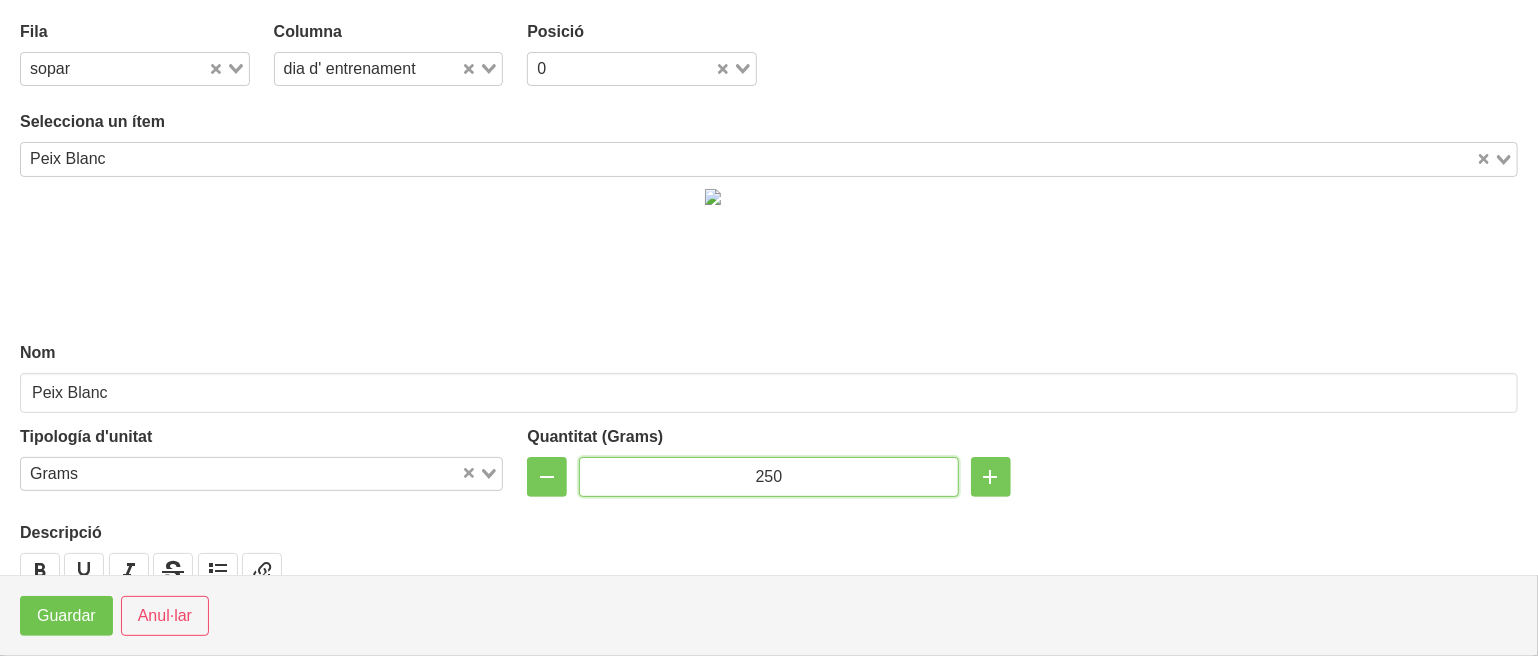 type on "250" 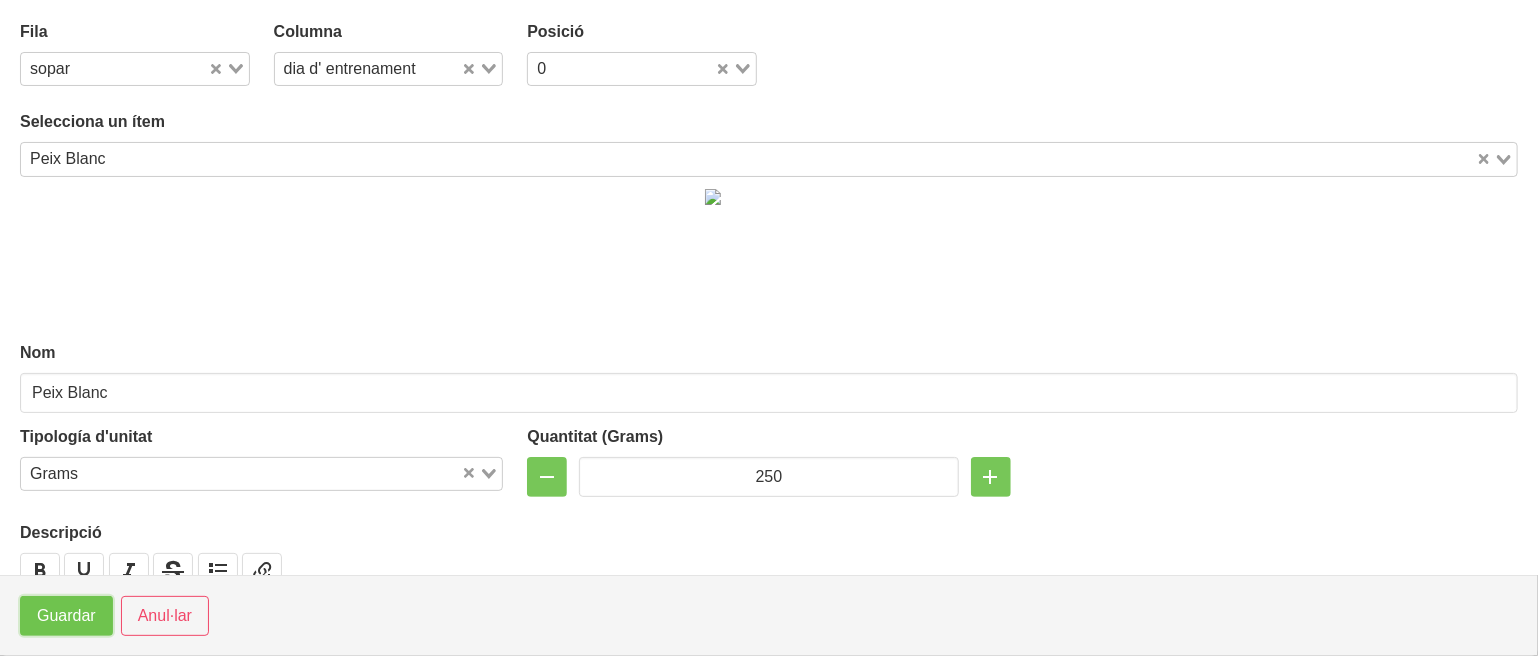 click on "Guardar" at bounding box center (66, 616) 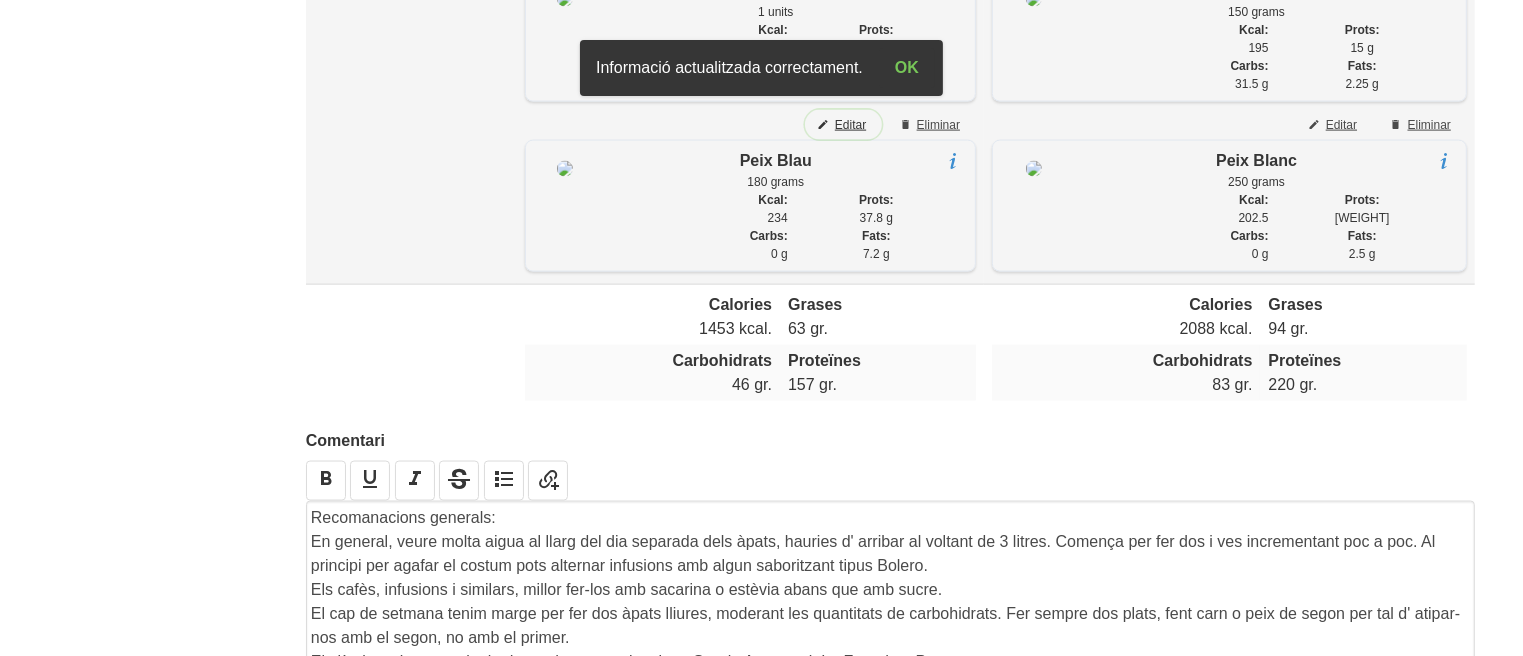 click on "Editar" at bounding box center [850, 125] 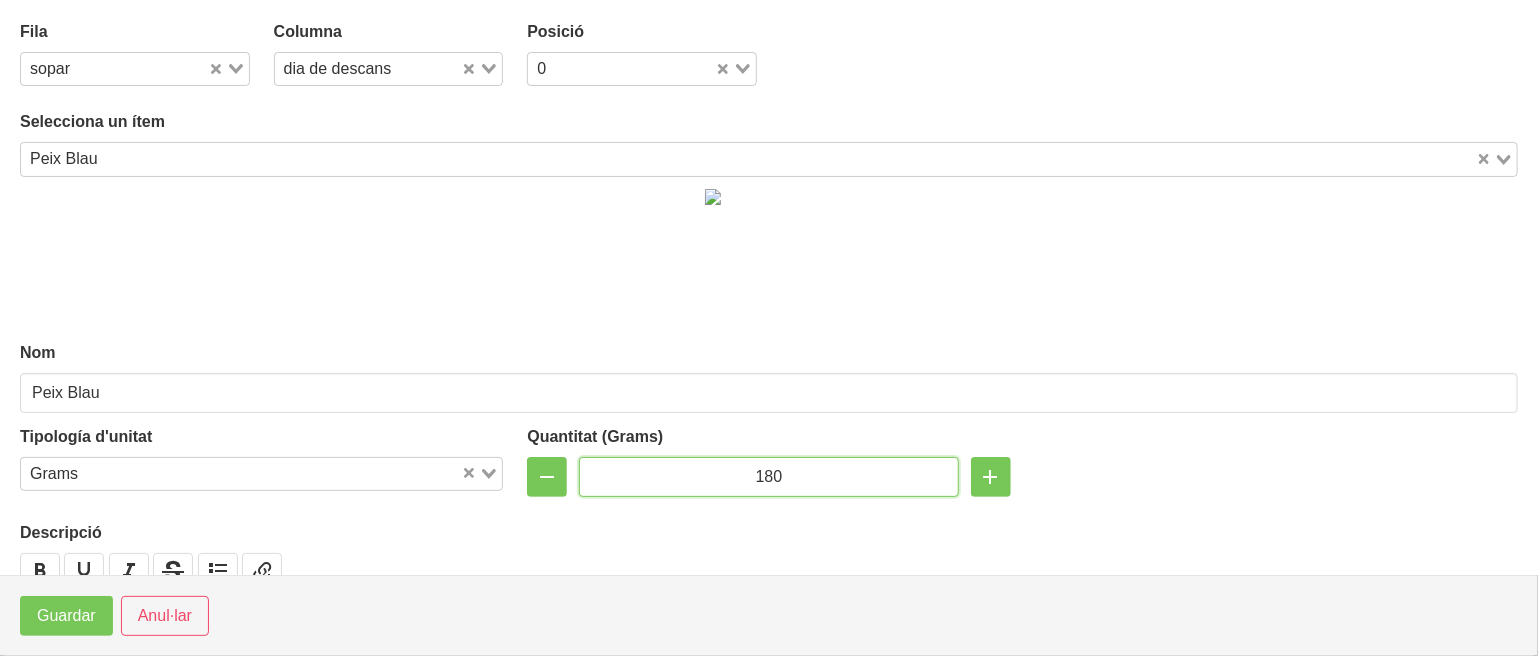 click on "180" at bounding box center [768, 477] 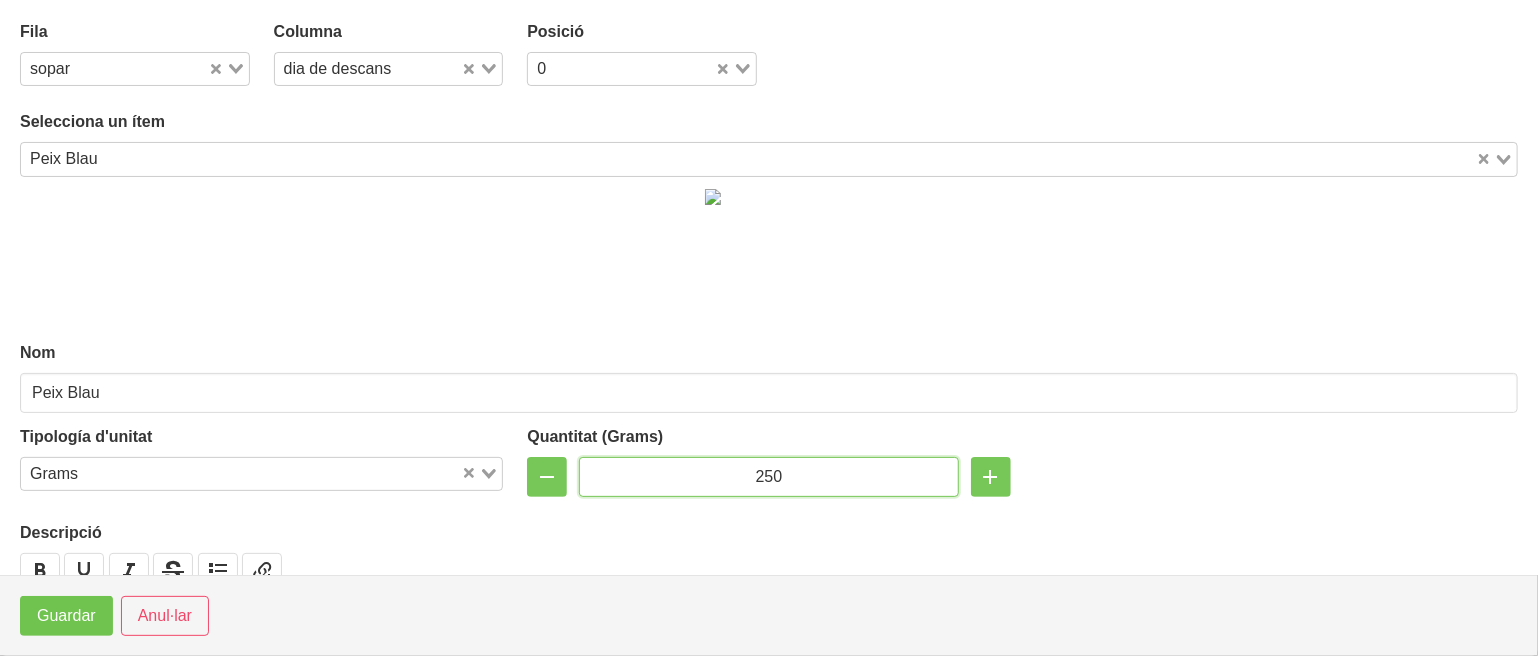 type on "250" 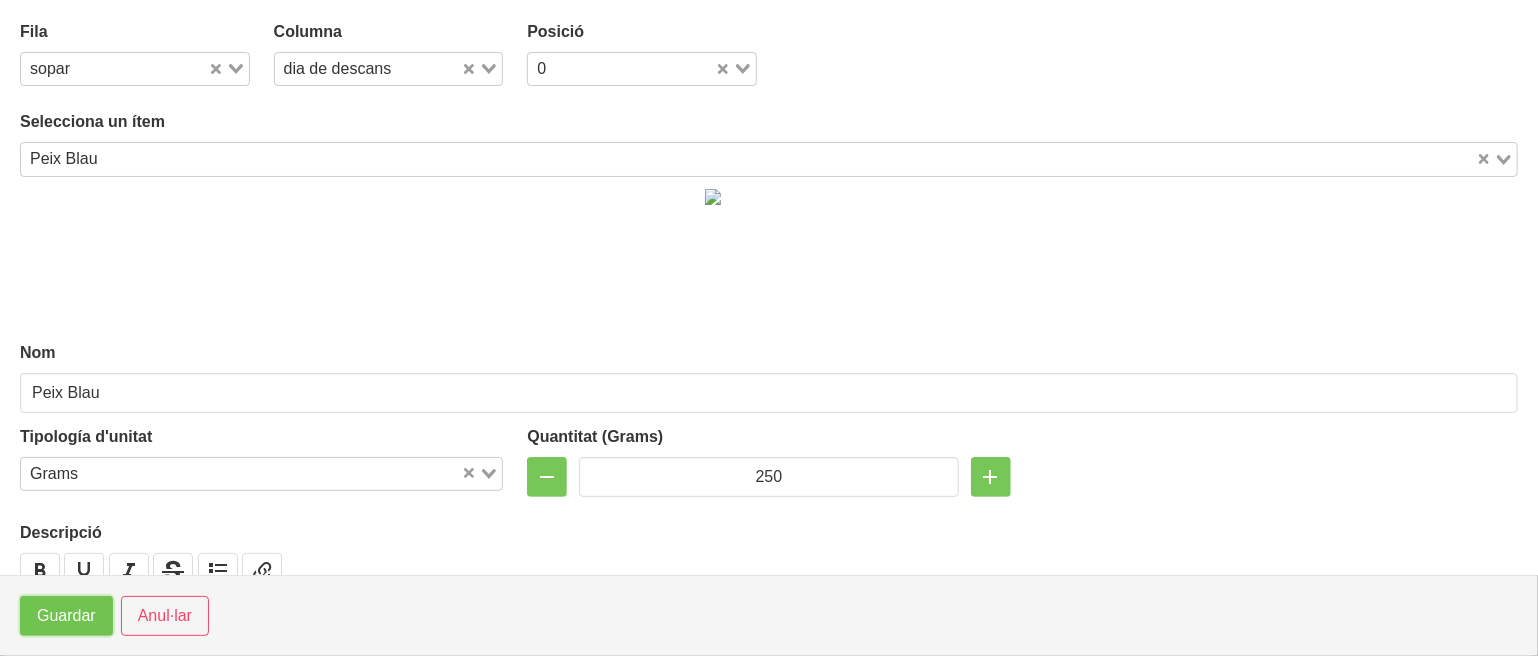 click on "Guardar" at bounding box center [66, 616] 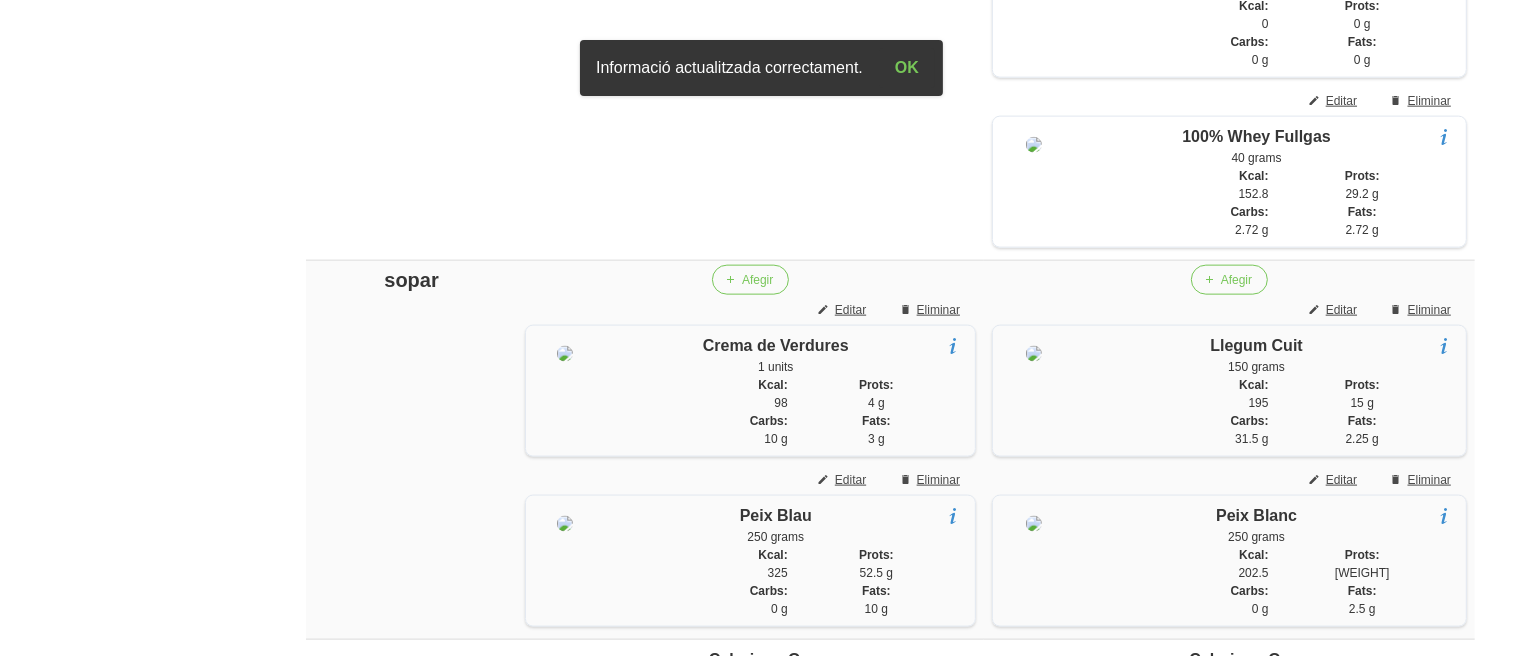scroll, scrollTop: 2455, scrollLeft: 0, axis: vertical 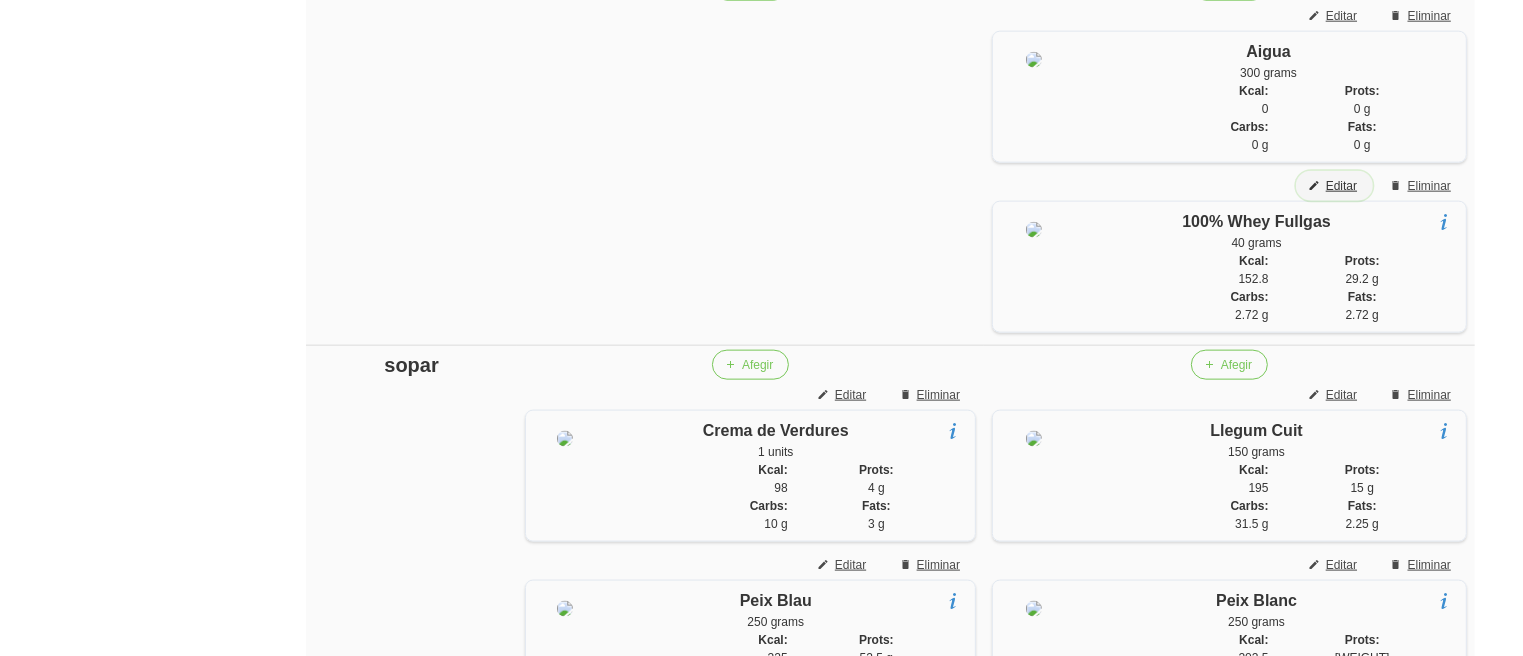 click on "Editar" at bounding box center (1341, 186) 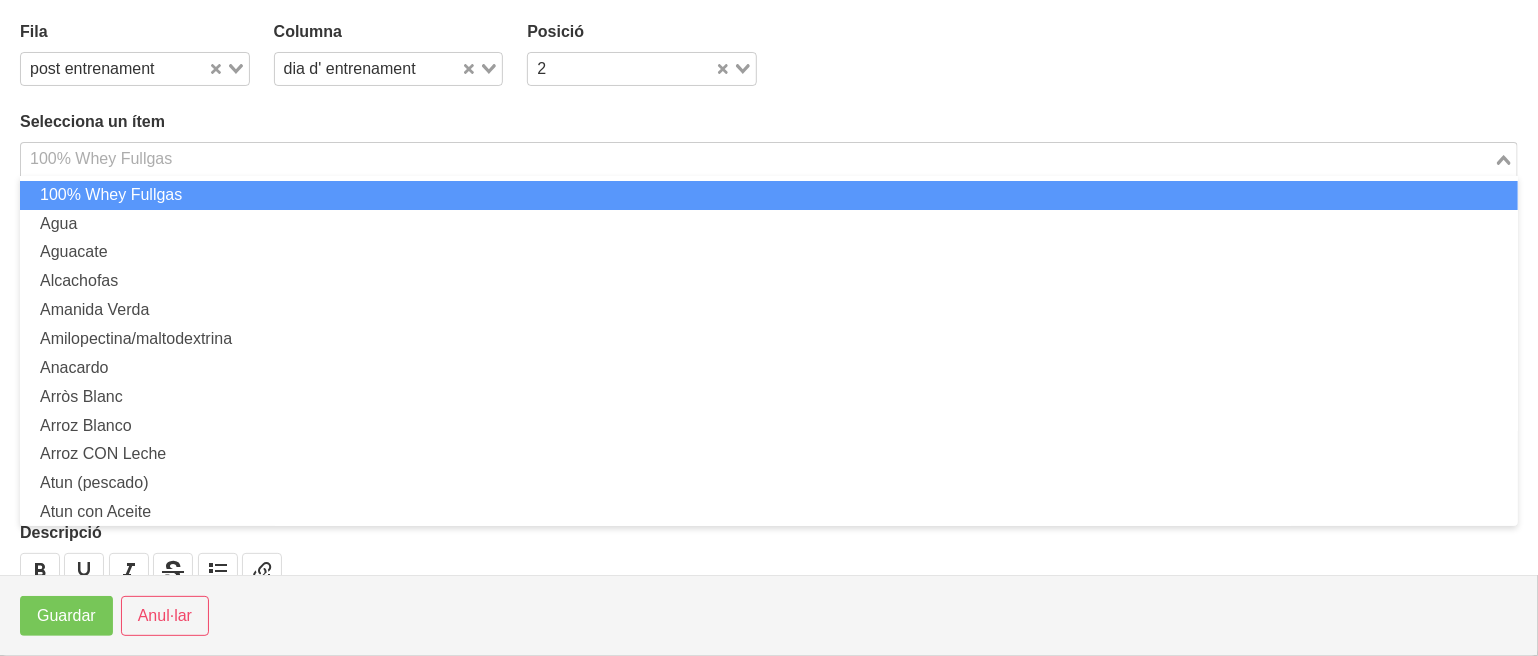 click at bounding box center [757, 159] 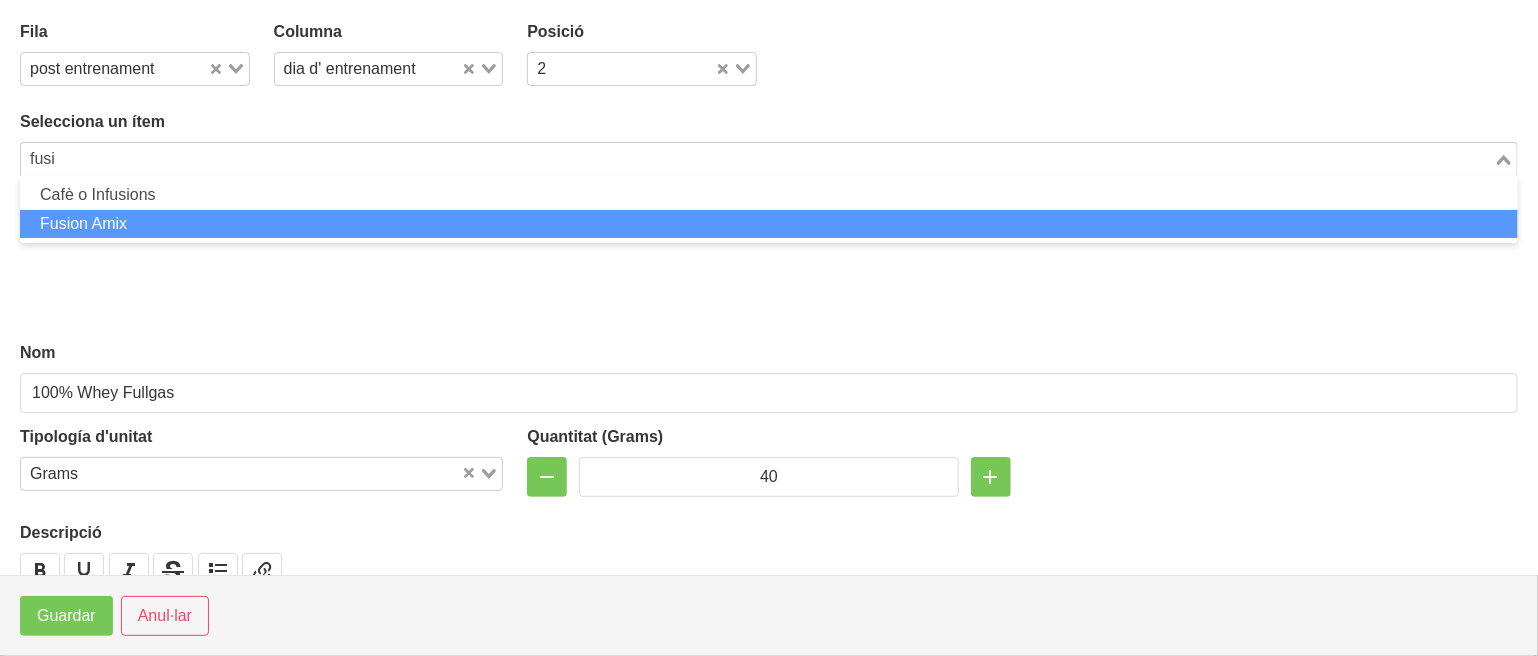 click on "Fusion Amix" at bounding box center [769, 224] 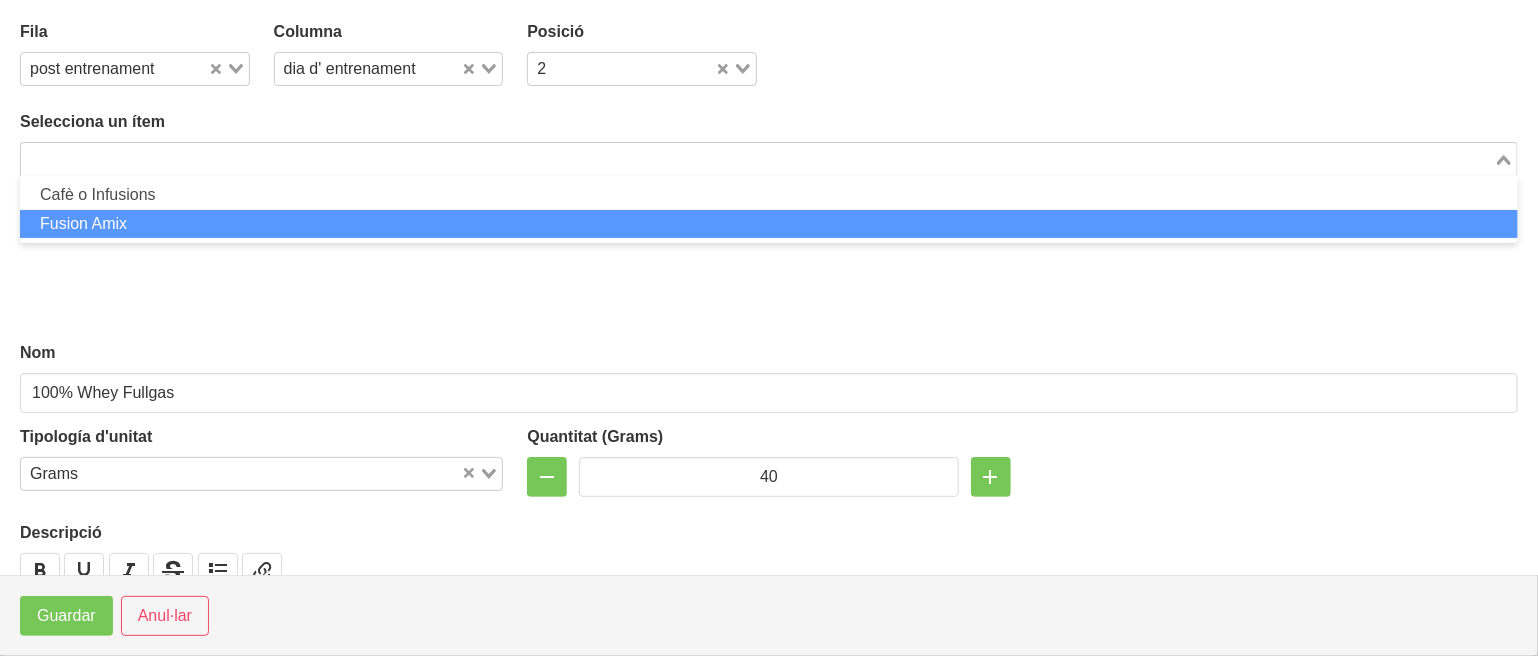 type on "Fusion Amix" 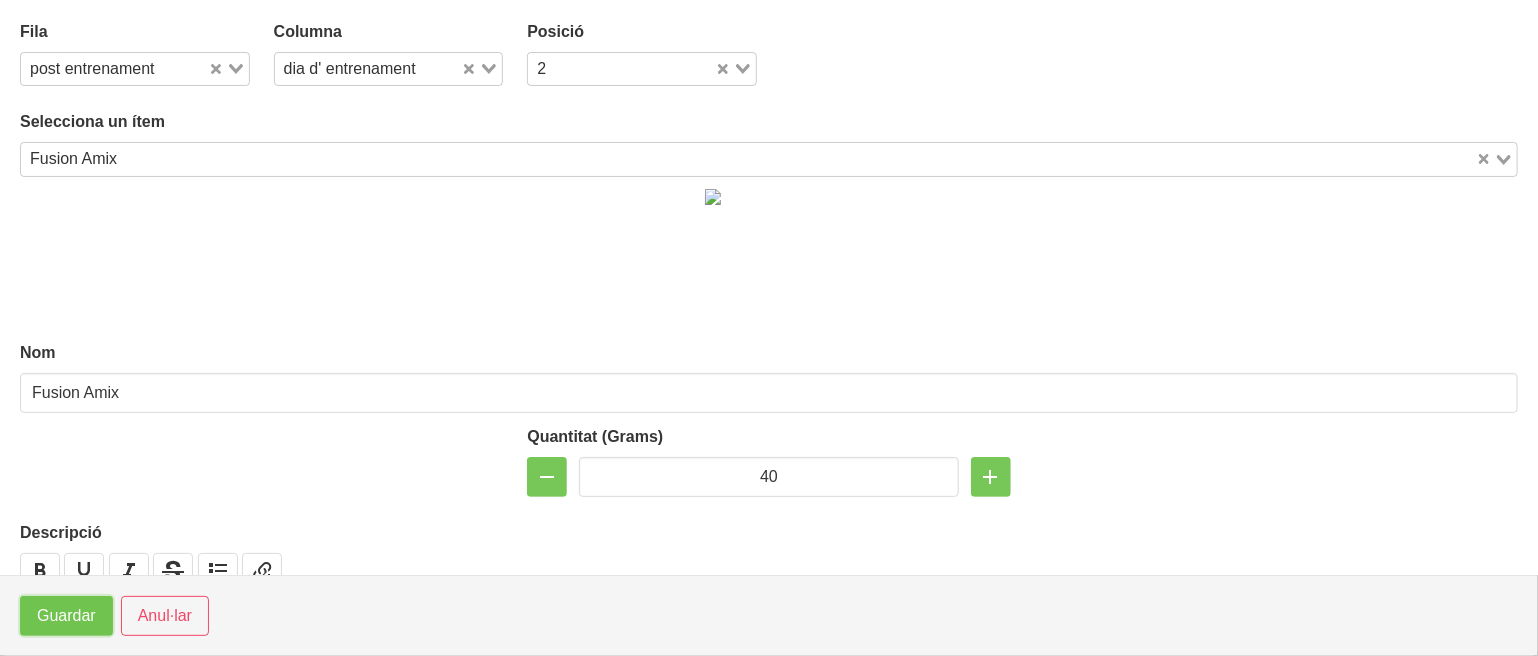 click on "Guardar" at bounding box center (66, 616) 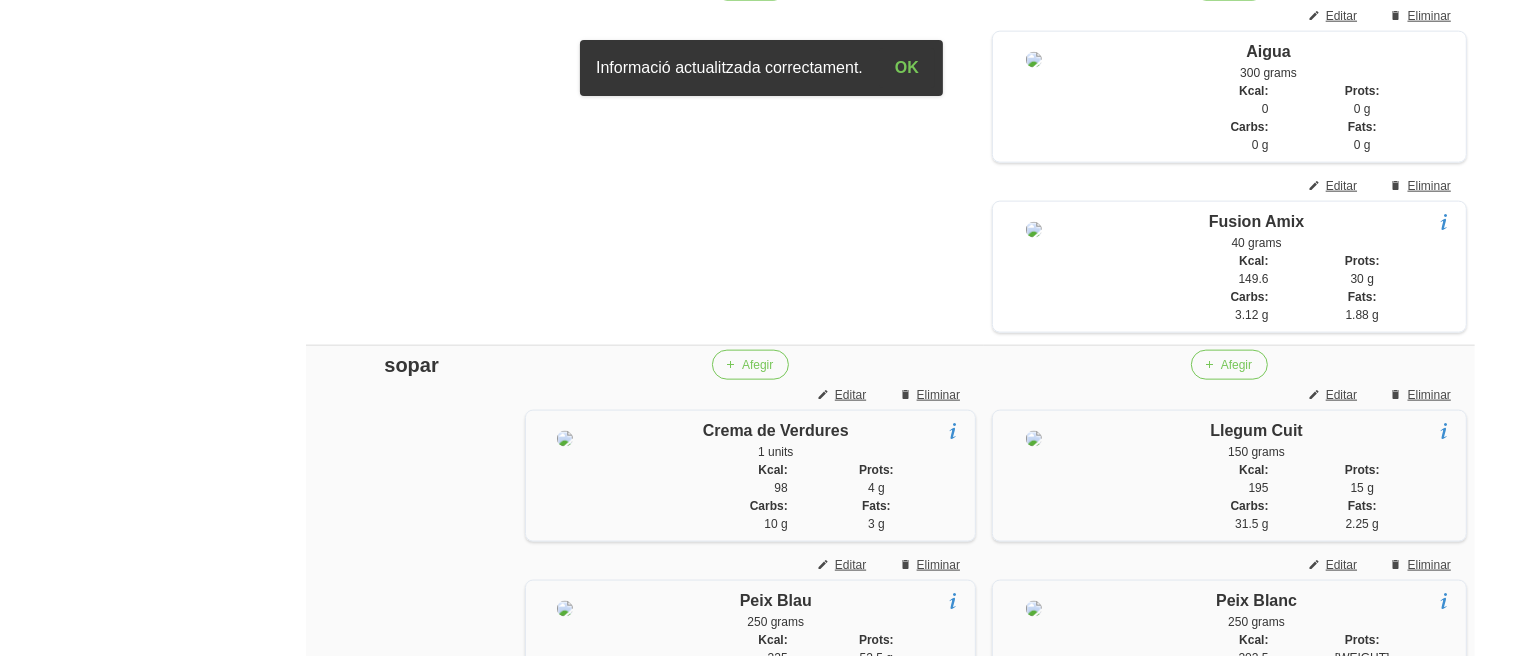 click on "General
Dashboard
Seccions
Clients
Administradors
Comunicacions
Esdeveniments
Aliments
Exercicis" at bounding box center (117, -465) 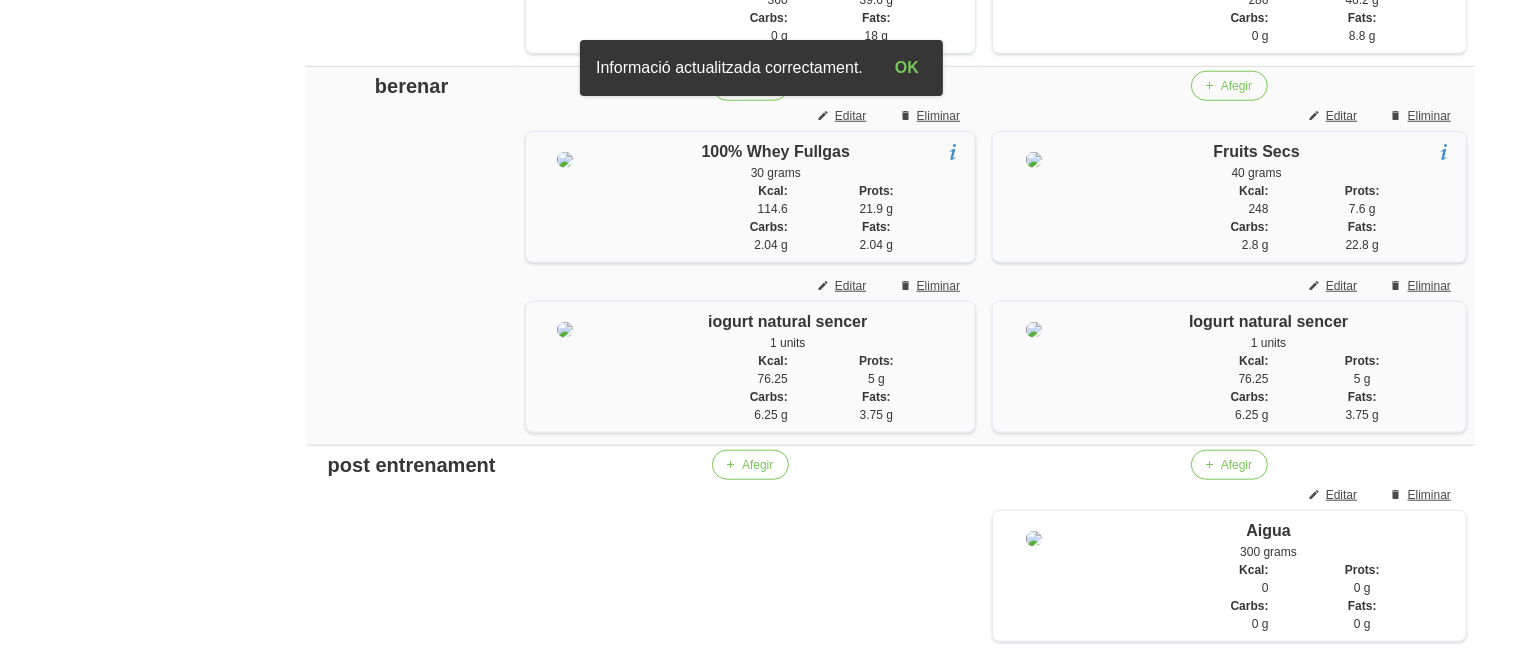 scroll, scrollTop: 1975, scrollLeft: 0, axis: vertical 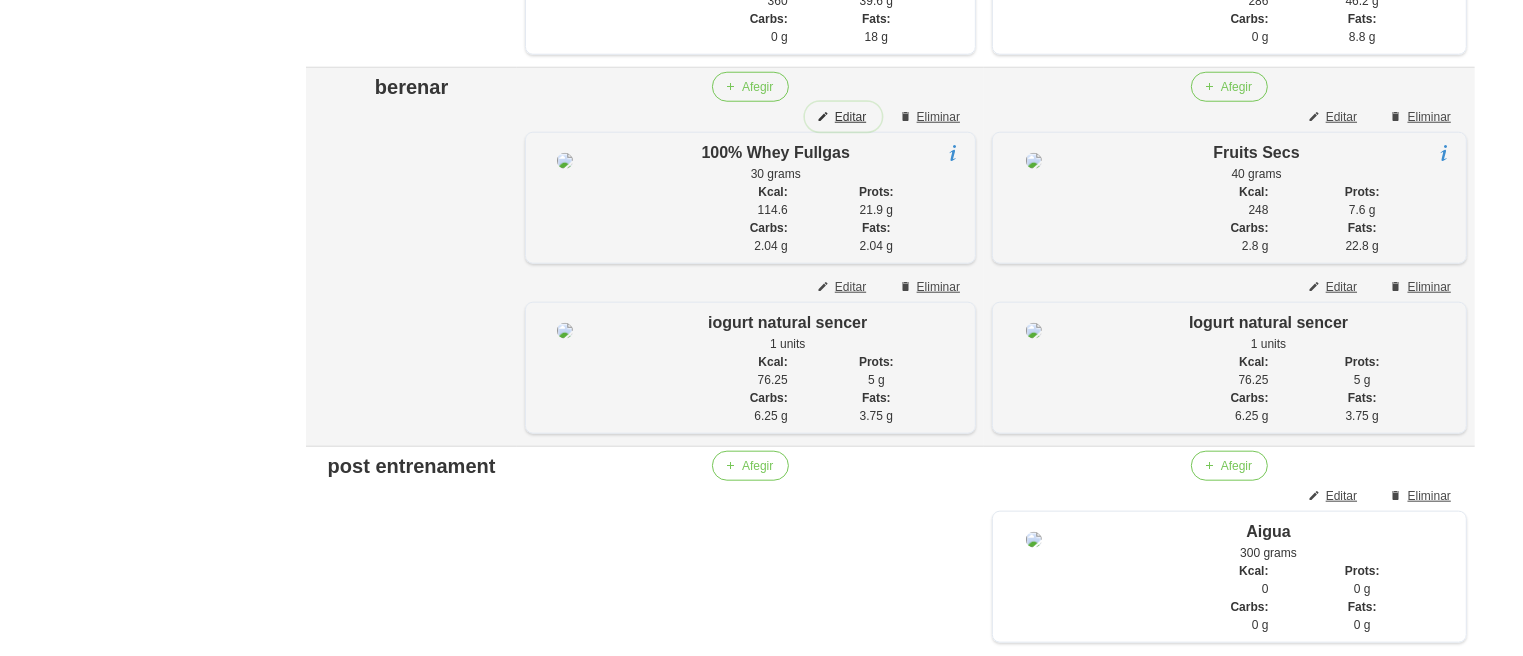click on "Editar" at bounding box center (850, 117) 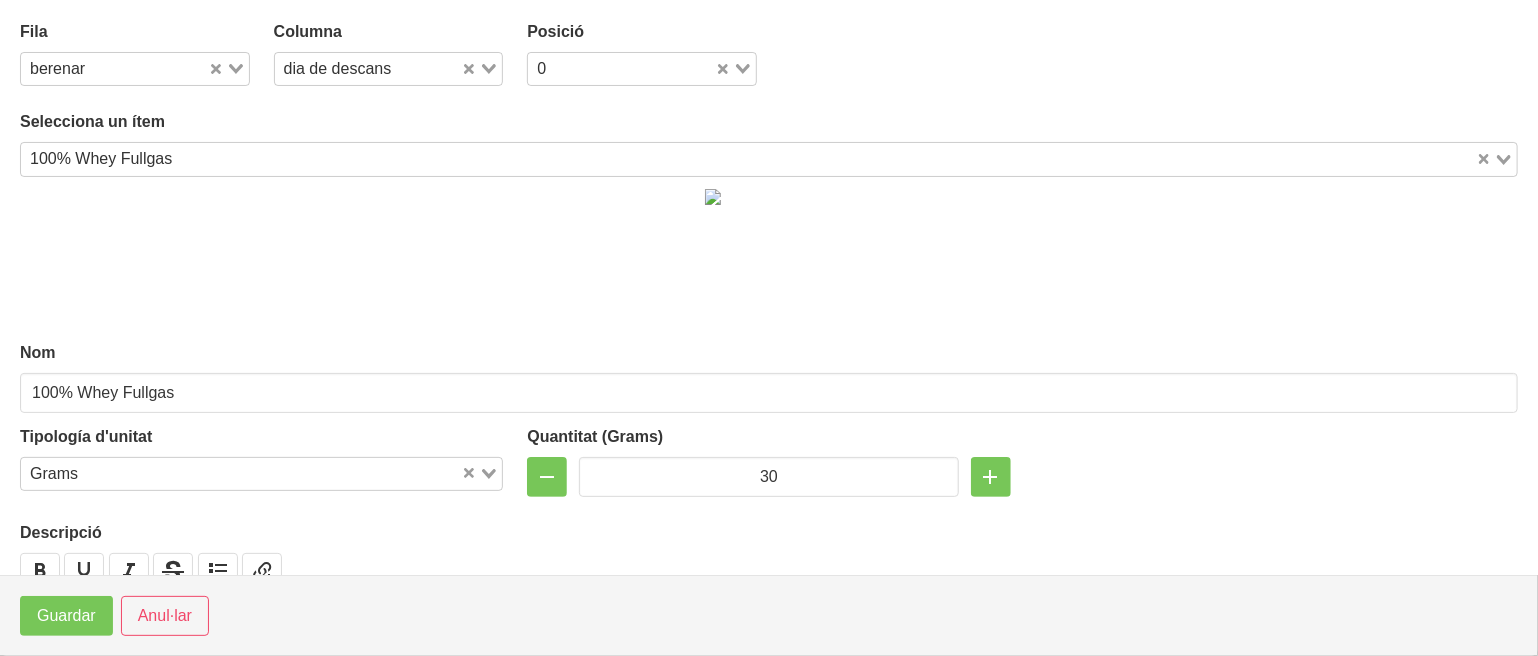 drag, startPoint x: 89, startPoint y: 139, endPoint x: 89, endPoint y: 151, distance: 12 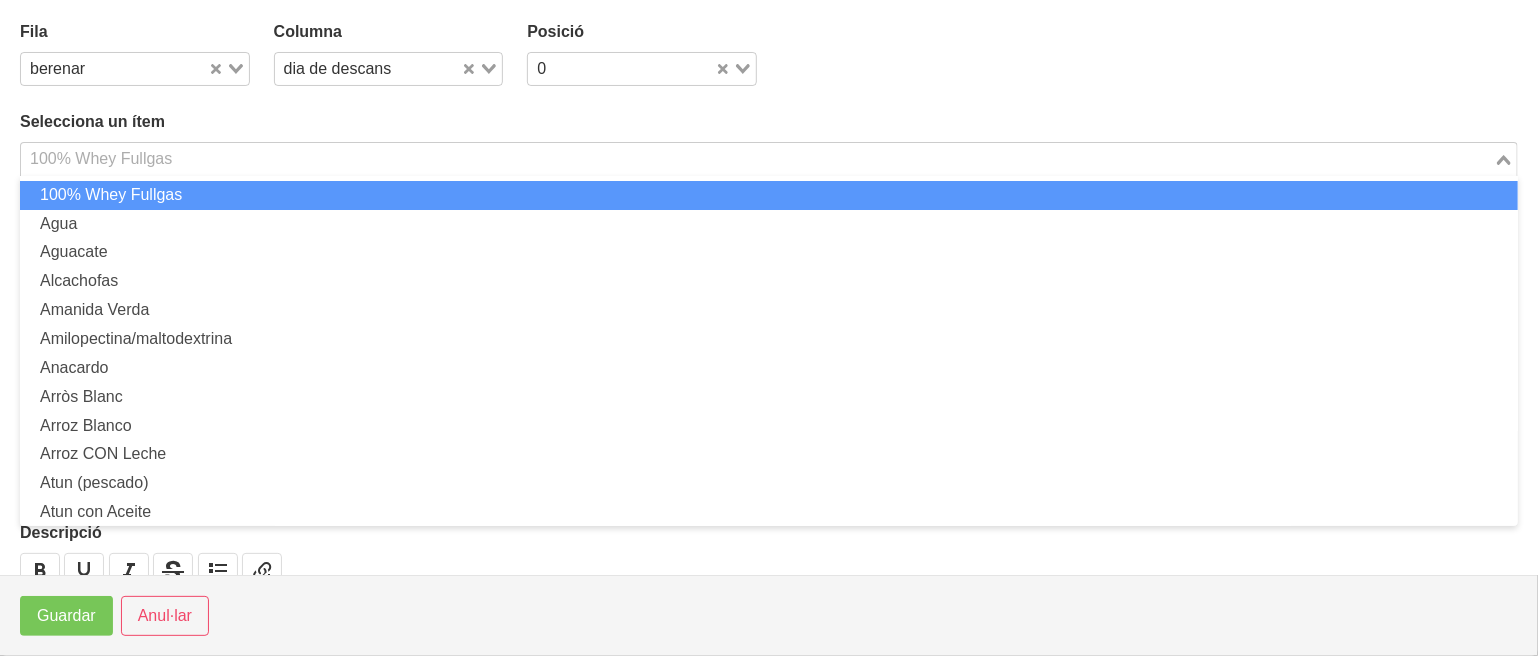 click on "100% Whey Fullgas" at bounding box center [757, 157] 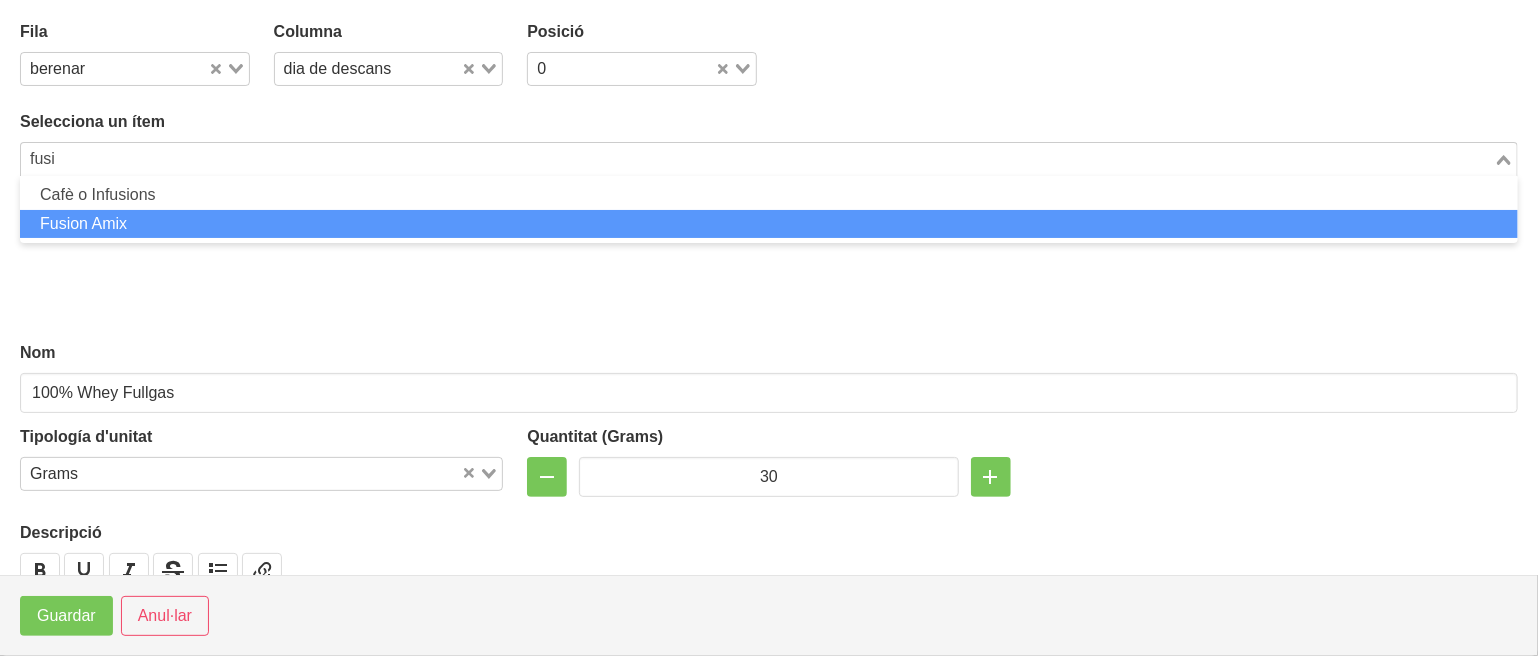 click on "Fusion Amix" at bounding box center [769, 224] 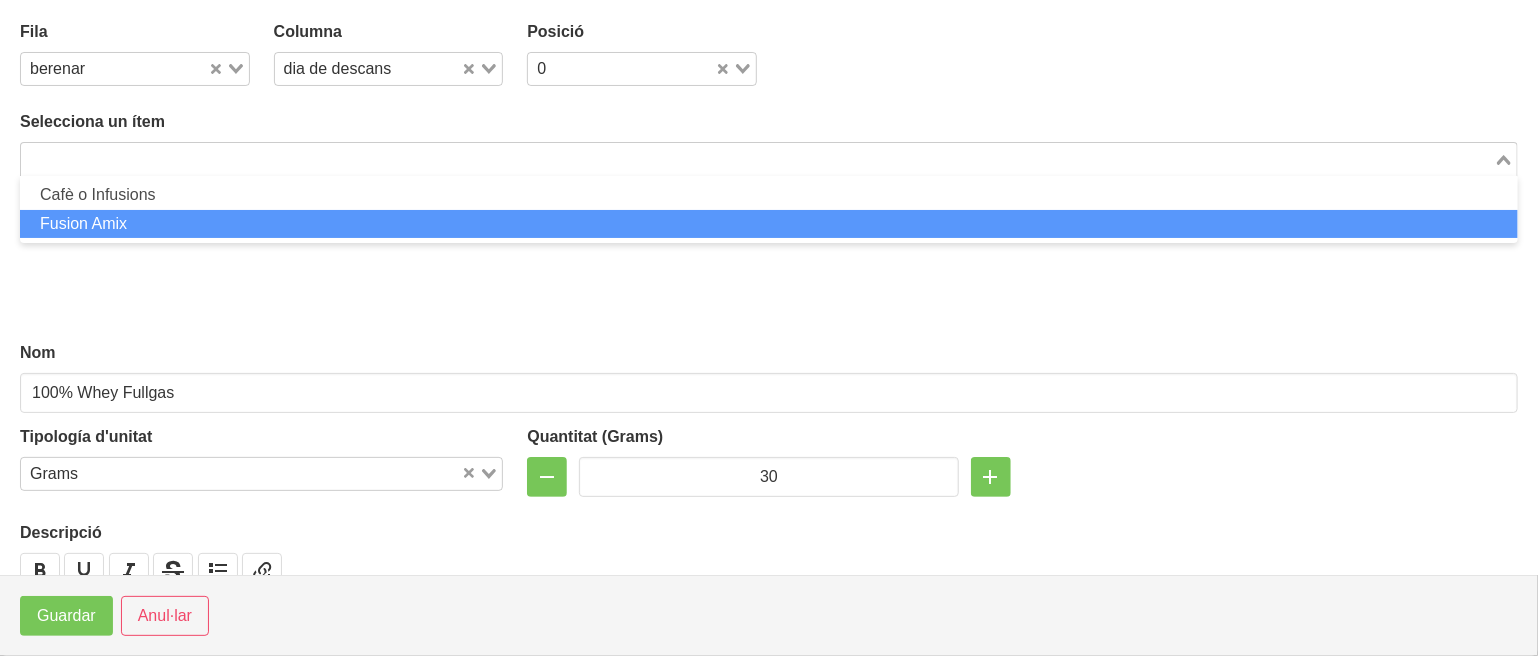 type on "Fusion Amix" 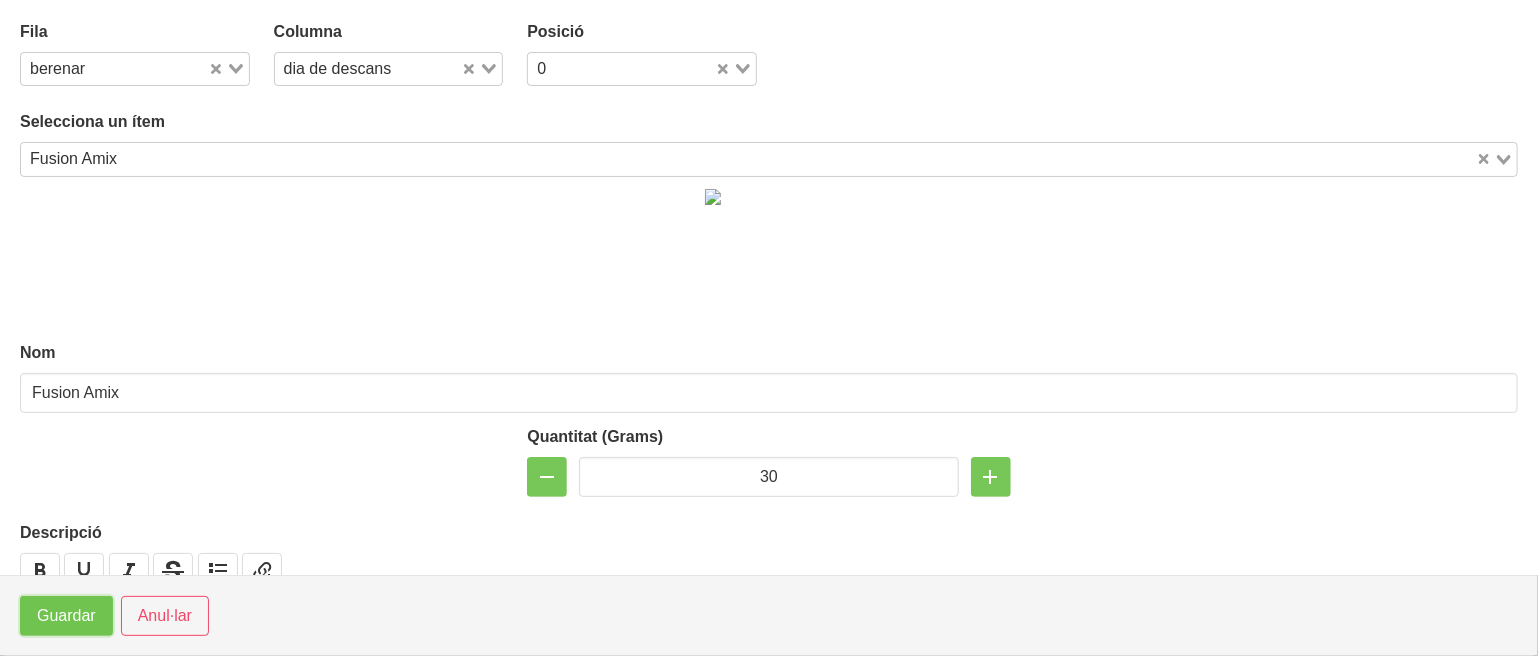 click on "Guardar" at bounding box center [66, 616] 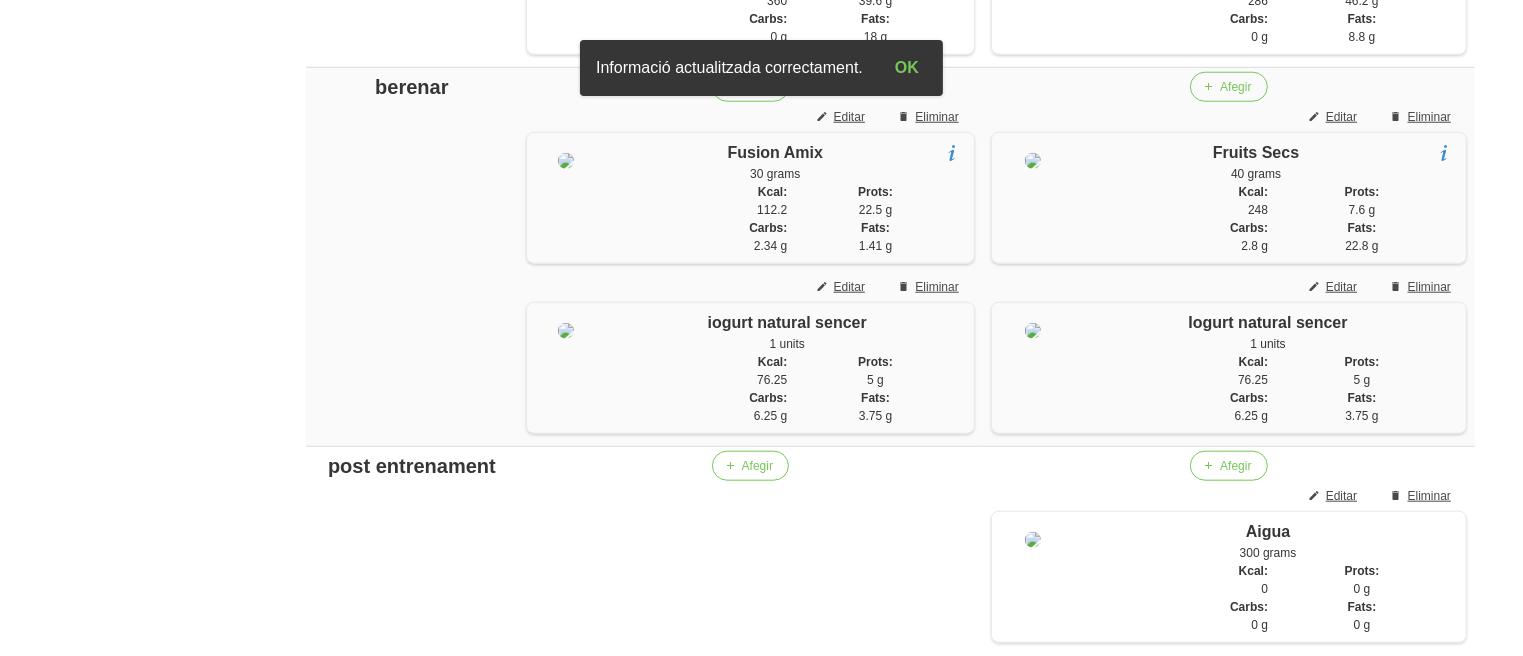 click on "General
Dashboard
Seccions
Clients
Administradors
Comunicacions
Esdeveniments
Aliments
Exercicis" at bounding box center (117, 15) 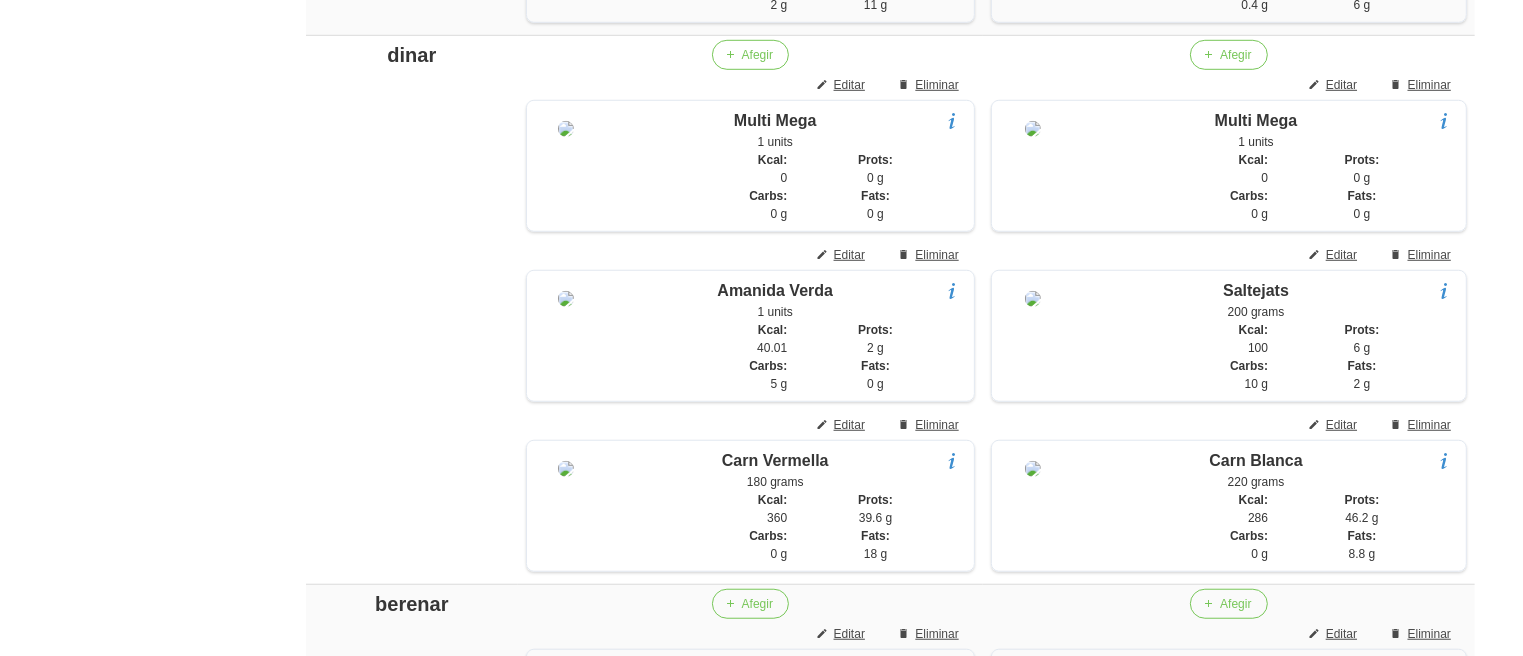 scroll, scrollTop: 1455, scrollLeft: 0, axis: vertical 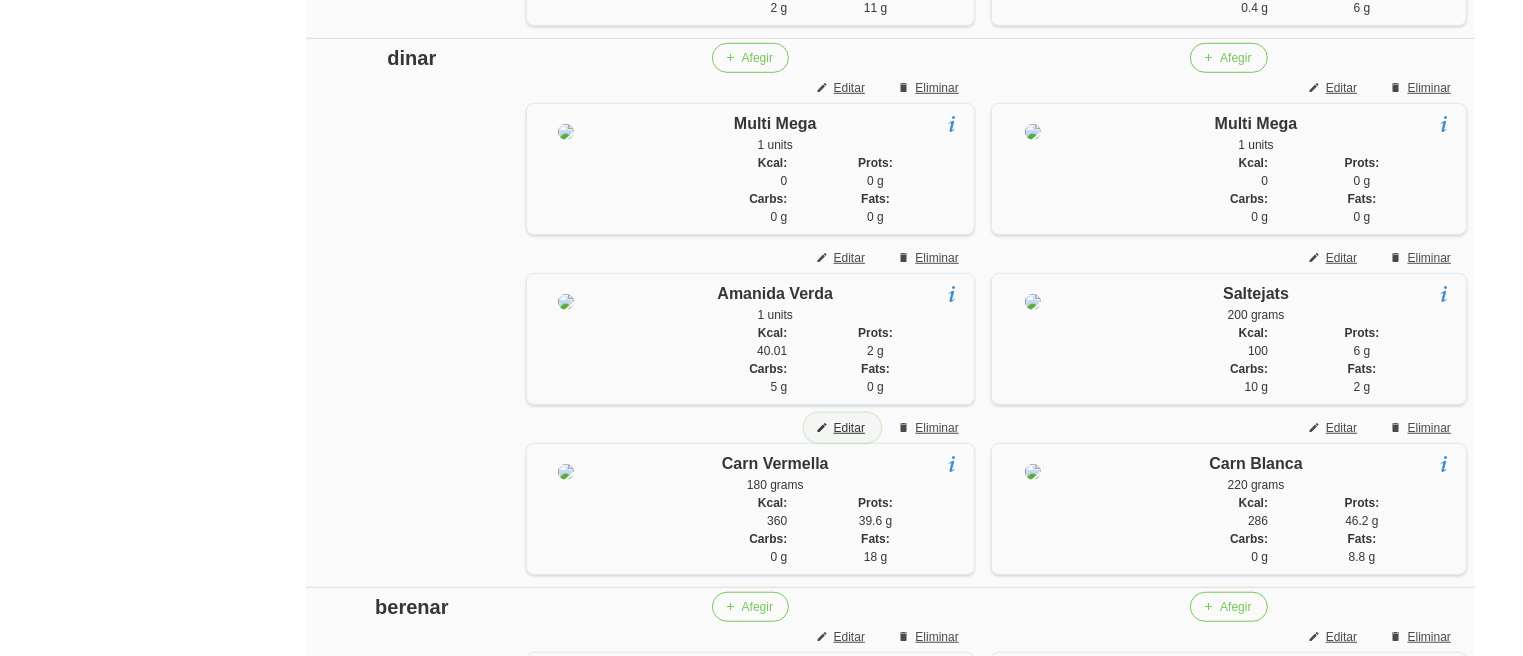click on "Editar" at bounding box center [842, 428] 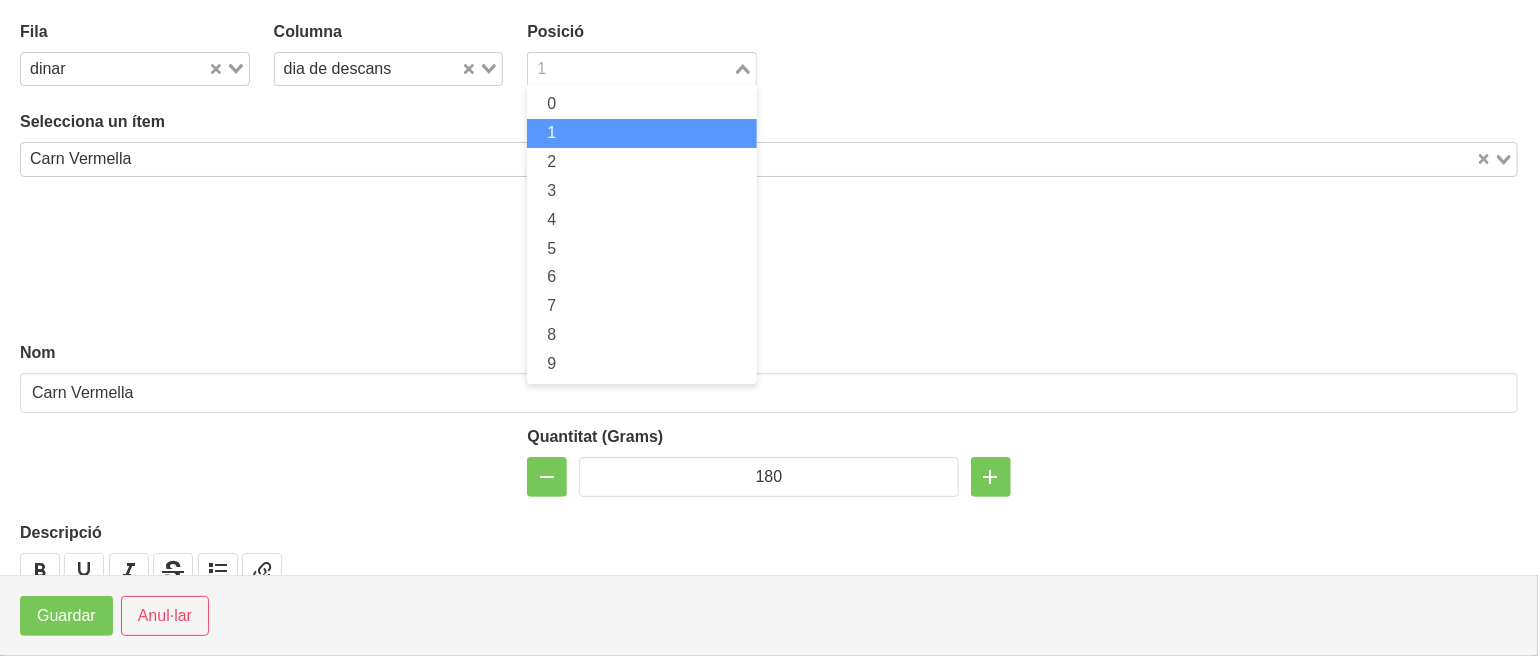 click at bounding box center [630, 69] 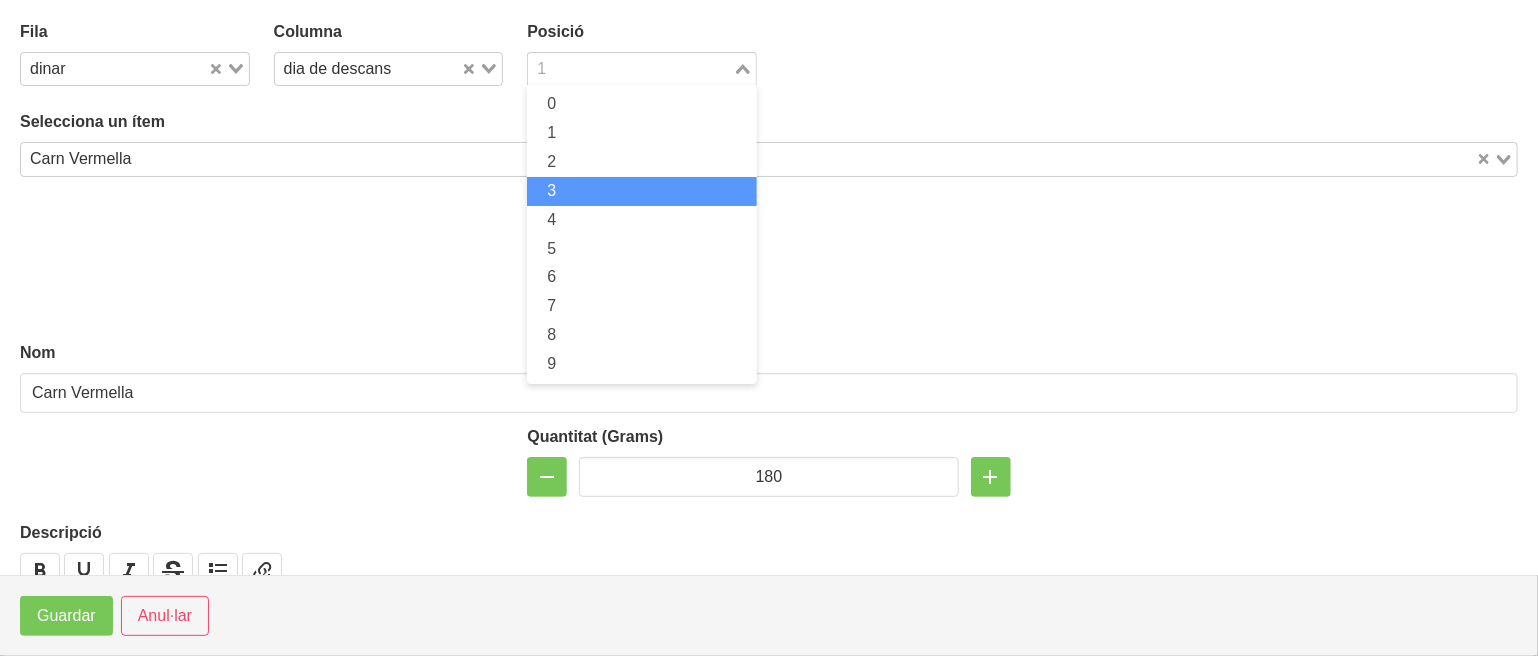 click on "3" at bounding box center (642, 191) 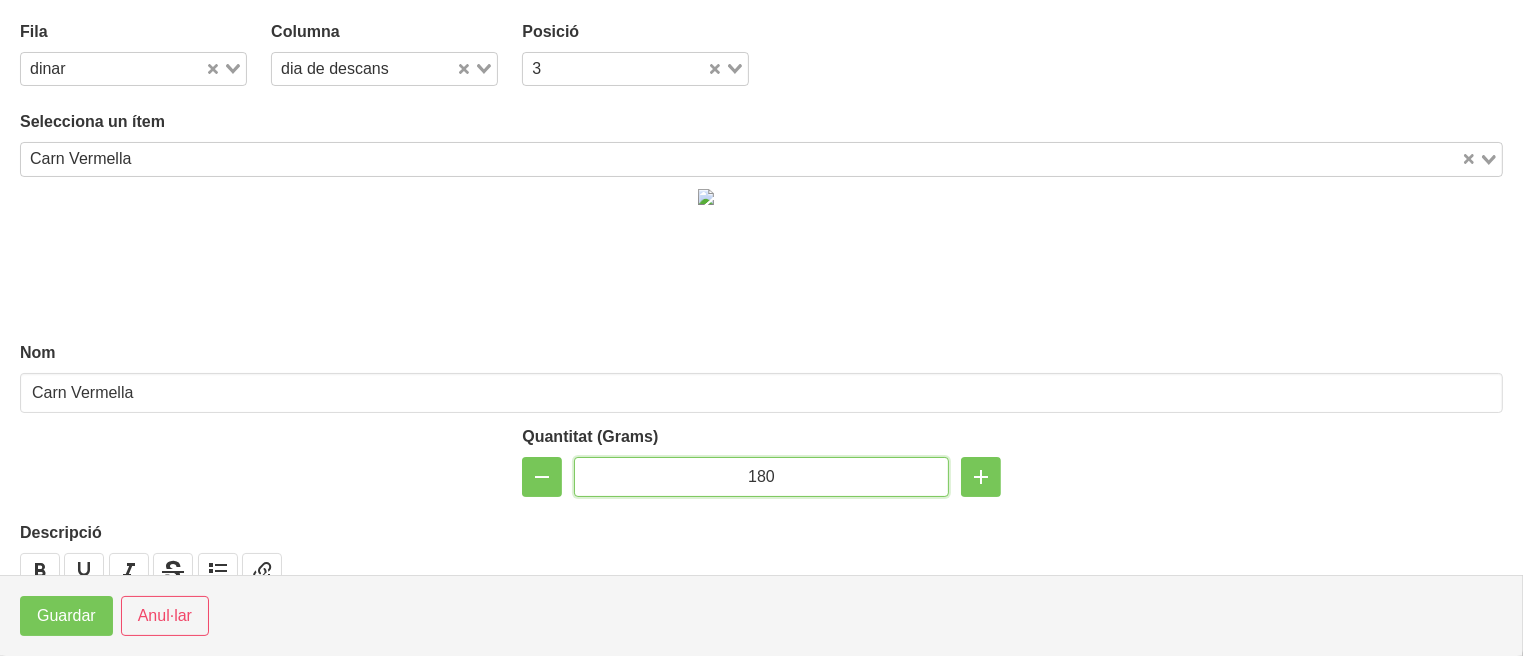 click on "180" at bounding box center [761, 477] 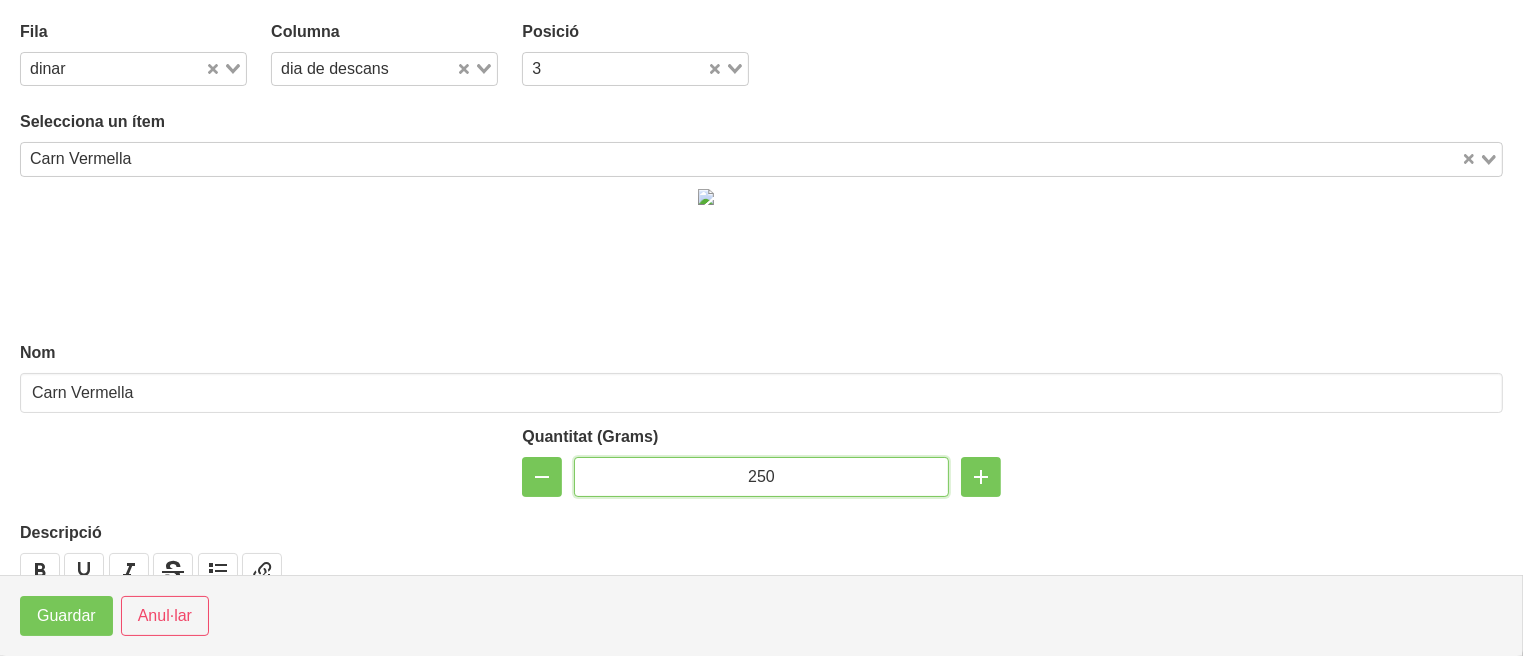 type on "250" 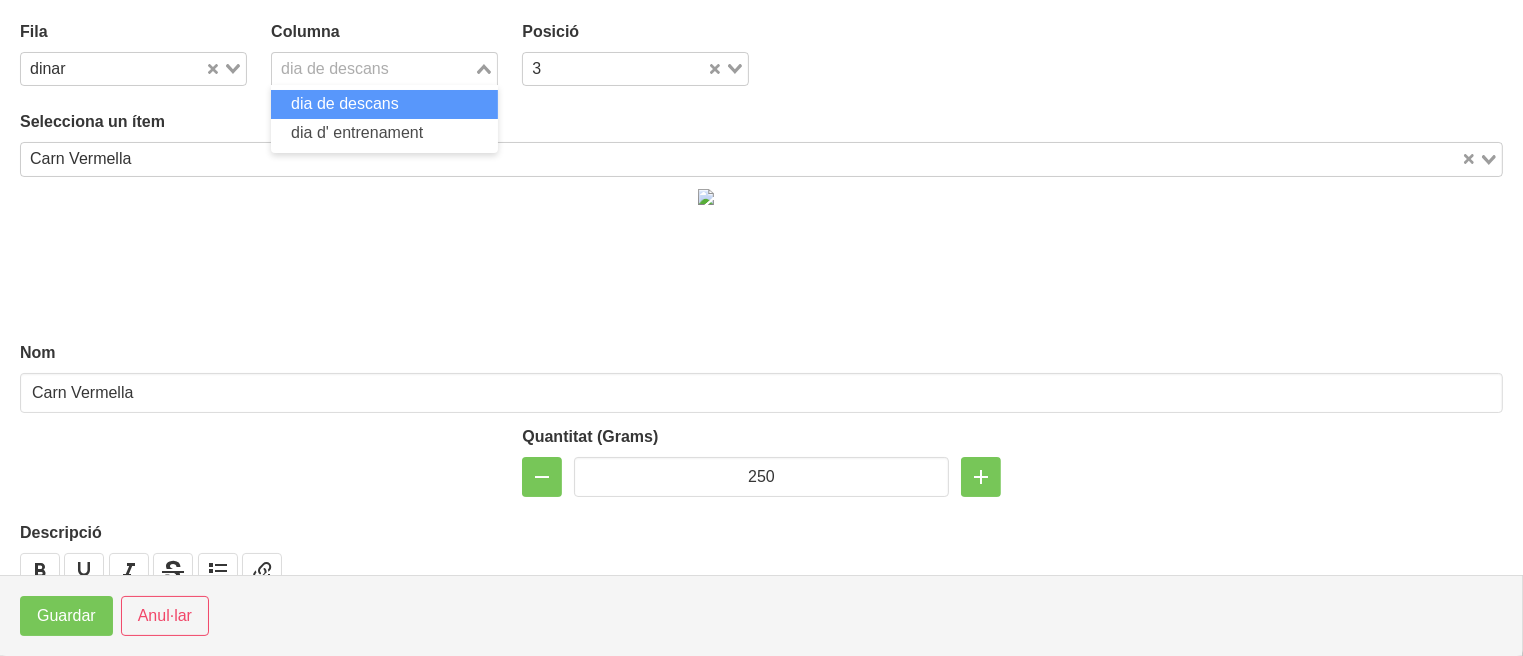 click at bounding box center [373, 69] 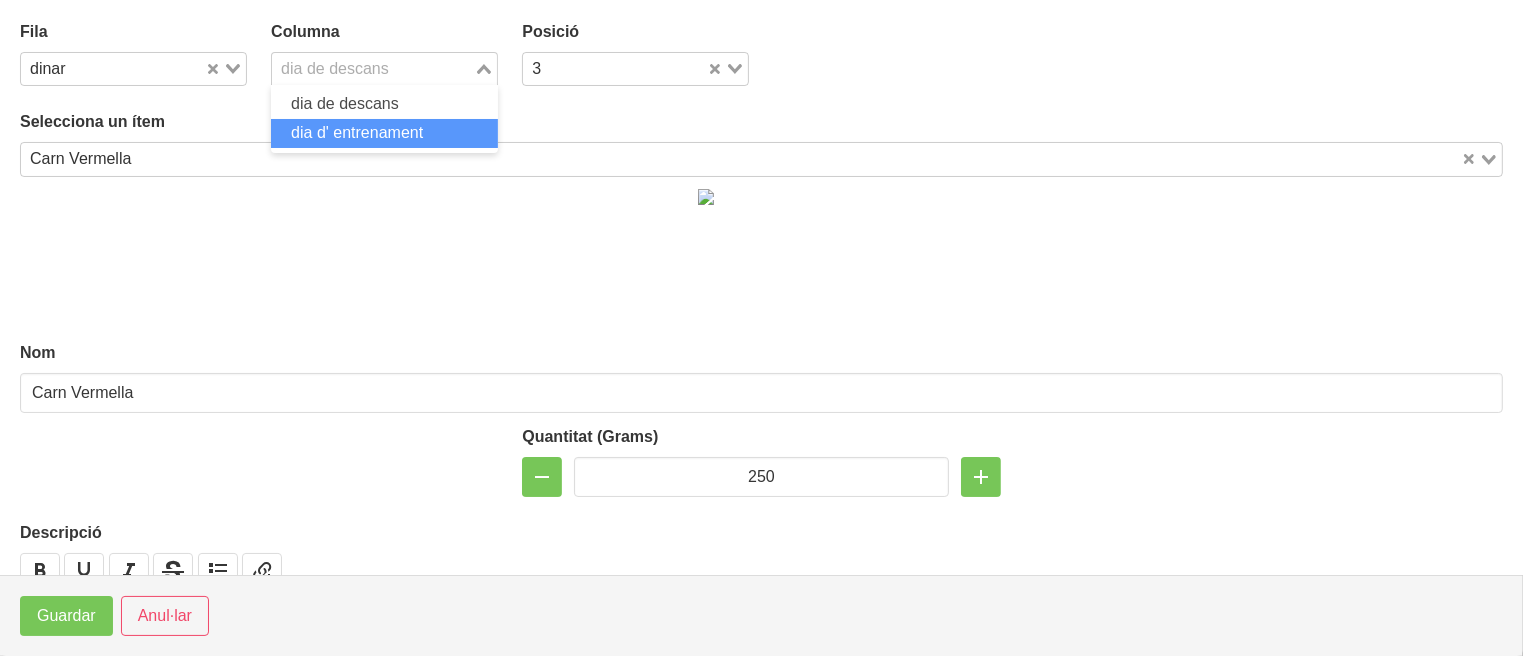 click on "dia d' entrenament" at bounding box center (357, 132) 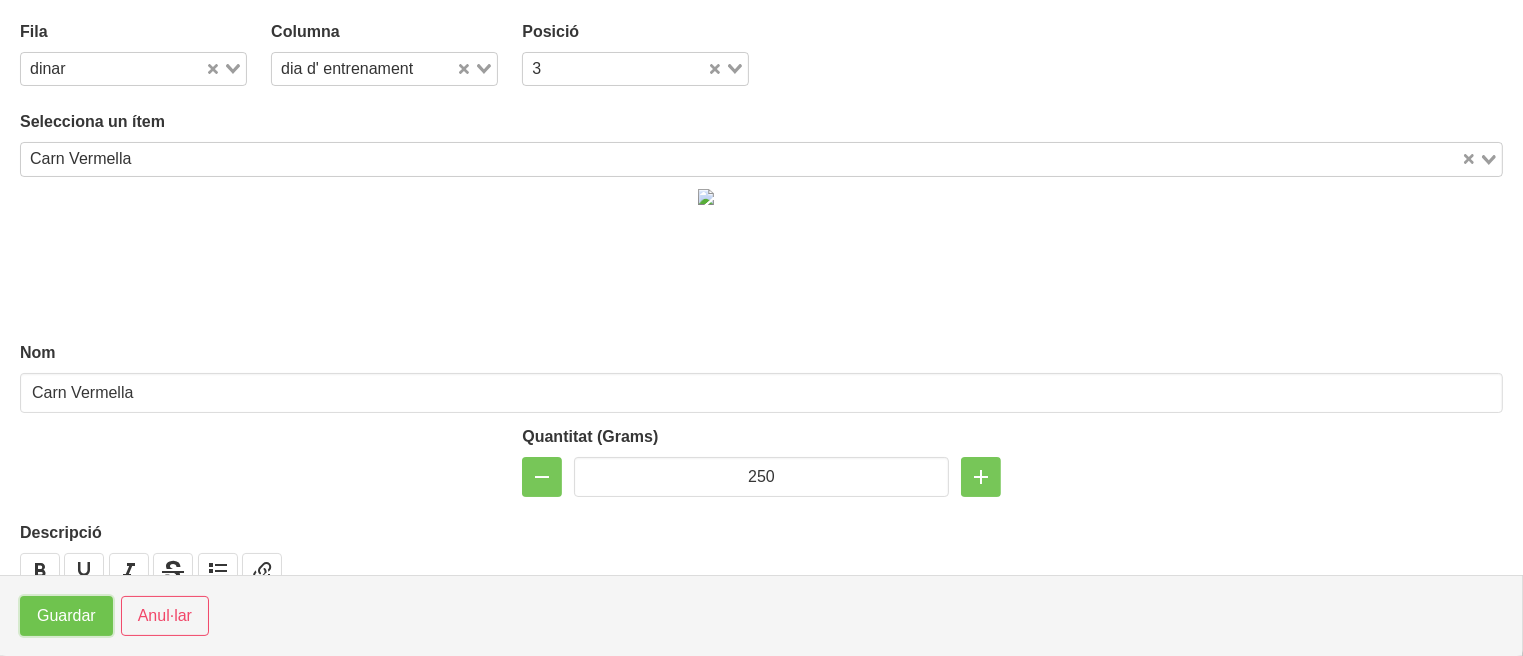 click on "Guardar" at bounding box center (66, 616) 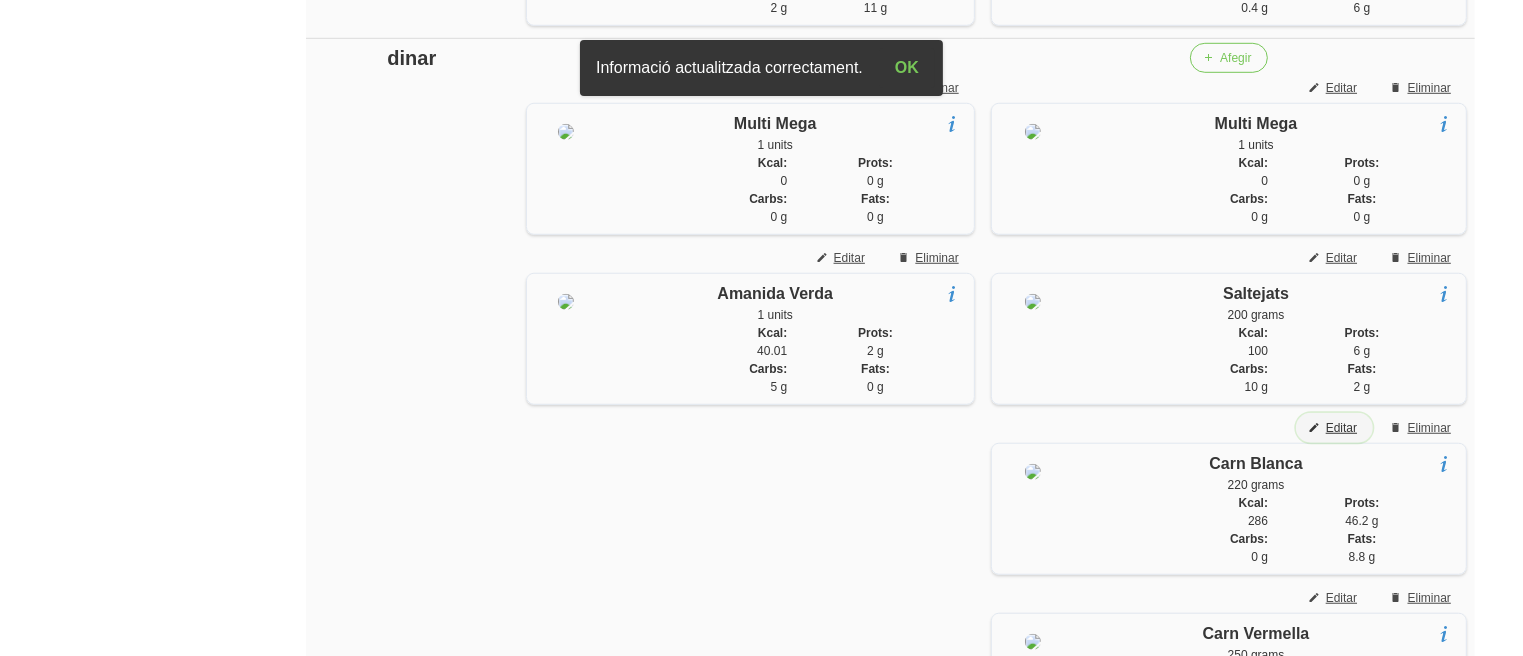 click on "Editar" at bounding box center [1341, 428] 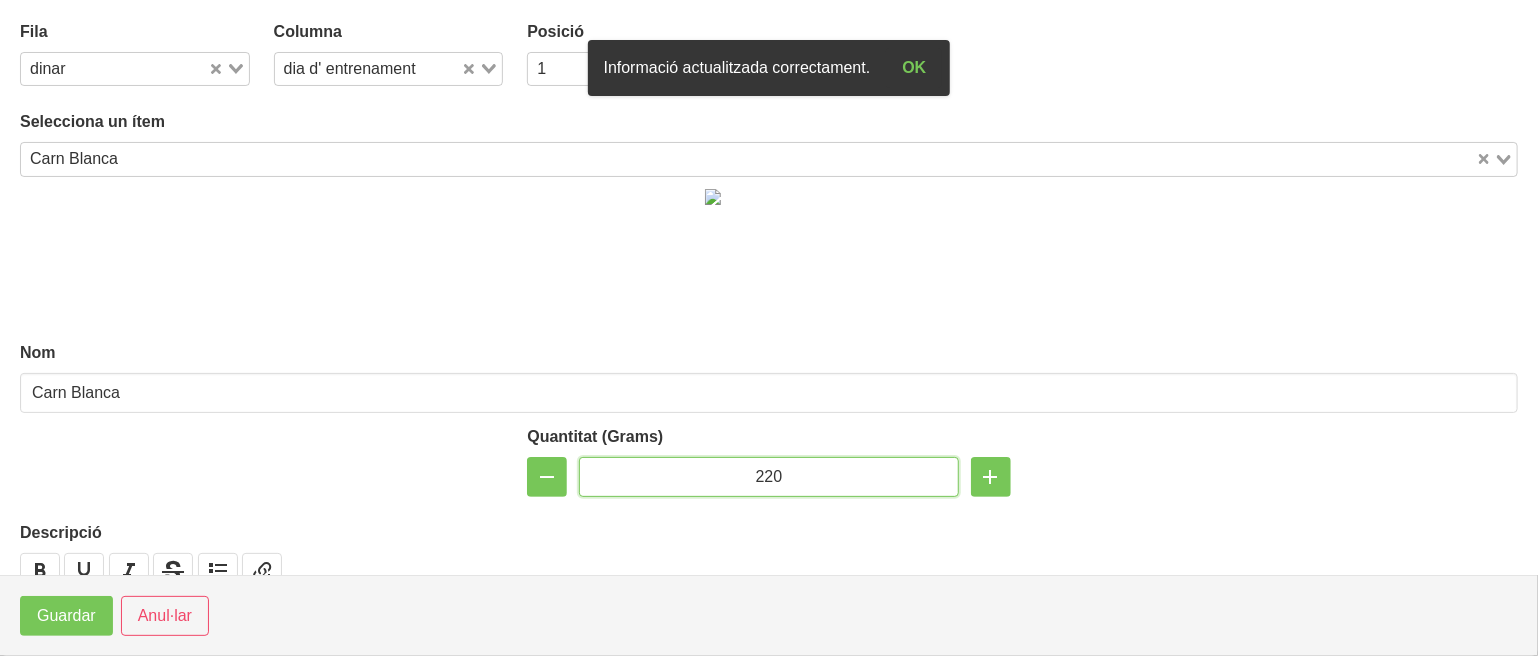 click on "220" at bounding box center [768, 477] 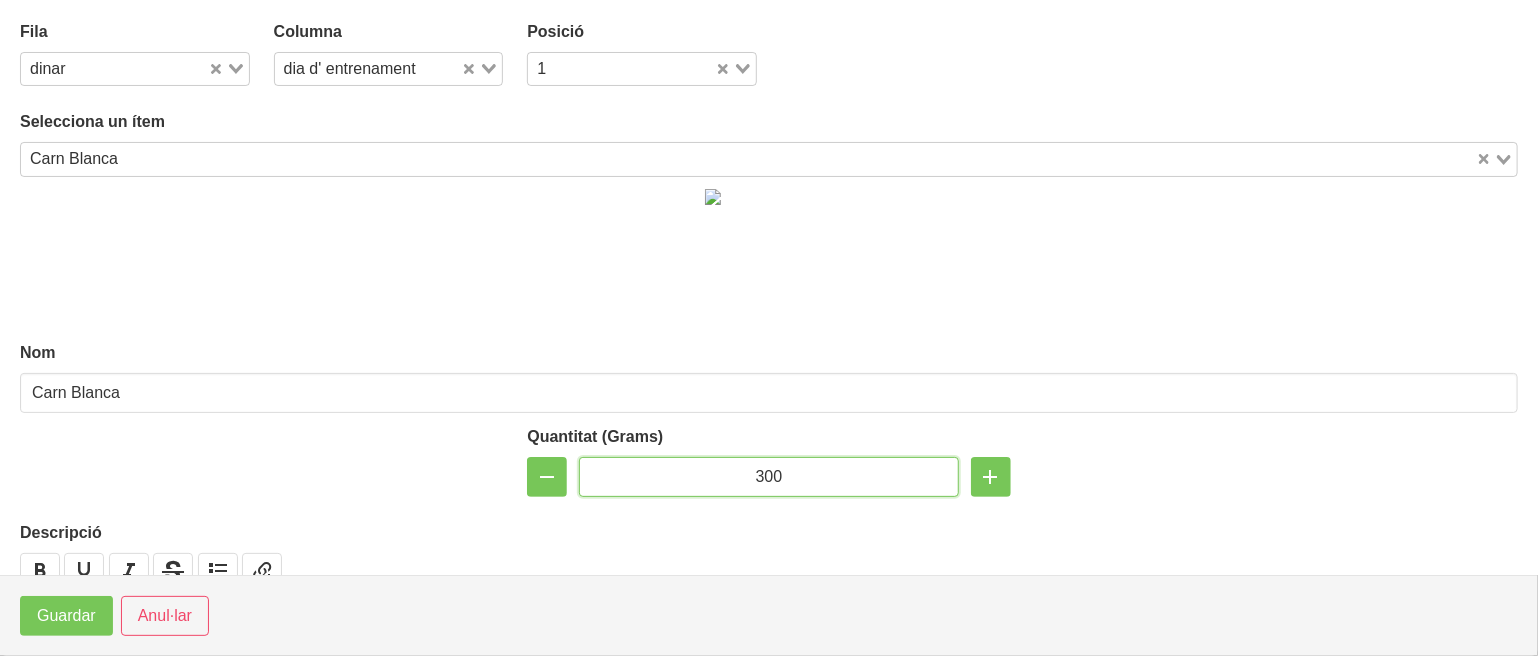 type on "300" 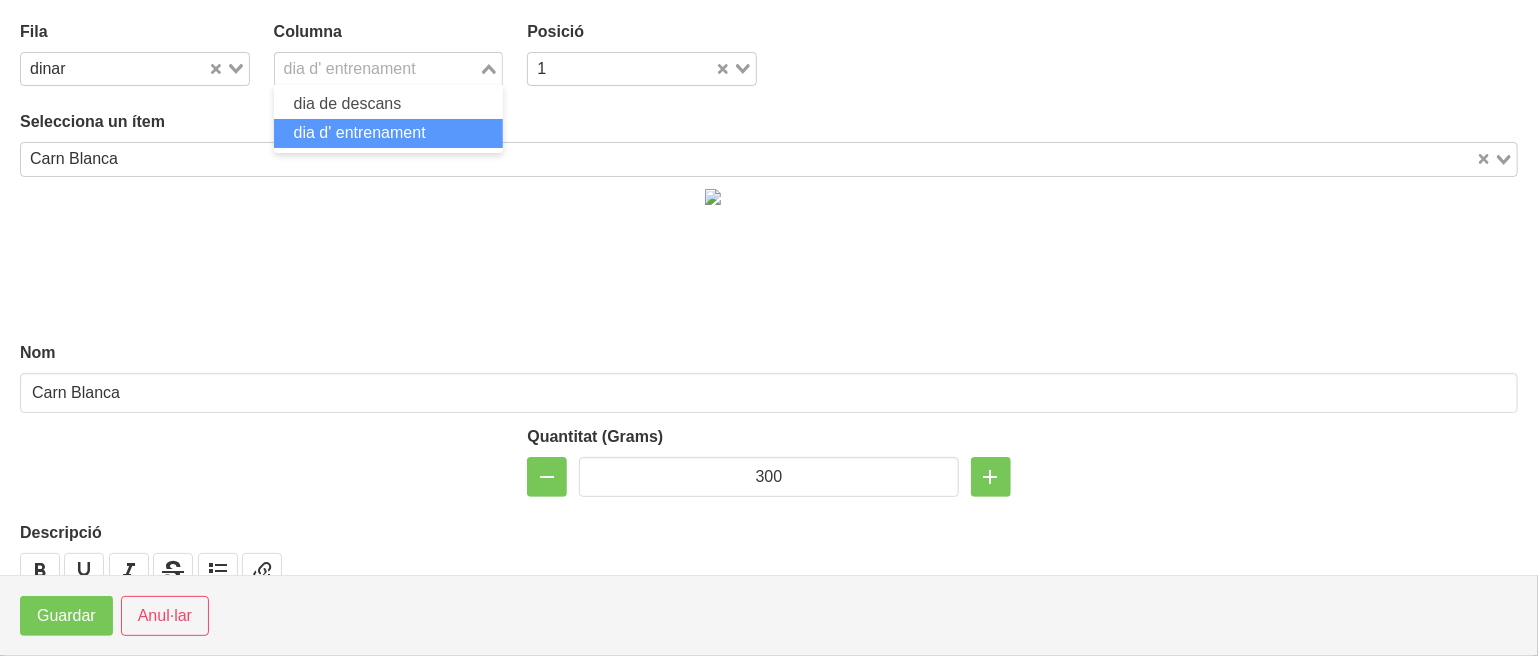 click on "dia d' entrenament" at bounding box center (377, 67) 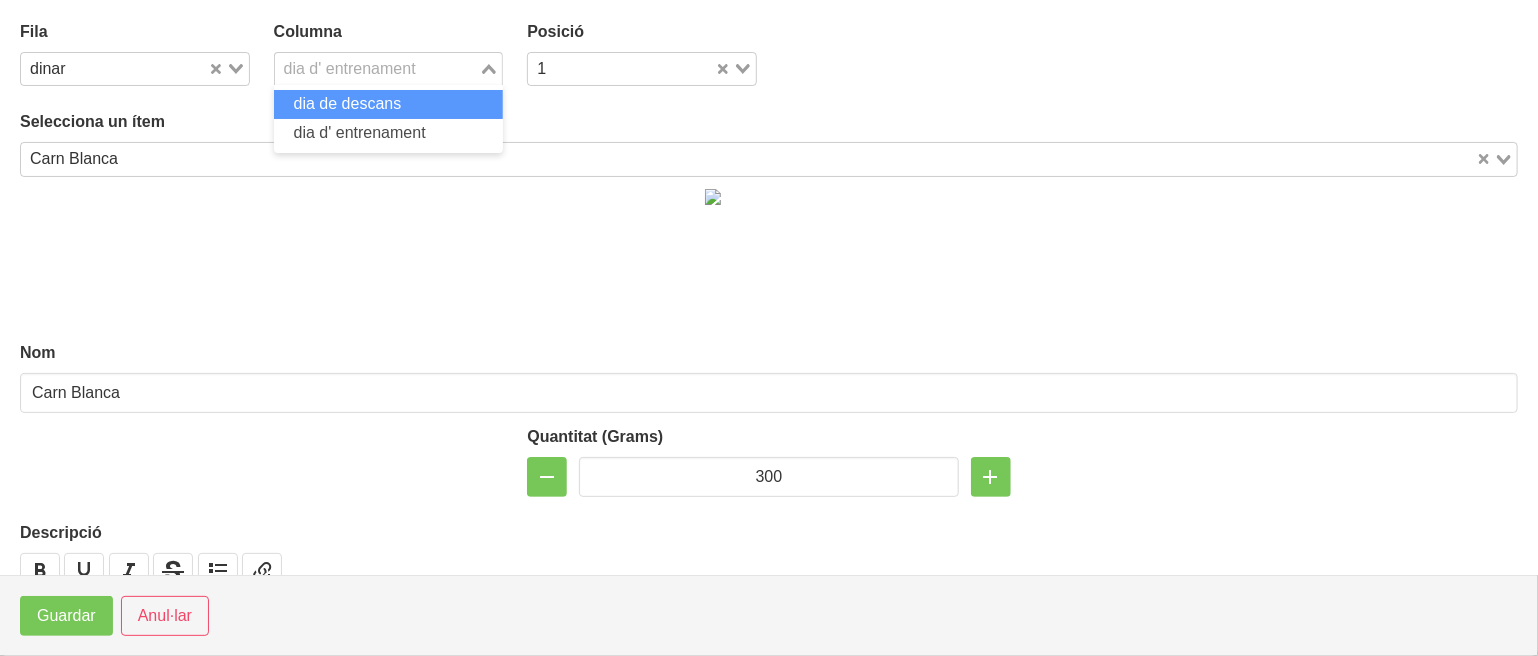 click on "dia de descans" at bounding box center [348, 103] 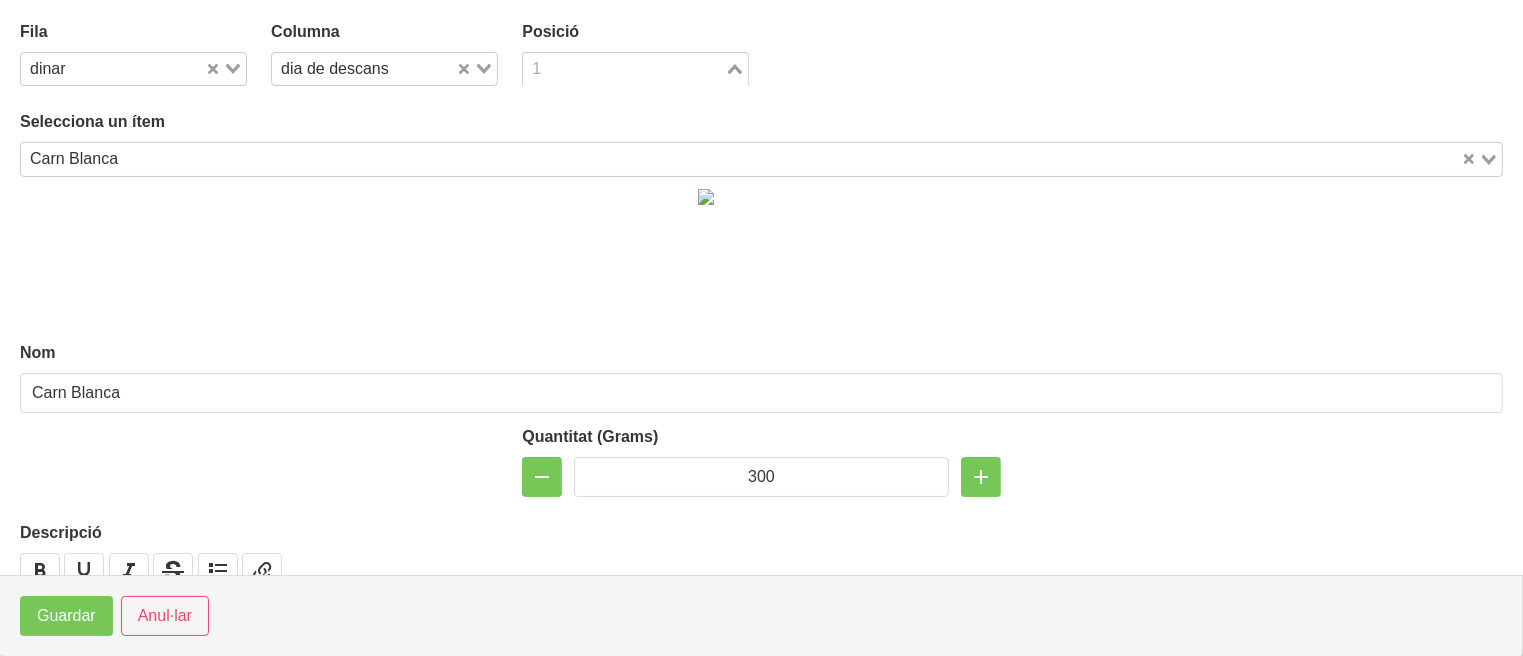 click at bounding box center (624, 69) 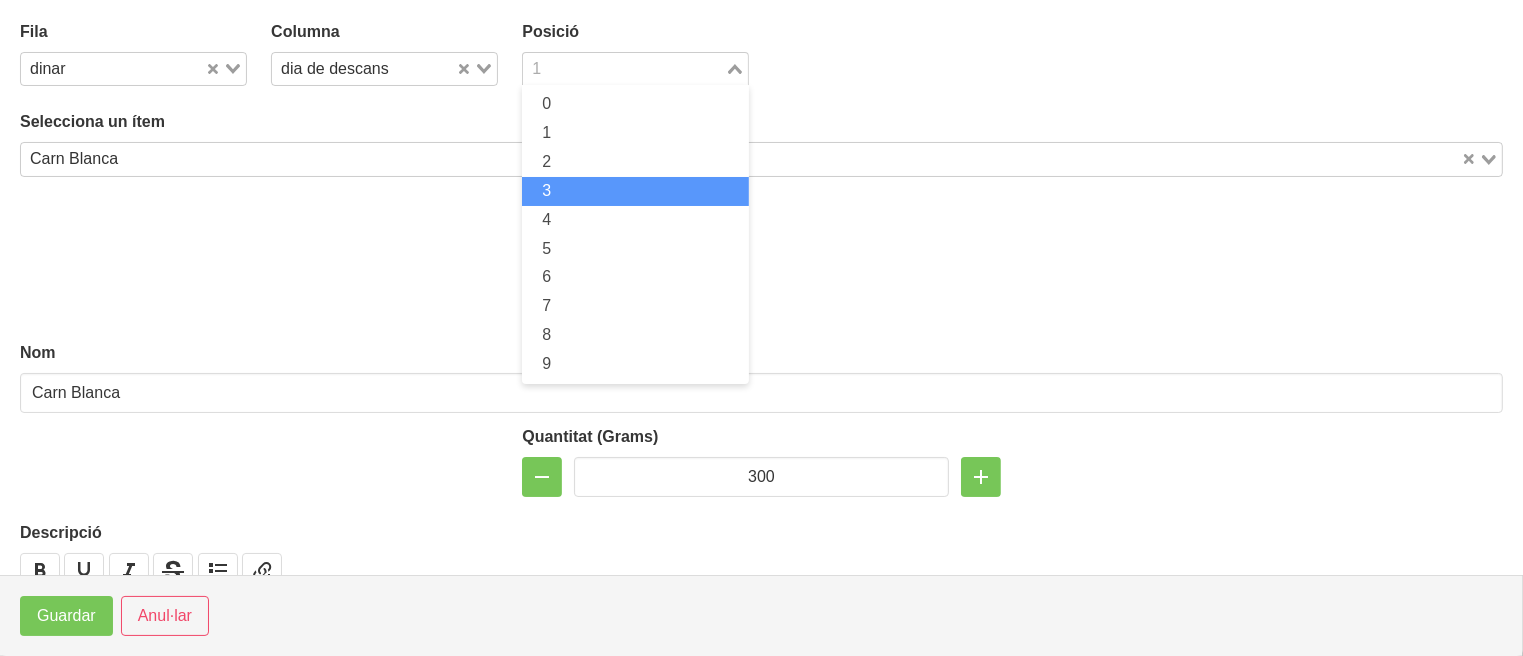 click on "3" at bounding box center (635, 191) 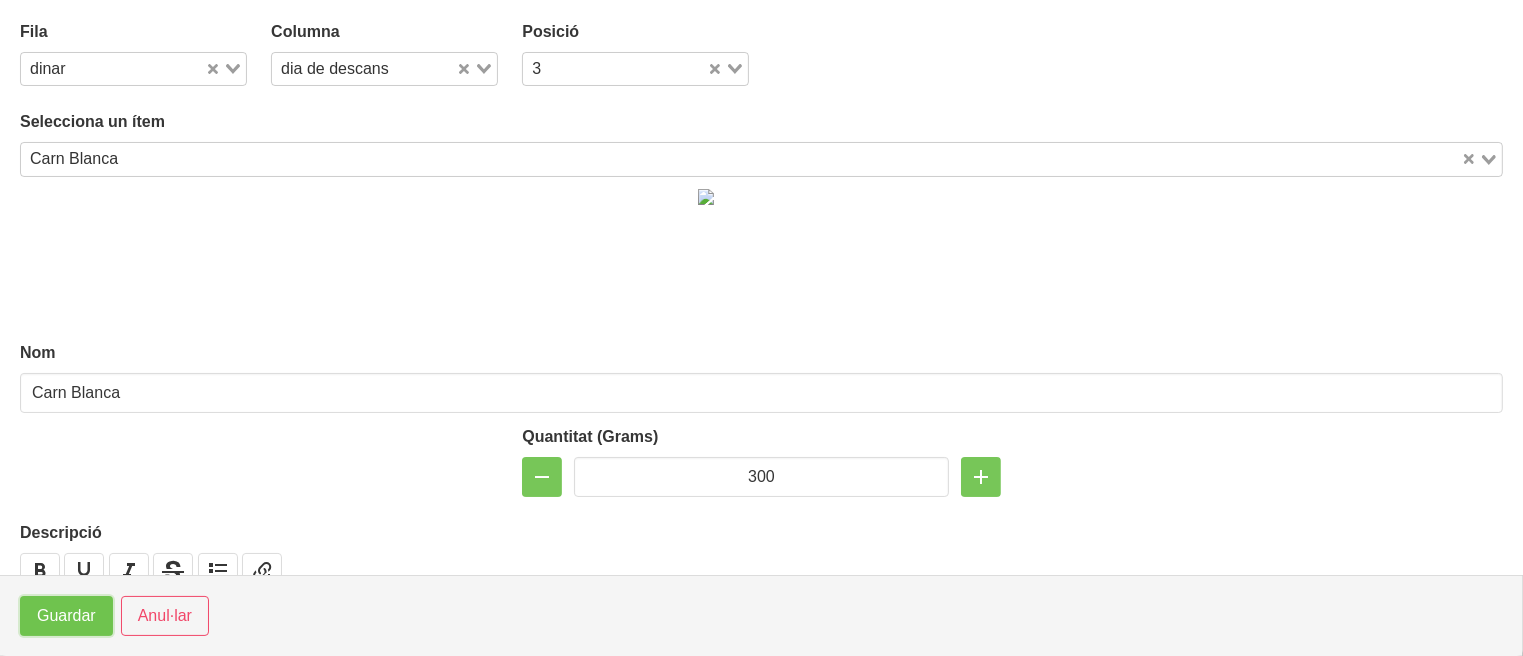 click on "Guardar" at bounding box center (66, 616) 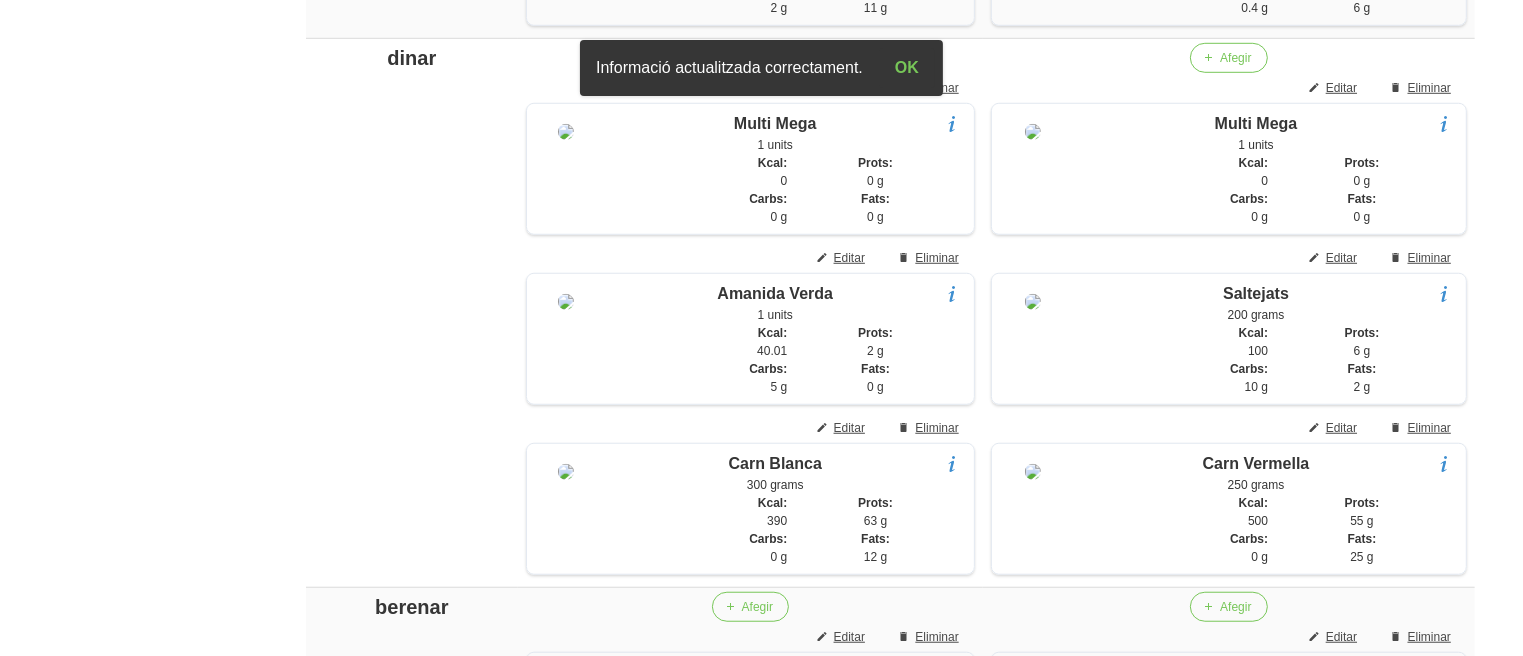 click on "General
Dashboard
Seccions
Clients
Administradors
Comunicacions
Esdeveniments
Aliments
Exercicis" at bounding box center [117, 535] 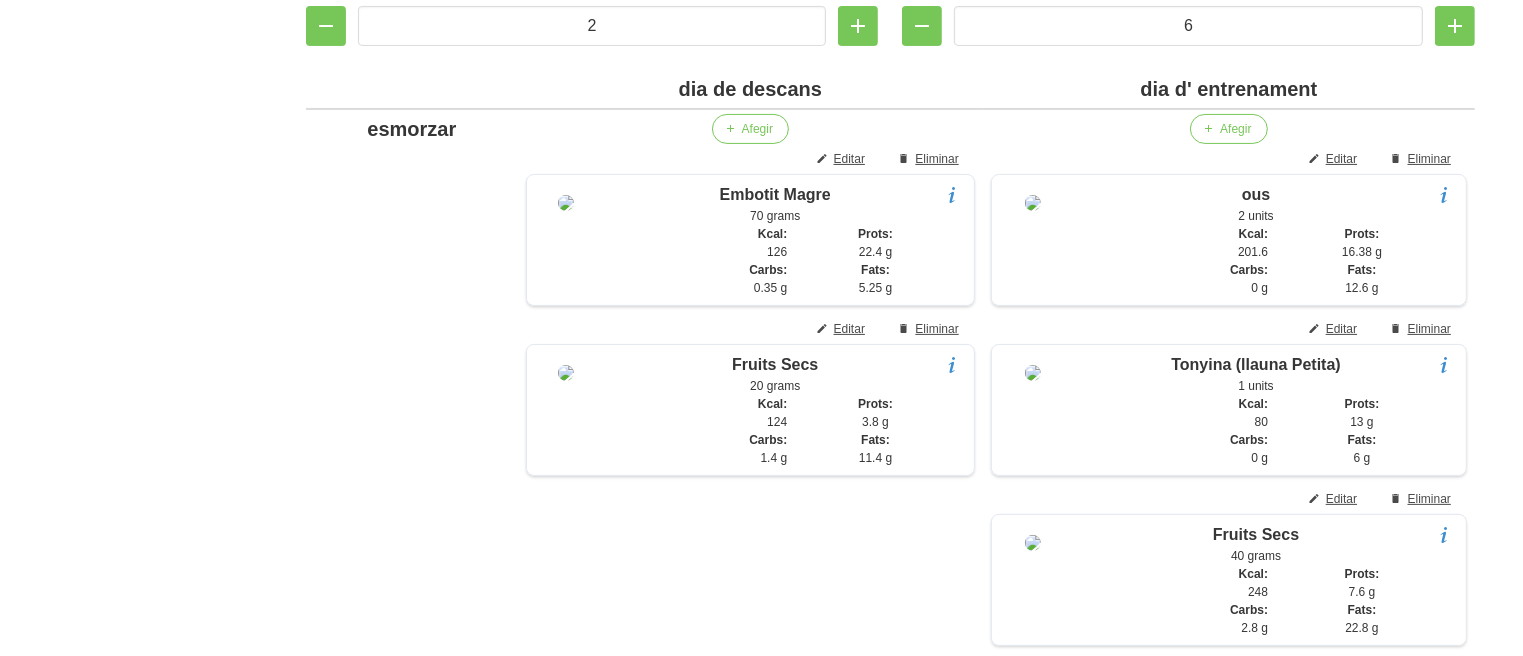 scroll, scrollTop: 455, scrollLeft: 0, axis: vertical 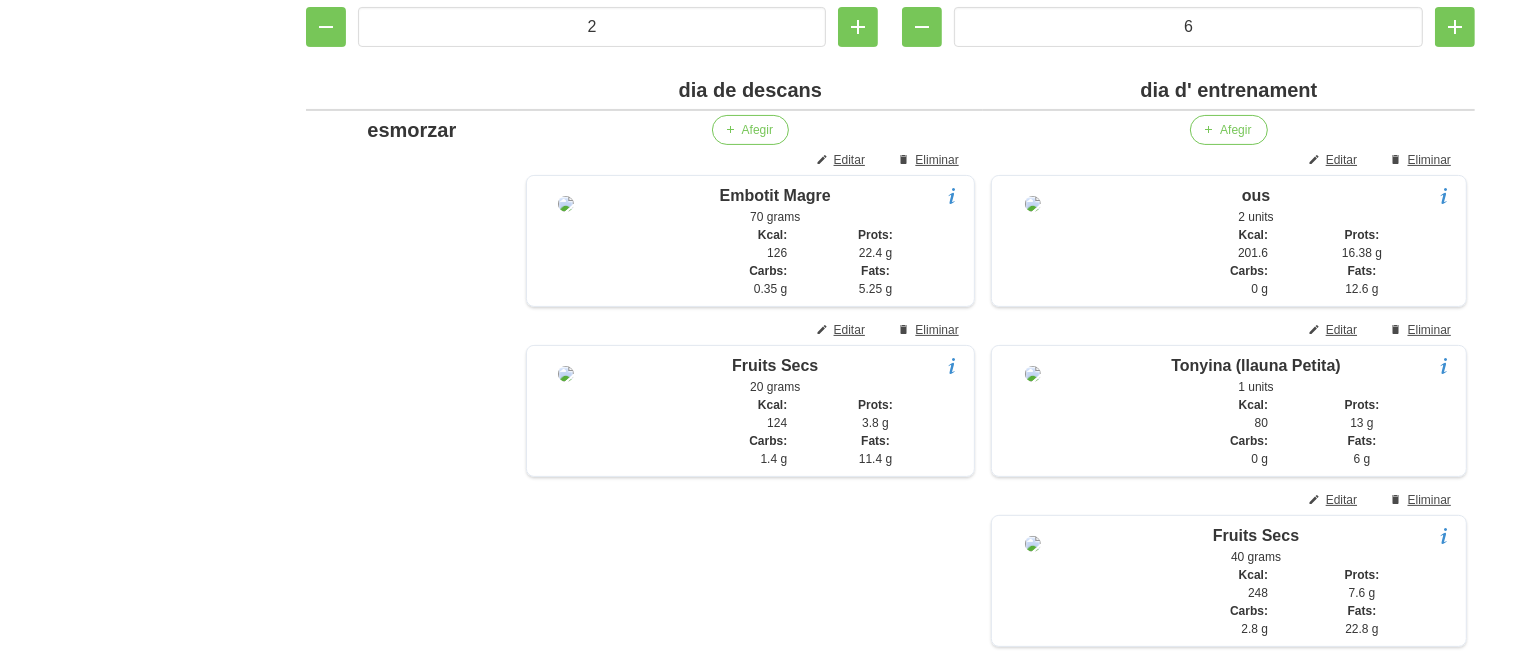click on "Editar dieta
false
[UUID]
Nom
[FIRST] [LAST]
Arxivat?
Mentor
[FIRST] [LAST]
Loading...
Data inici
1/1/[YEAR]
January
February
March
April
May
M" at bounding box center (890, 1535) 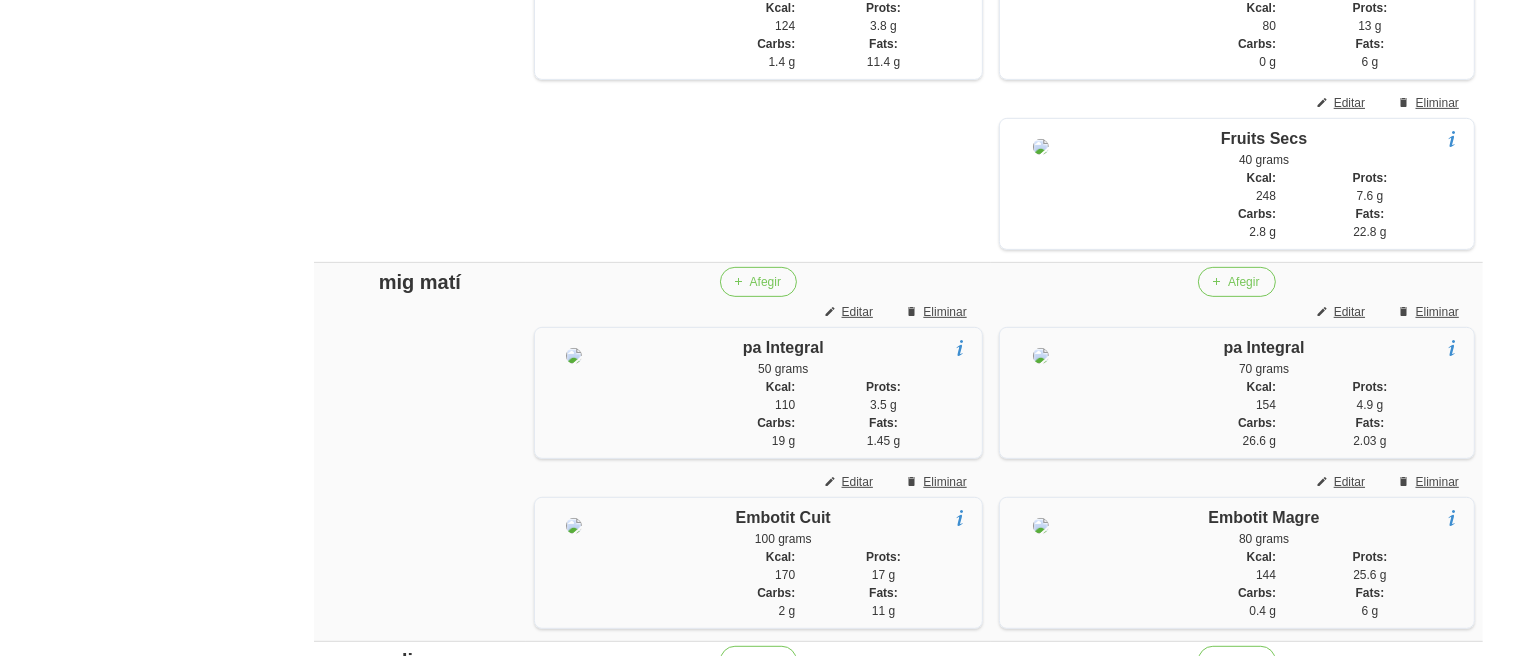 scroll, scrollTop: 855, scrollLeft: 0, axis: vertical 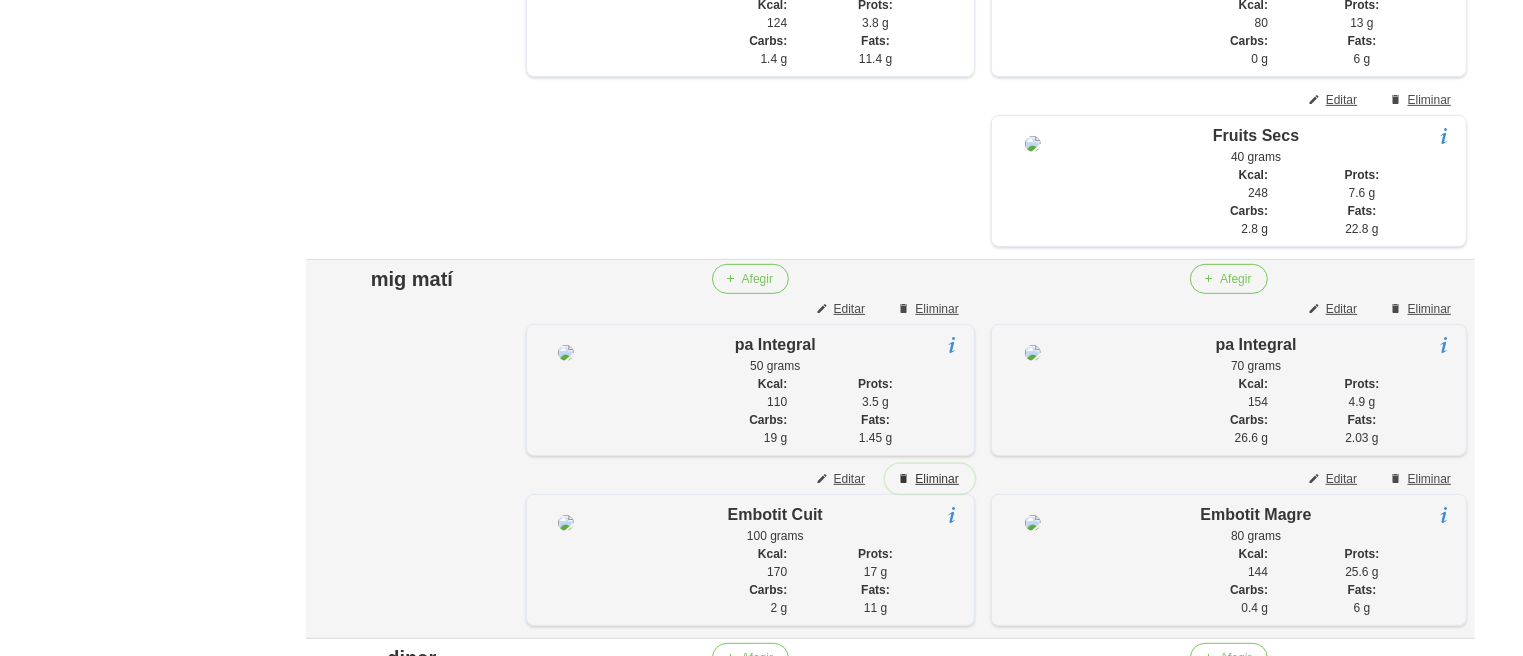 click on "Eliminar" at bounding box center (936, 479) 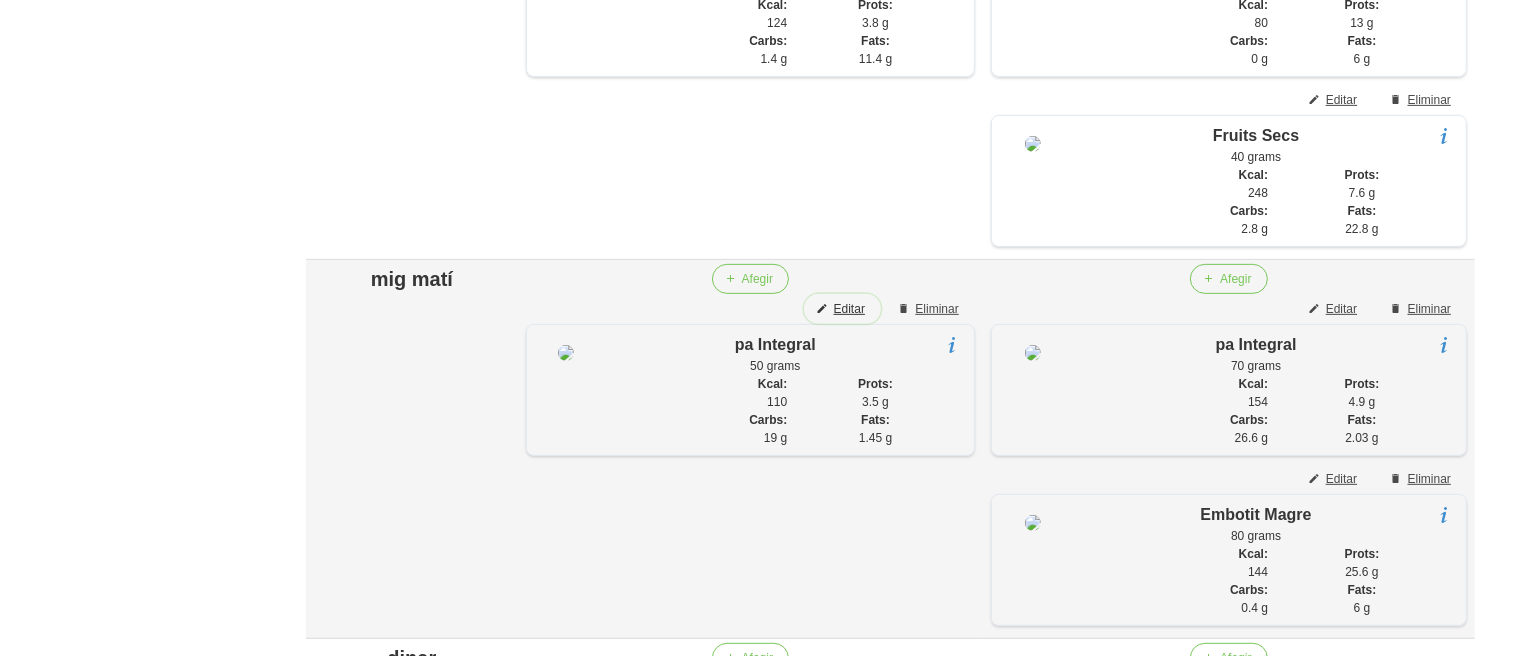 click on "Editar" at bounding box center [849, 309] 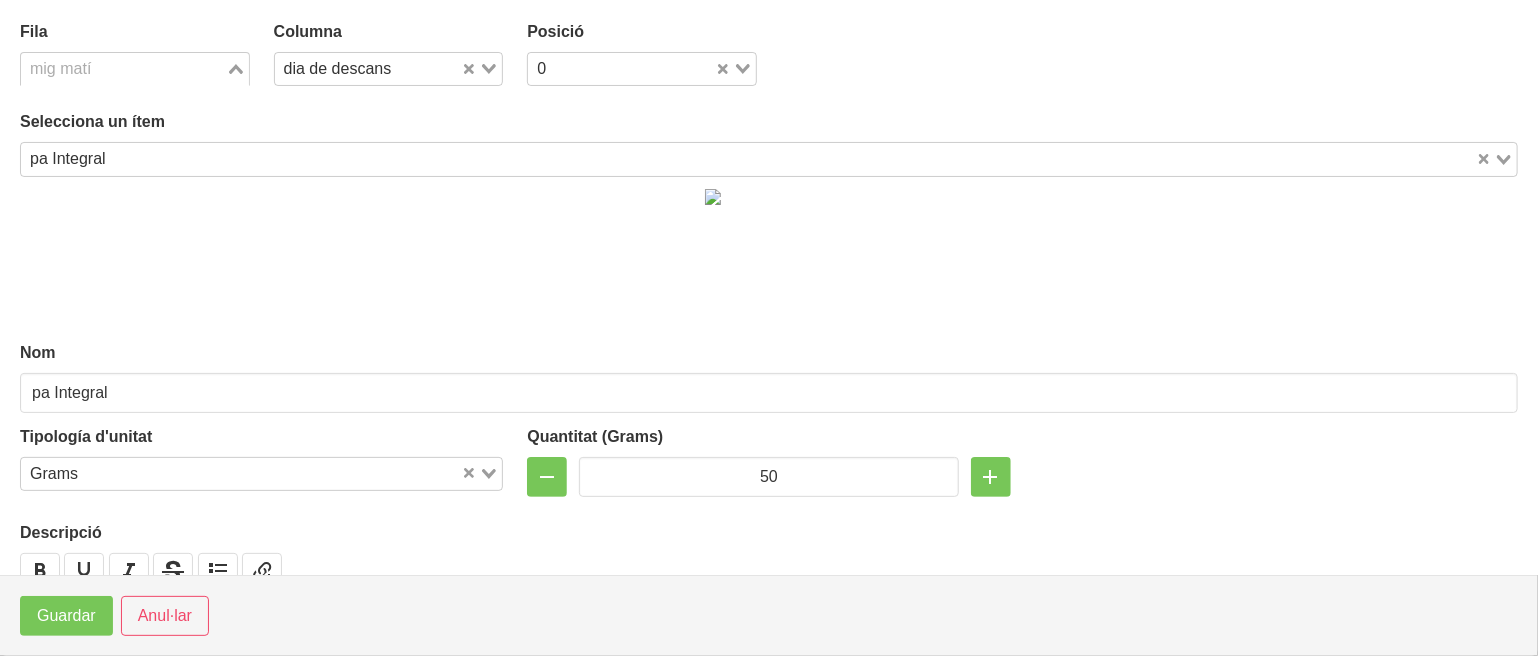 click at bounding box center (123, 69) 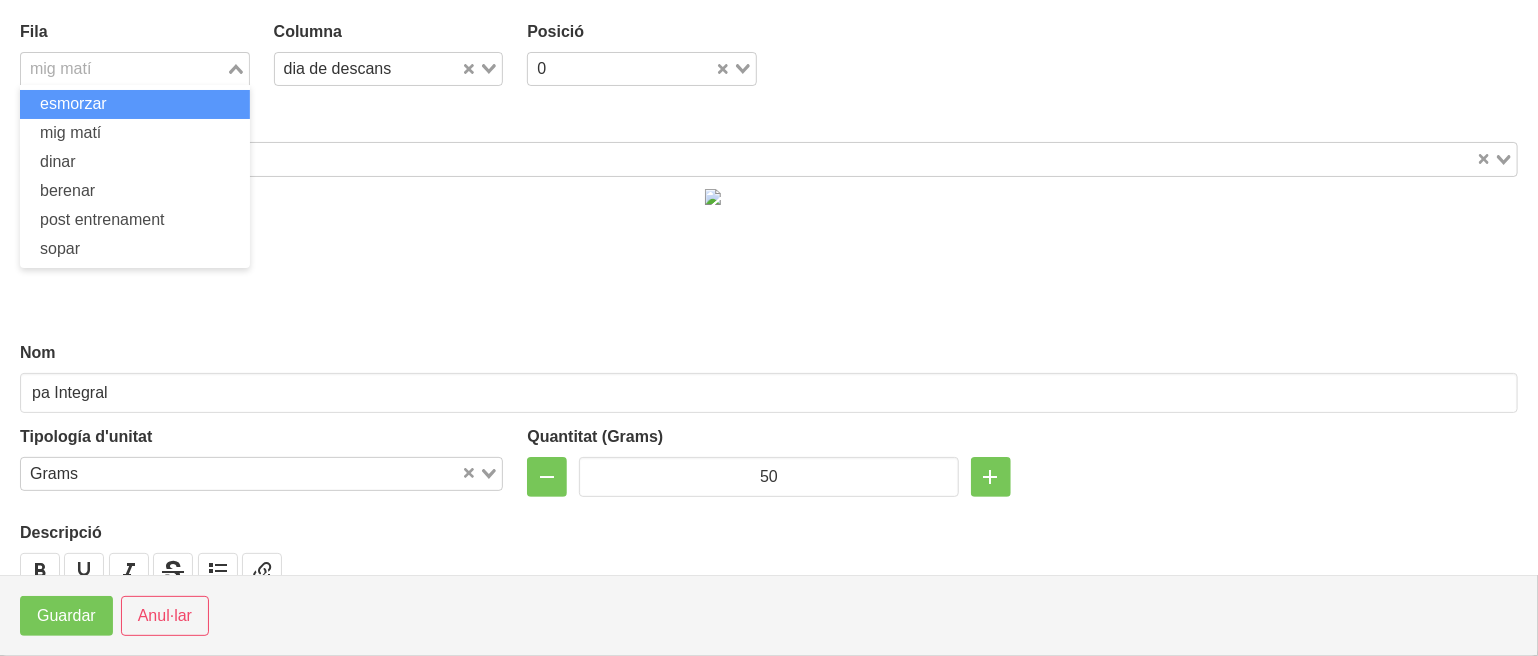 click on "esmorzar" at bounding box center (135, 104) 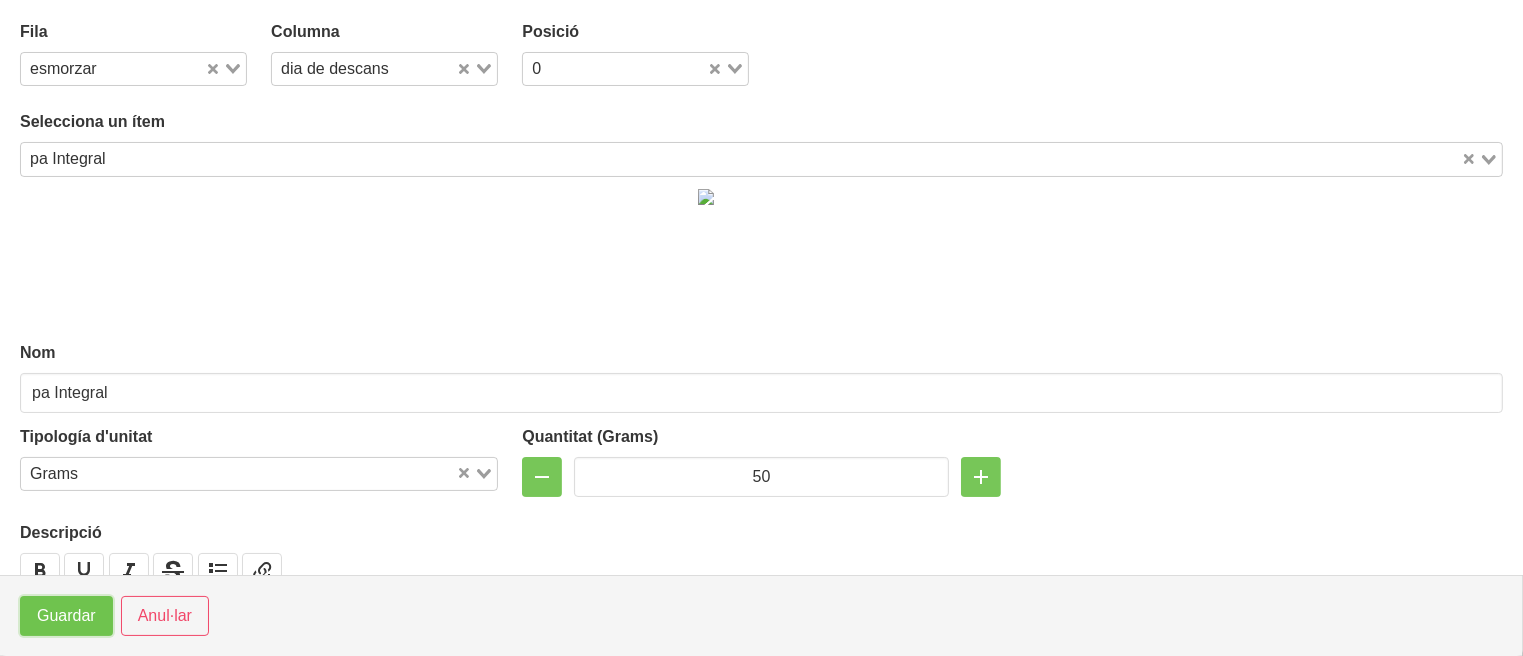 click on "Guardar" at bounding box center [66, 616] 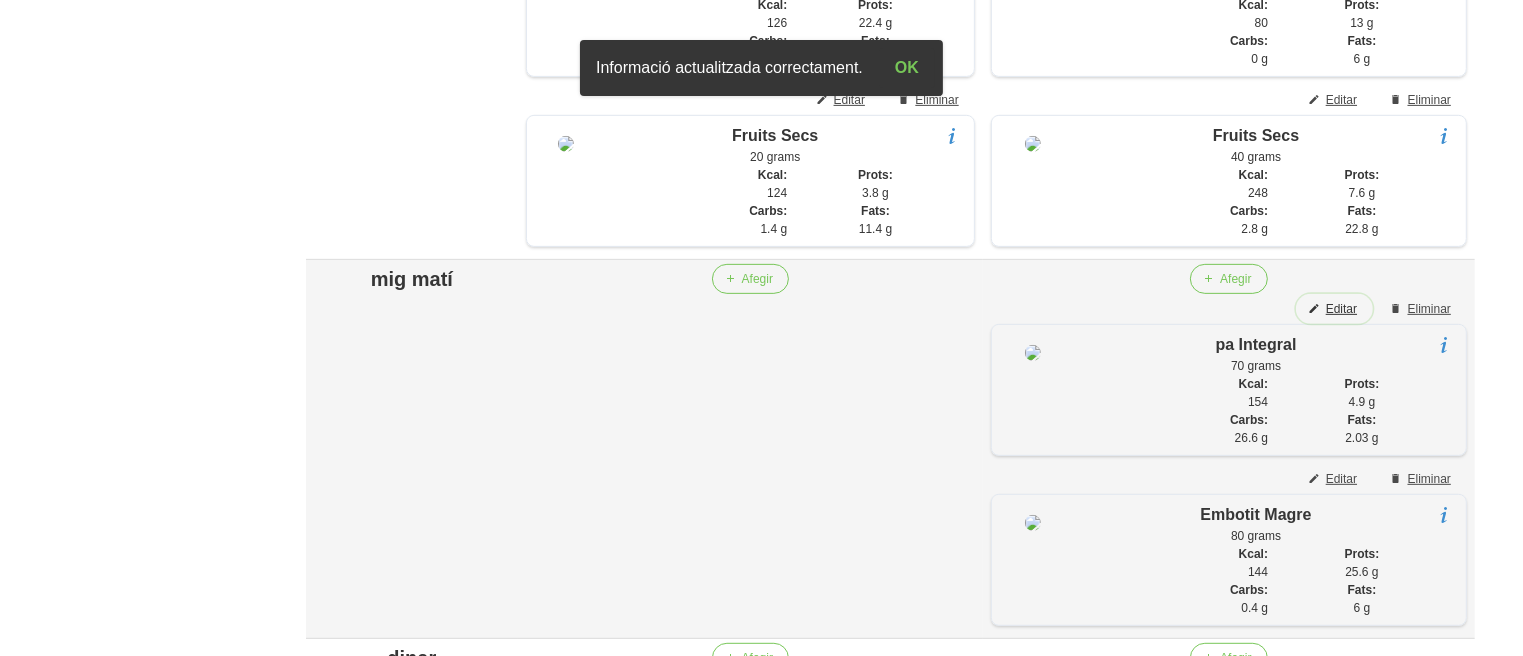 click on "Editar" at bounding box center [1341, 309] 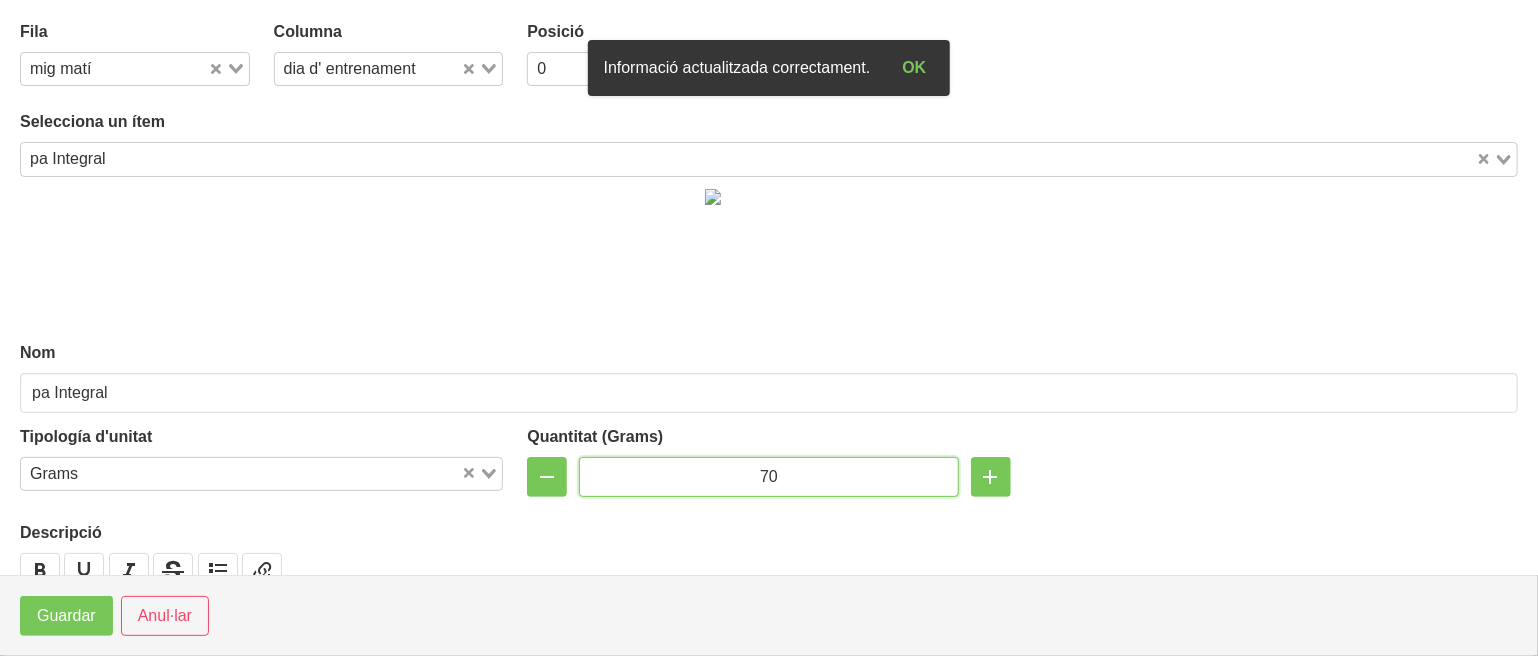 click on "70" at bounding box center [768, 477] 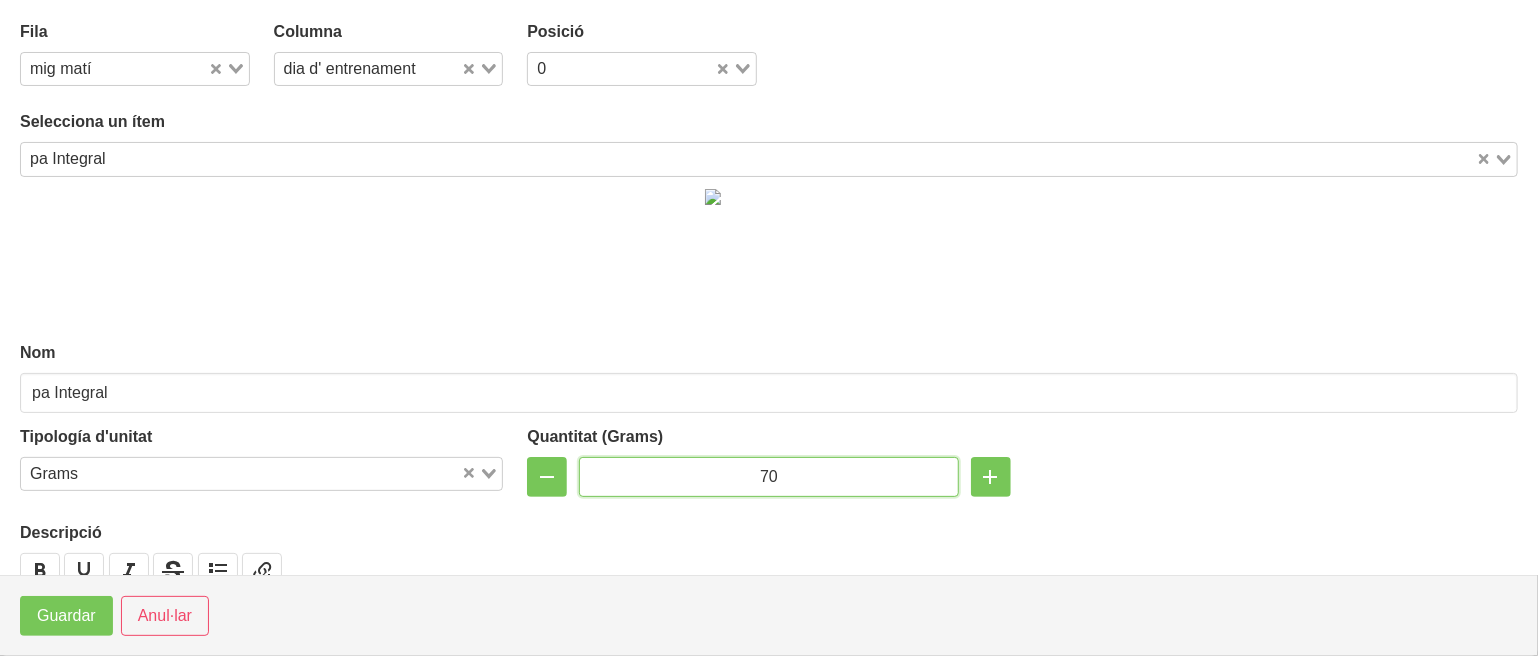 click on "70" at bounding box center (768, 477) 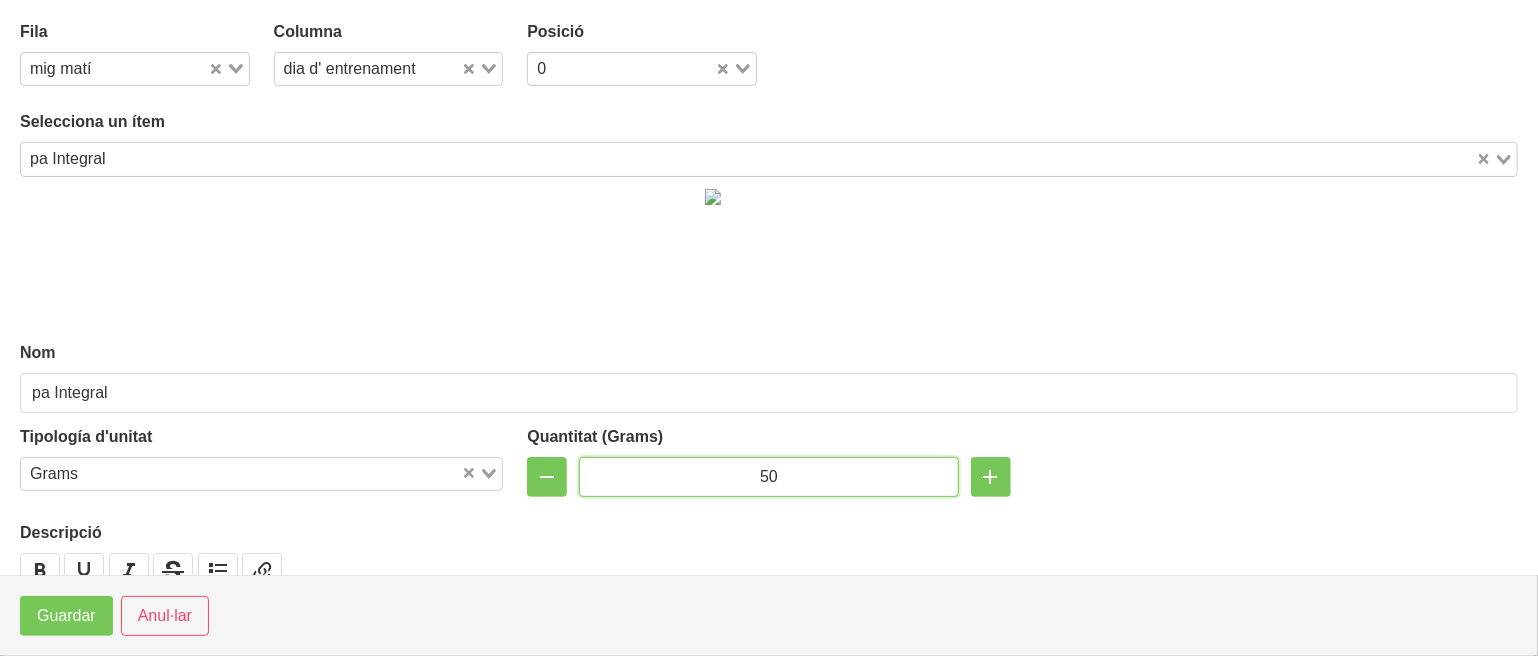 type on "50" 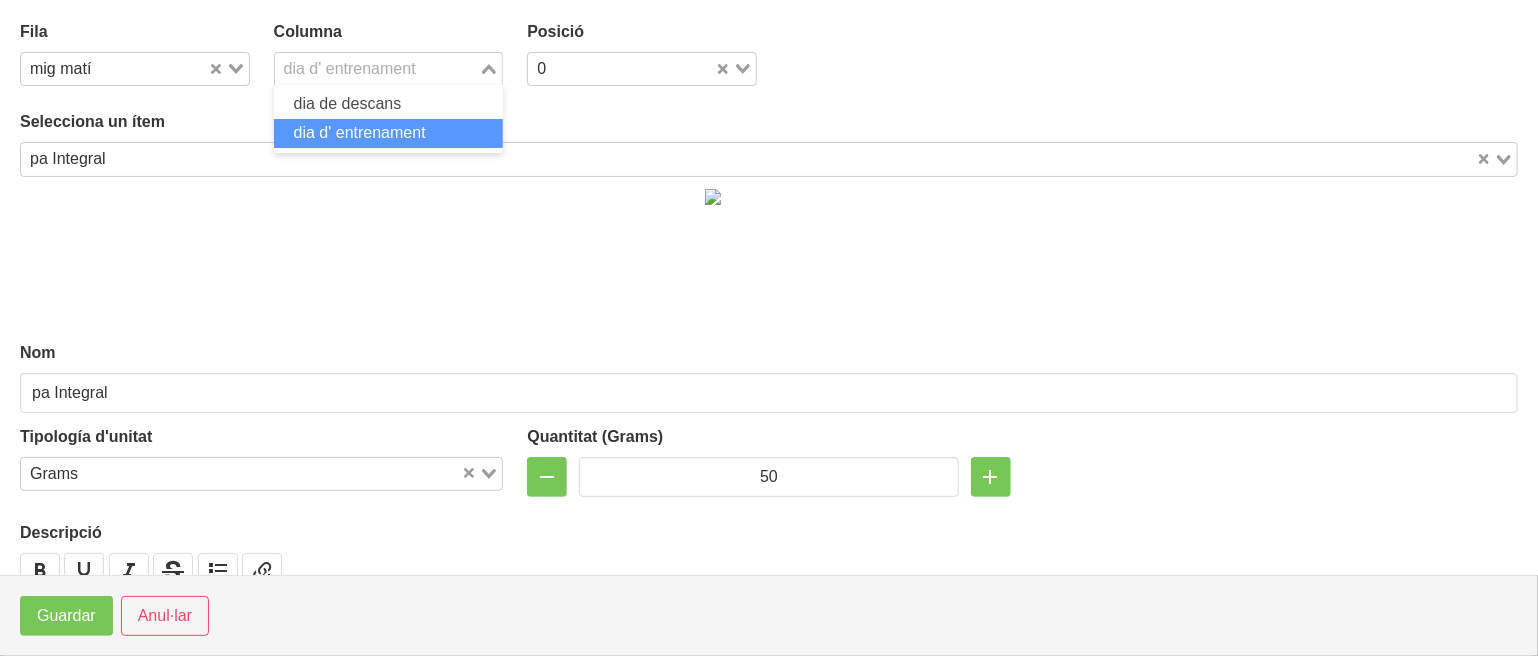 click on "dia d' entrenament" at bounding box center [377, 67] 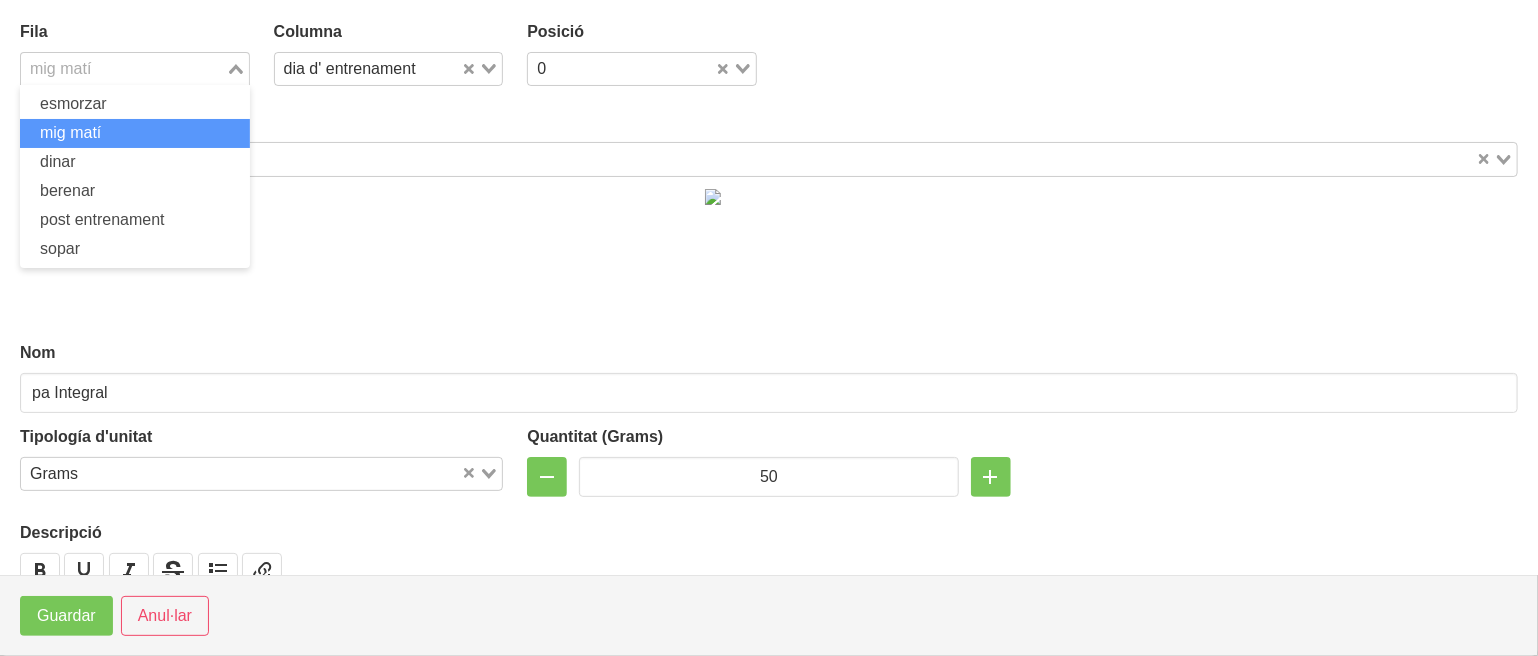 click at bounding box center (123, 69) 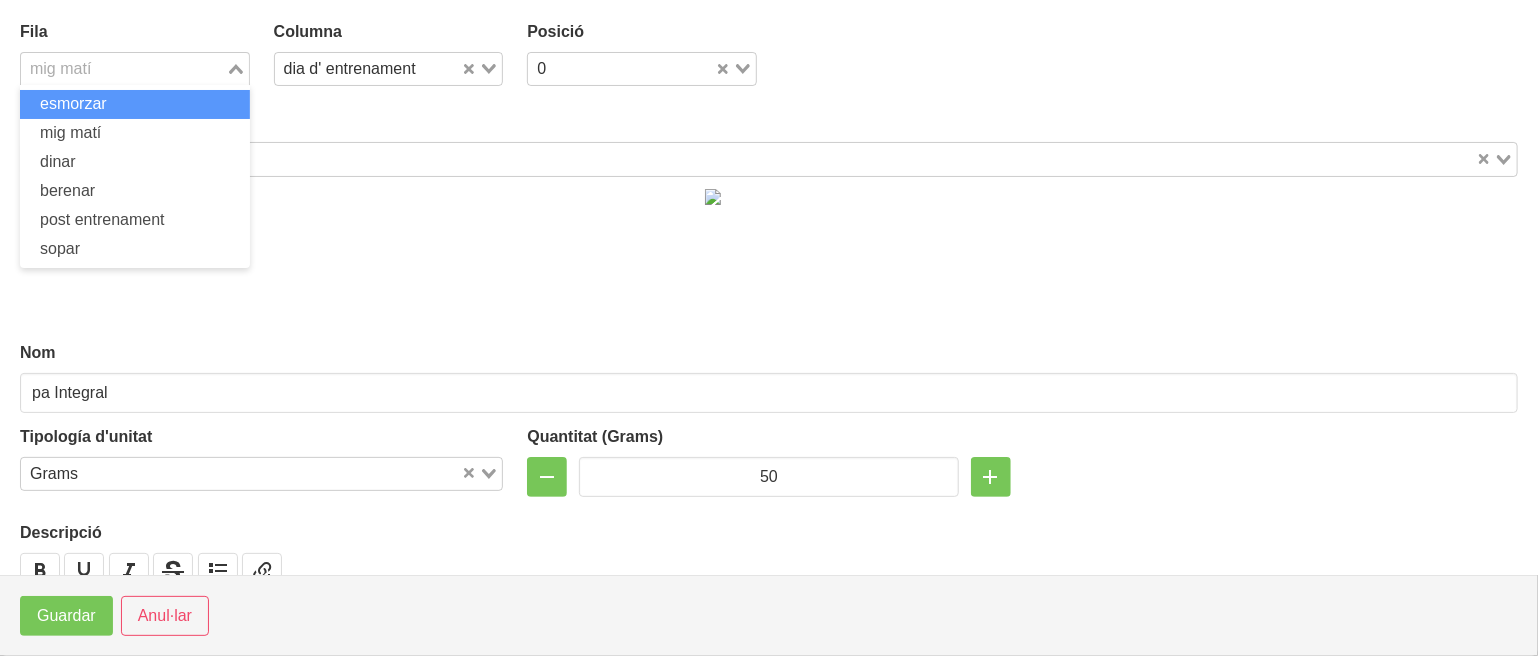click on "esmorzar" at bounding box center [135, 104] 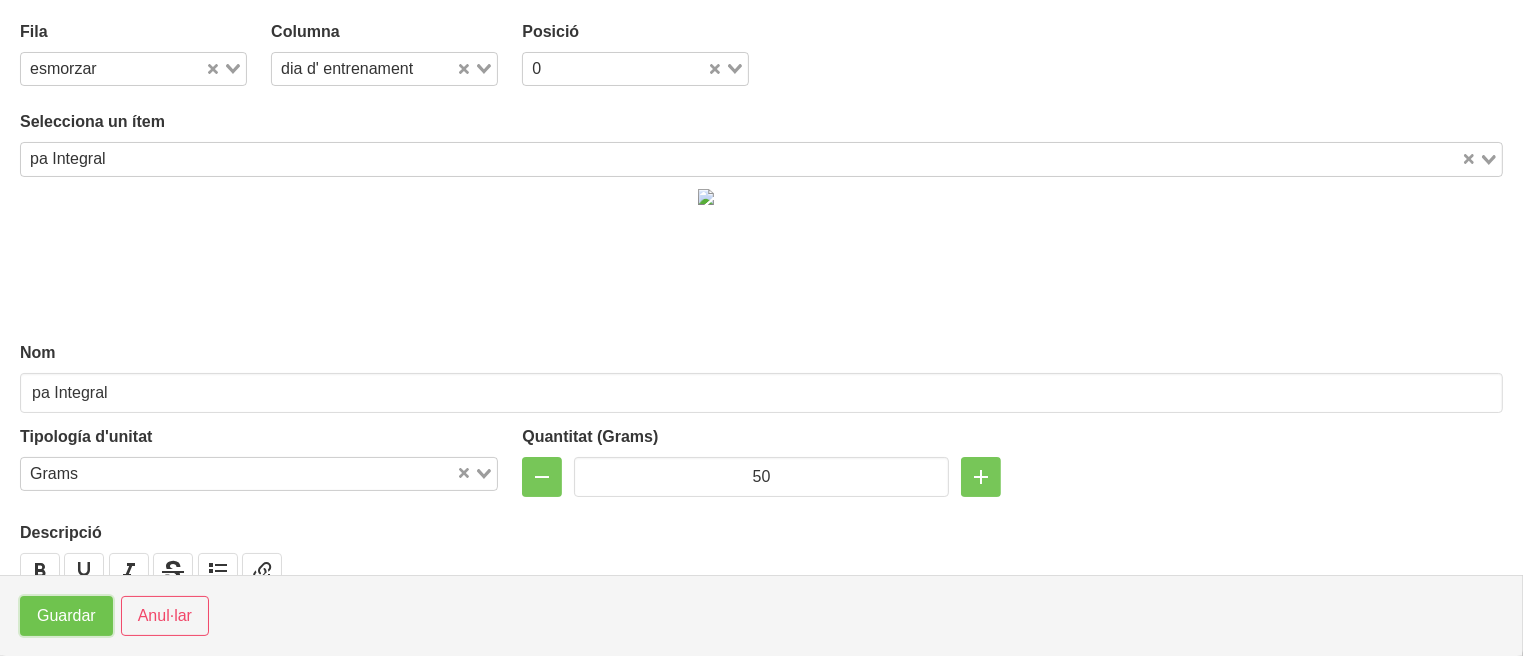 click on "Guardar" at bounding box center [66, 616] 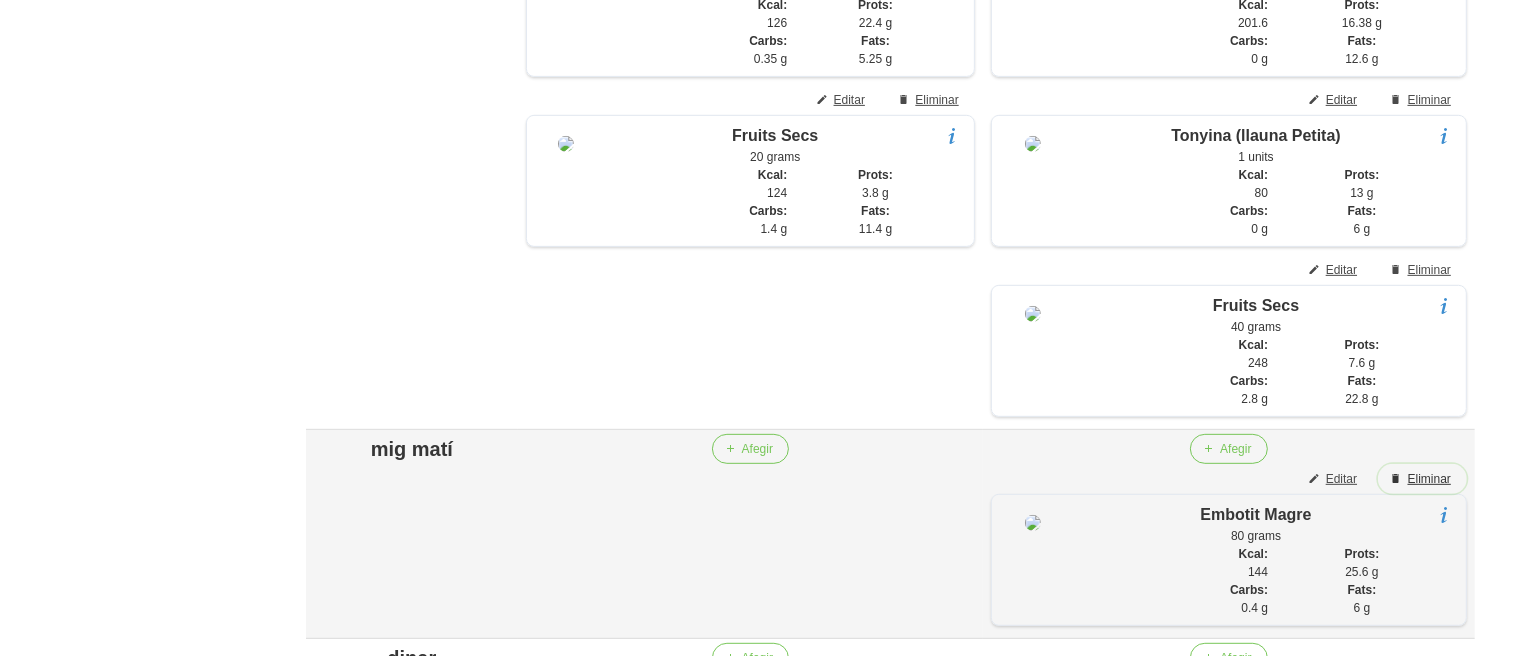 click on "Eliminar" at bounding box center (1429, 479) 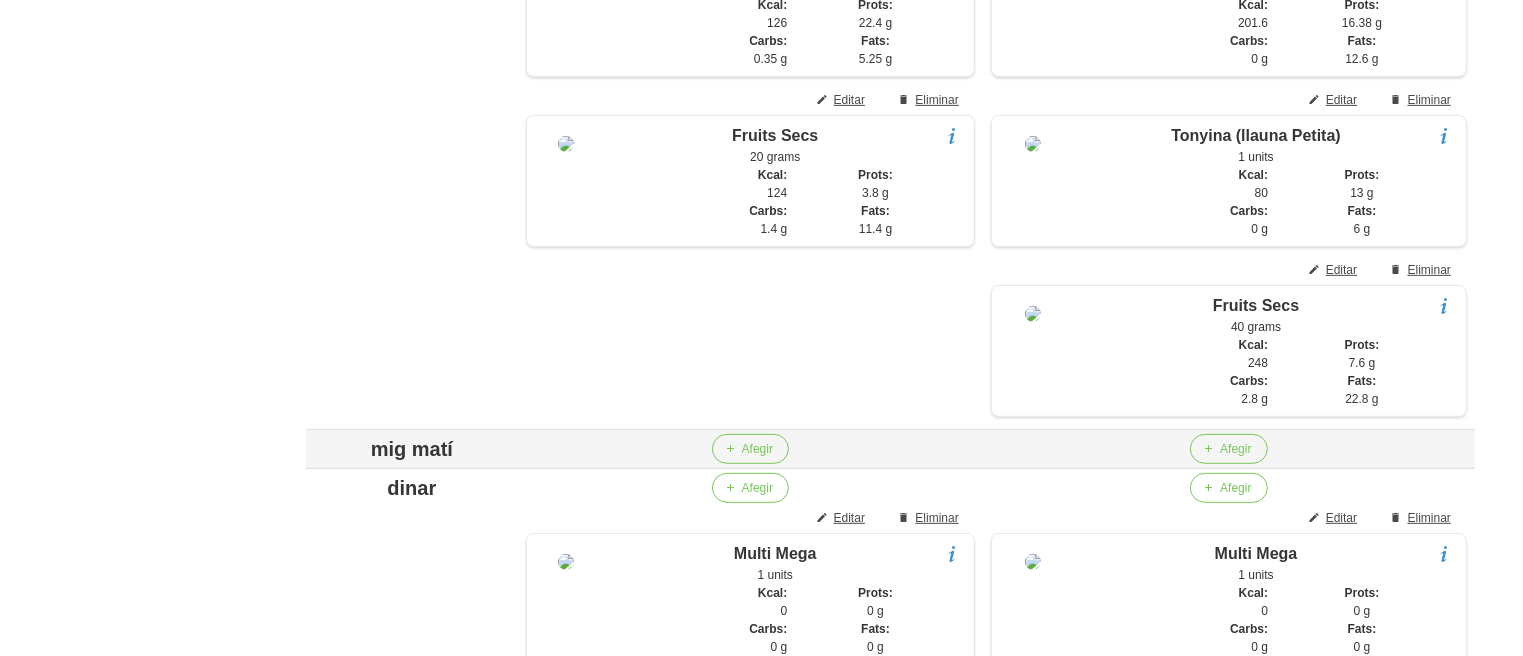 click on "mig matí" at bounding box center [412, 449] 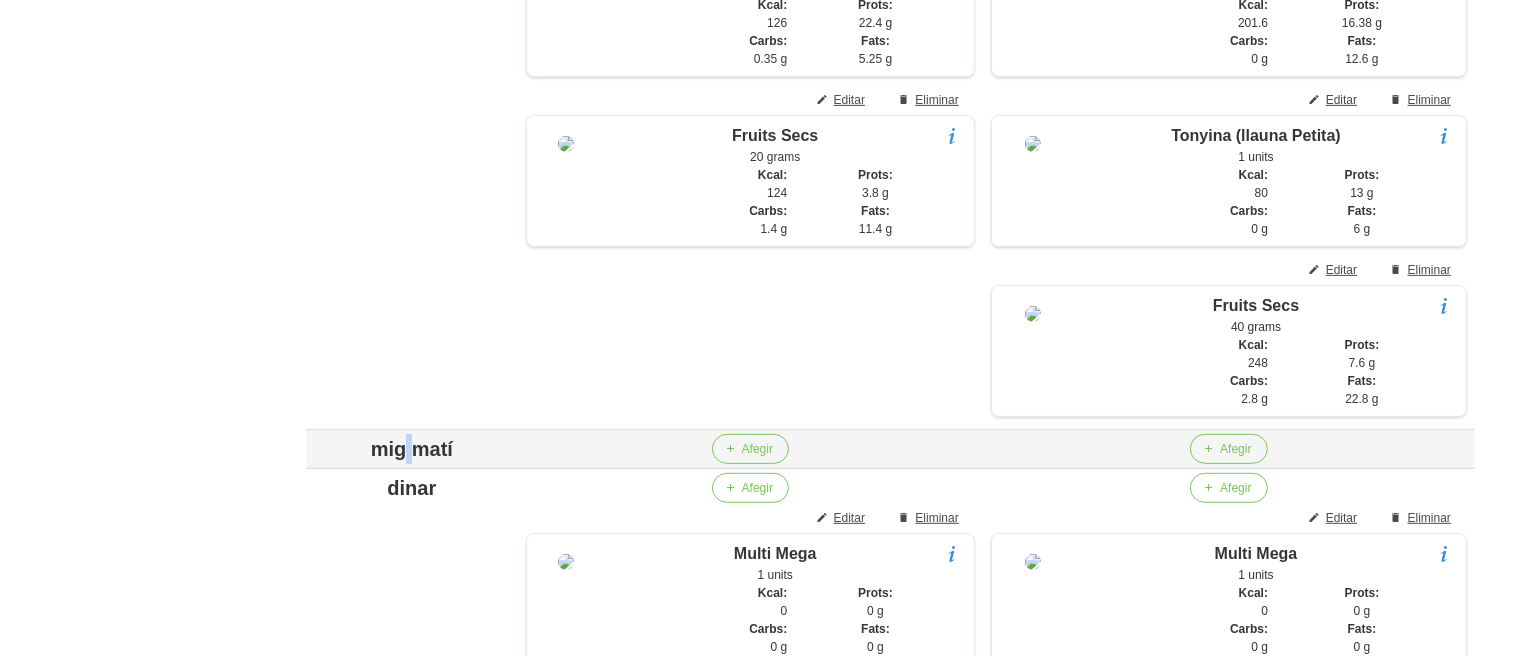click on "mig matí" at bounding box center [412, 449] 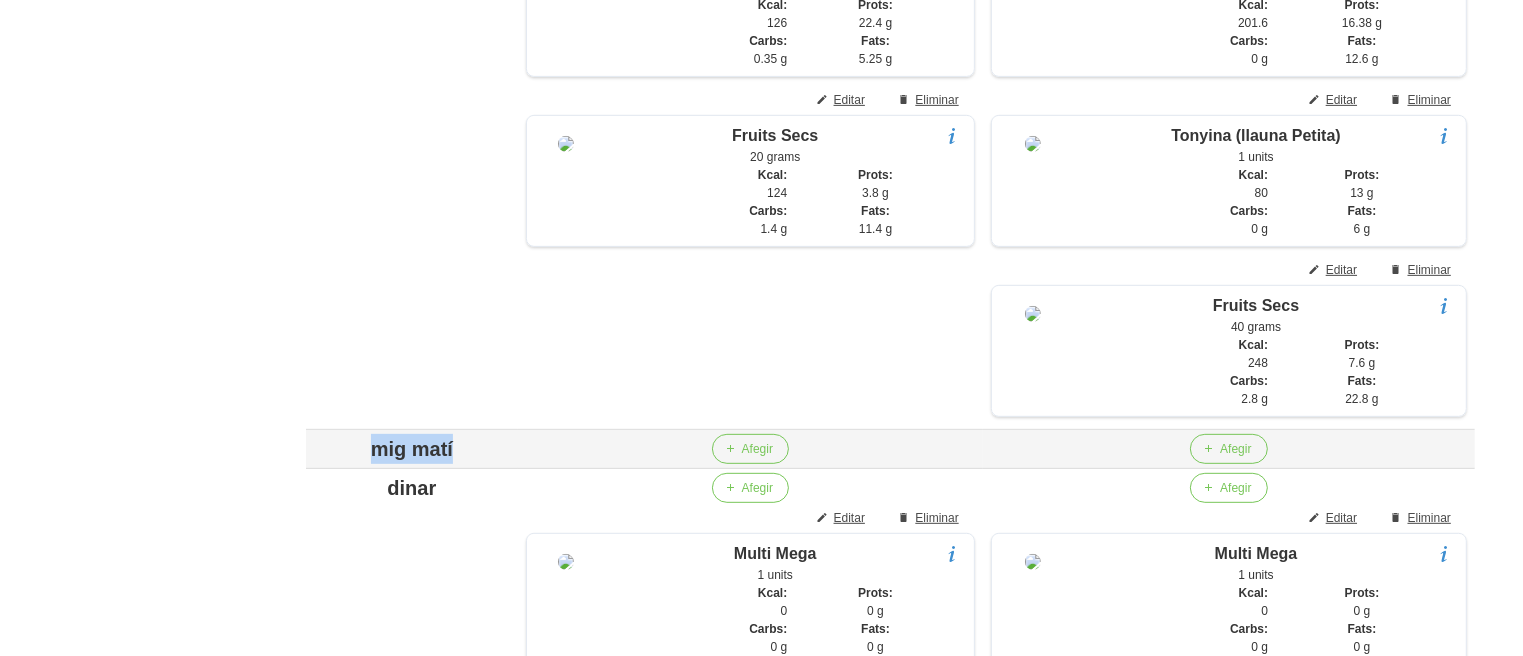 click on "mig matí" at bounding box center [412, 449] 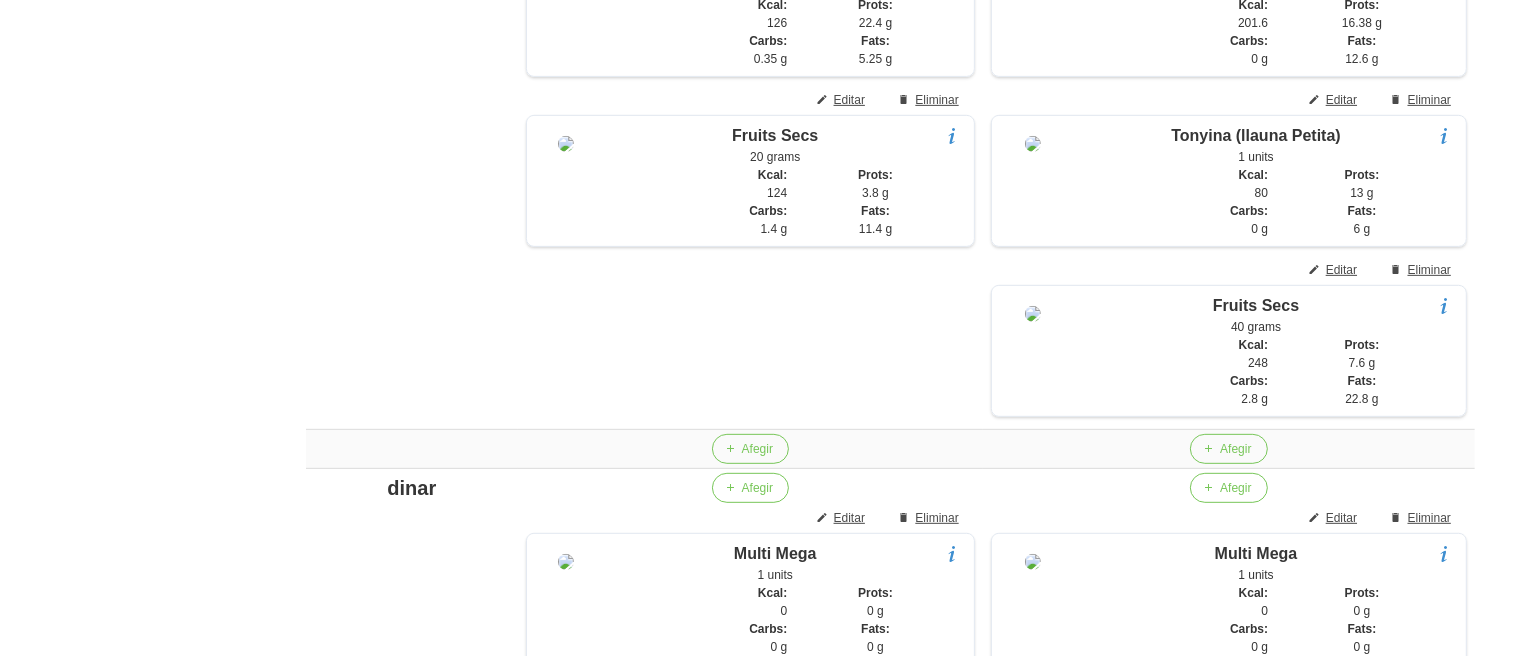 click on "Editar dieta
false
[UUID]
Nom
[FIRST] [LAST]
Arxivat?
Mentor
[FIRST] [LAST]
Loading...
Data inici
1/1/[YEAR]
January
February
March
April
May
M" at bounding box center (890, 1050) 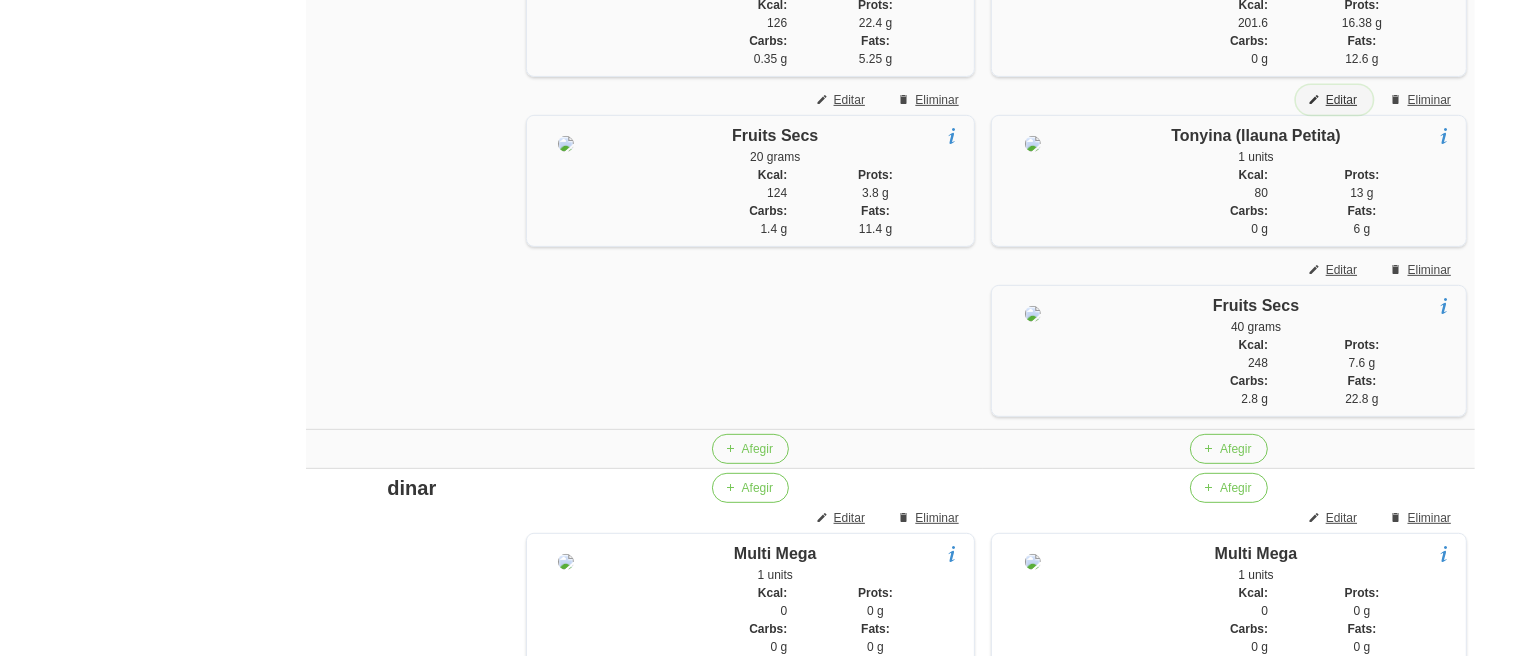 click on "Editar" at bounding box center [1341, 100] 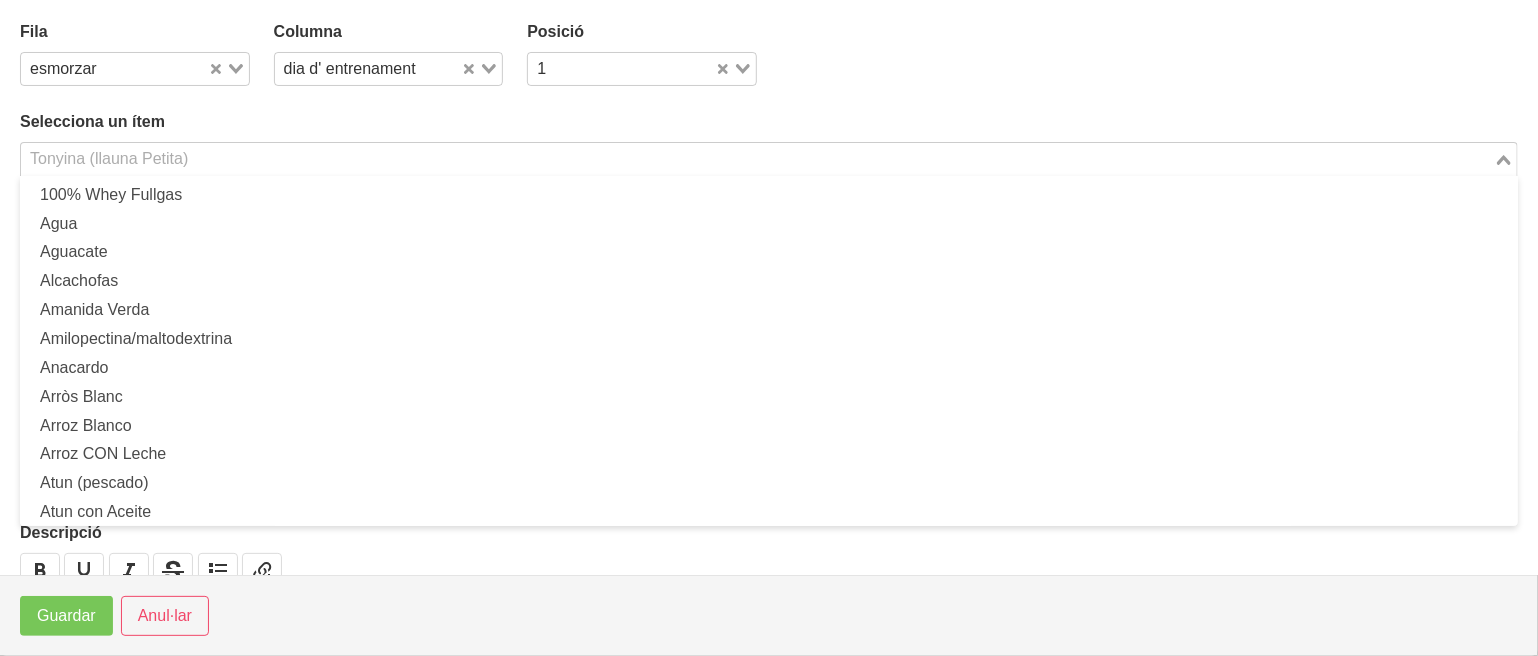 click at bounding box center [757, 159] 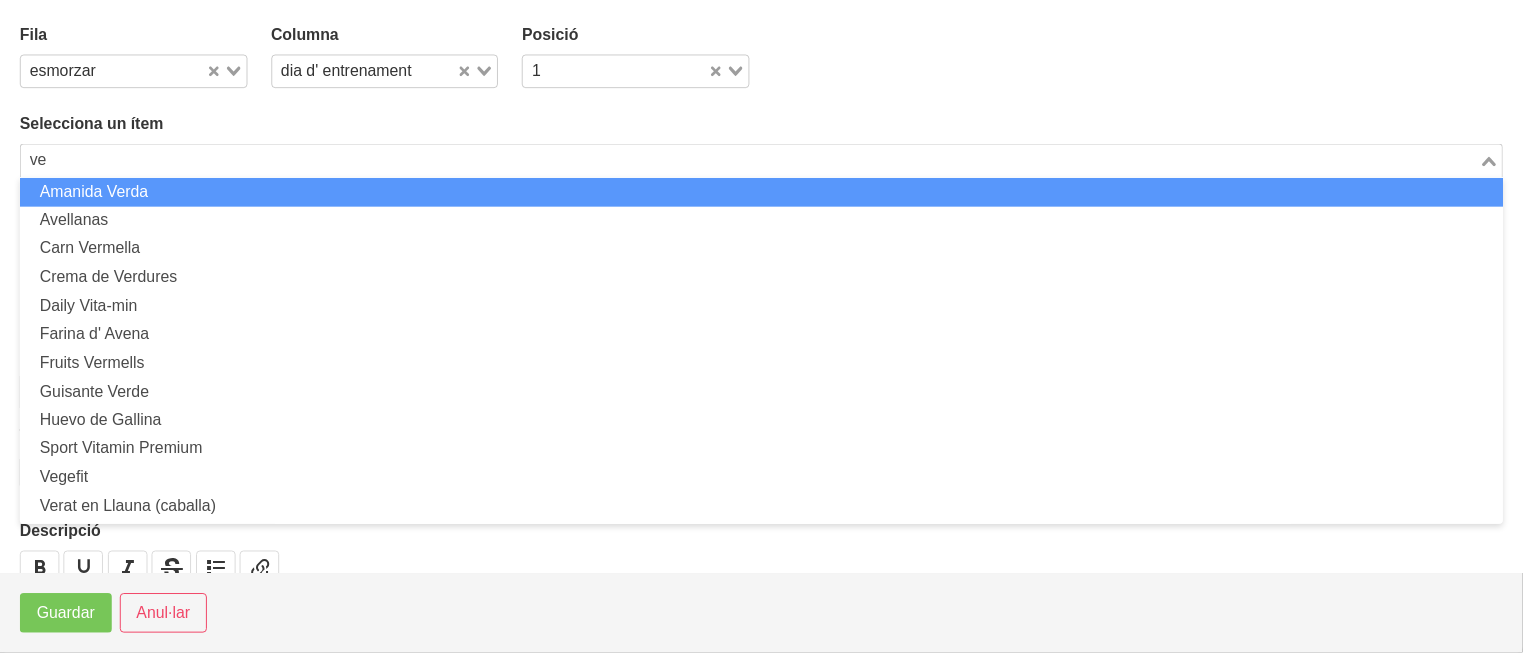 scroll, scrollTop: 0, scrollLeft: 0, axis: both 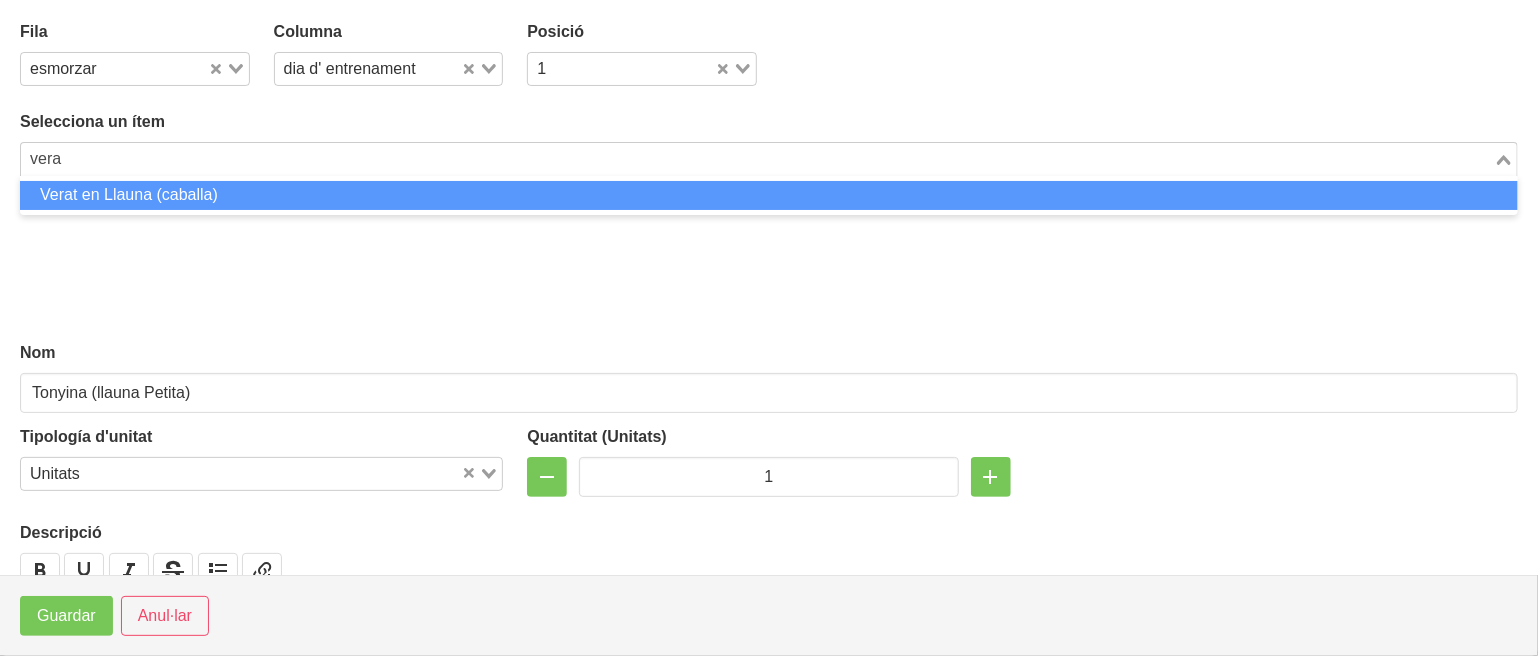click on "Verat en Llauna (caballa)" at bounding box center [769, 195] 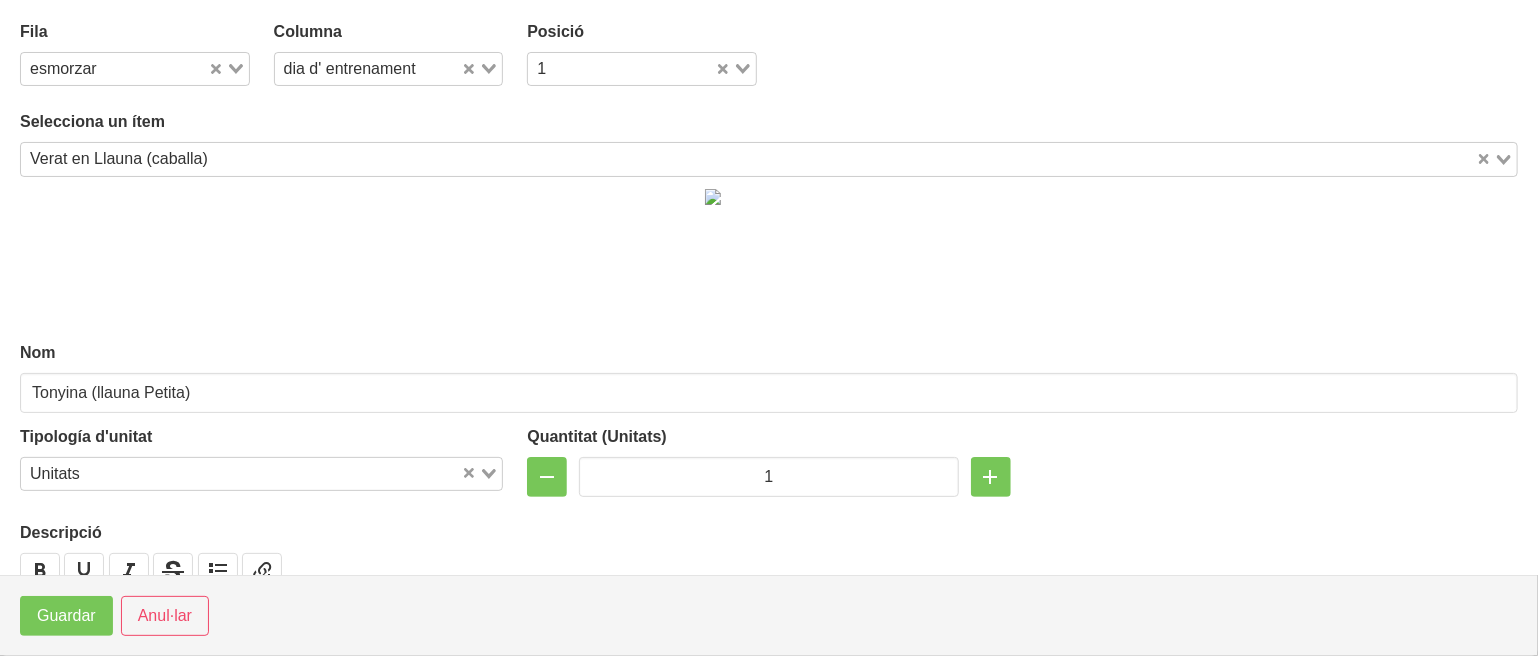 type on "Verat en Llauna (caballa)" 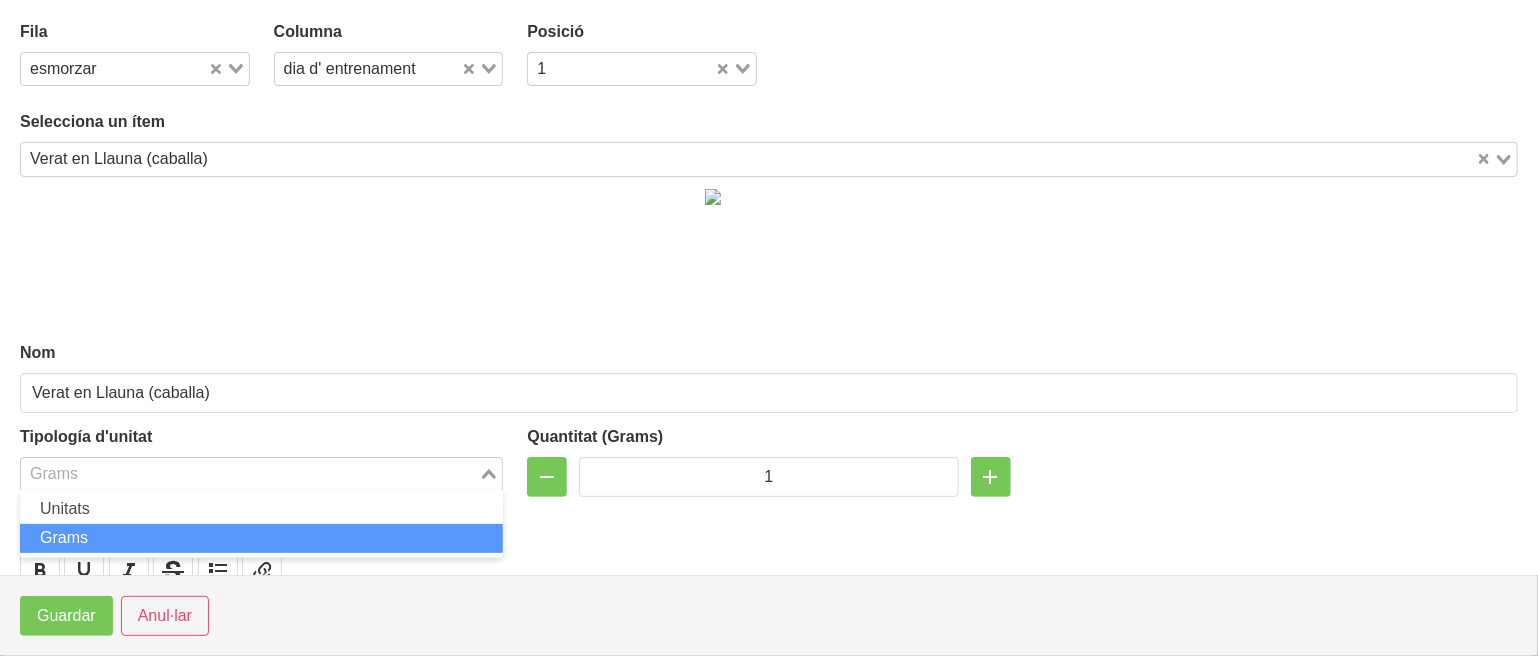 click 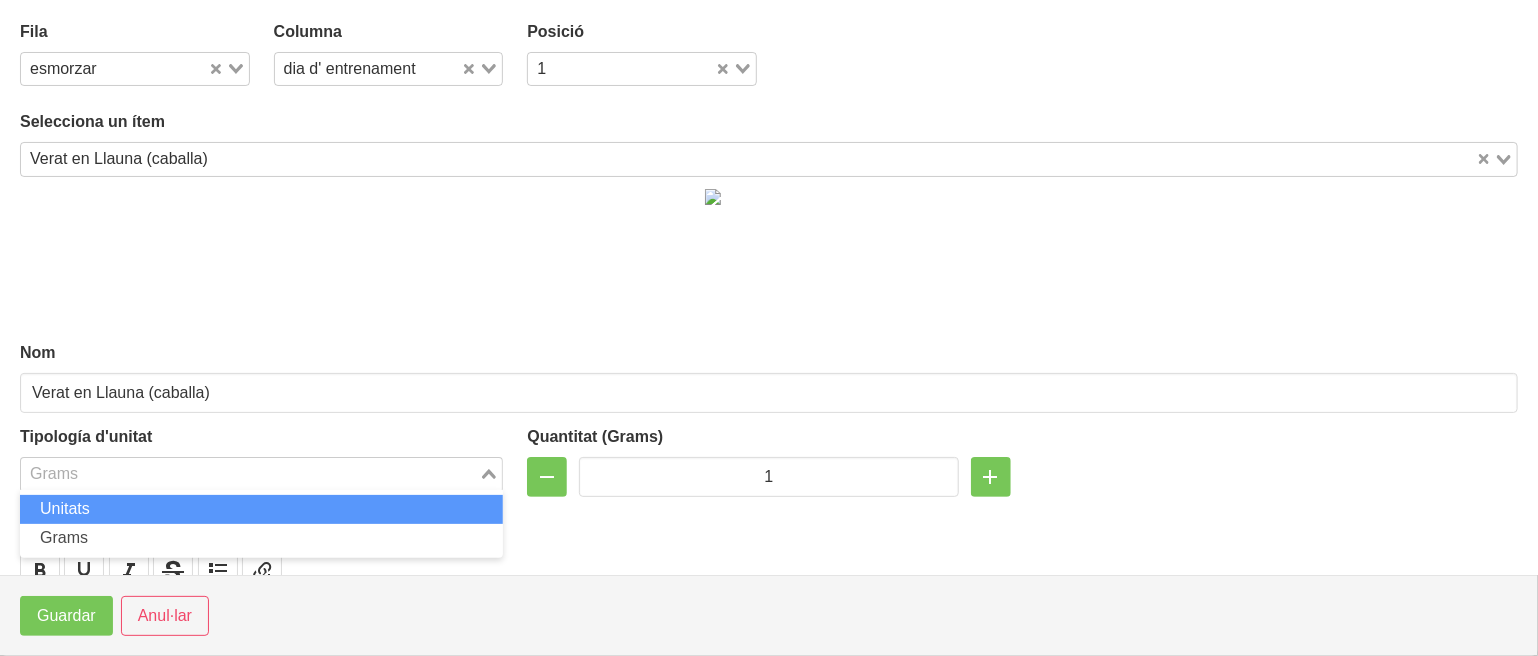 click on "Unitats" at bounding box center (261, 509) 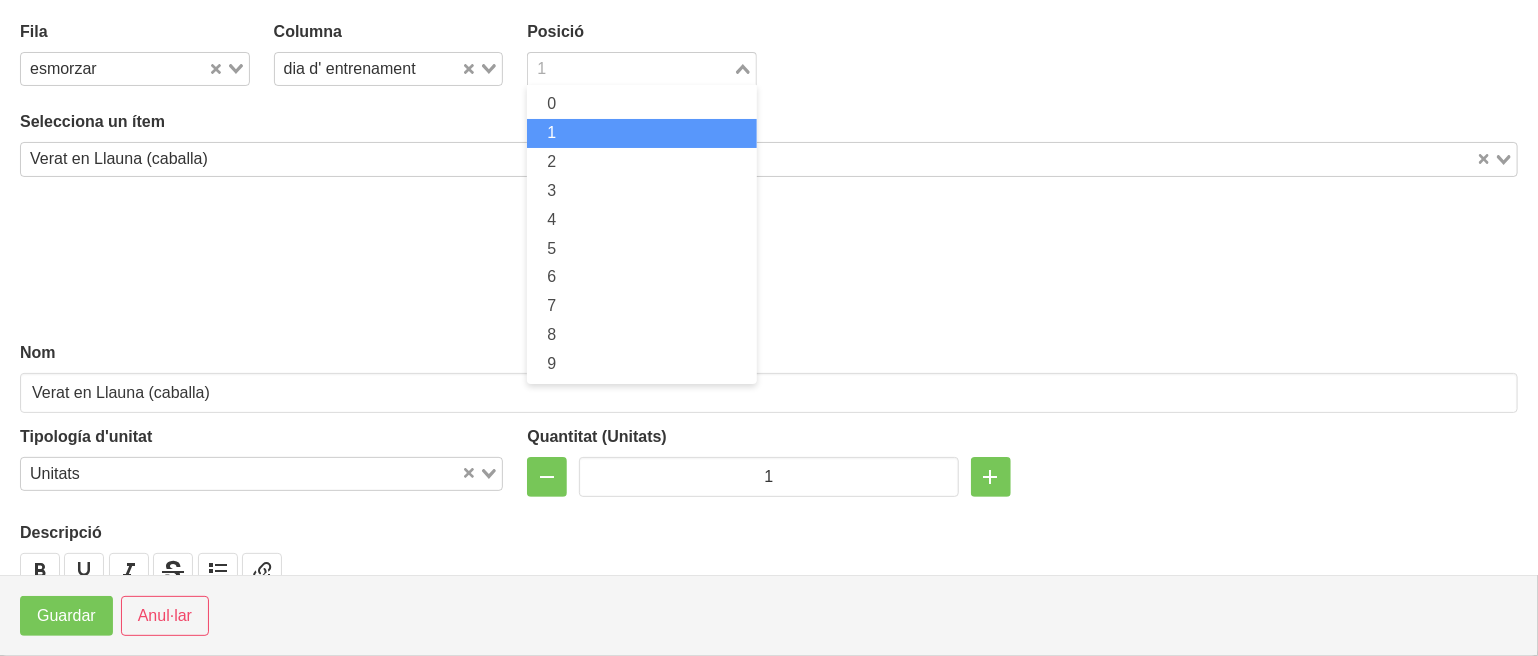 click at bounding box center [630, 69] 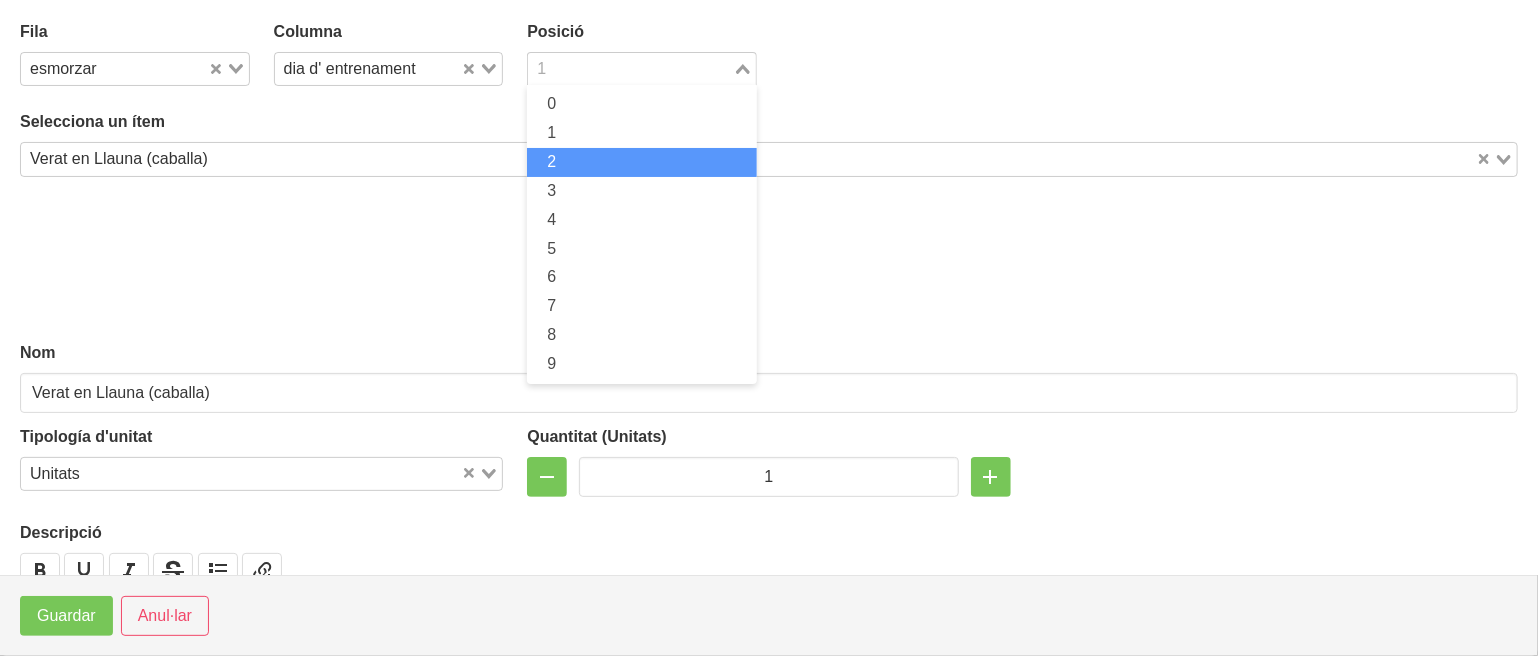 click on "2" at bounding box center (642, 162) 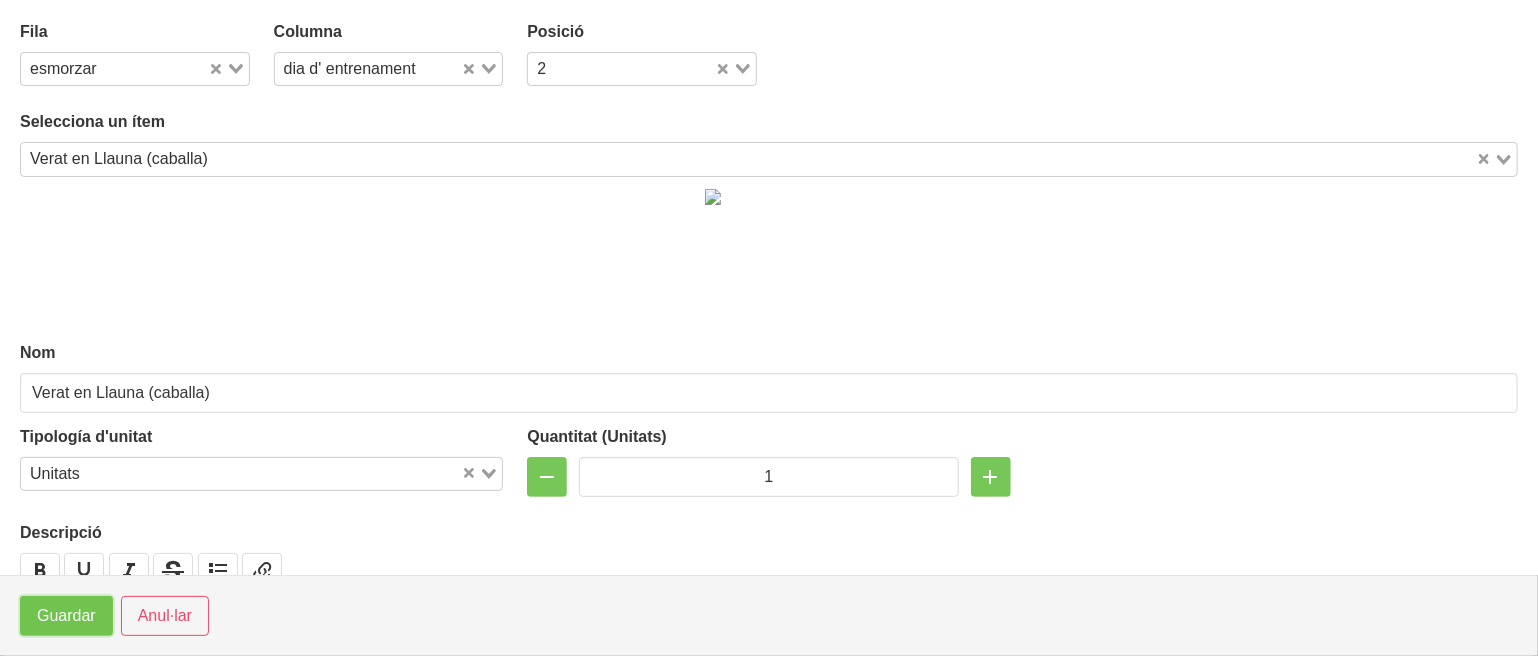click on "Guardar" at bounding box center [66, 616] 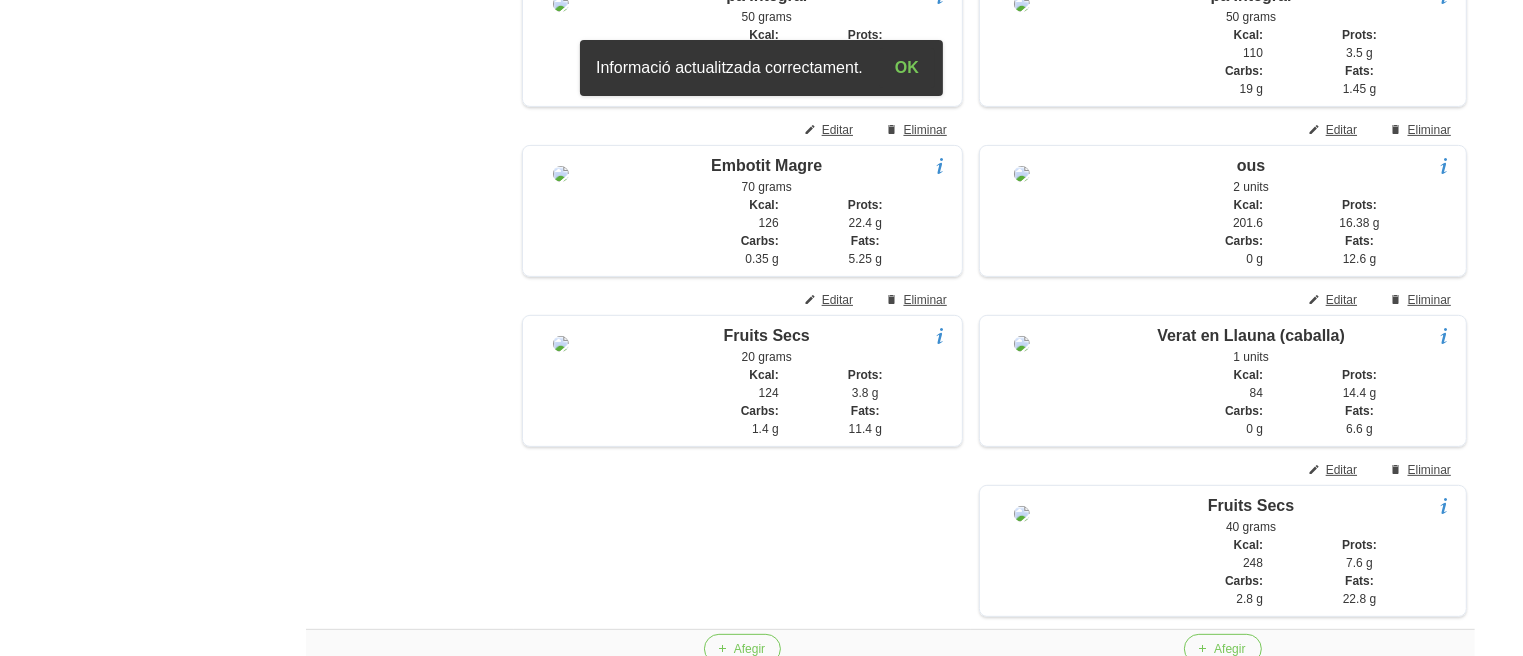scroll, scrollTop: 615, scrollLeft: 0, axis: vertical 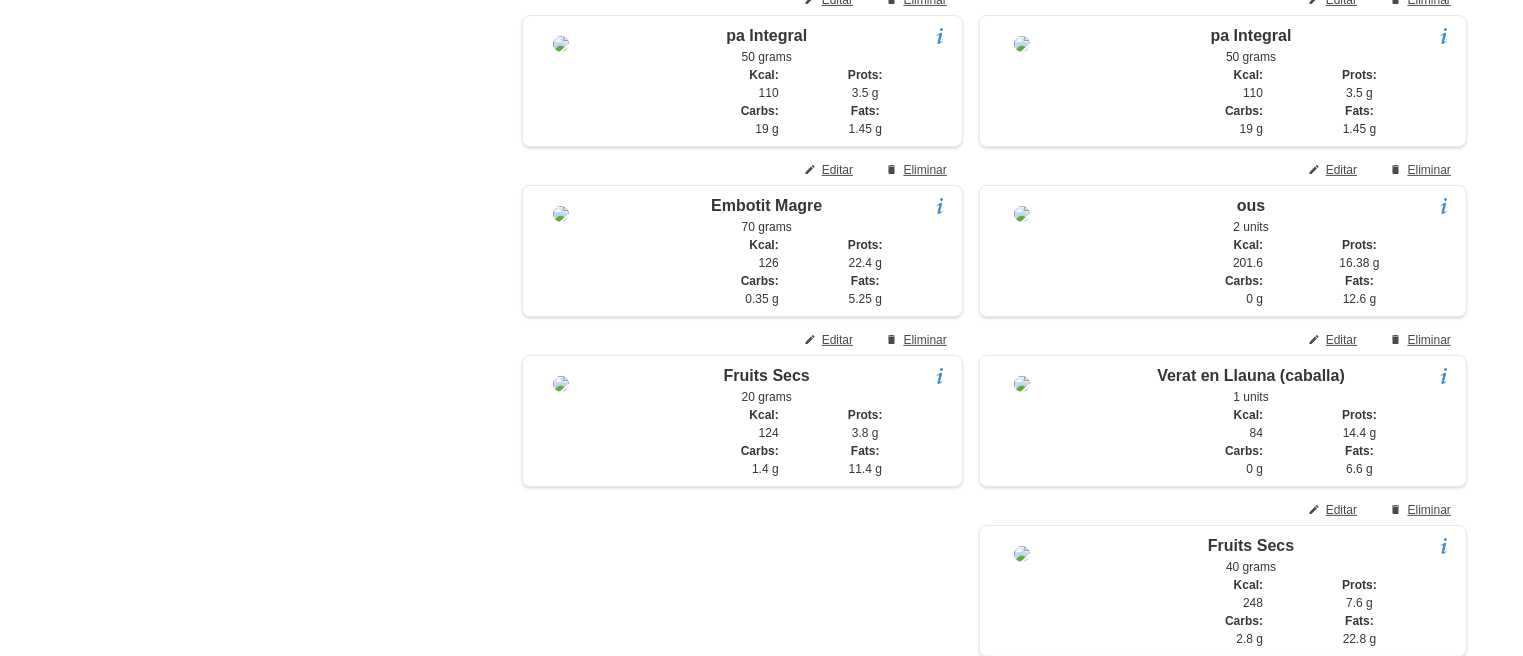 click on "General
Dashboard
Seccions
Clients
Administradors
Comunicacions
Esdeveniments
Aliments
Exercicis" at bounding box center [117, 1290] 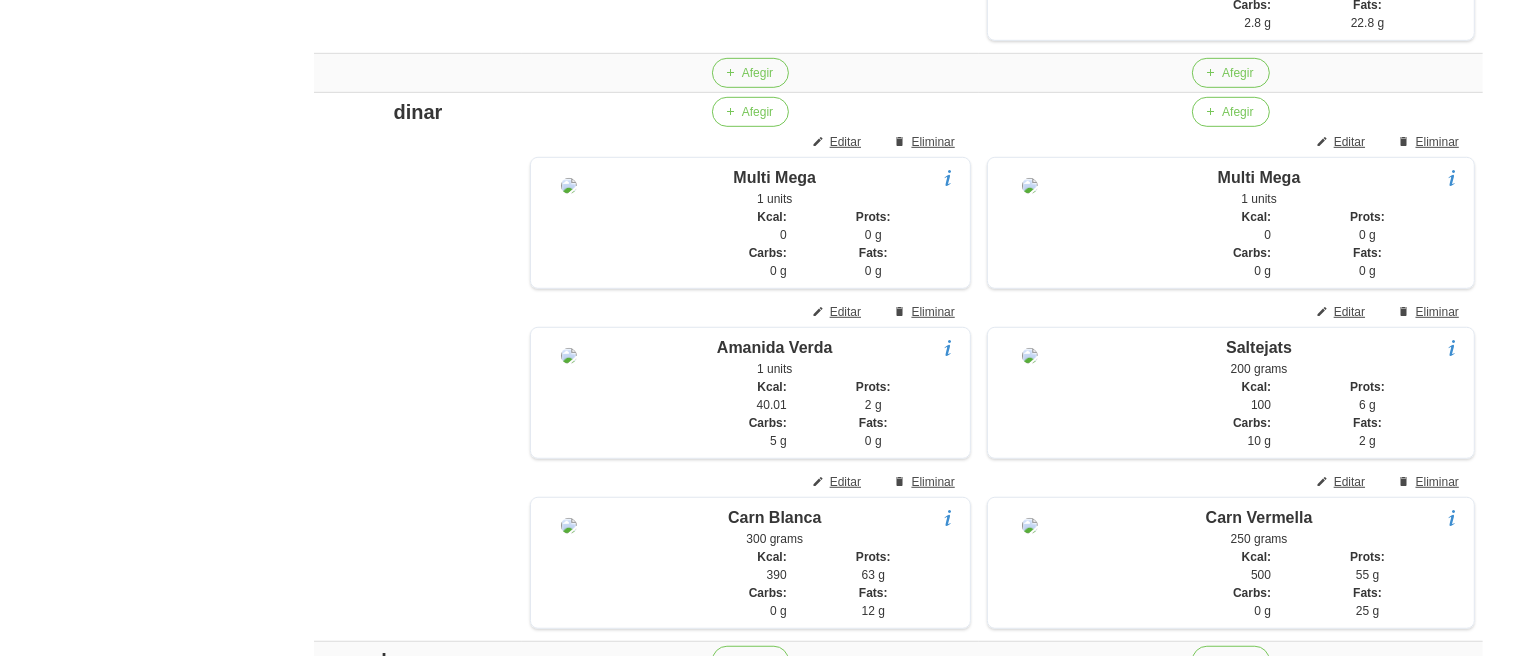 scroll, scrollTop: 1229, scrollLeft: 0, axis: vertical 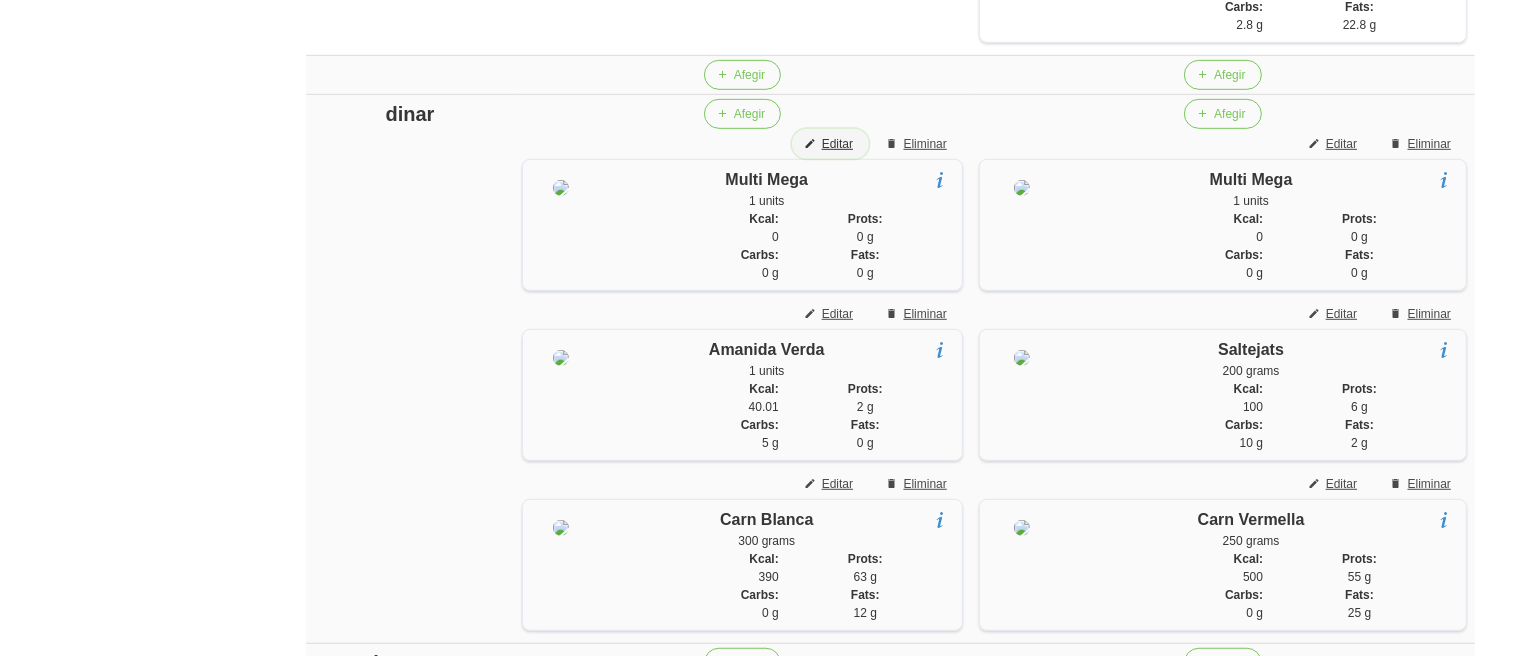 click on "Editar" at bounding box center (837, 144) 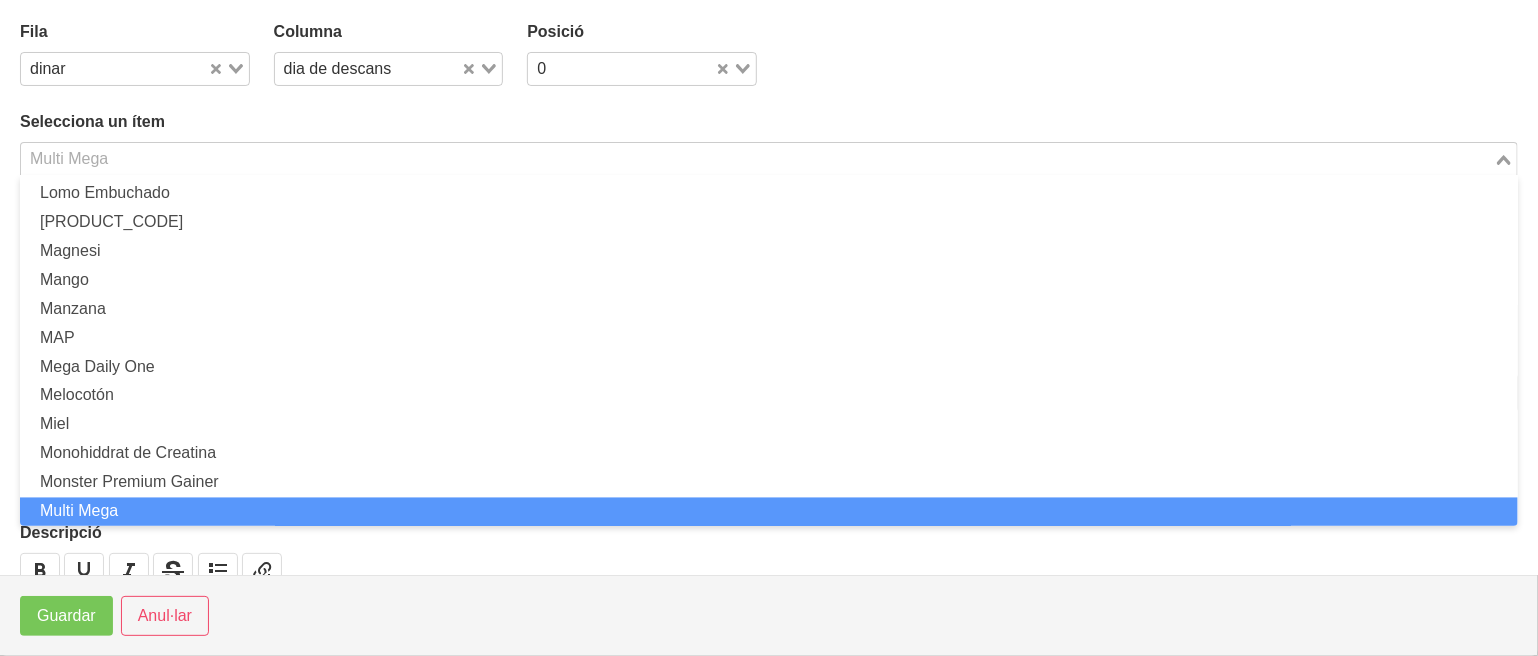 click at bounding box center [757, 159] 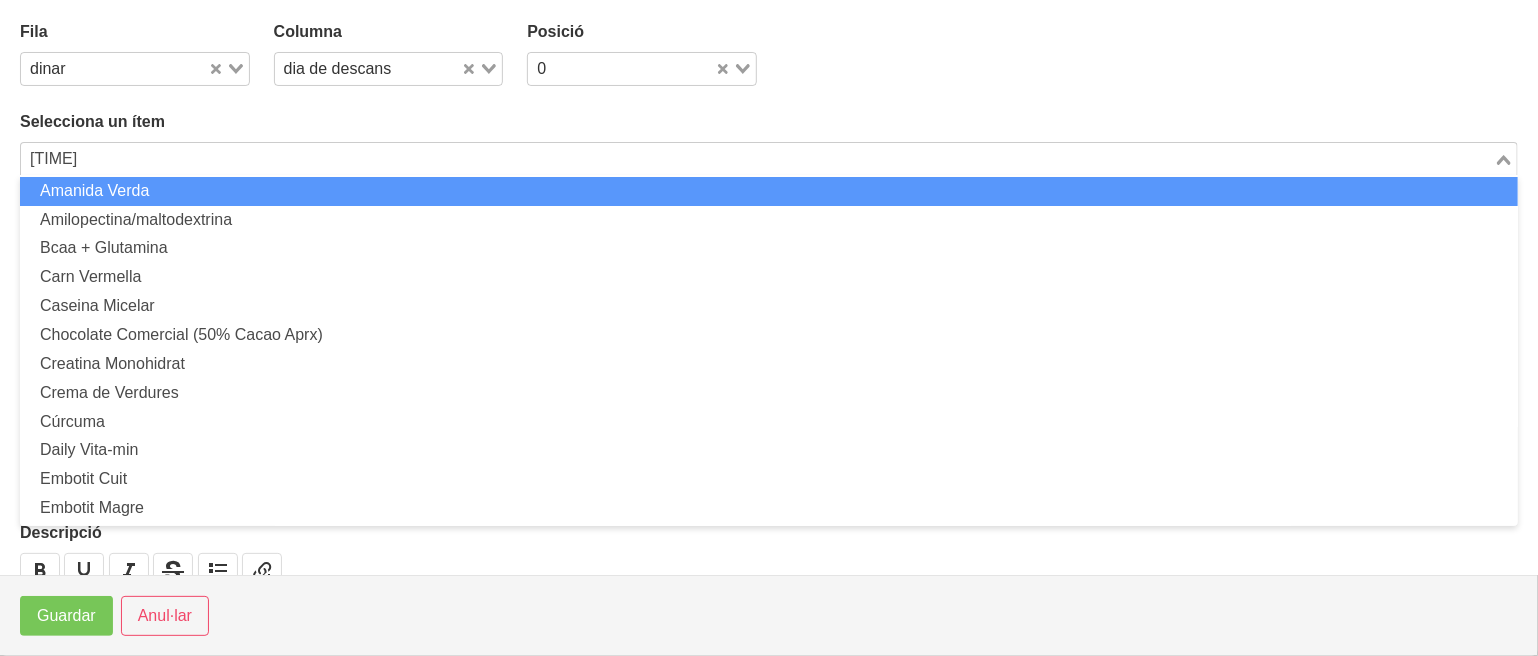 scroll, scrollTop: 0, scrollLeft: 0, axis: both 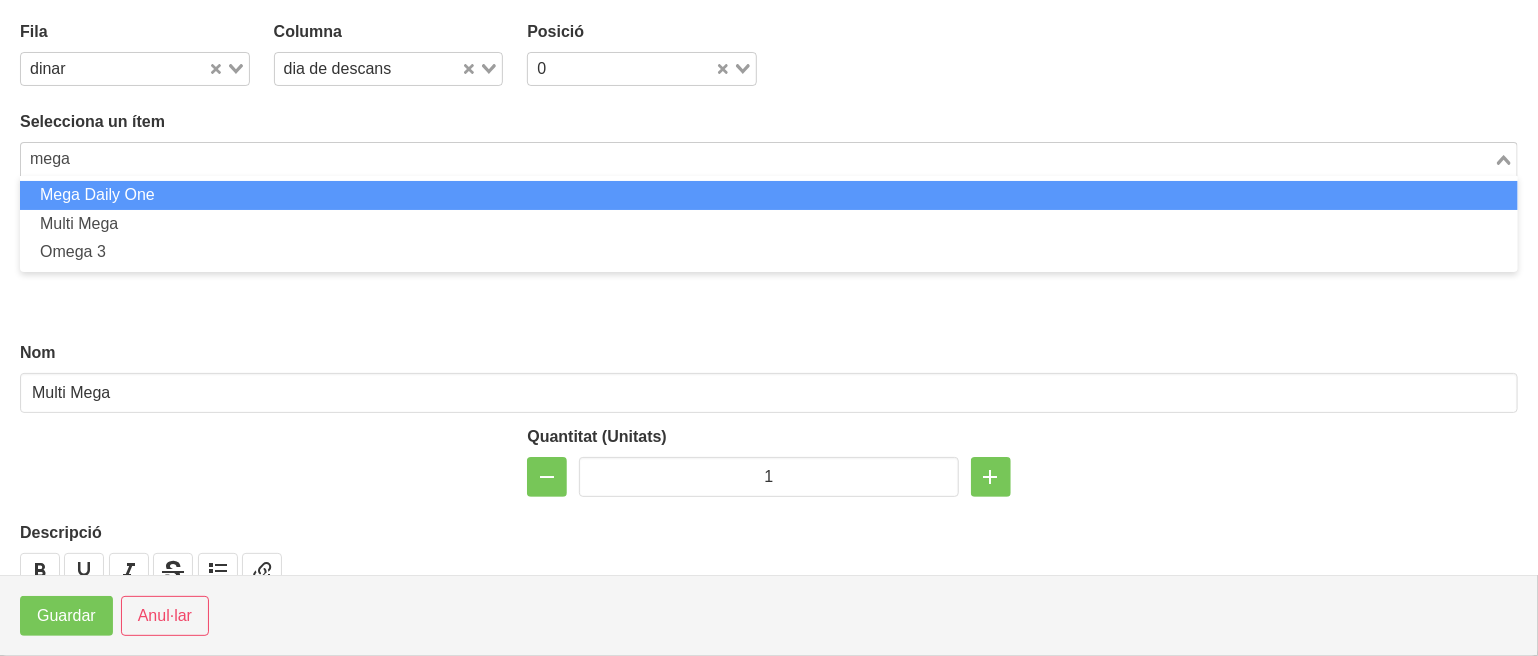 click on "Mega Daily One" at bounding box center (769, 195) 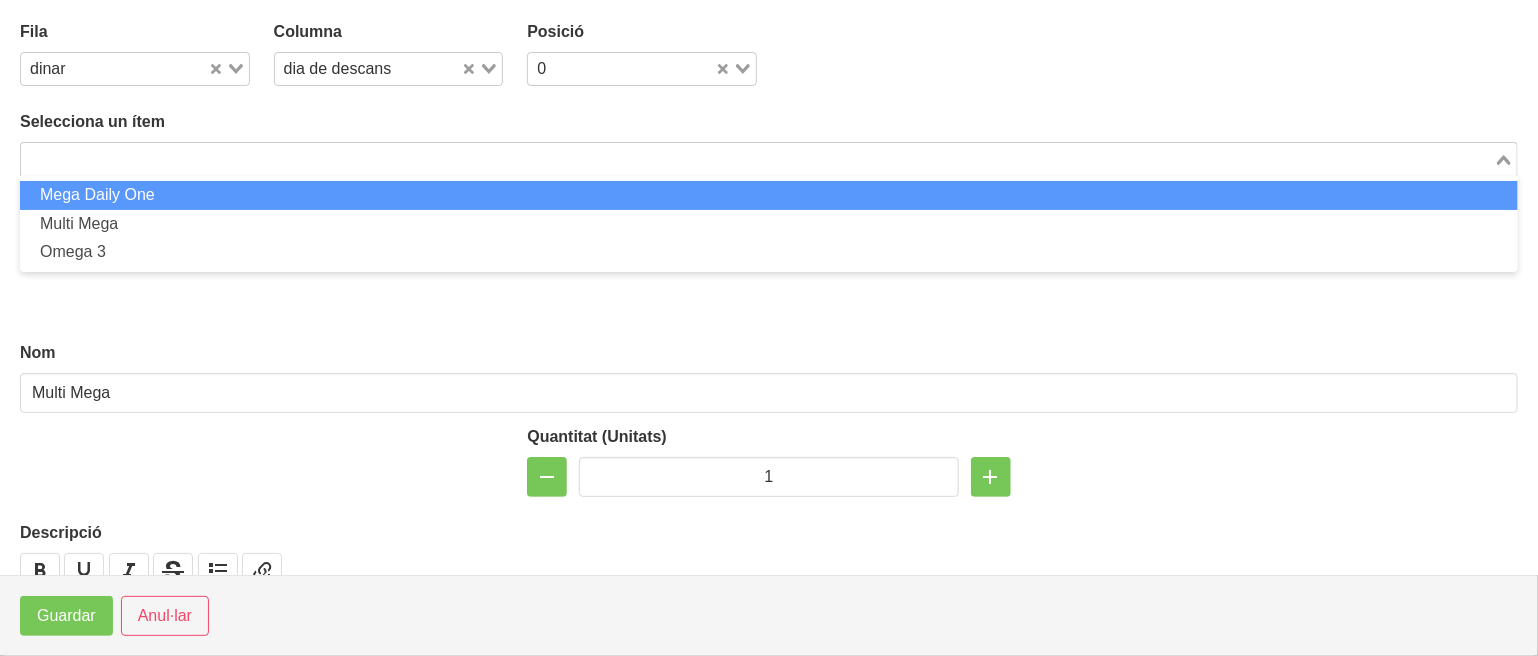 type on "Mega Daily One" 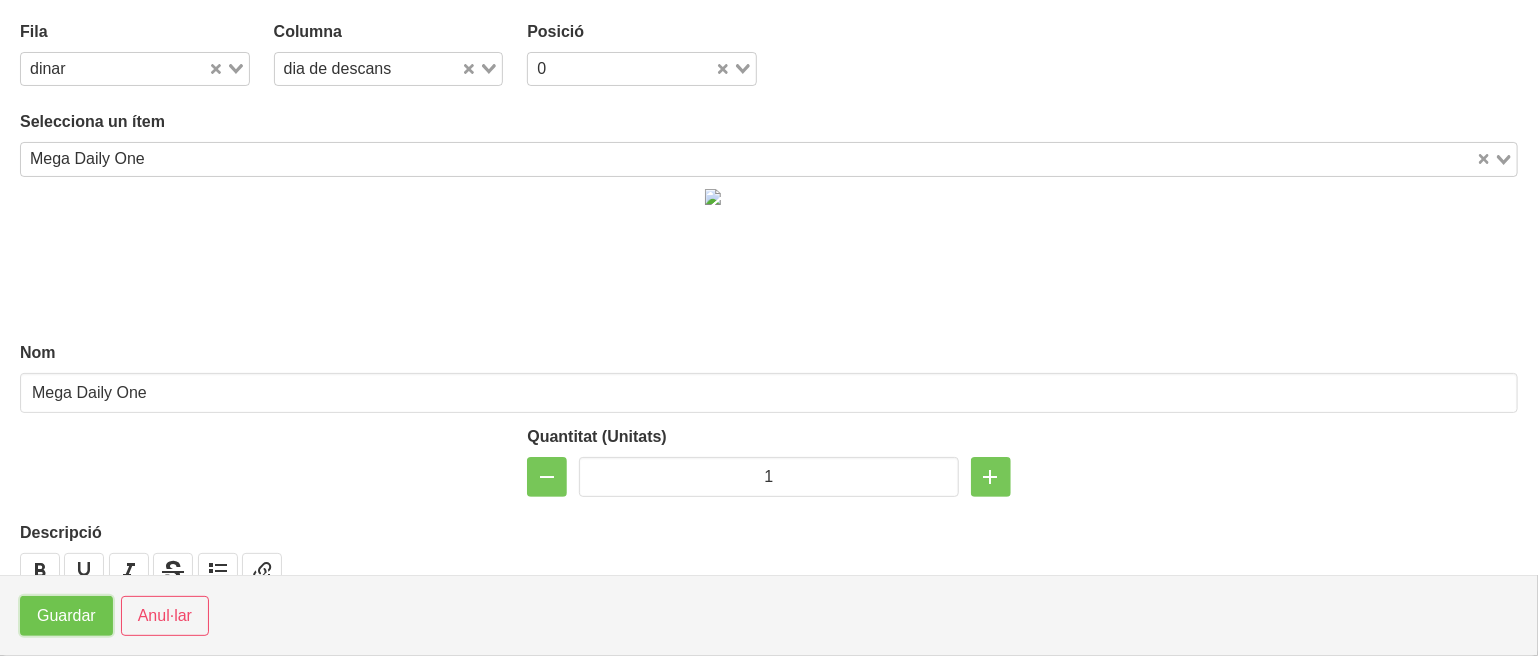 click on "Guardar" at bounding box center (66, 616) 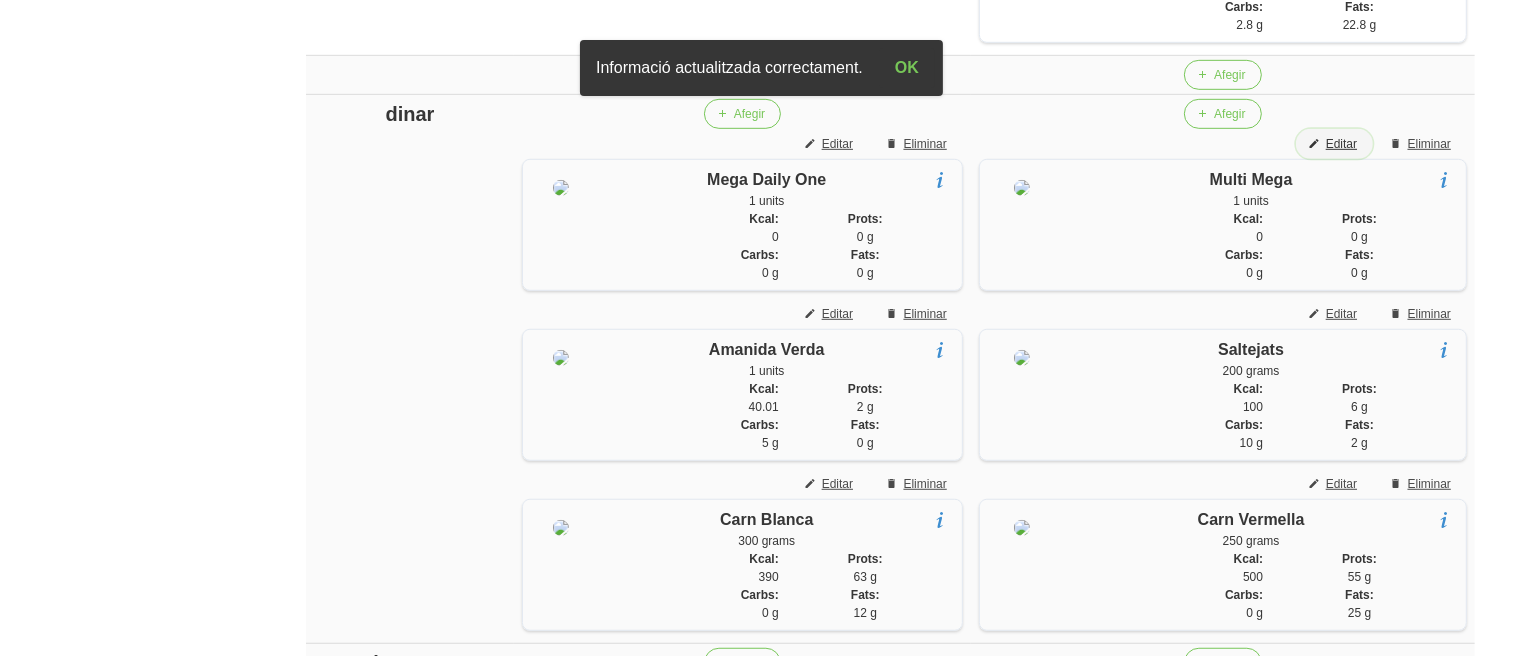 click on "Editar" at bounding box center [1341, 144] 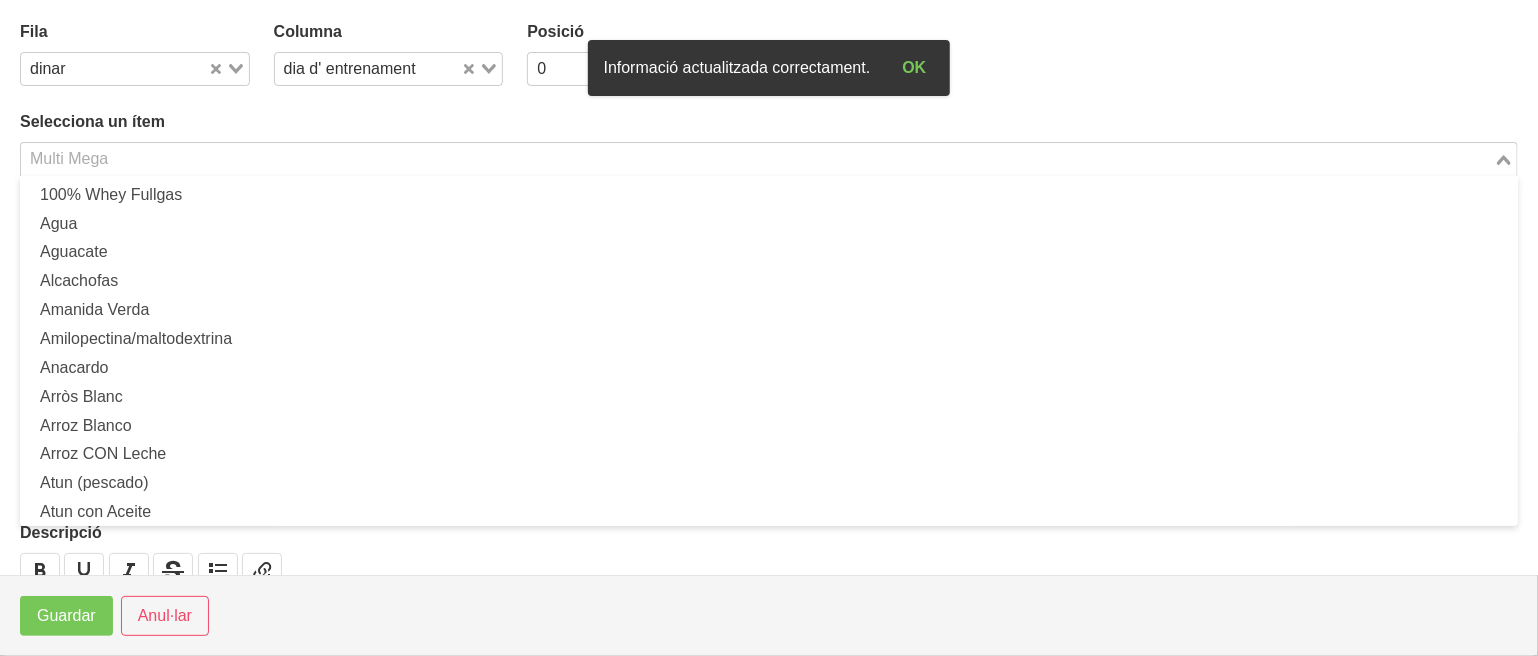 click at bounding box center (757, 159) 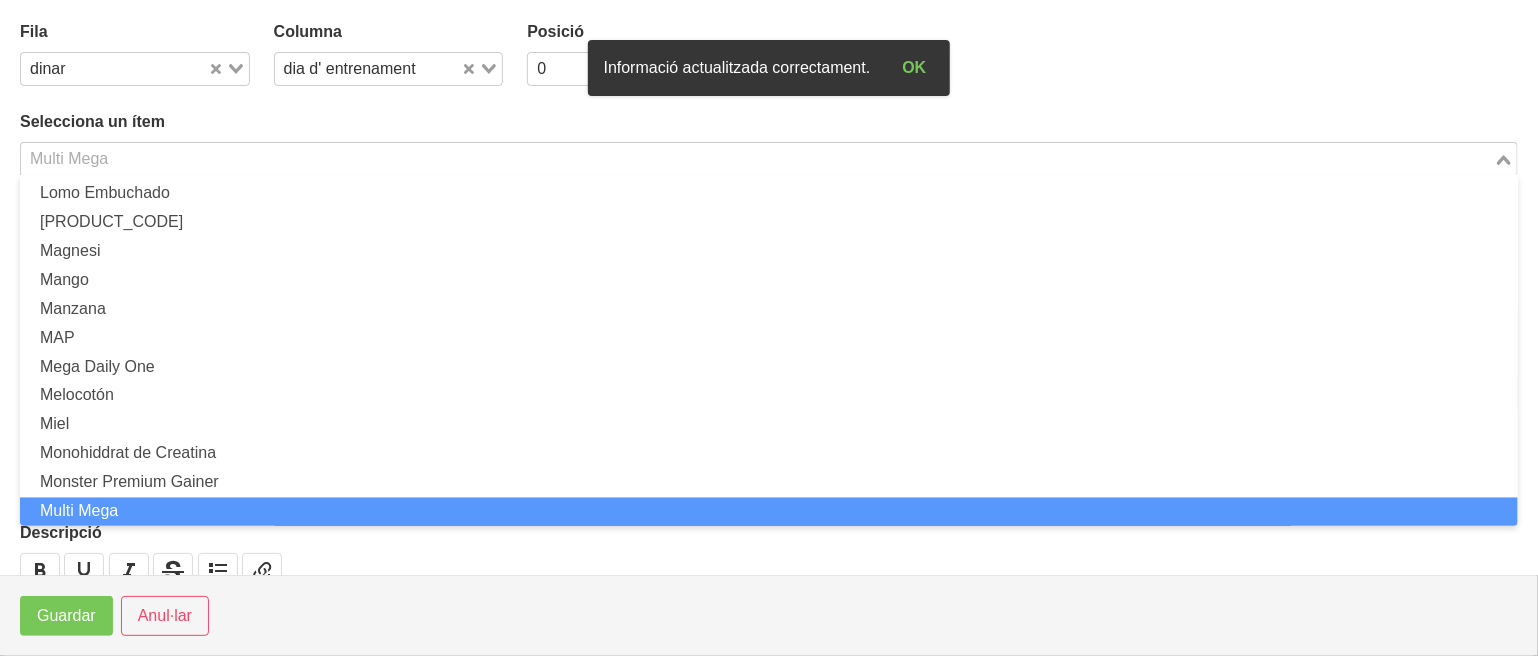 type on "," 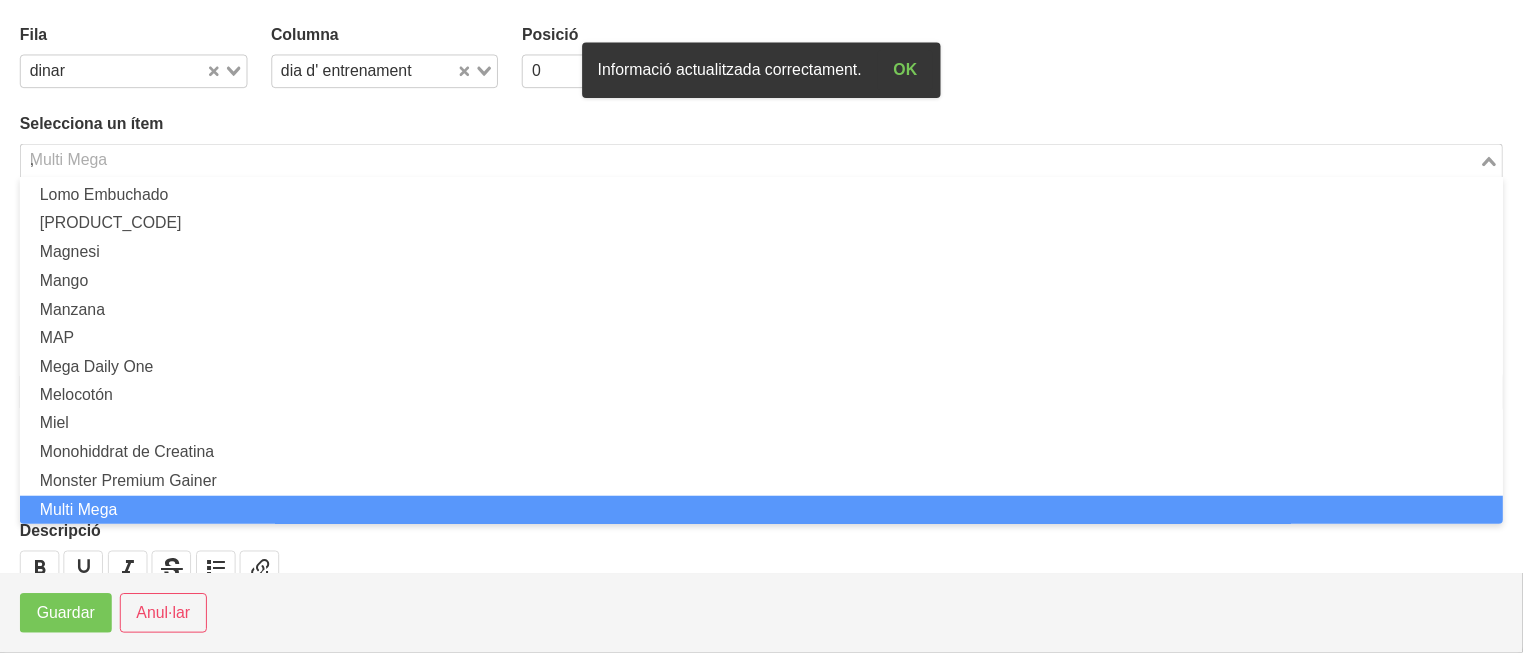 scroll, scrollTop: 0, scrollLeft: 0, axis: both 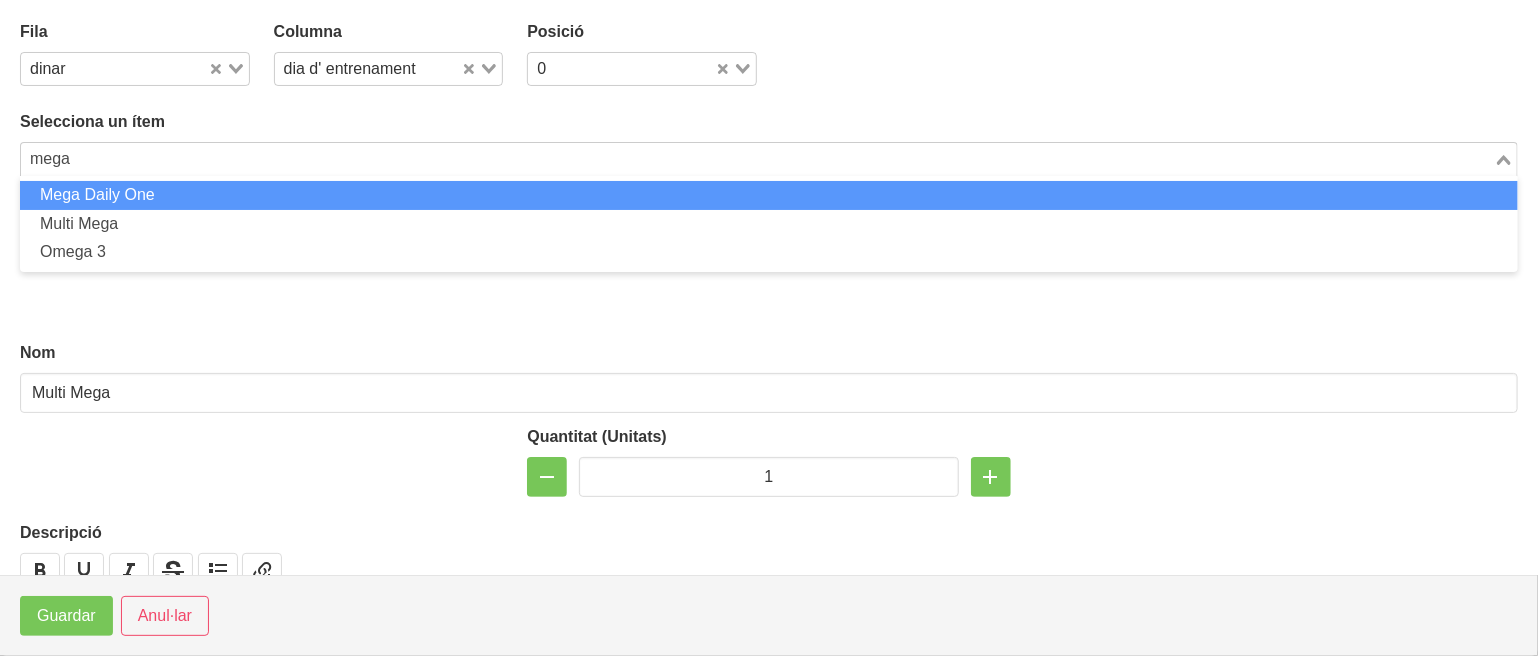 click on "Mega Daily One" at bounding box center (769, 195) 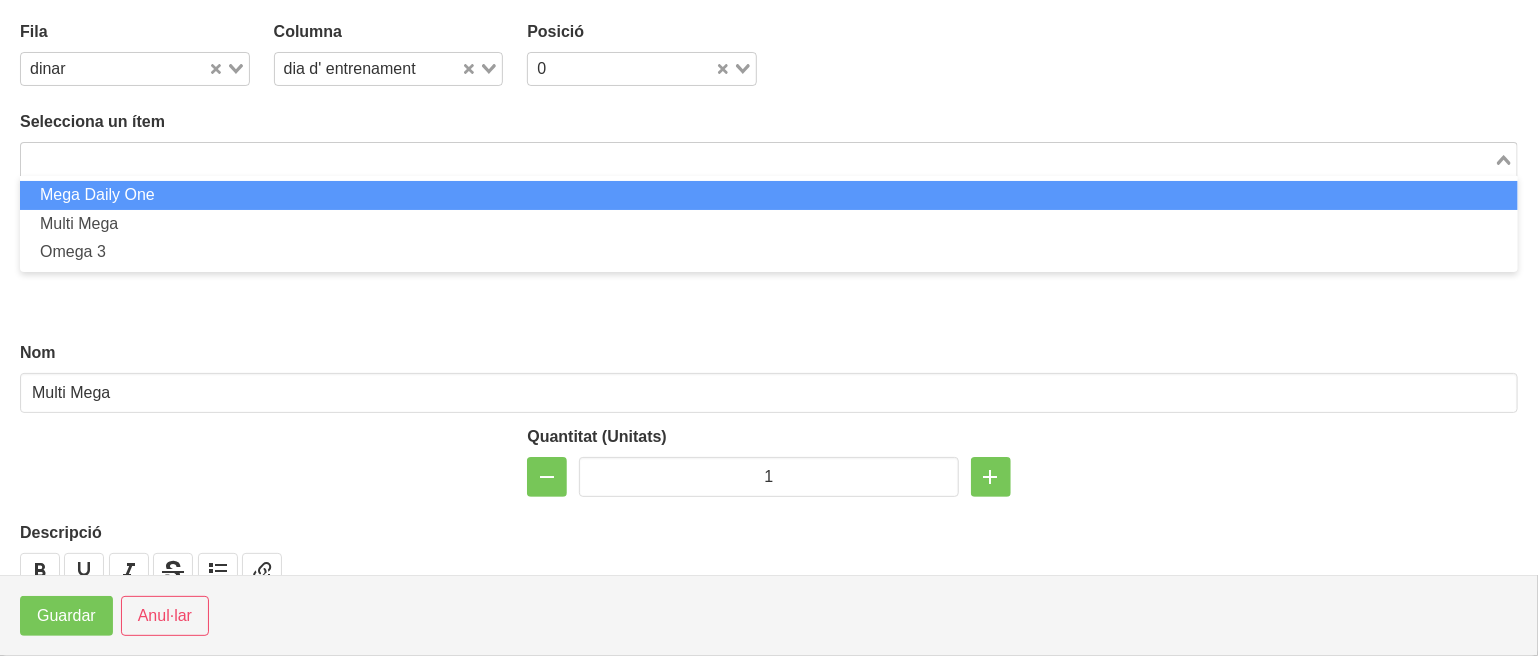 type on "Mega Daily One" 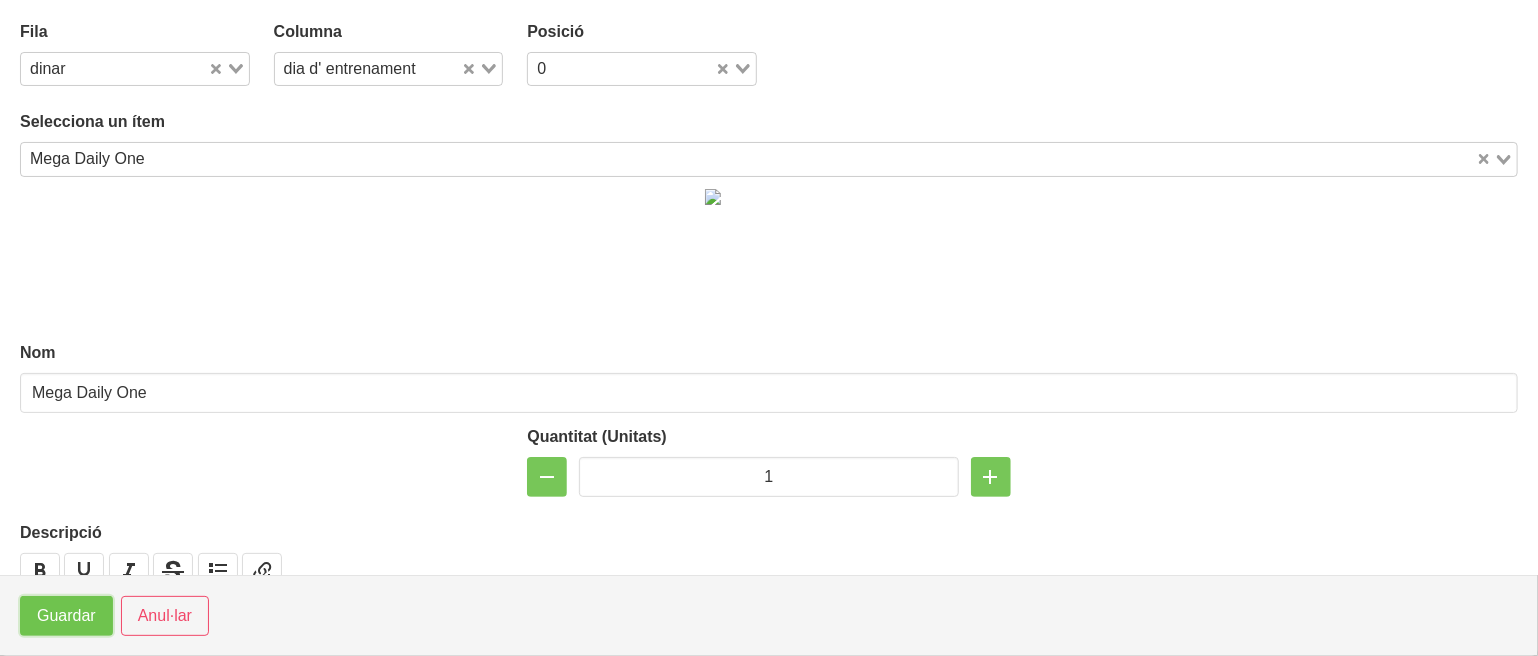 click on "Guardar" at bounding box center (66, 616) 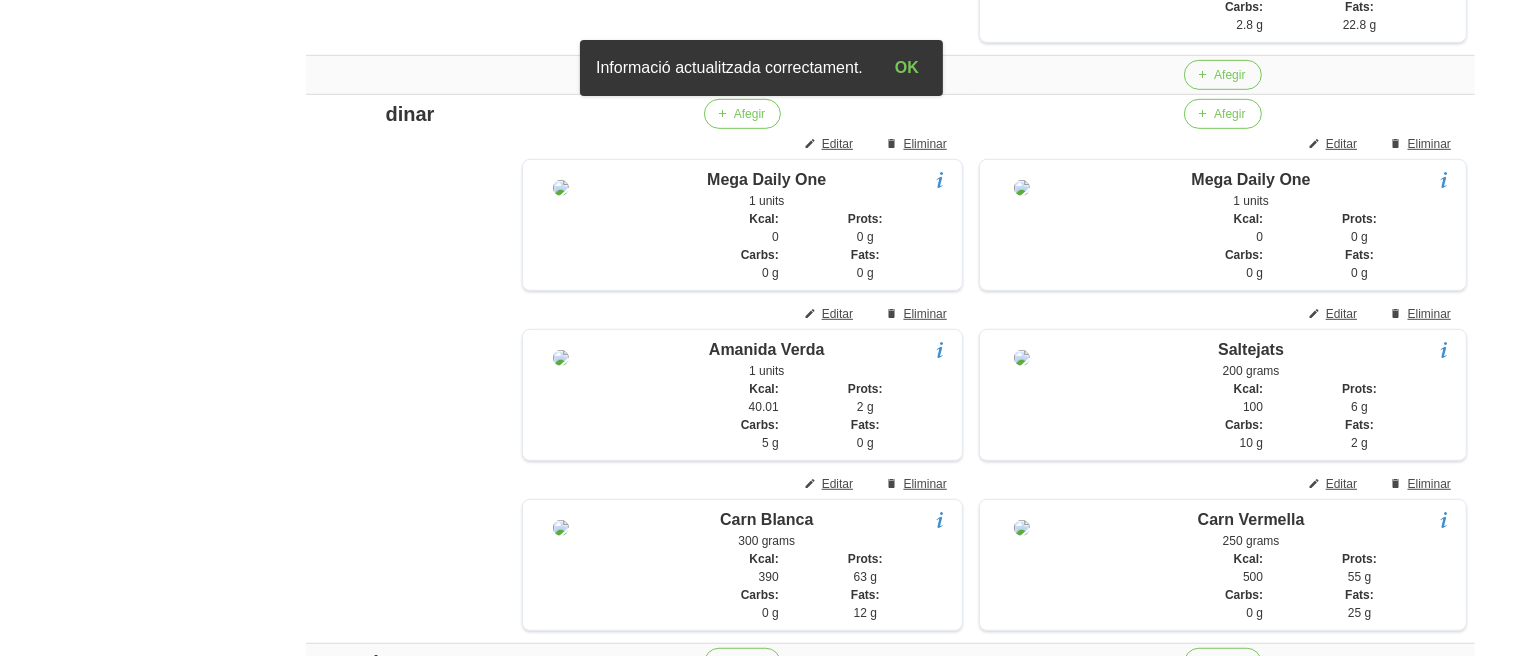click on "General
Dashboard
Seccions
Clients
Administradors
Comunicacions
Esdeveniments
Aliments
Exercicis" at bounding box center [117, 676] 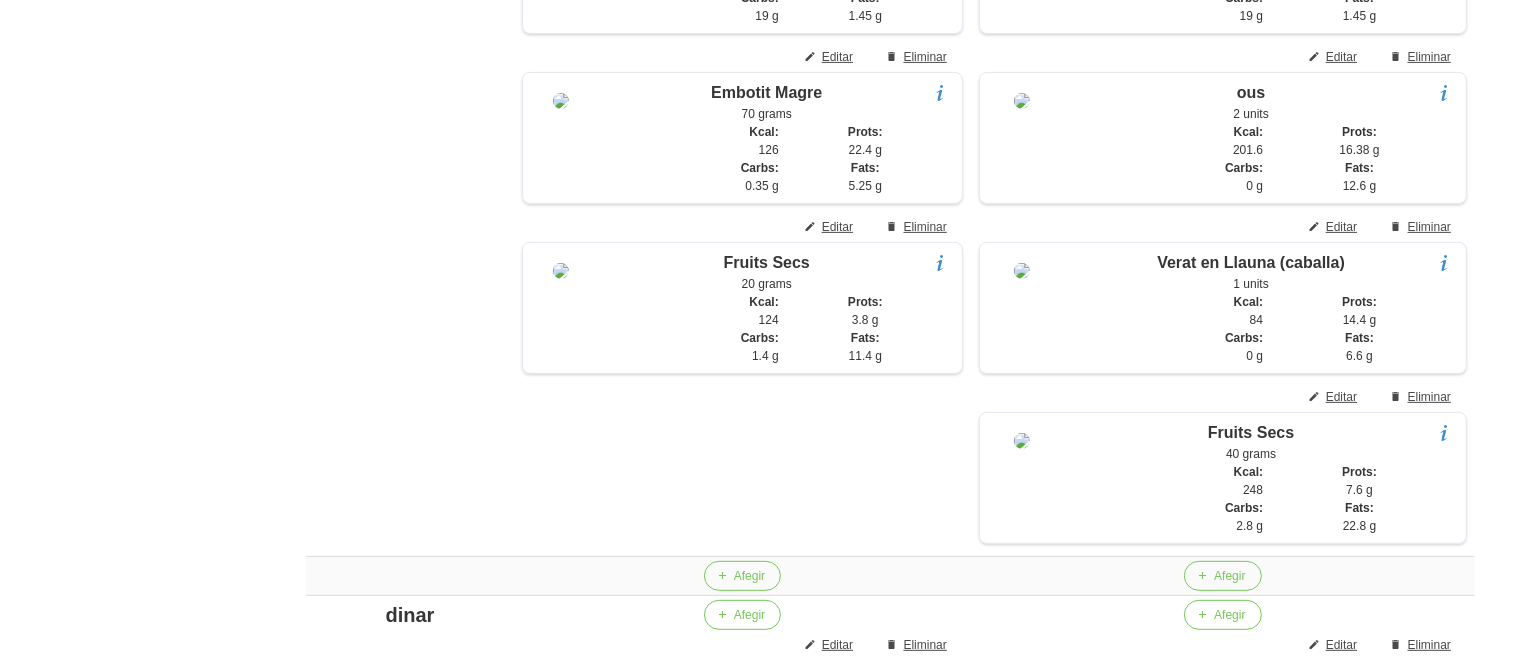 scroll, scrollTop: 724, scrollLeft: 0, axis: vertical 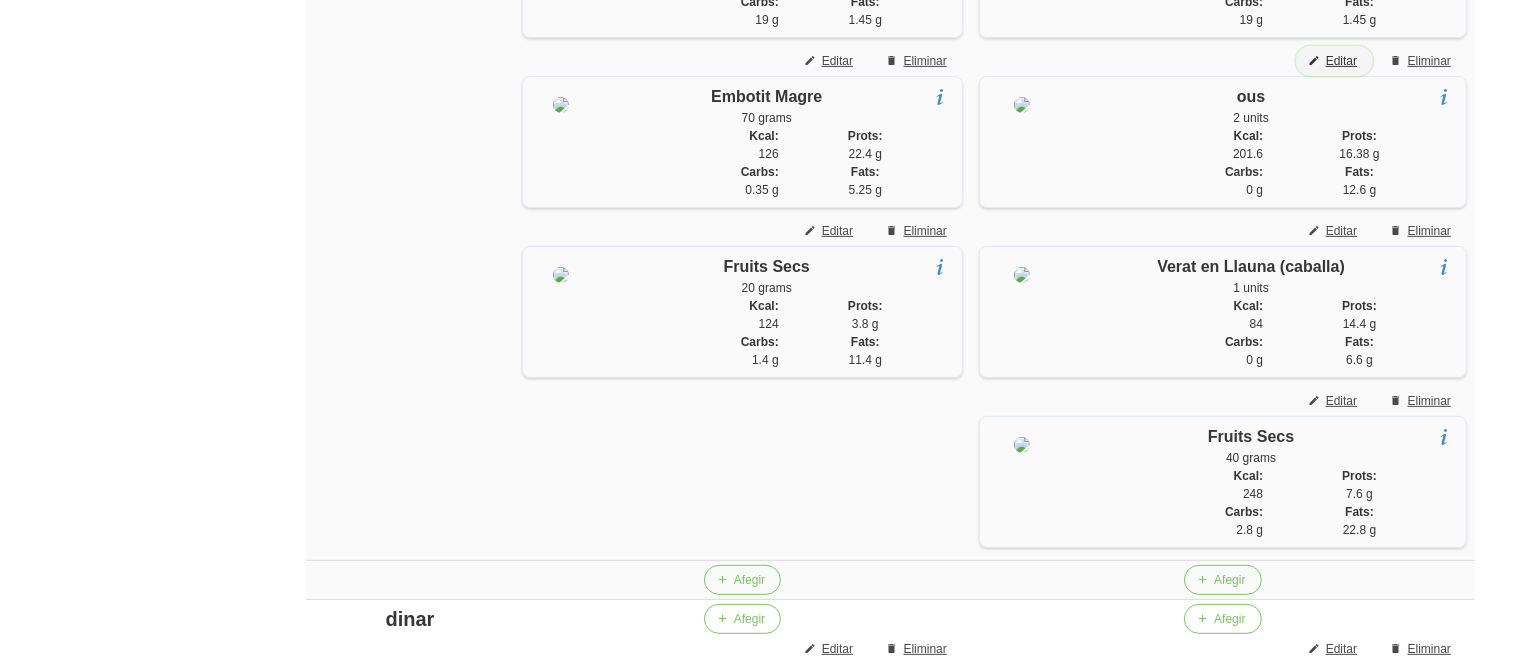 click at bounding box center (1314, 61) 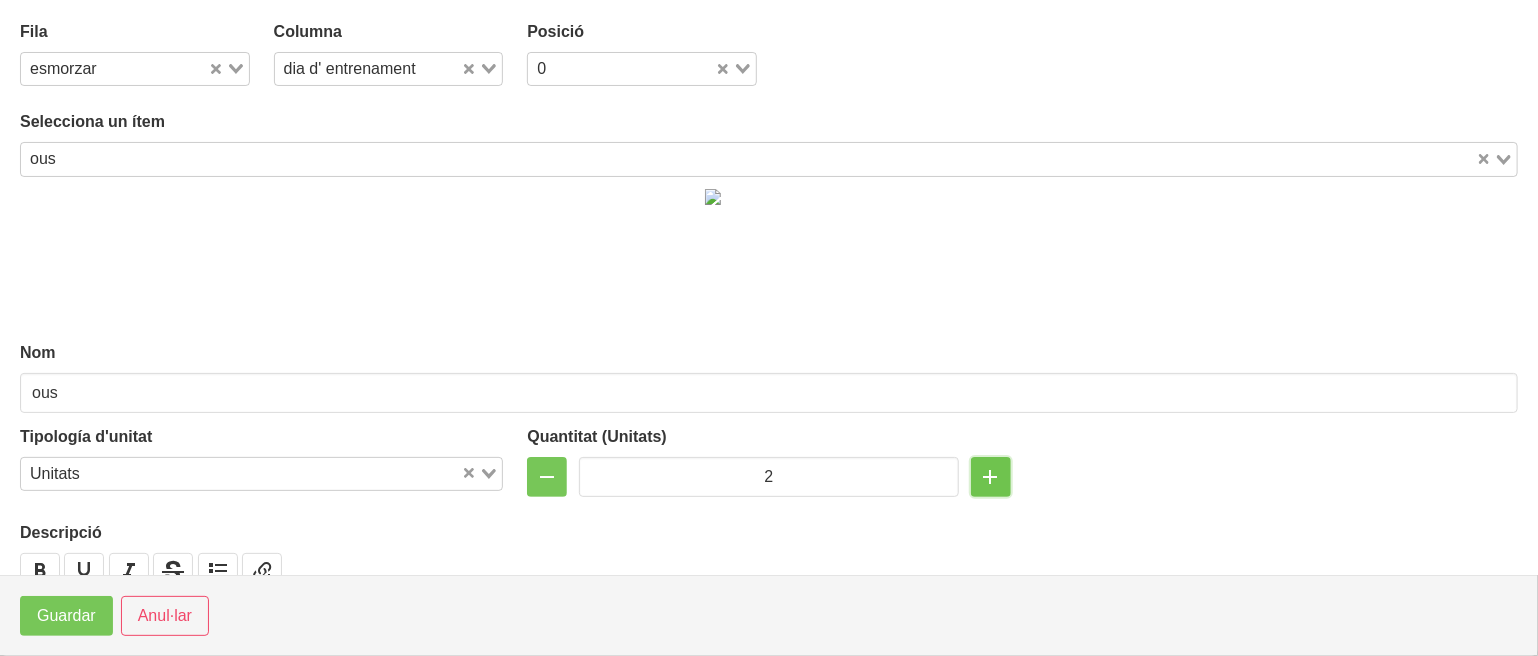 click at bounding box center [991, 477] 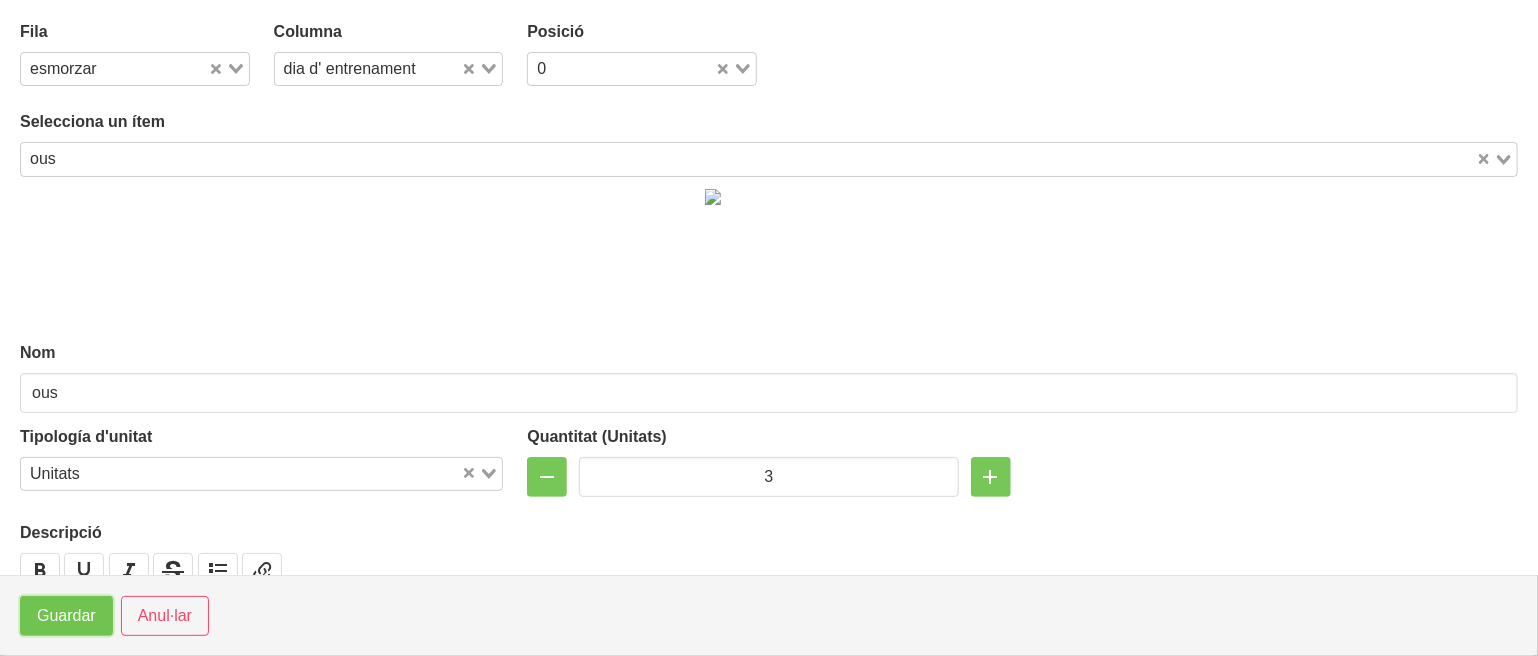 click on "Guardar" at bounding box center [66, 616] 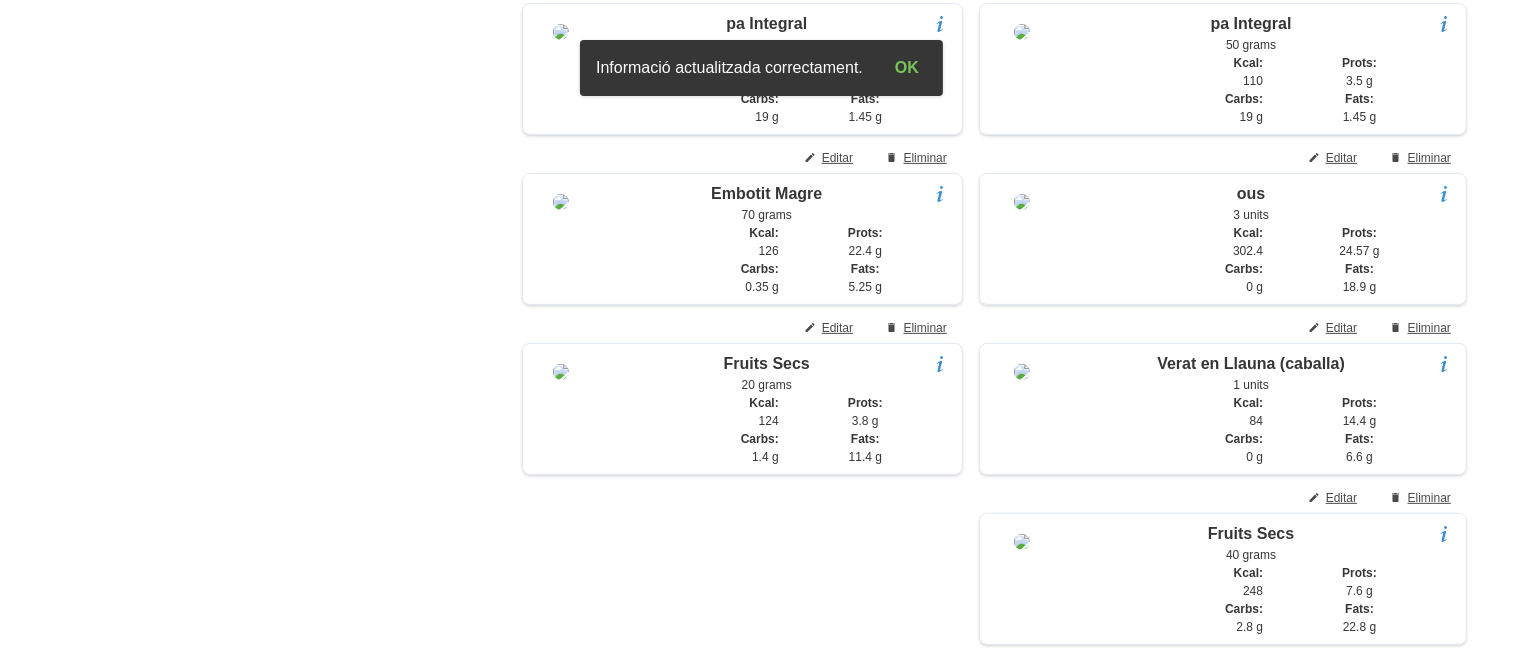 scroll, scrollTop: 564, scrollLeft: 0, axis: vertical 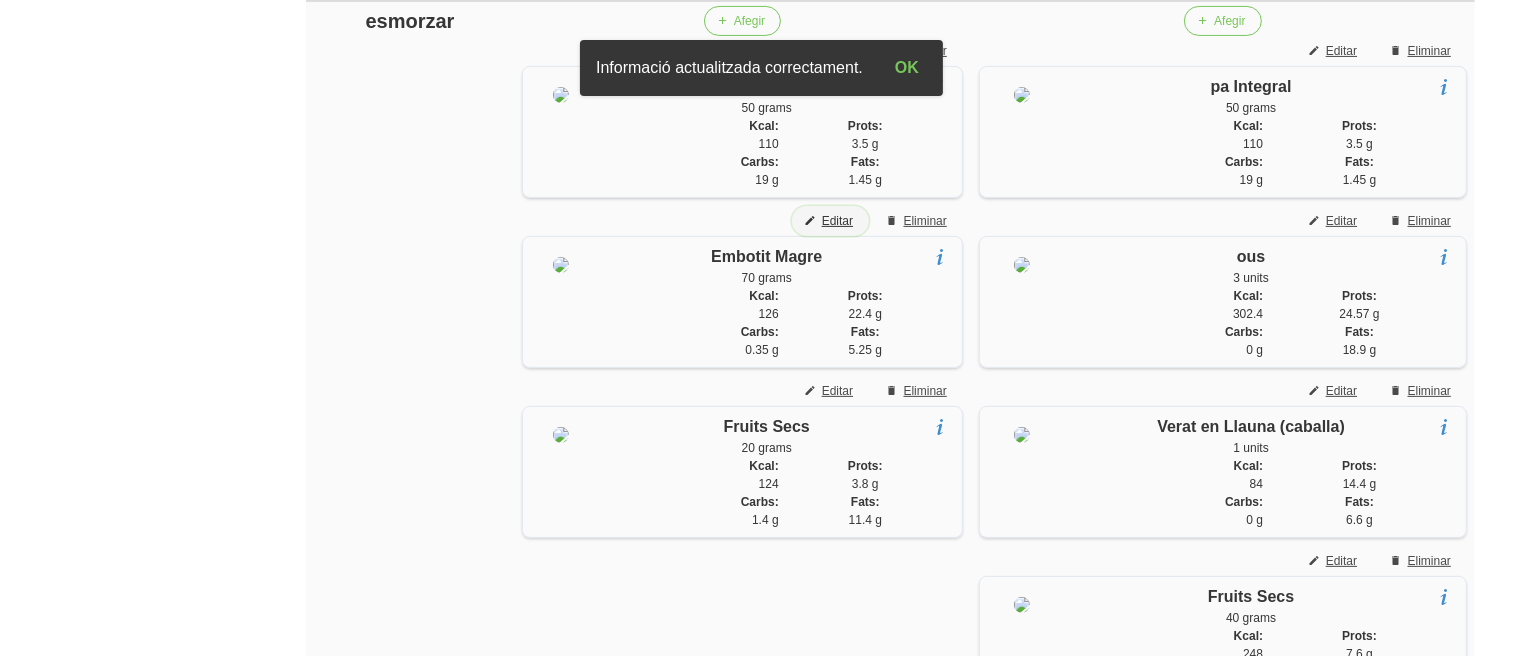 click on "Editar" at bounding box center [837, 221] 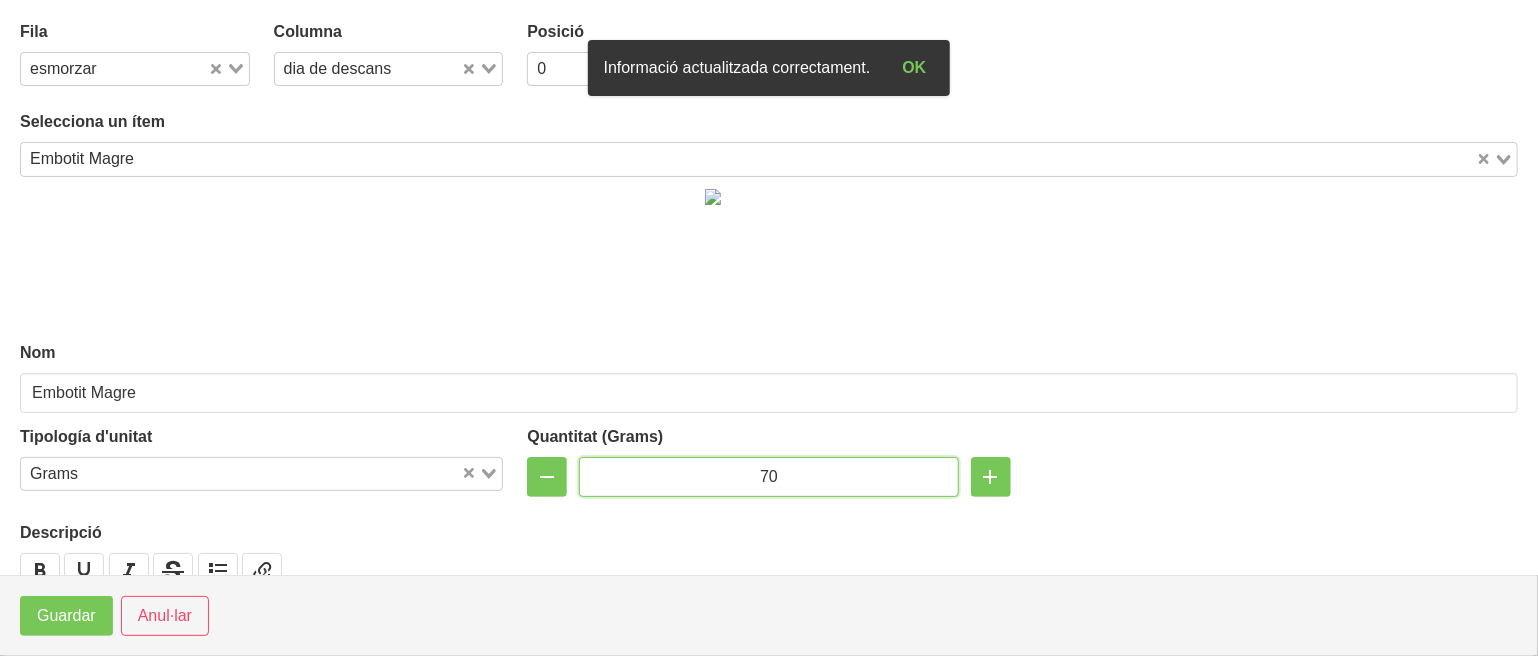 click on "70" at bounding box center (768, 477) 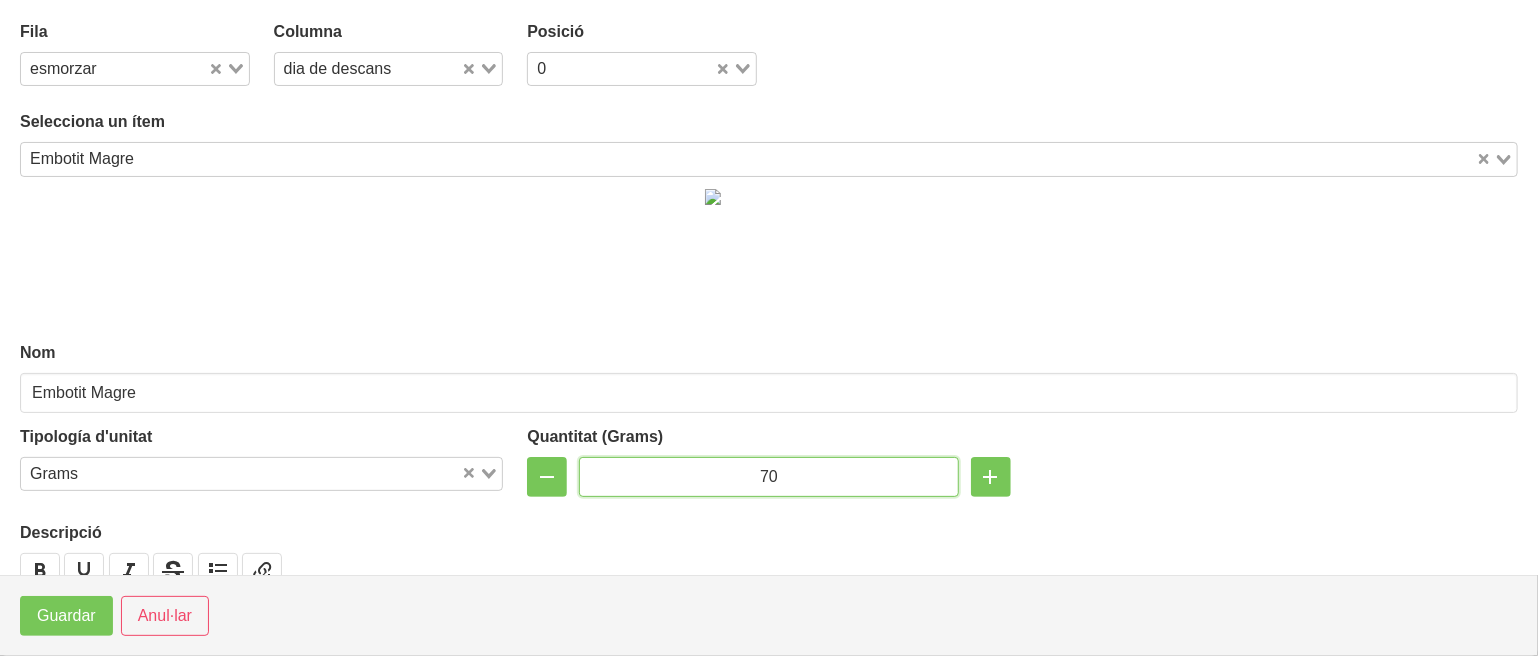 click on "70" at bounding box center [768, 477] 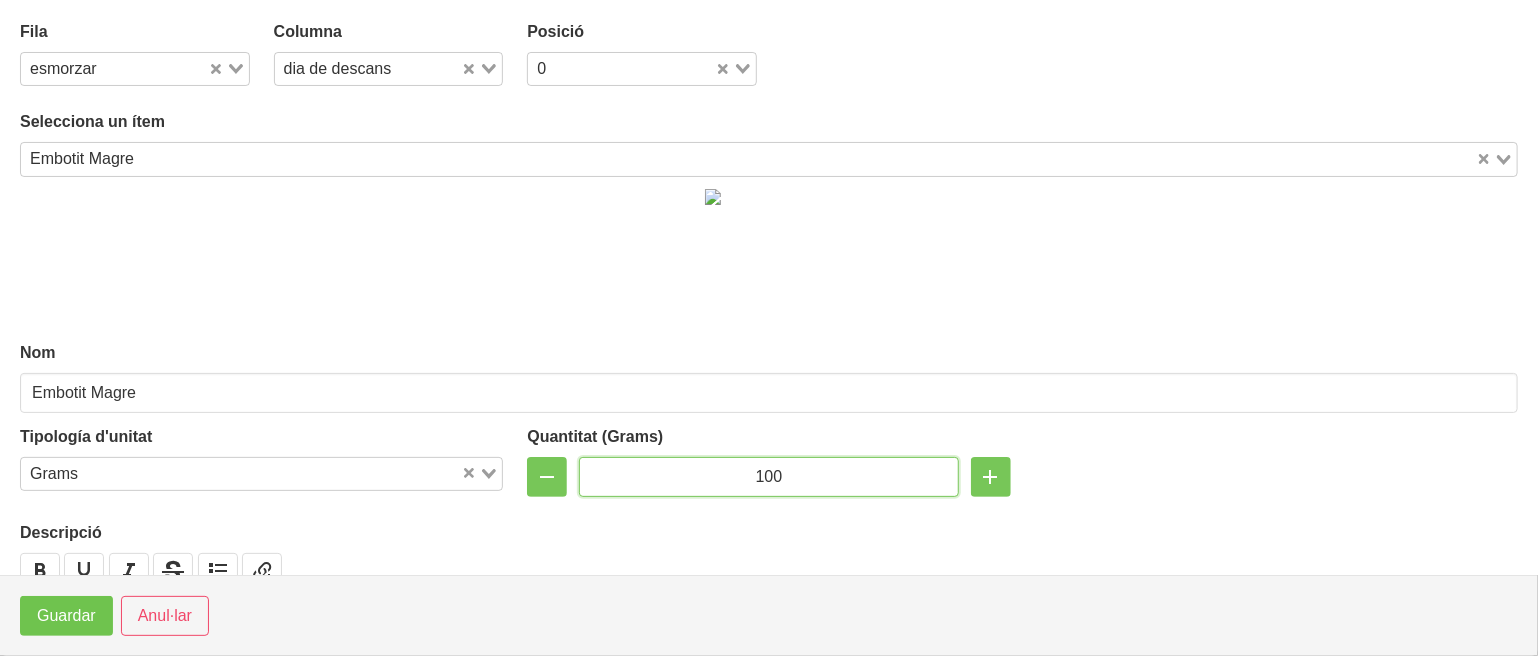 type on "100" 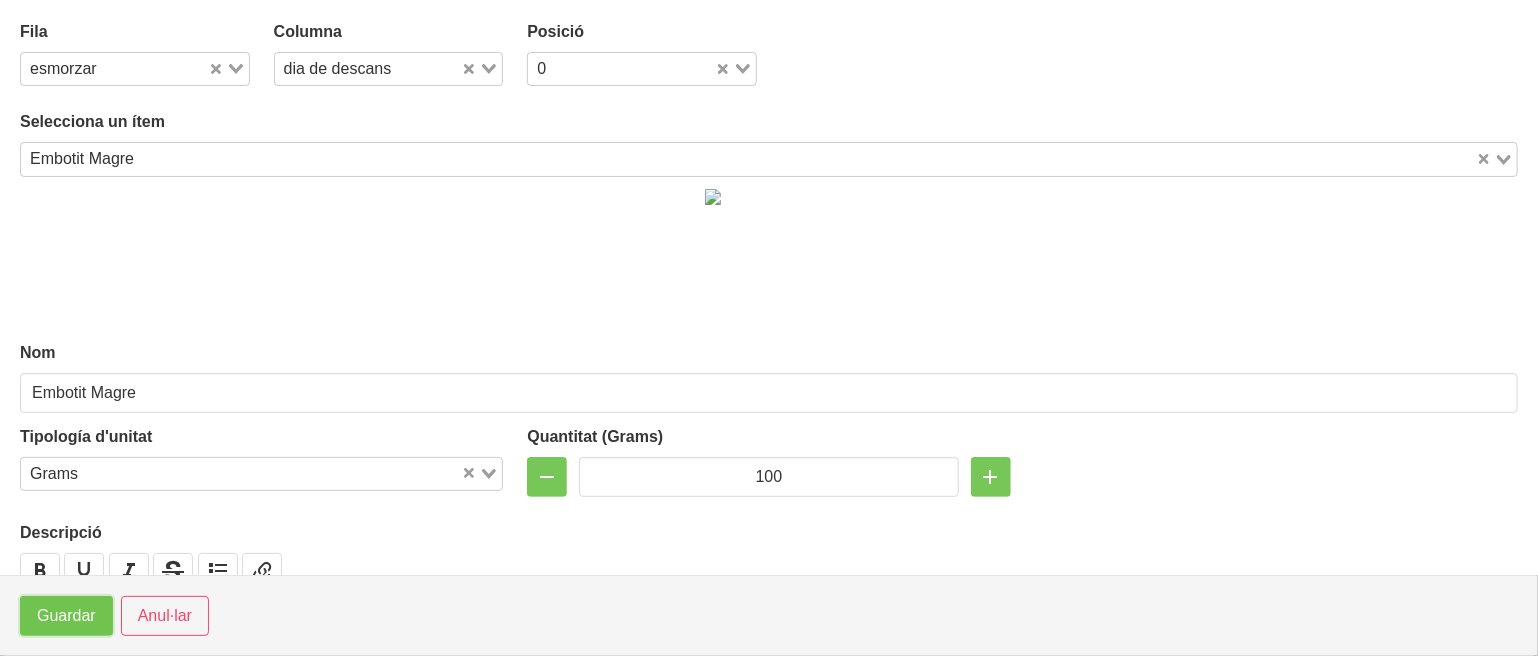 click on "Guardar" at bounding box center [66, 616] 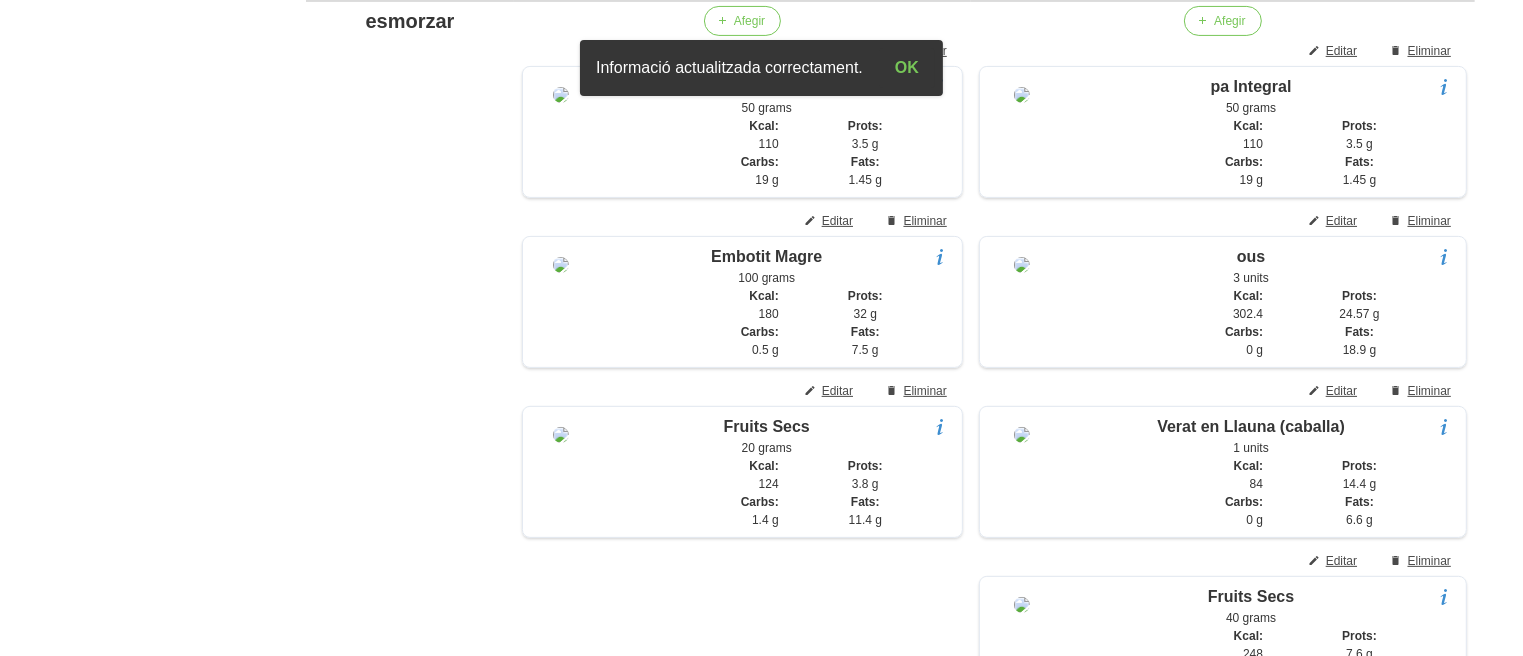 click on "General
Dashboard
Seccions
Clients
Administradors
Comunicacions
Esdeveniments
Aliments
Exercicis" at bounding box center [117, 1341] 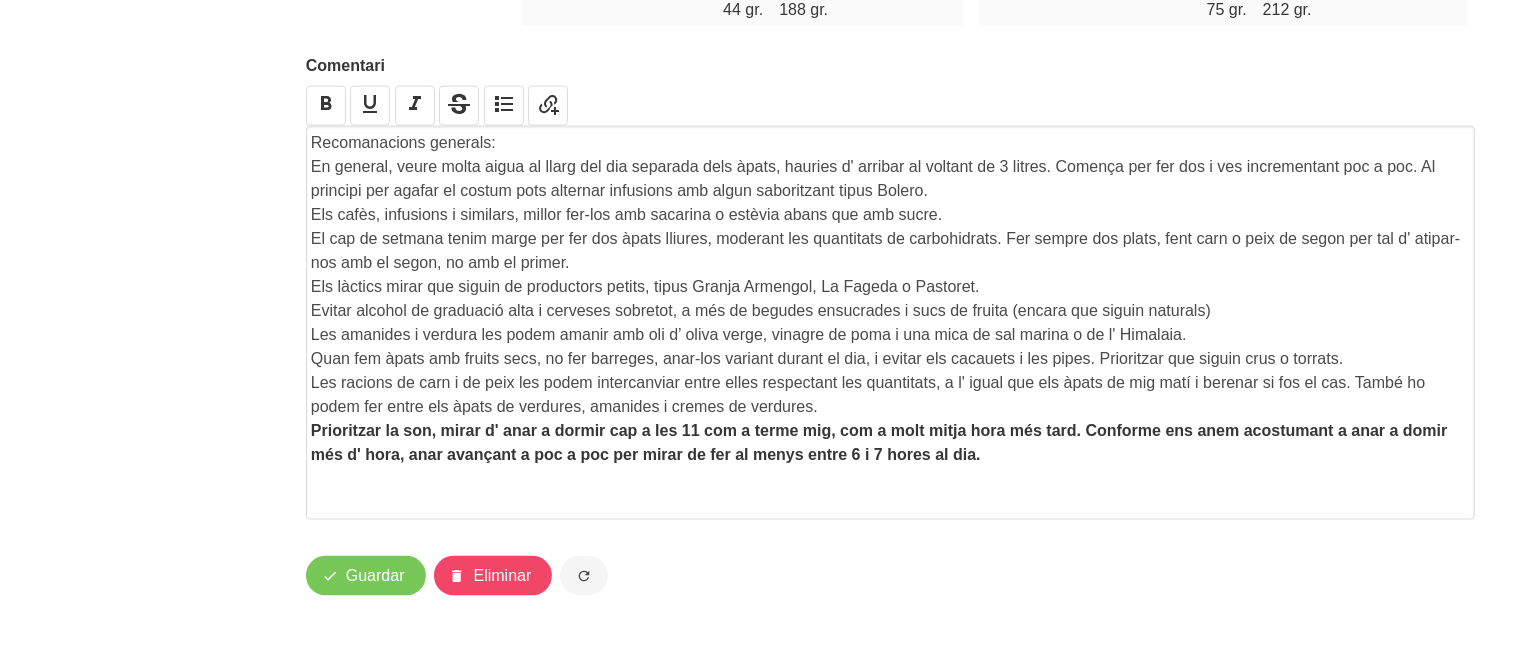 scroll, scrollTop: 3172, scrollLeft: 0, axis: vertical 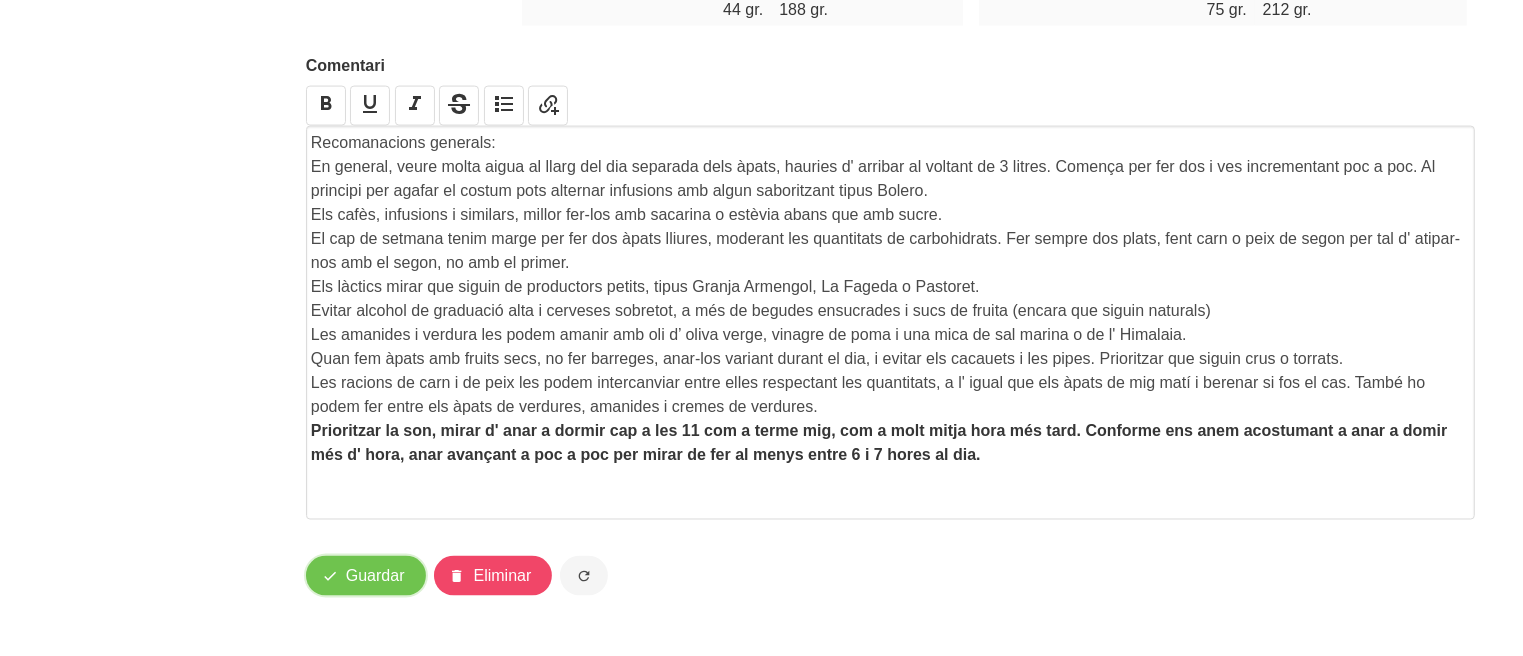 click on "Guardar" at bounding box center (375, 576) 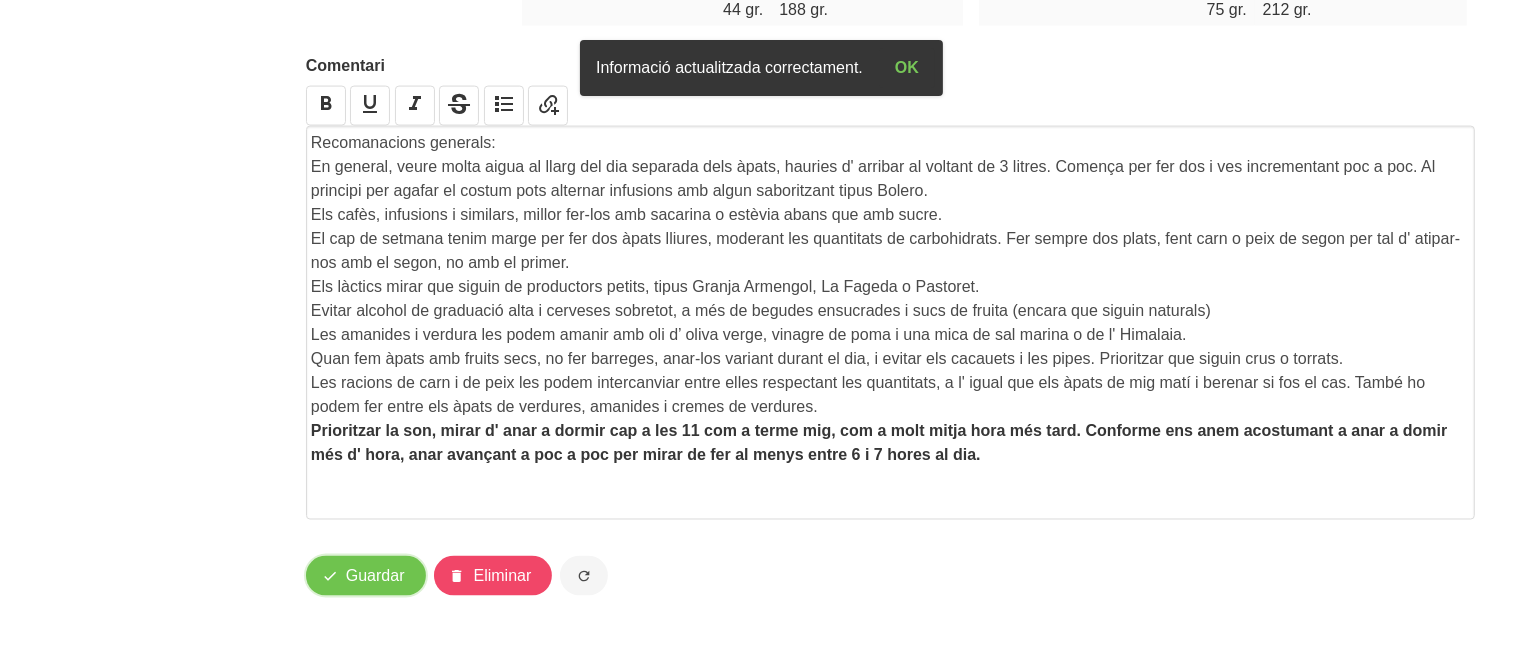 type 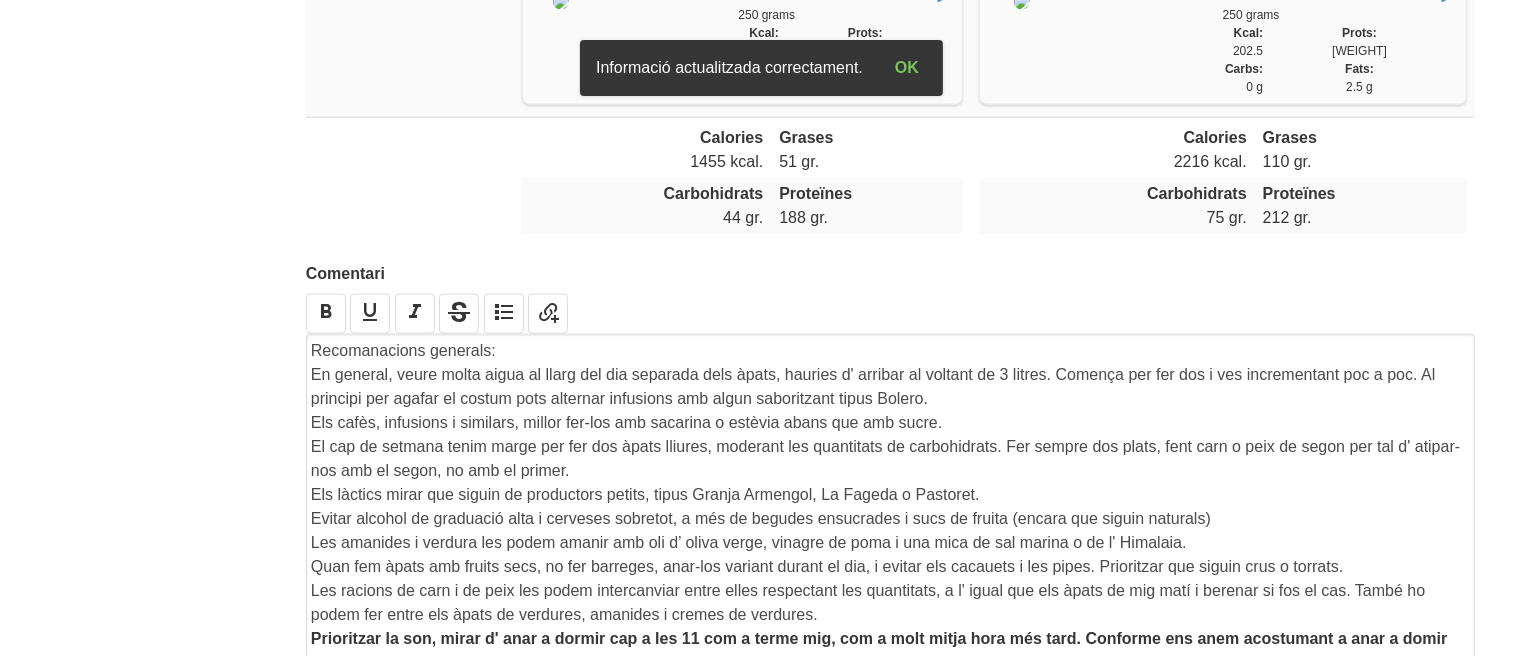scroll, scrollTop: 2852, scrollLeft: 0, axis: vertical 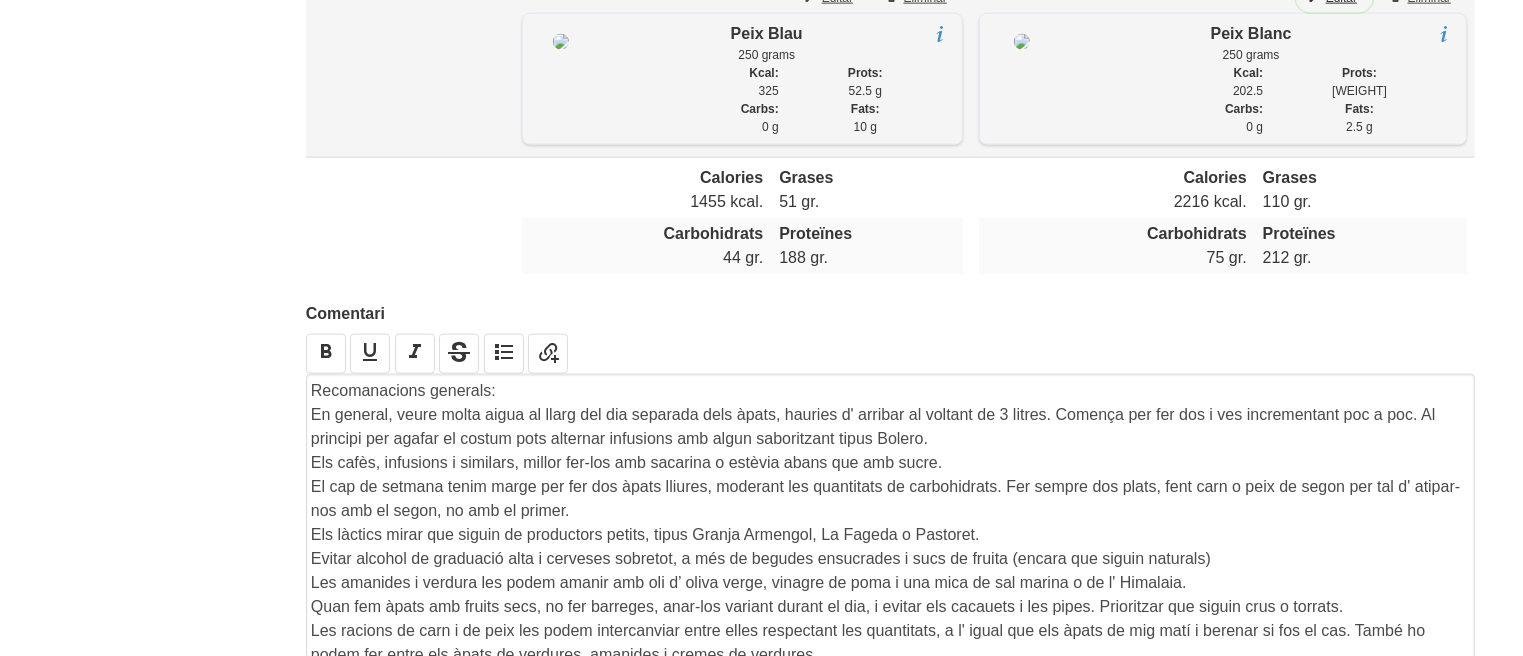 click on "Editar" at bounding box center (1341, -2) 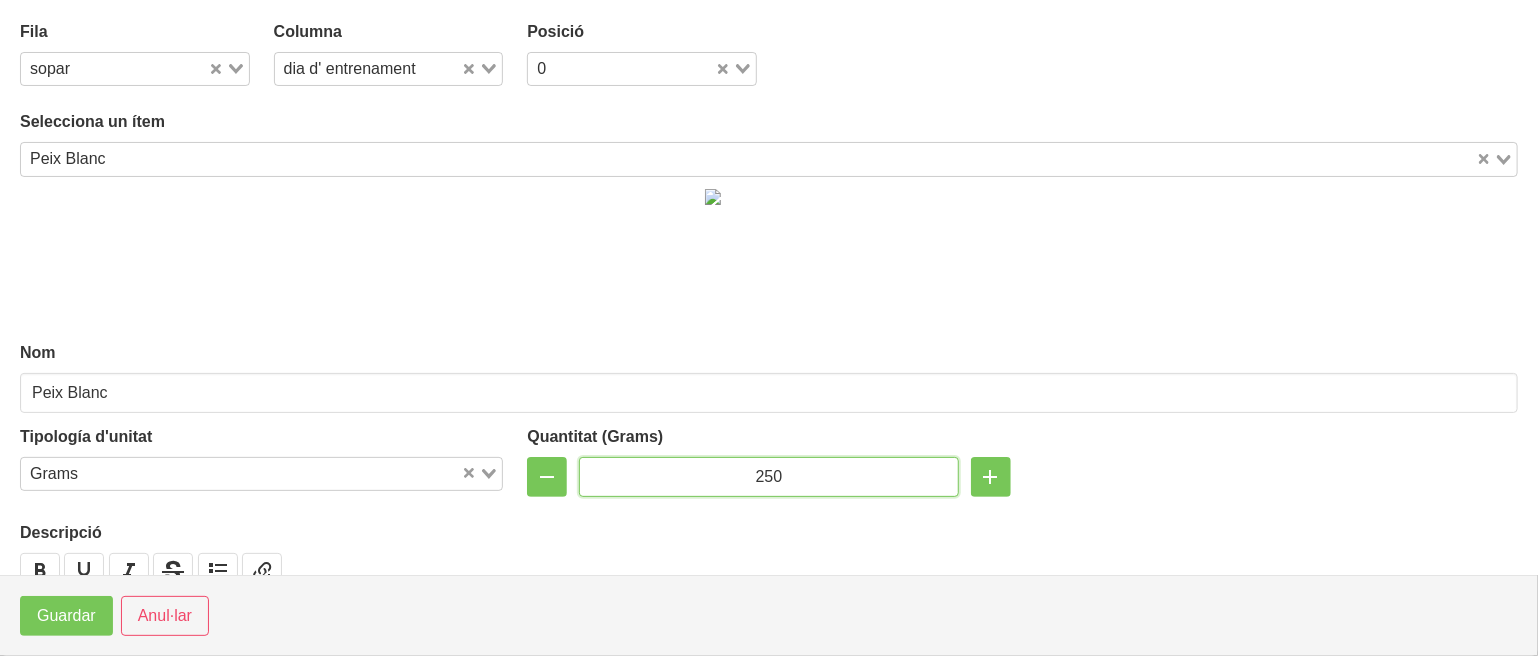 click on "250" at bounding box center [768, 477] 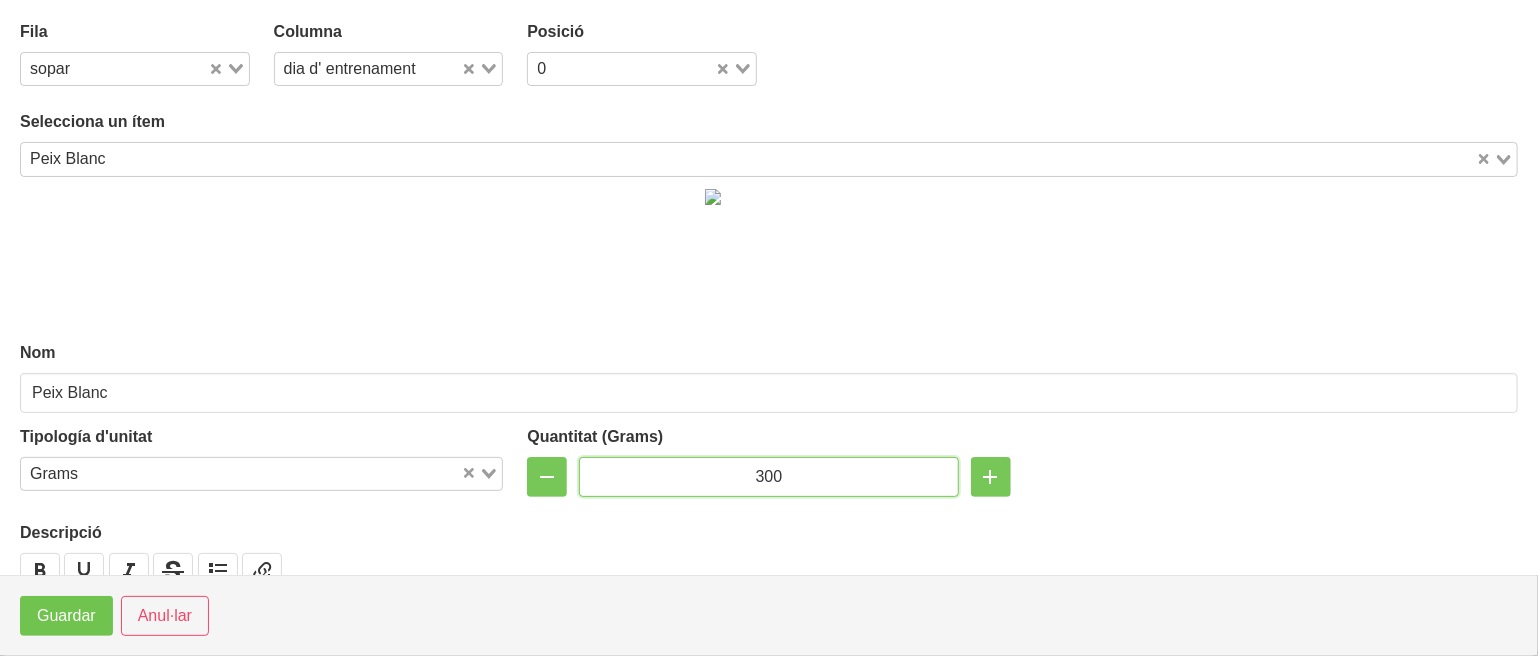 type on "300" 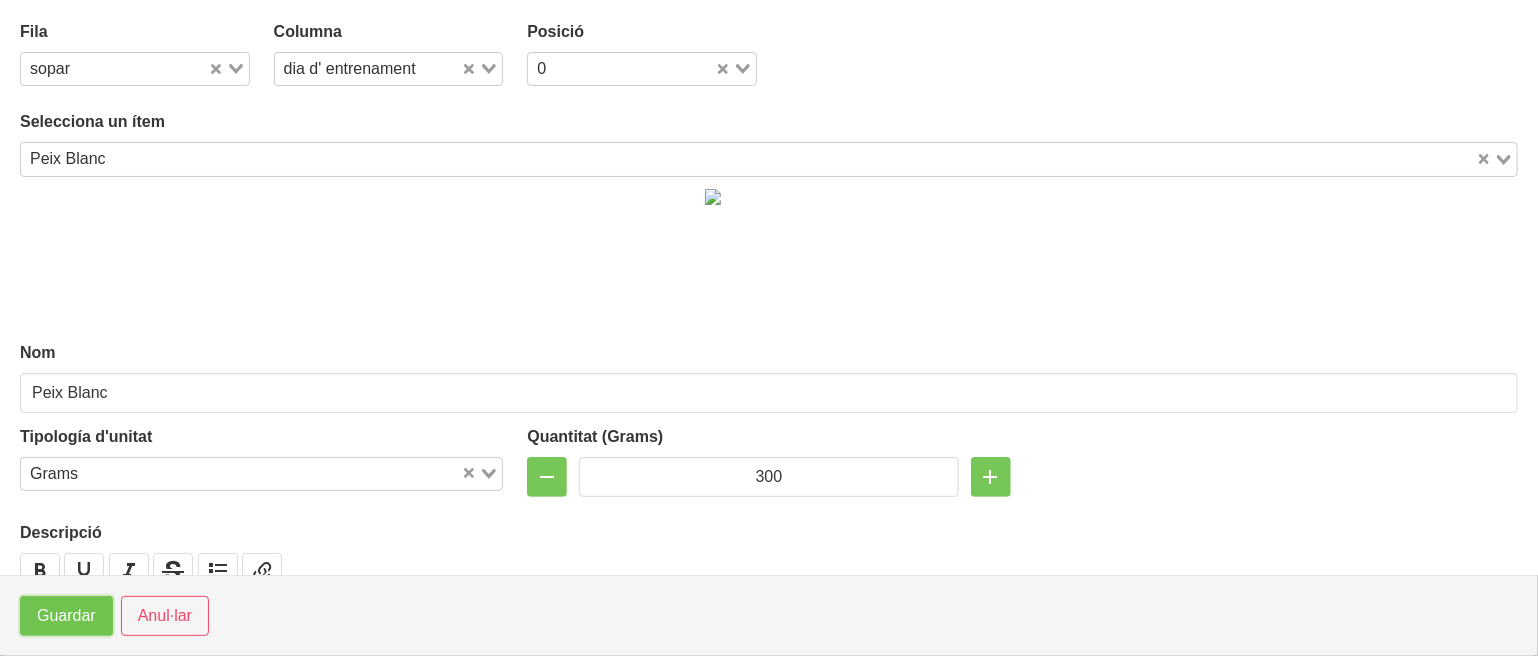 click on "Guardar" at bounding box center [66, 616] 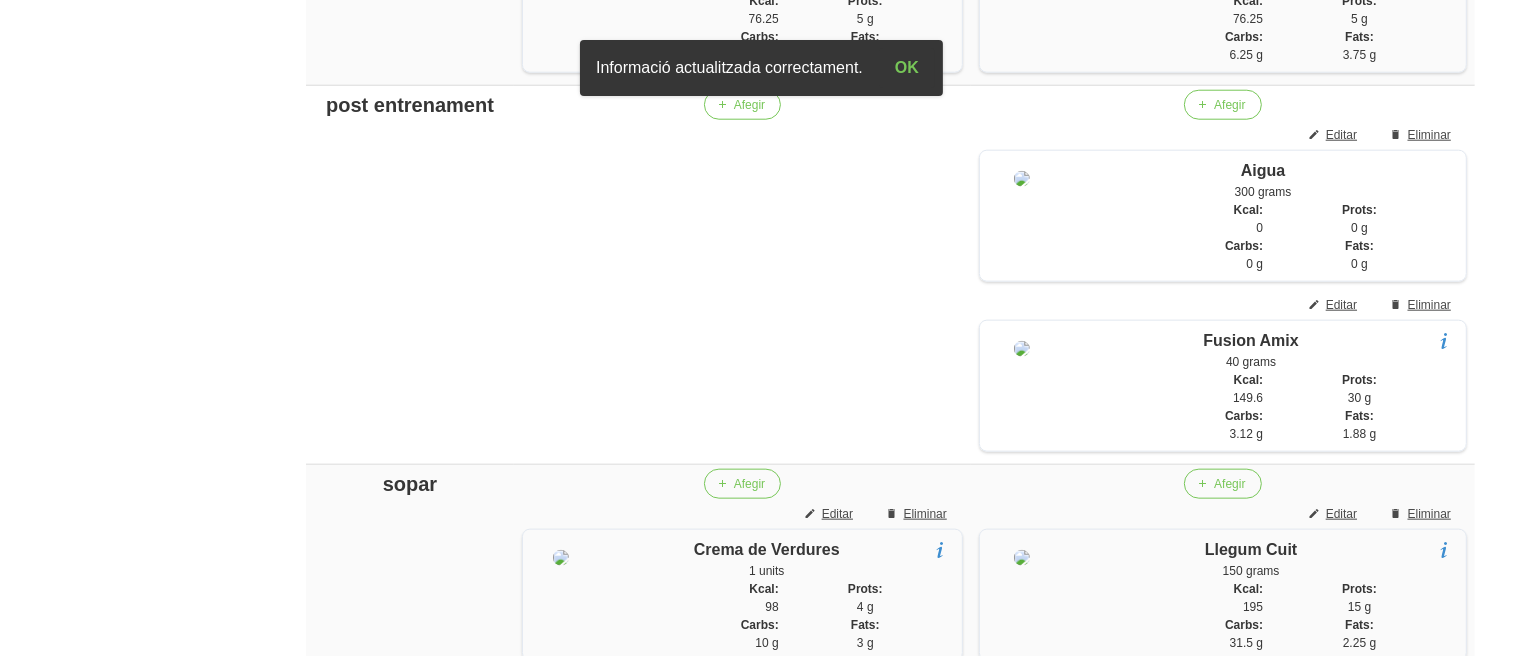 scroll, scrollTop: 2092, scrollLeft: 0, axis: vertical 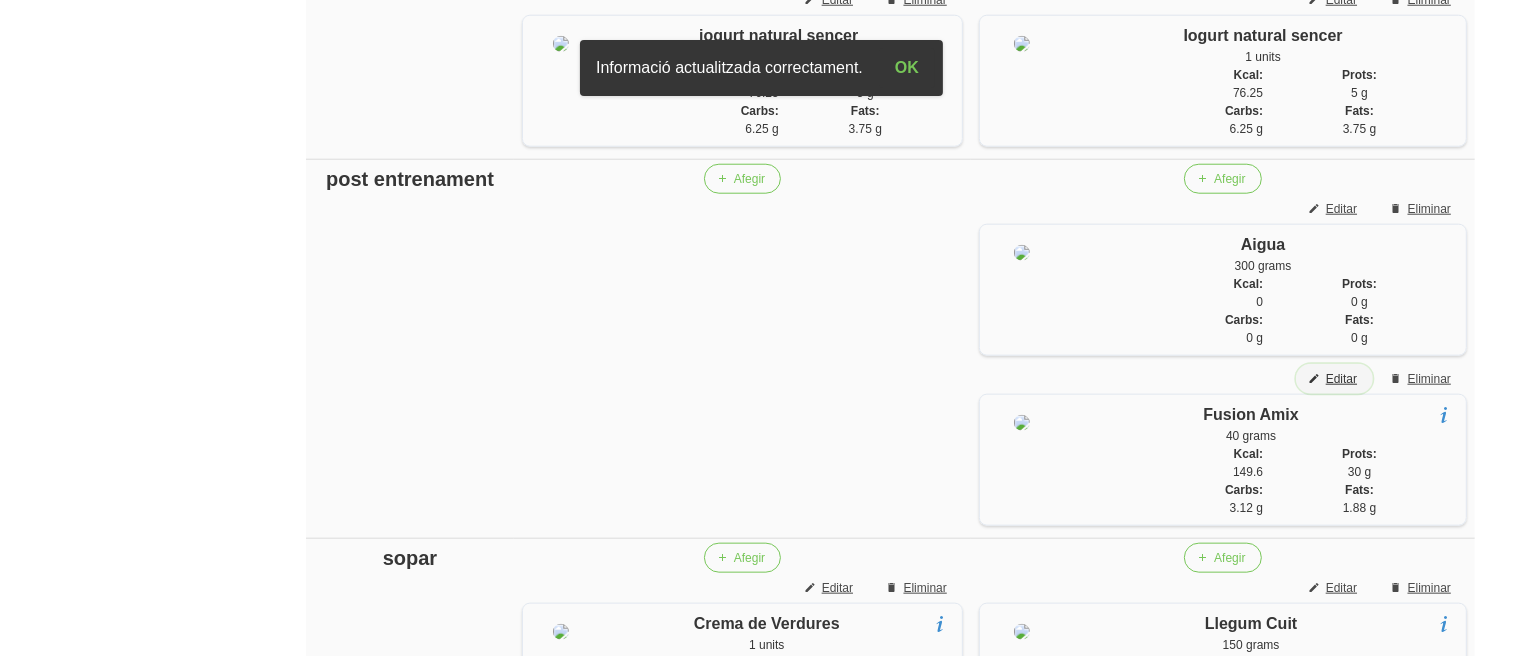 click on "Editar" at bounding box center [1341, 379] 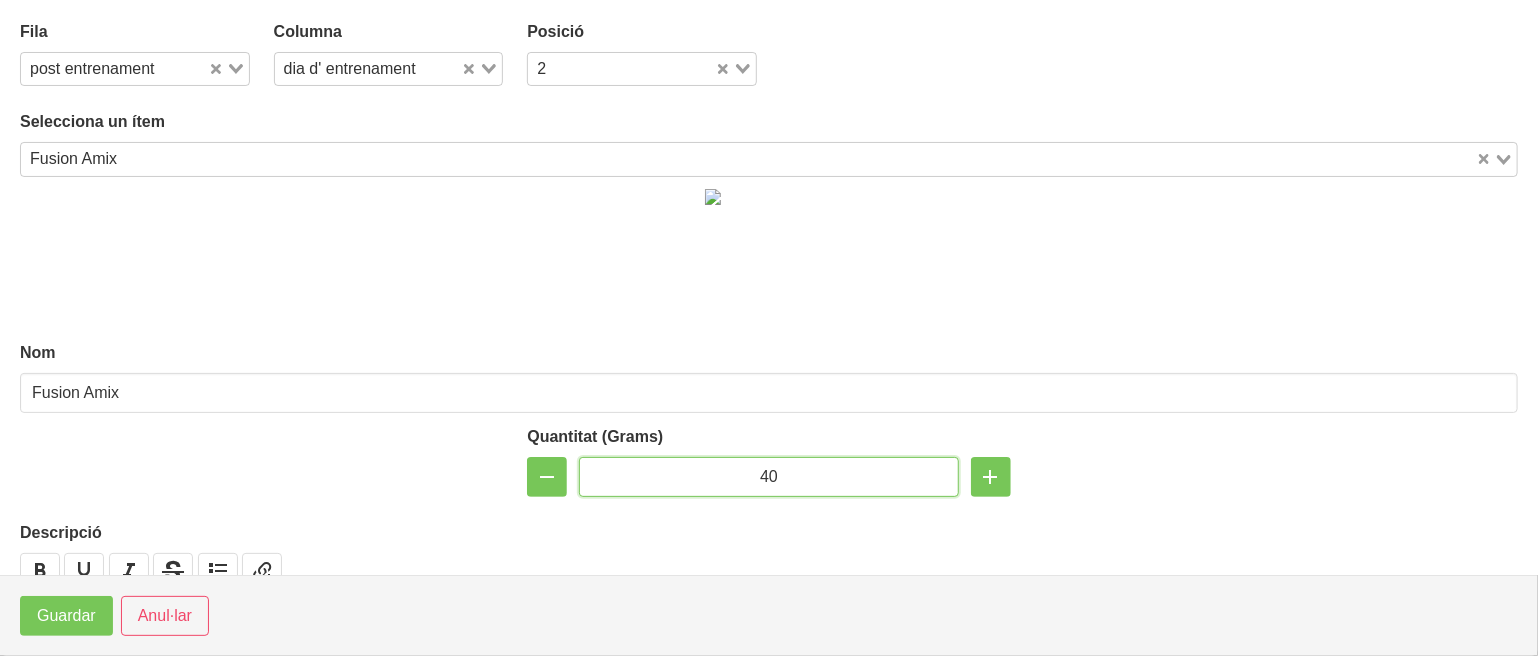 click on "40" at bounding box center (768, 477) 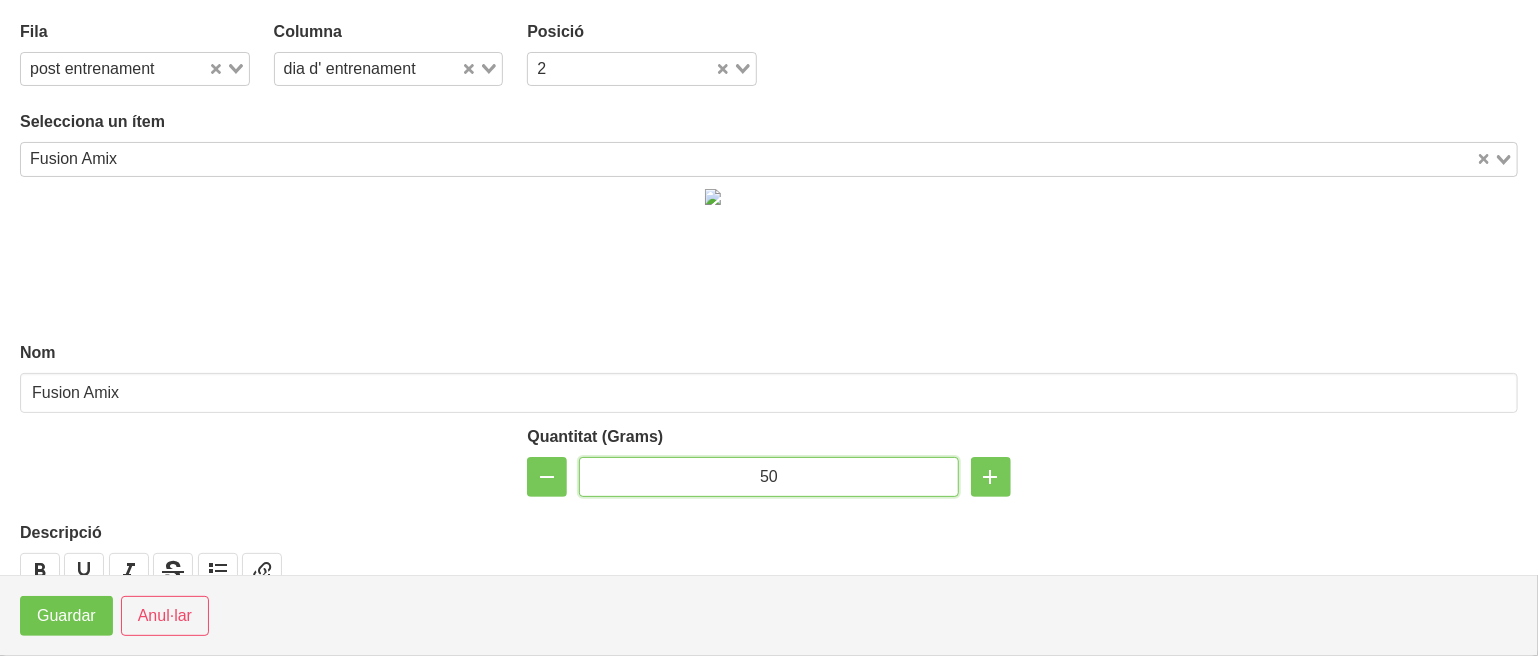 type on "50" 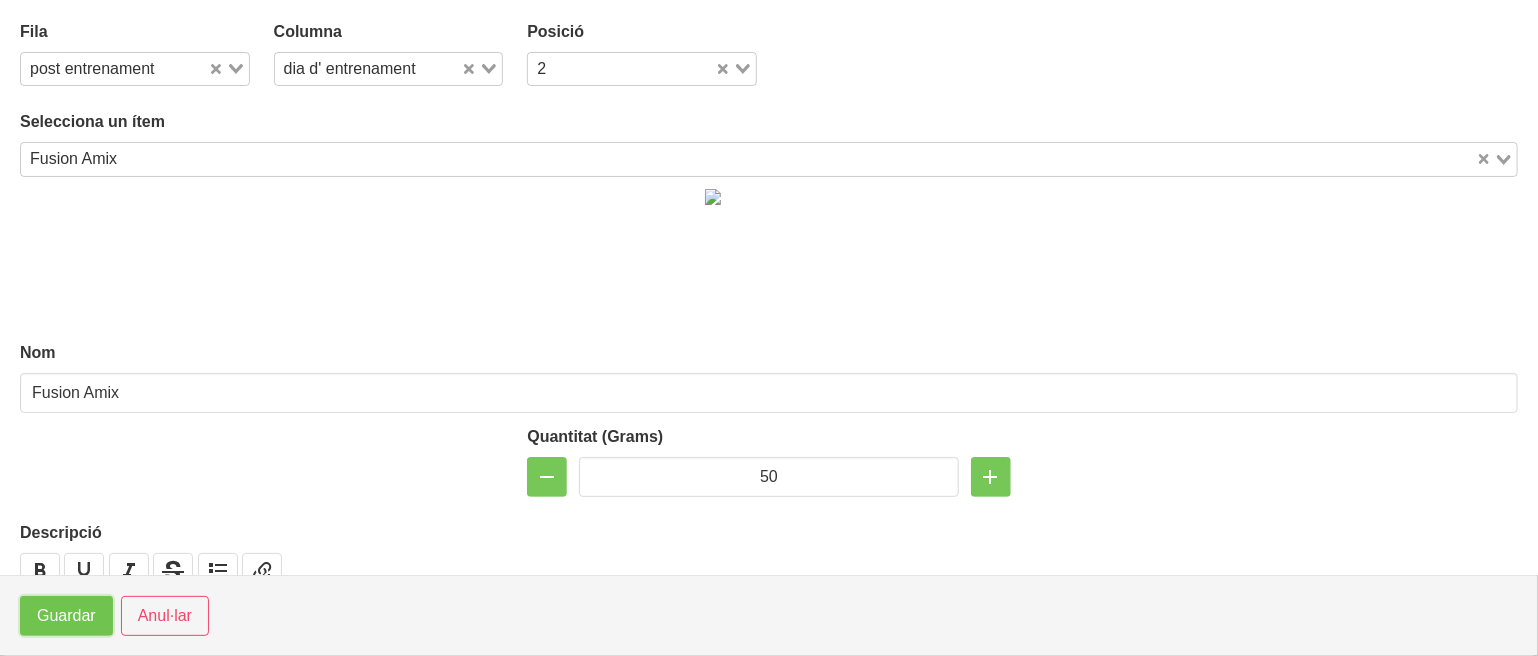 click on "Guardar" at bounding box center [66, 616] 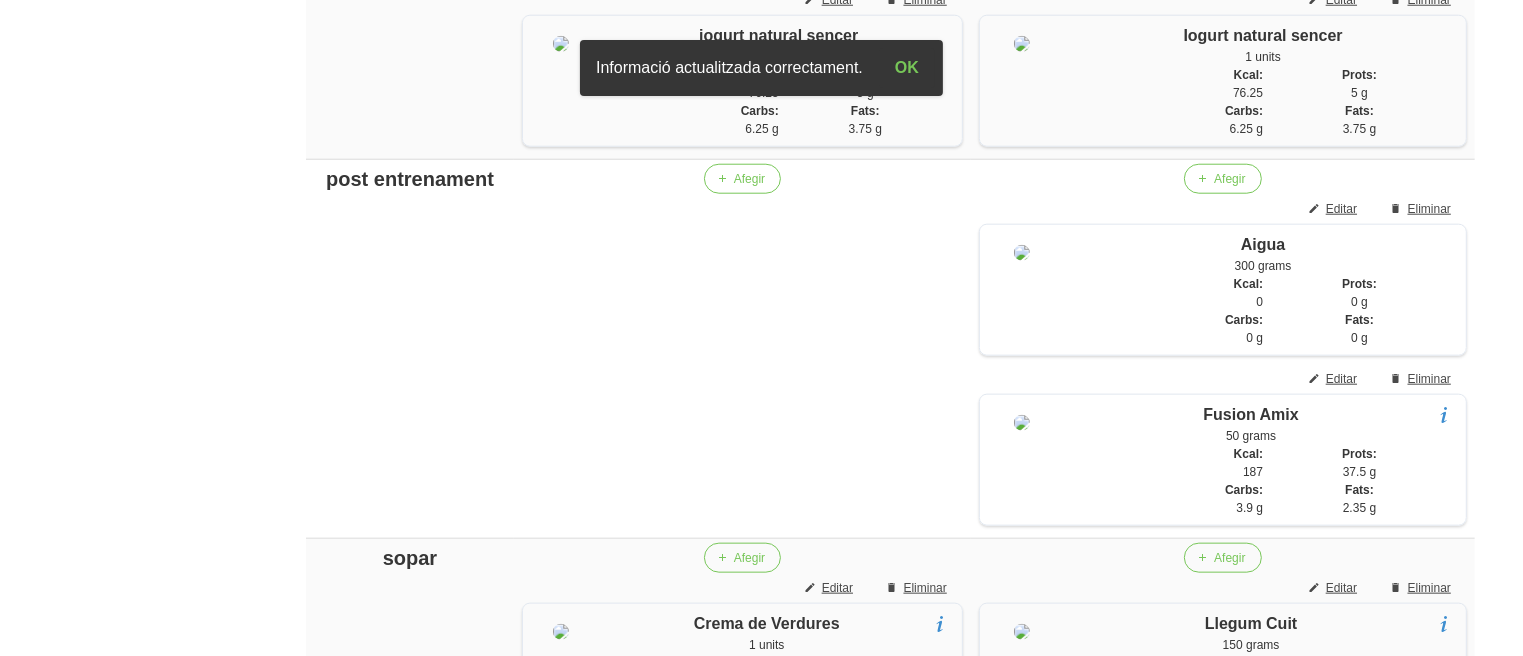 click on "General
Dashboard
Seccions
Clients
Administradors
Comunicacions
Esdeveniments
Aliments
Exercicis" at bounding box center (117, -187) 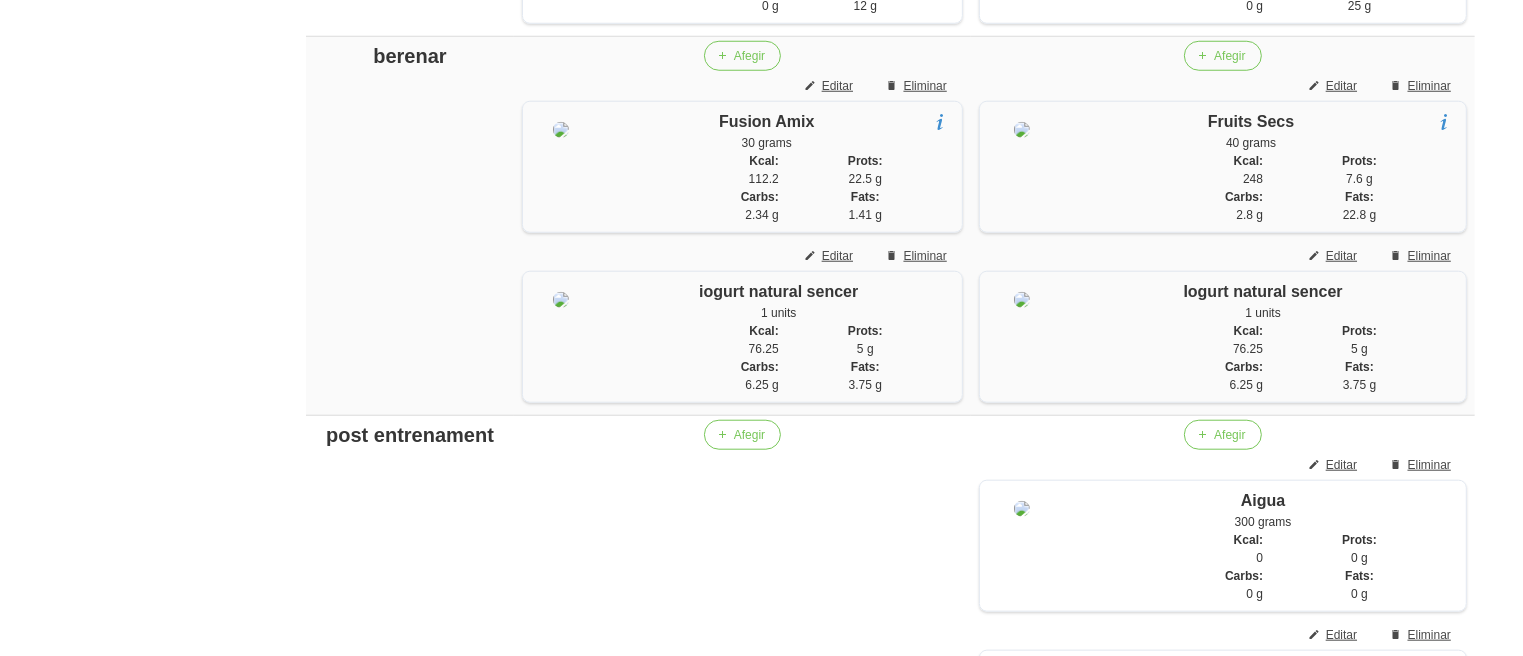 scroll, scrollTop: 1812, scrollLeft: 0, axis: vertical 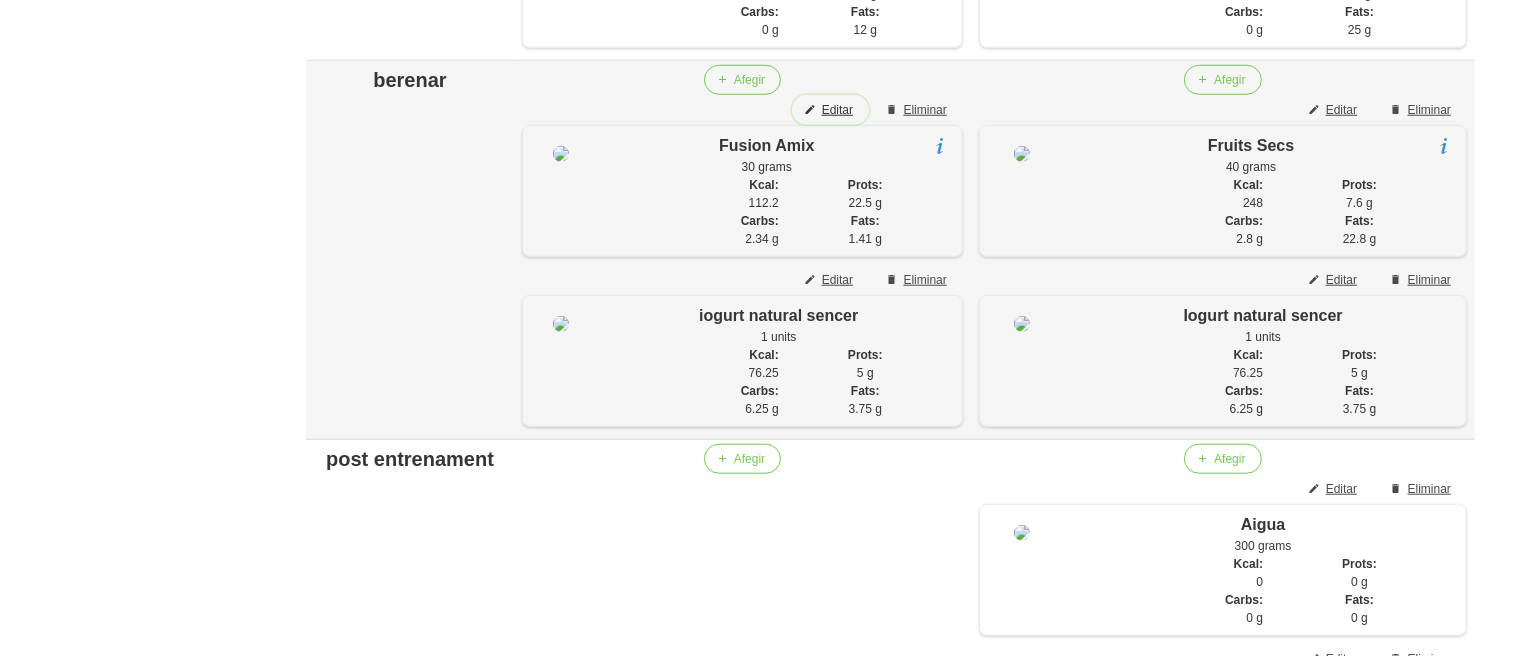 click on "Editar" at bounding box center [837, 110] 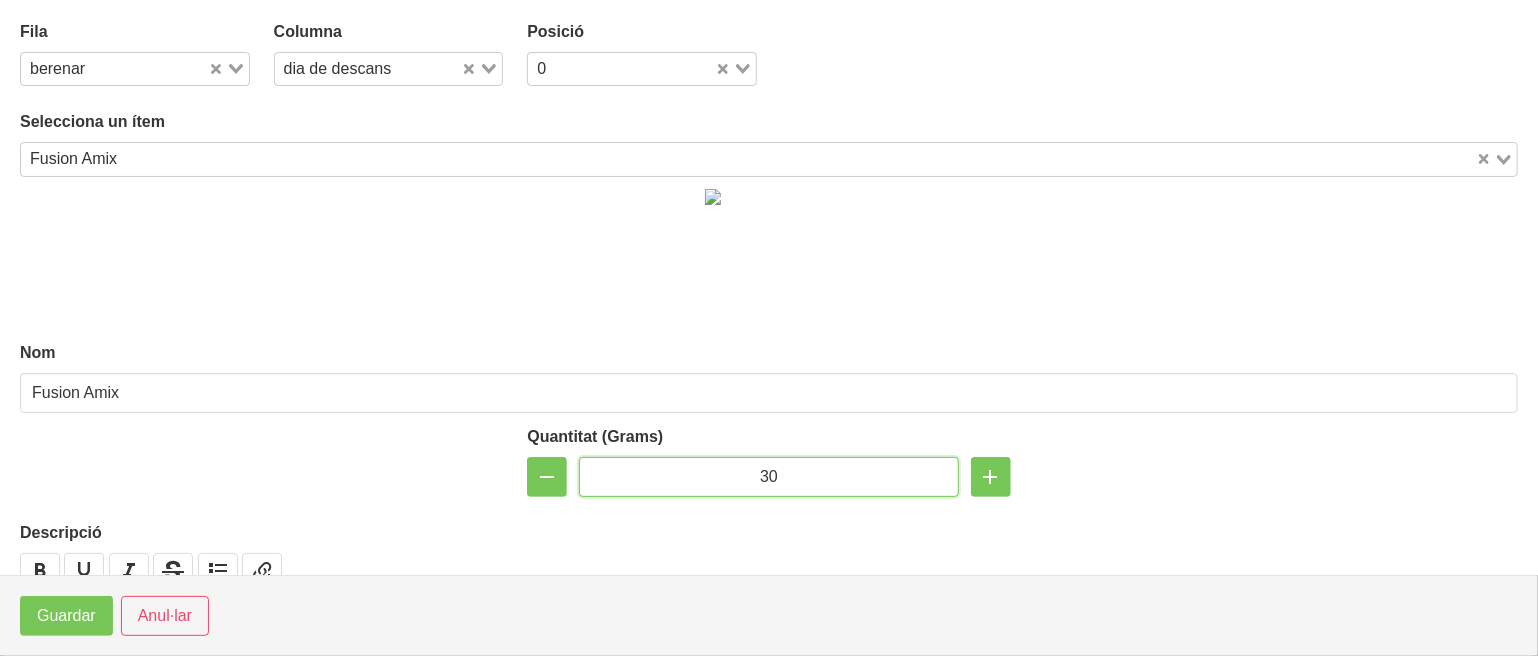 click on "30" at bounding box center [768, 477] 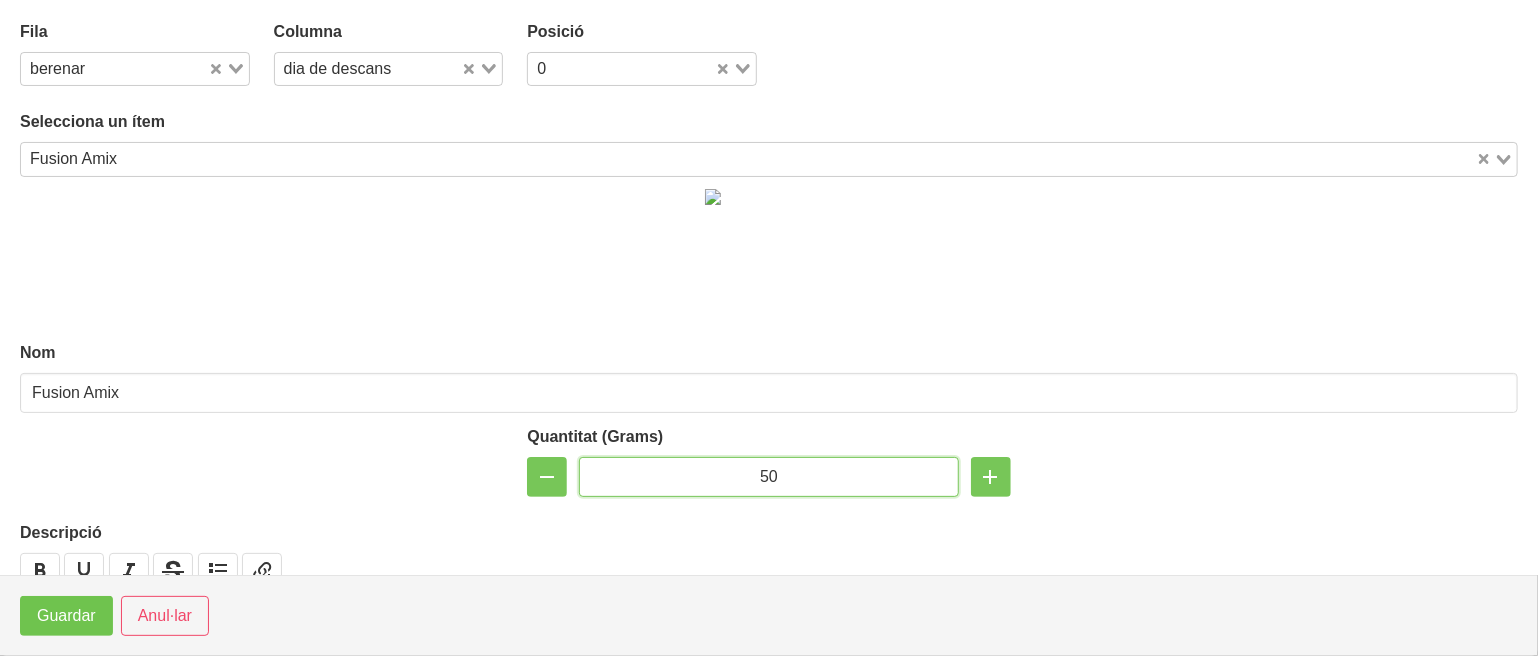 type on "50" 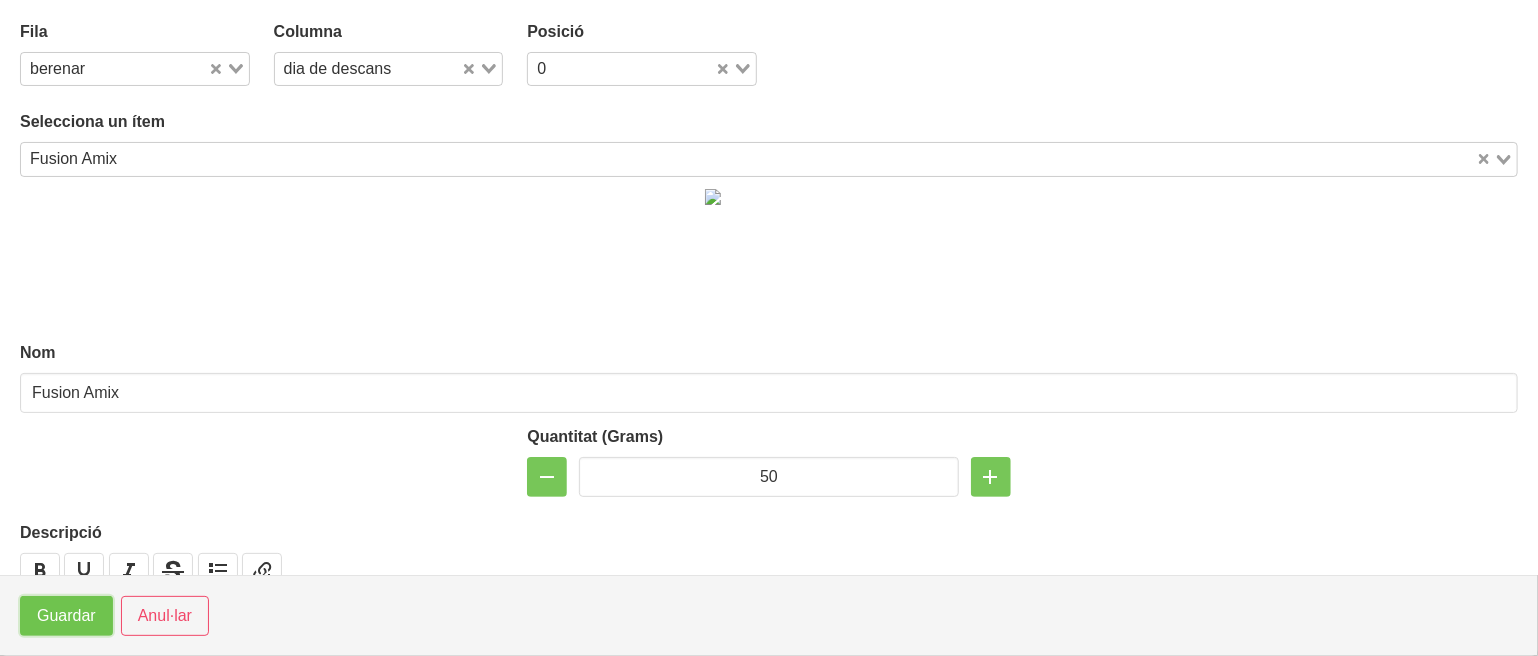click on "Guardar" at bounding box center [66, 616] 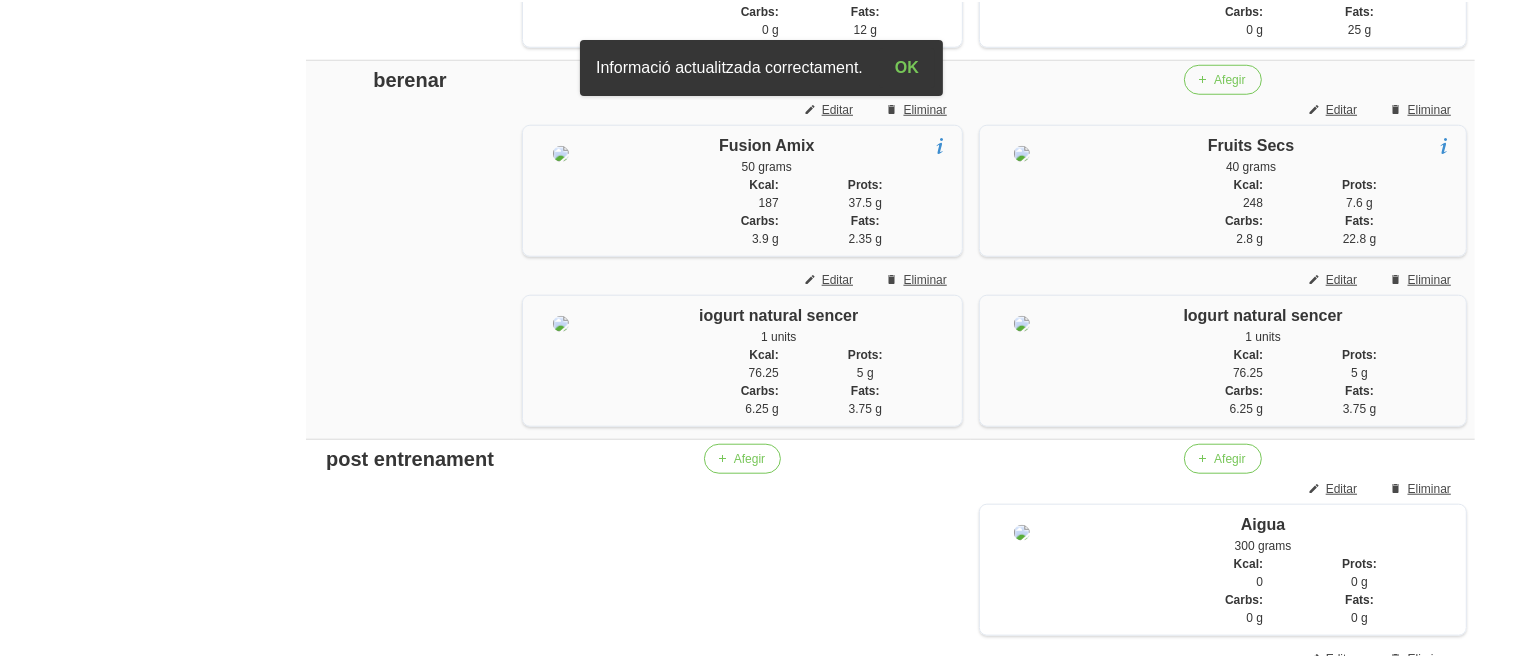 click on "General
Dashboard
Seccions
Clients
Administradors
Comunicacions
Esdeveniments
Aliments
Exercicis" at bounding box center [117, 93] 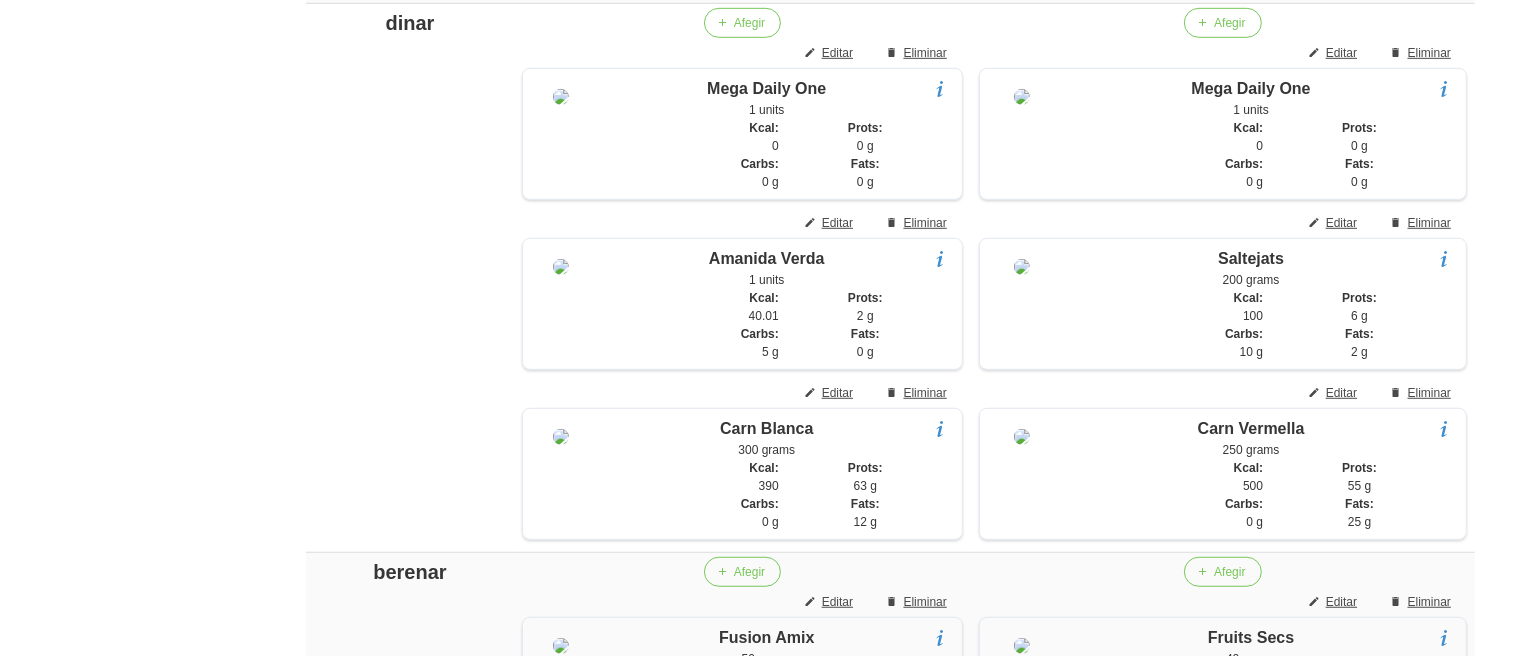 scroll, scrollTop: 1280, scrollLeft: 0, axis: vertical 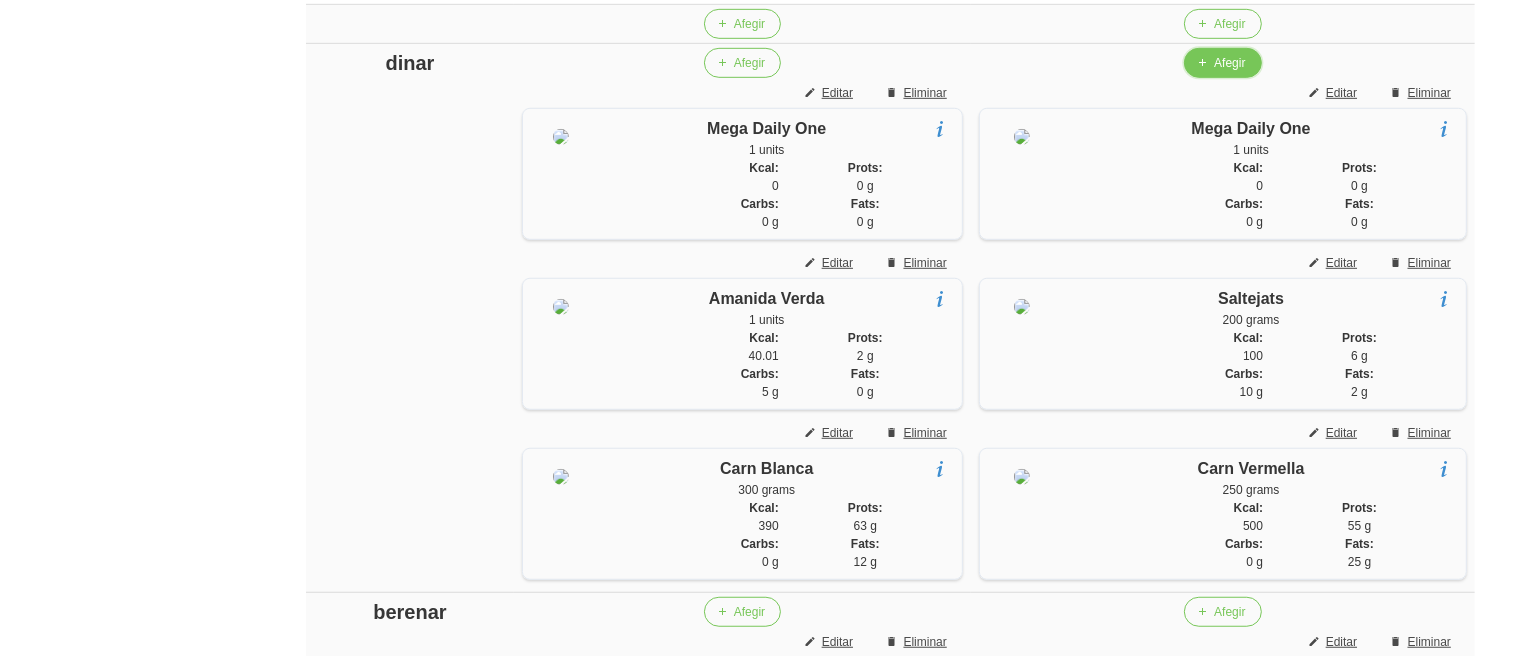 click on "Afegir" at bounding box center (1229, 63) 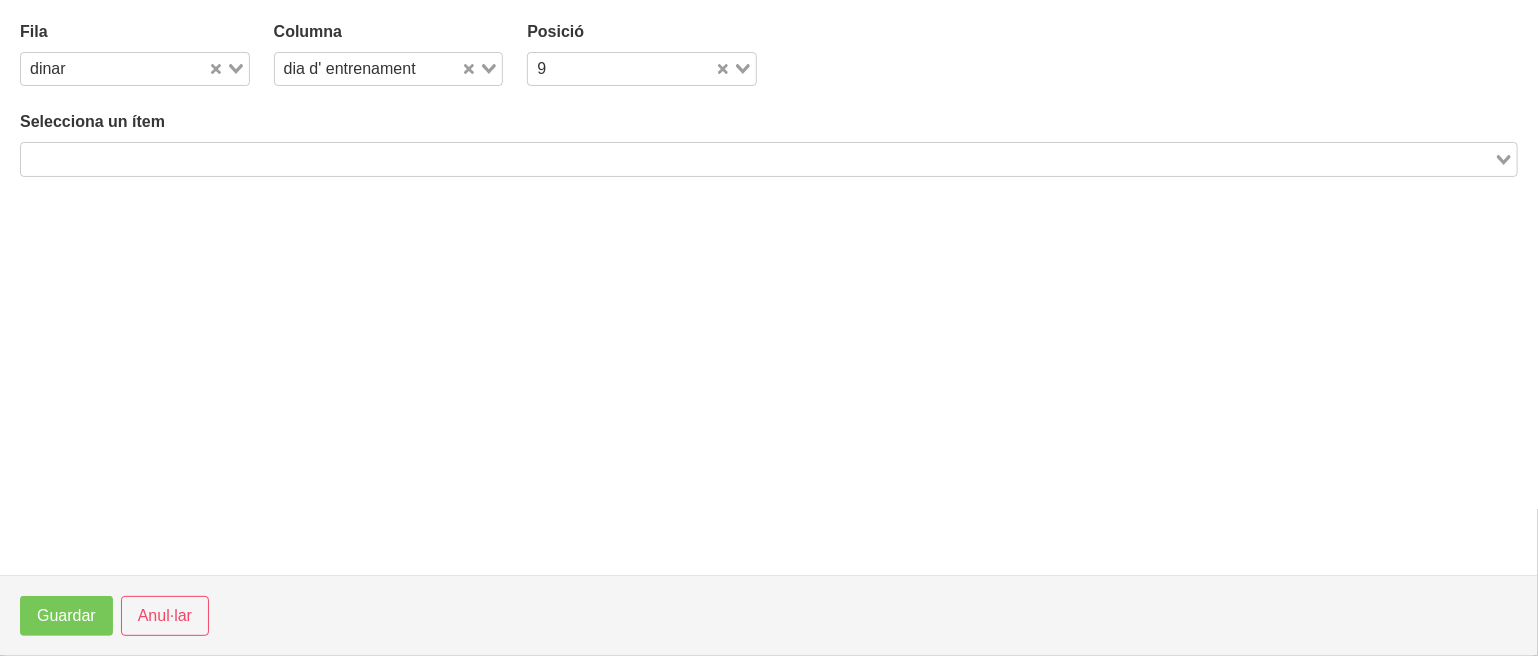 click at bounding box center (757, 159) 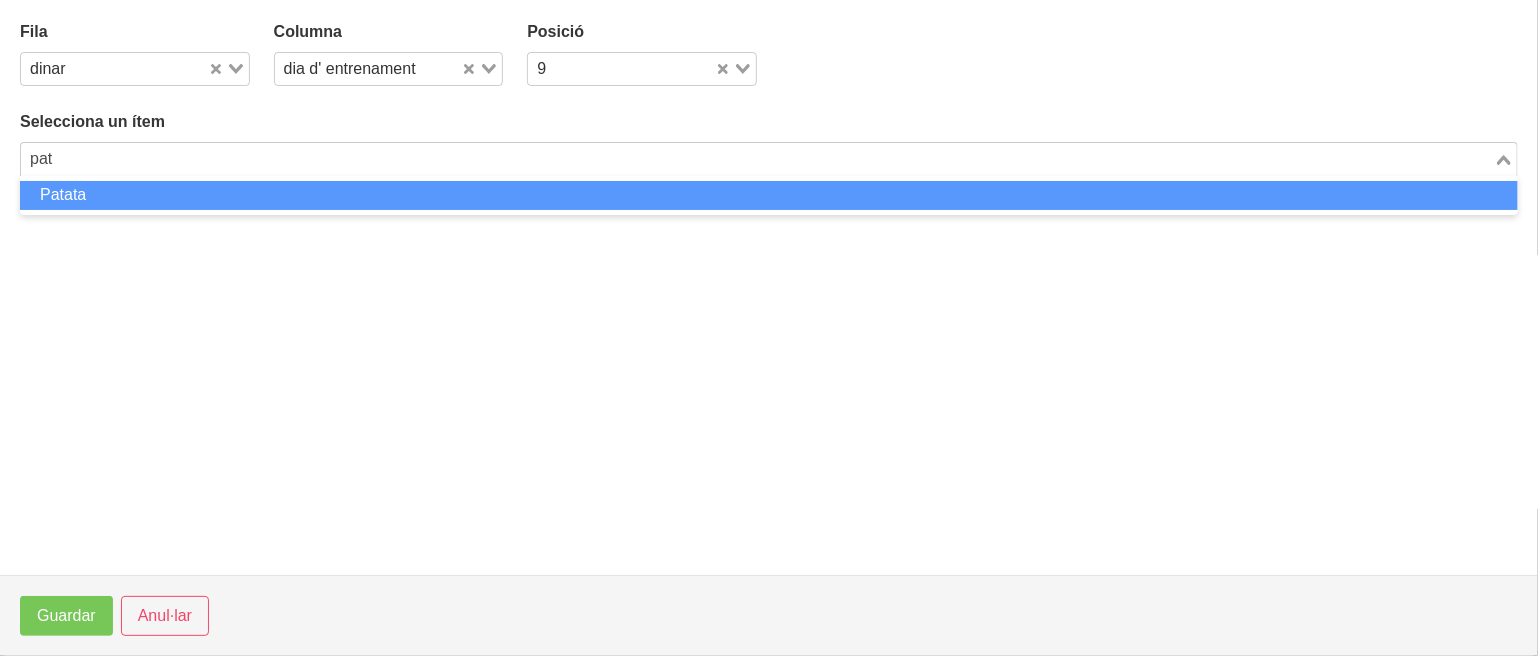 click on "Patata" at bounding box center [769, 195] 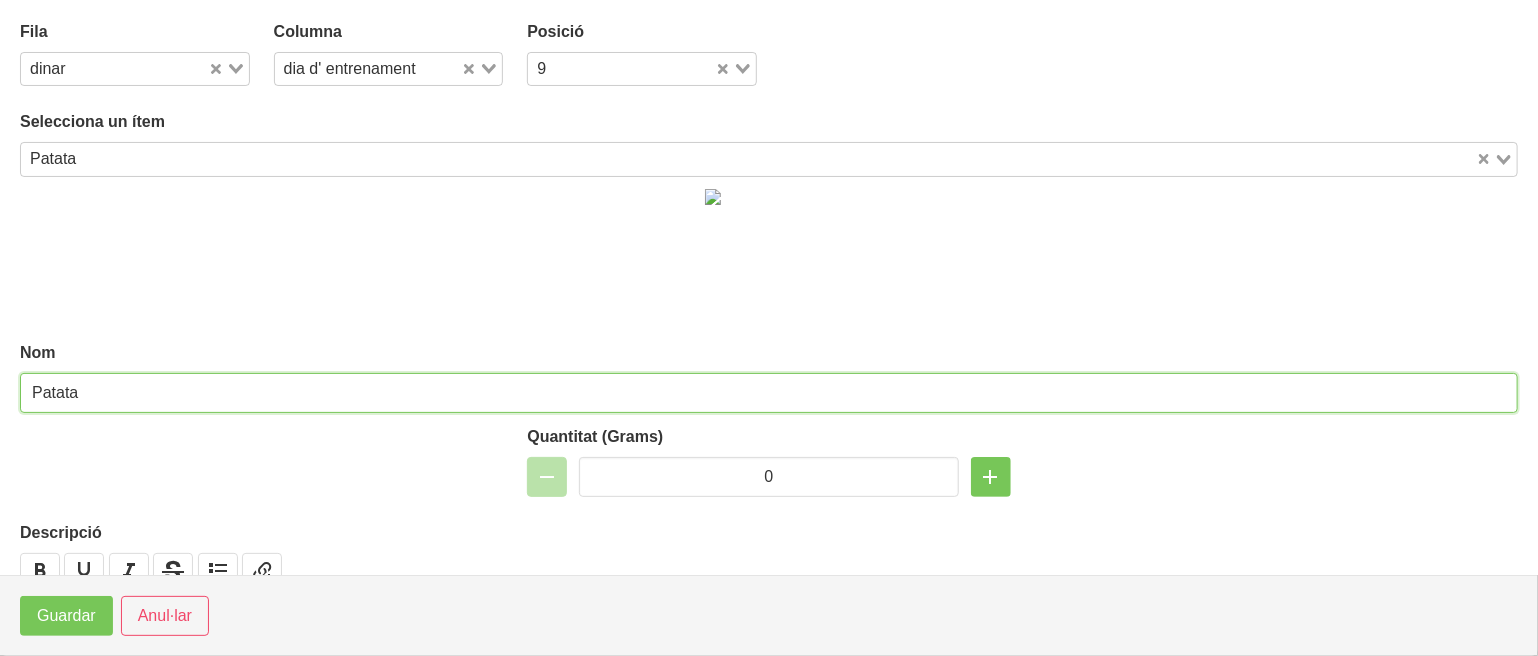 click on "Patata" at bounding box center (769, 393) 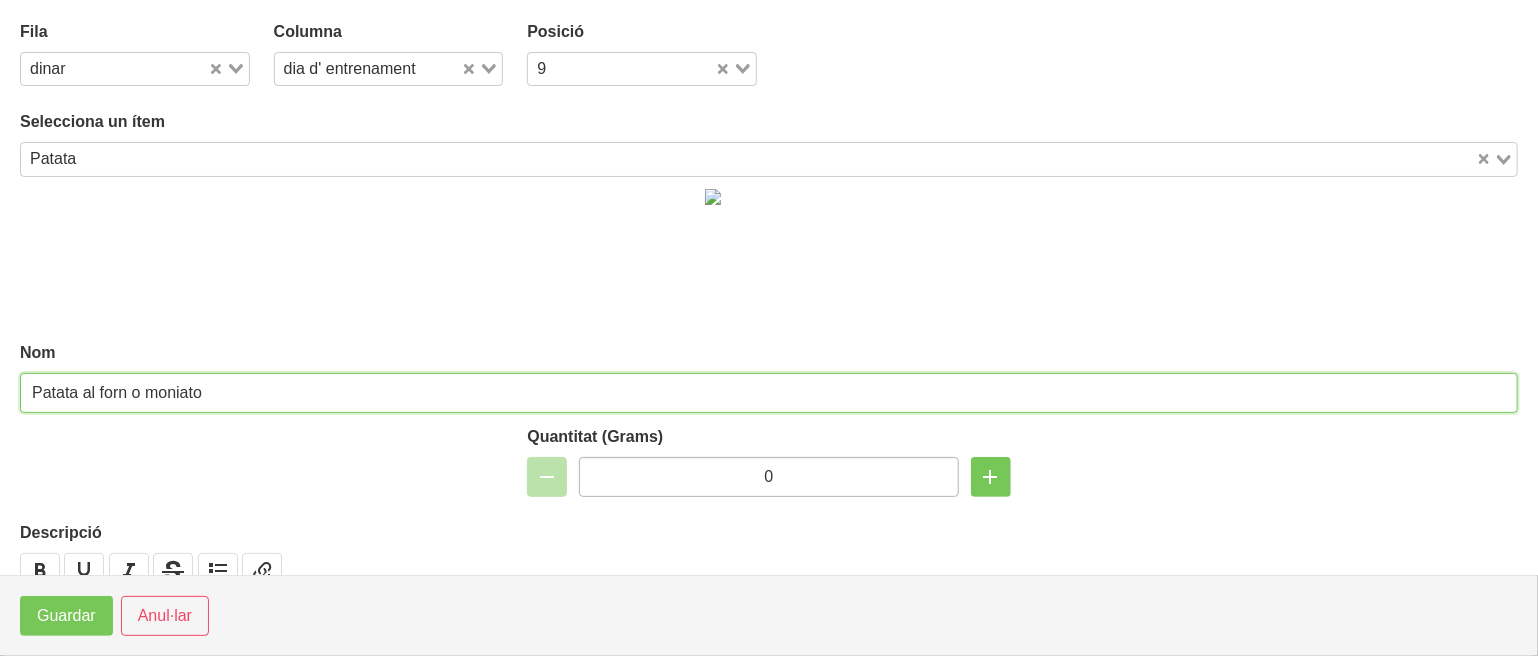type on "Patata al forn o moniato" 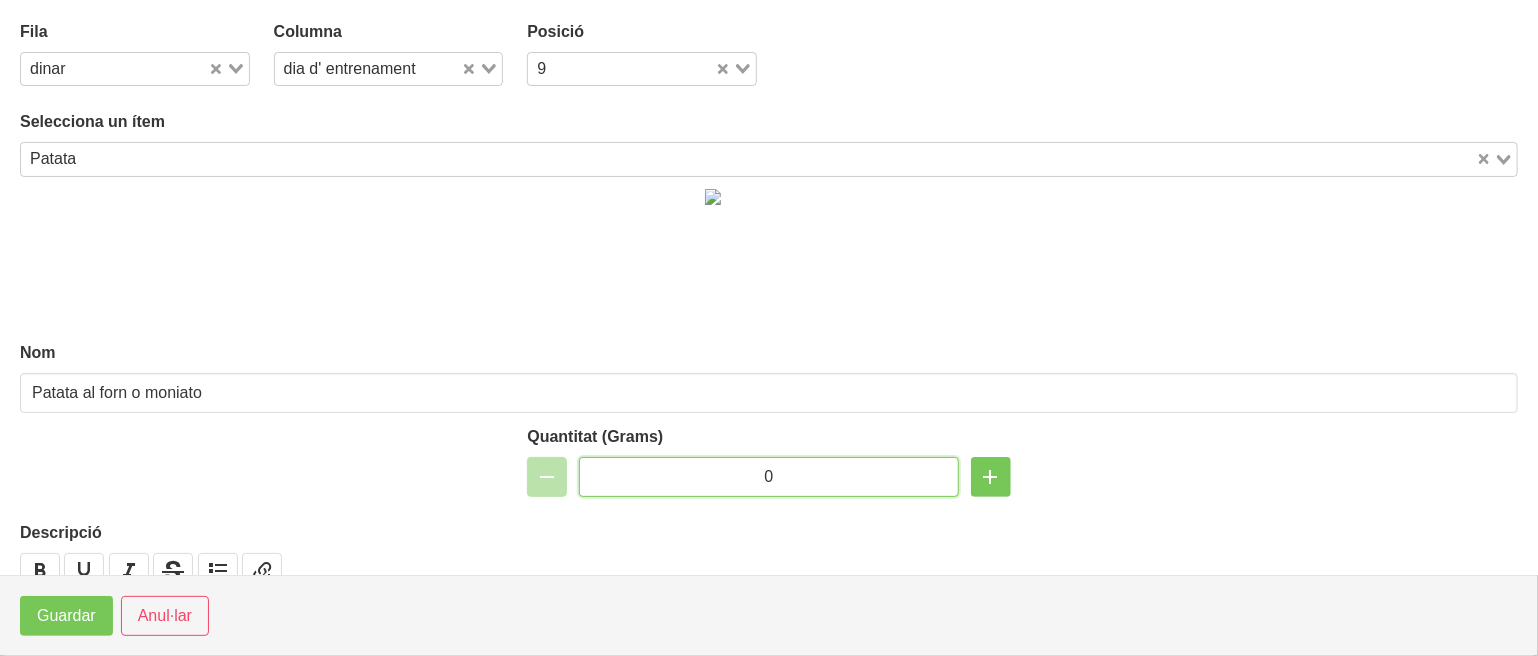 drag, startPoint x: 768, startPoint y: 463, endPoint x: 683, endPoint y: 473, distance: 85.58621 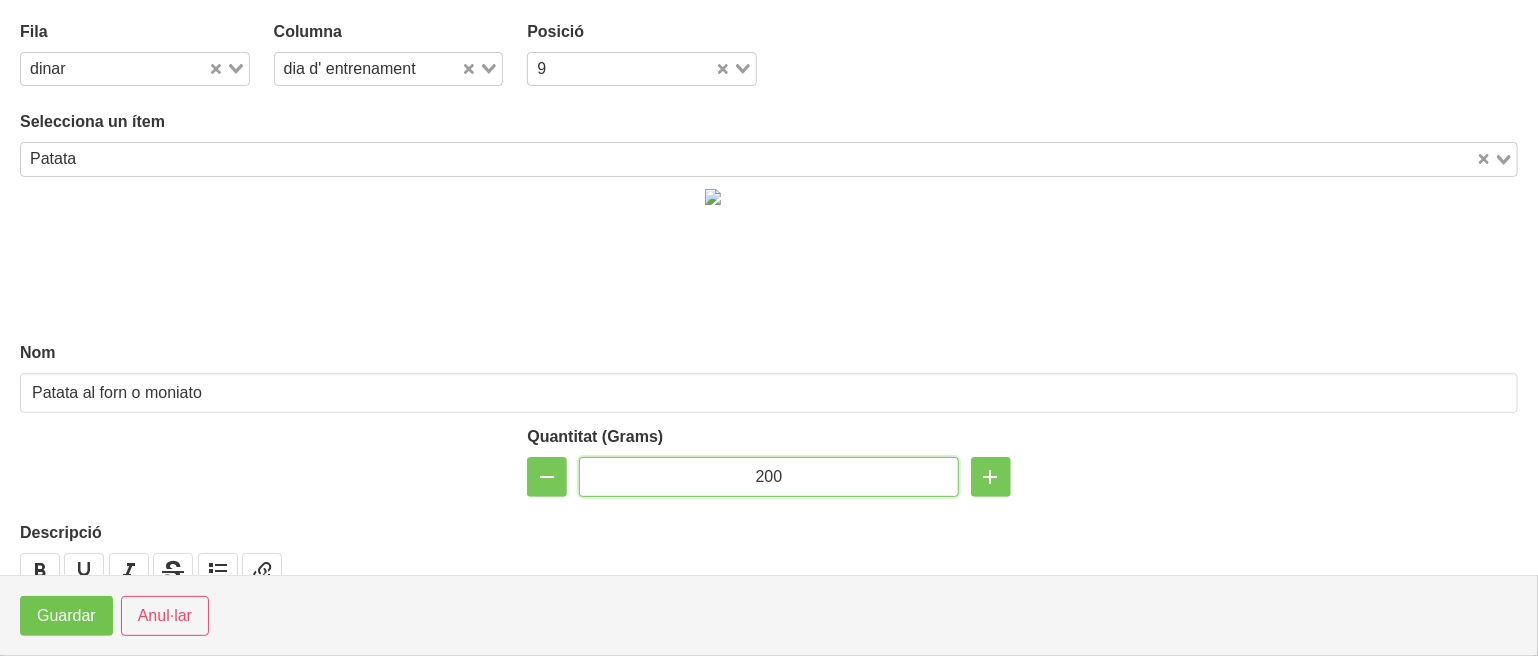 type on "200" 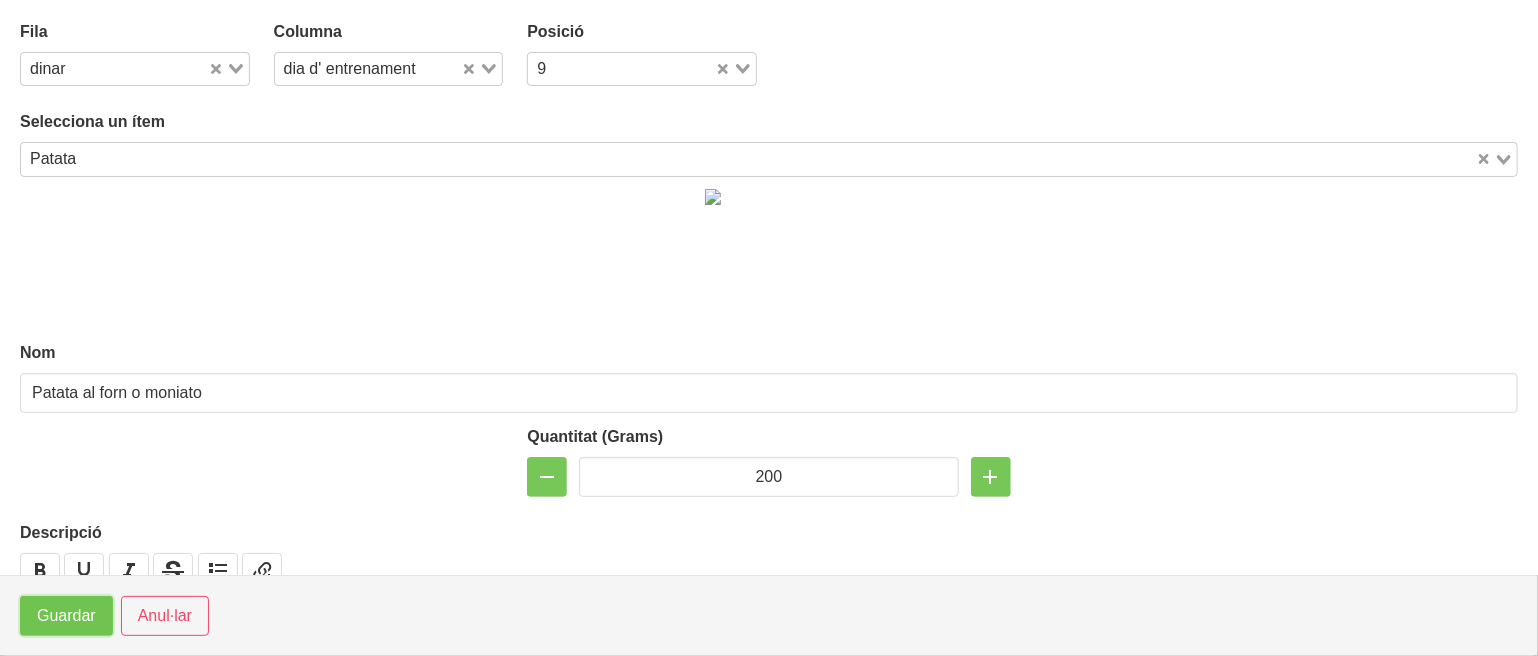click on "Guardar" at bounding box center (66, 616) 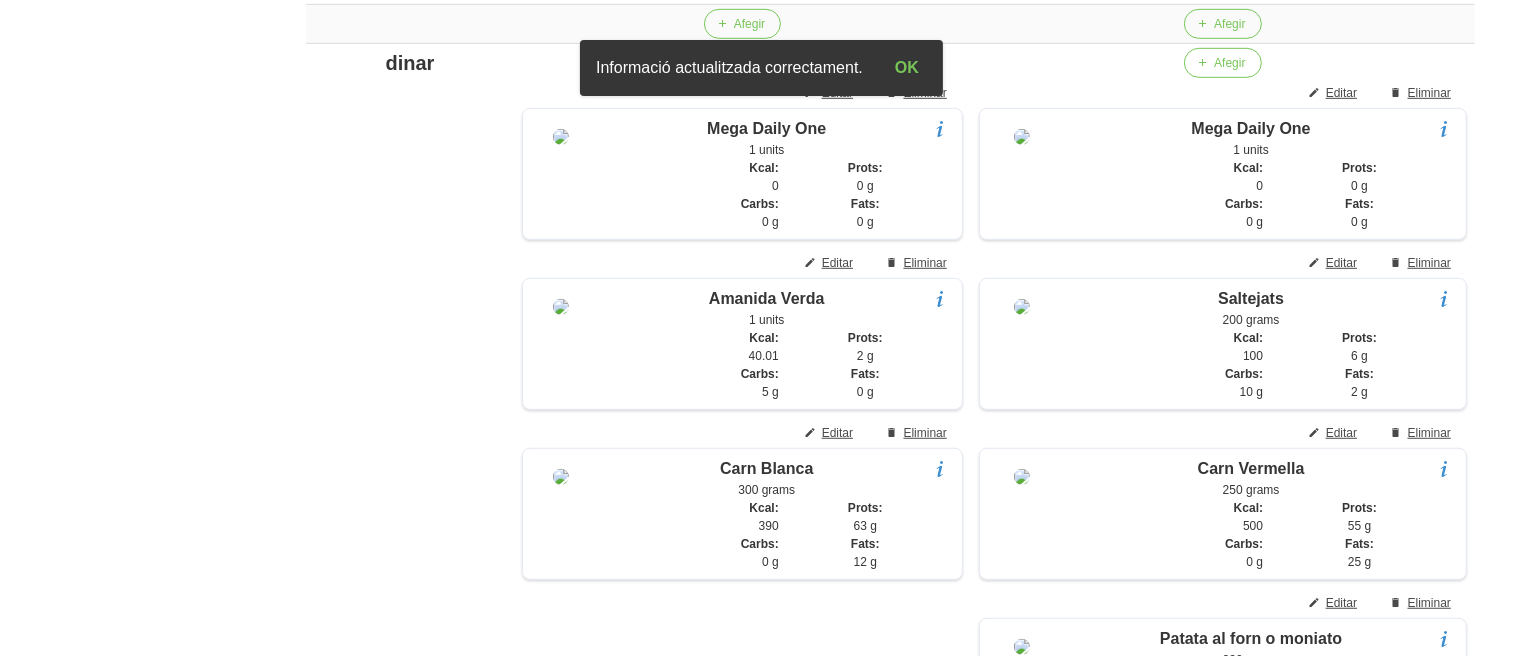 click on "General
Dashboard
Seccions
Clients
Administradors
Comunicacions
Esdeveniments
Aliments
Exercicis" at bounding box center [117, 710] 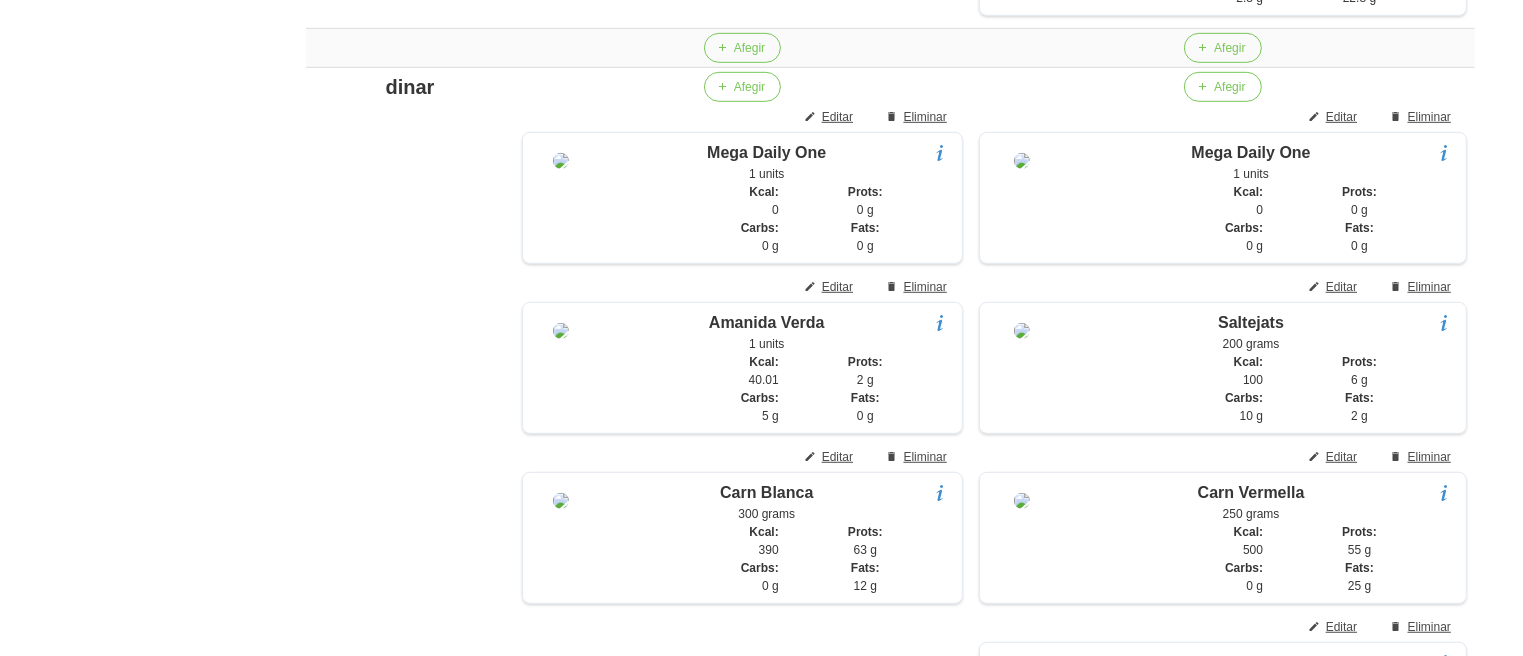 scroll, scrollTop: 1240, scrollLeft: 0, axis: vertical 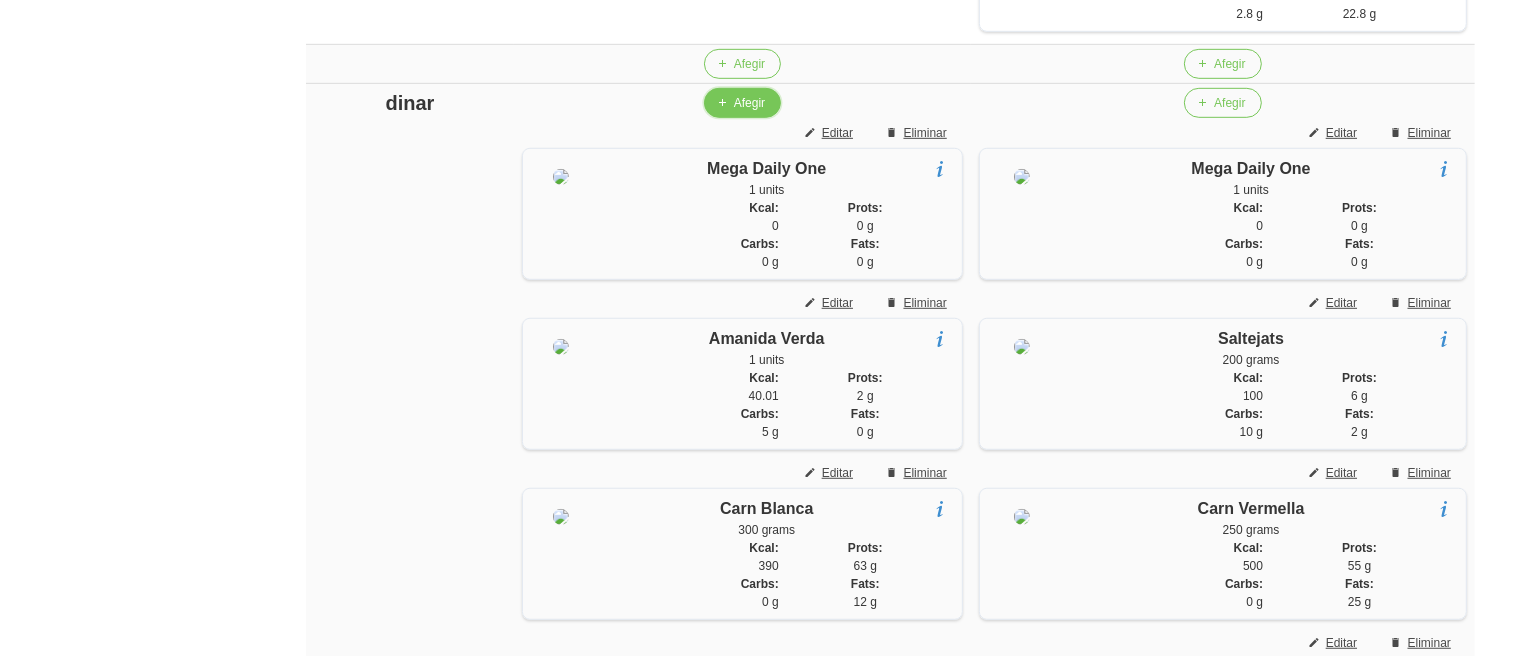 click on "Afegir" at bounding box center (749, 103) 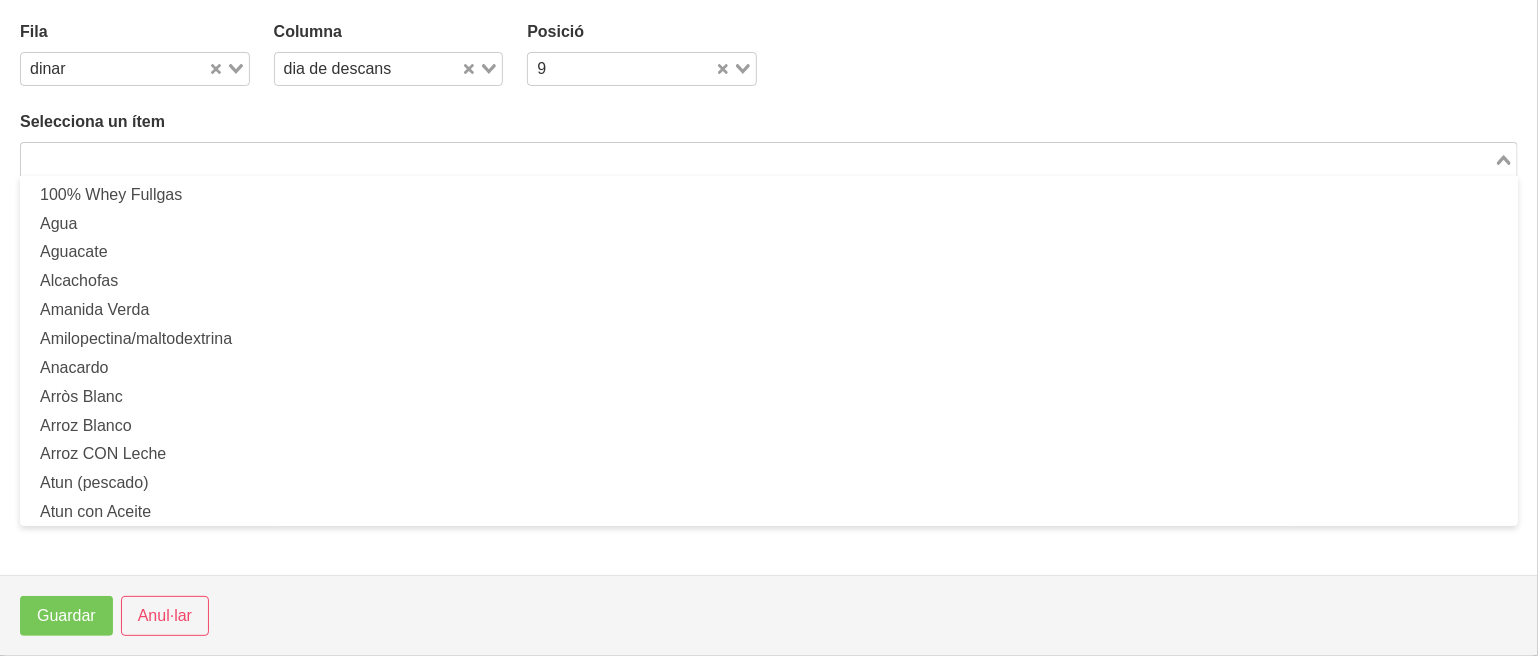 click at bounding box center (757, 159) 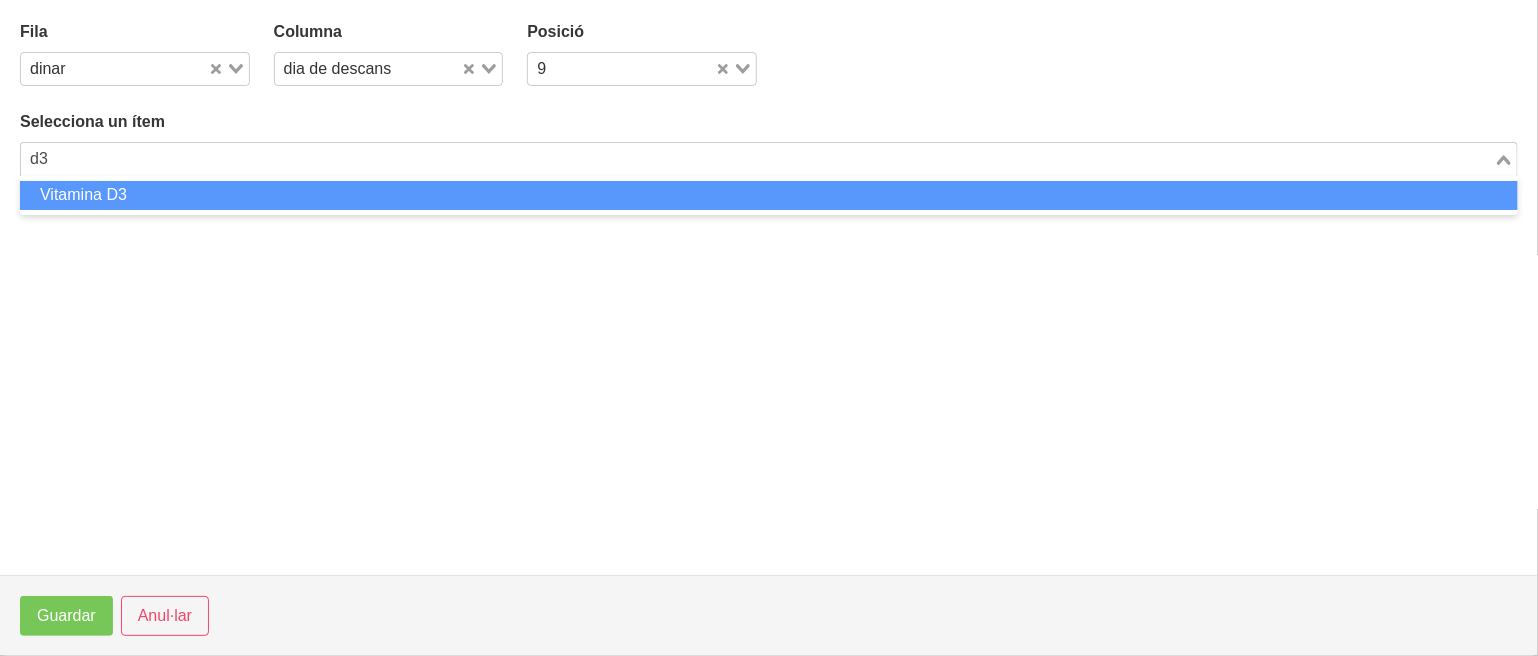 click on "Vitamina D3" at bounding box center (769, 195) 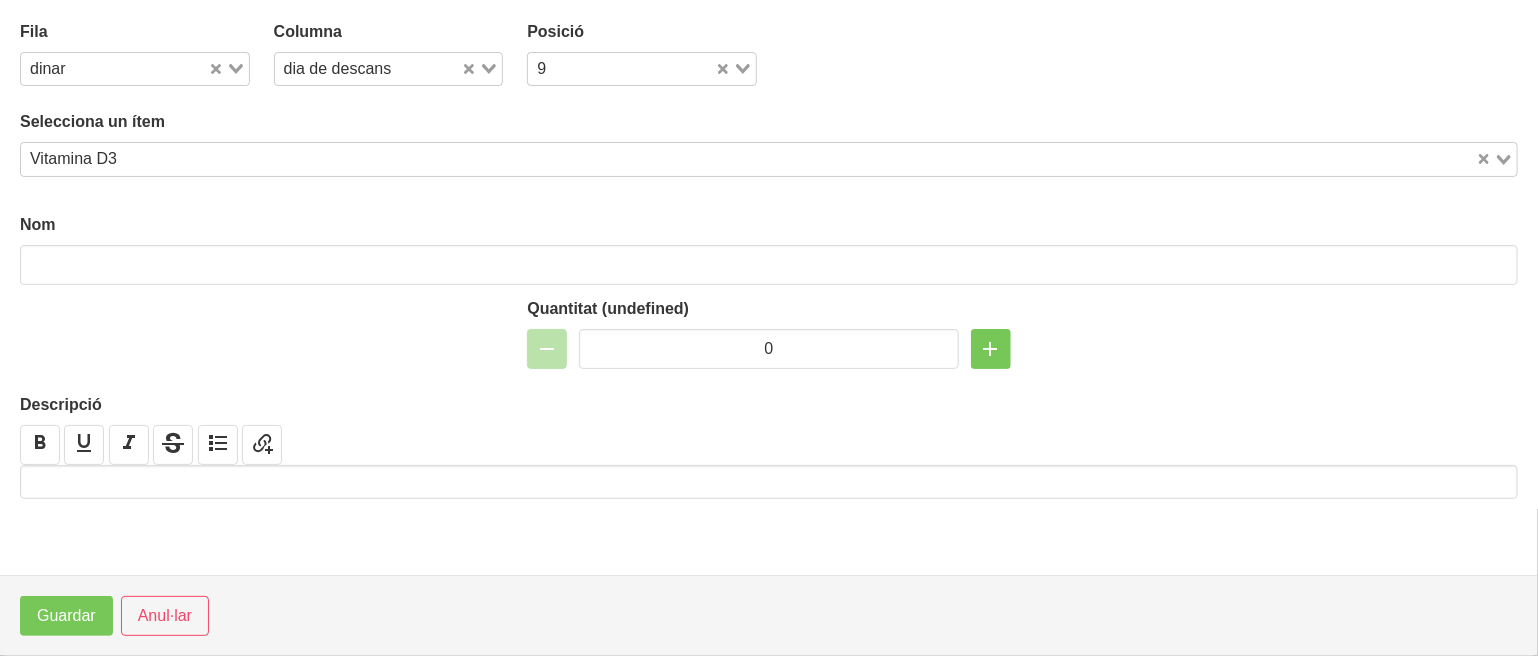 type on "Vitamina D3" 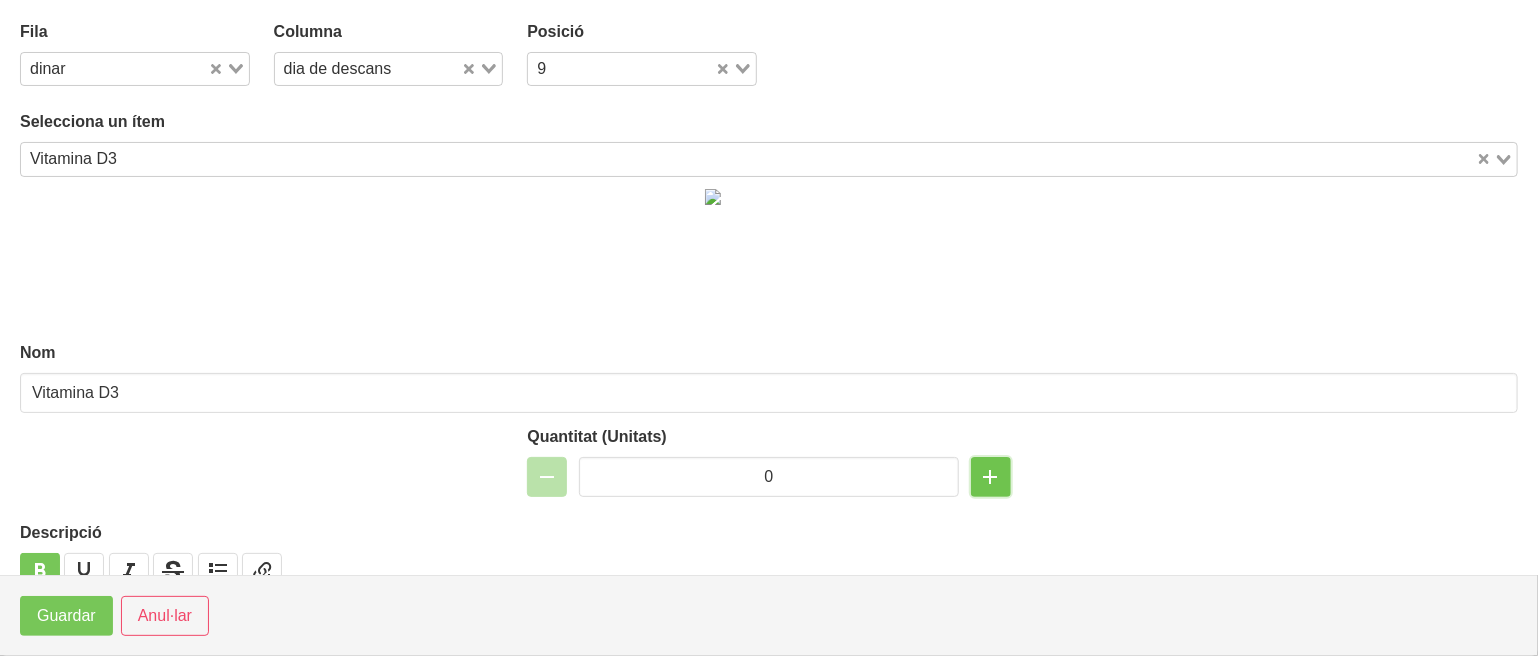 click at bounding box center (991, 477) 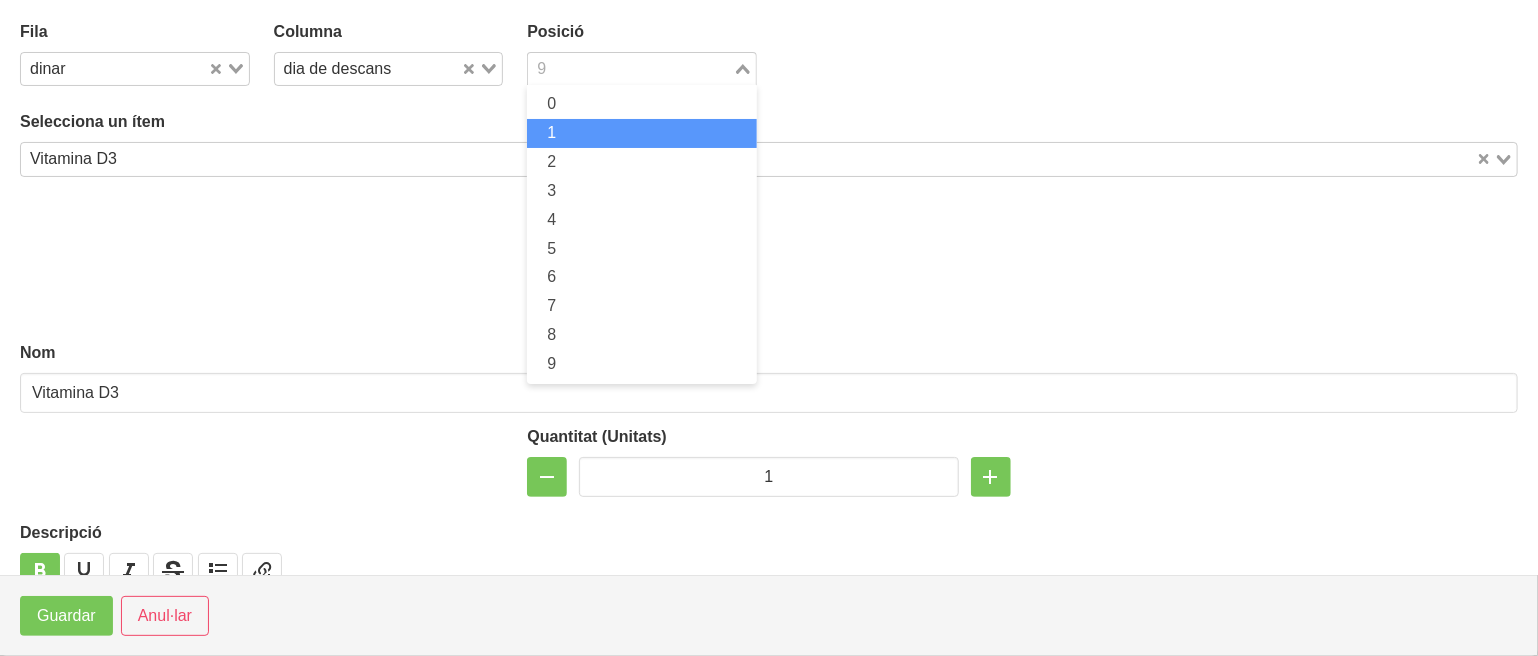 drag, startPoint x: 542, startPoint y: 71, endPoint x: 542, endPoint y: 122, distance: 51 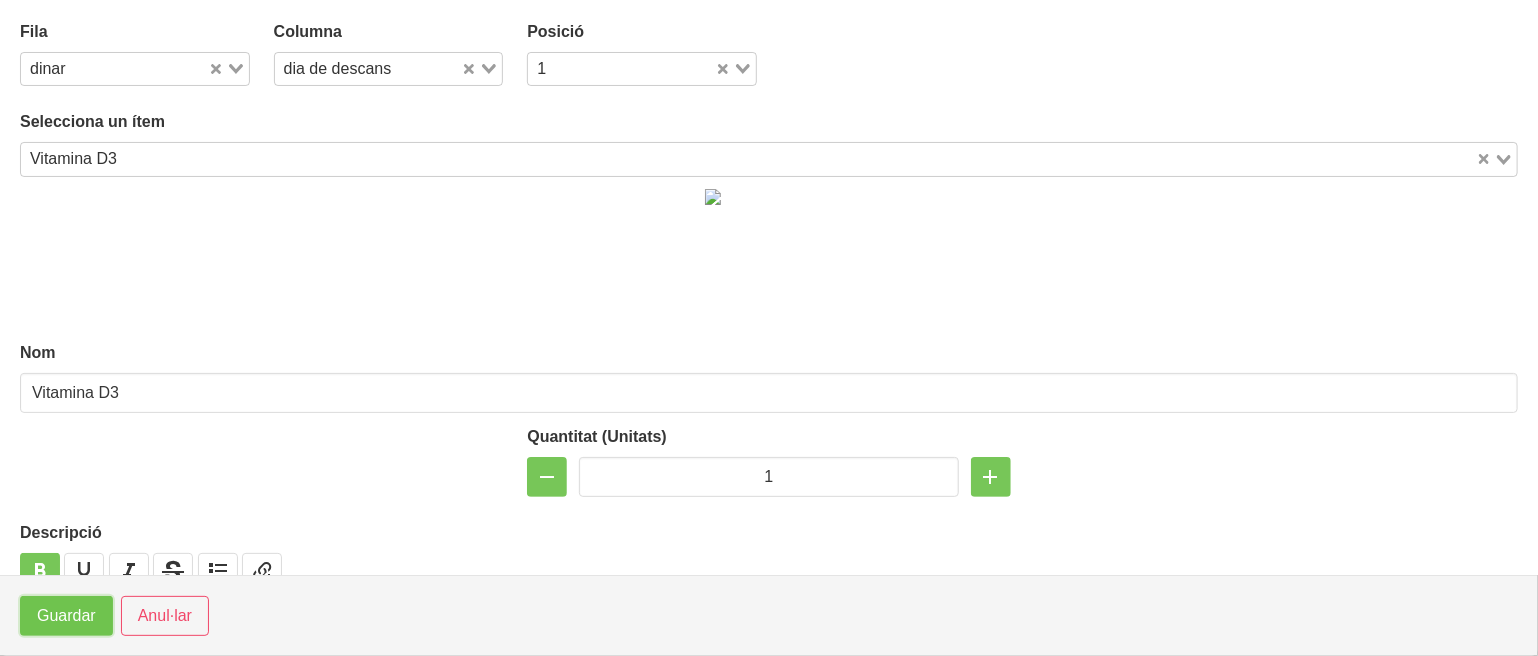 click on "Guardar" at bounding box center [66, 616] 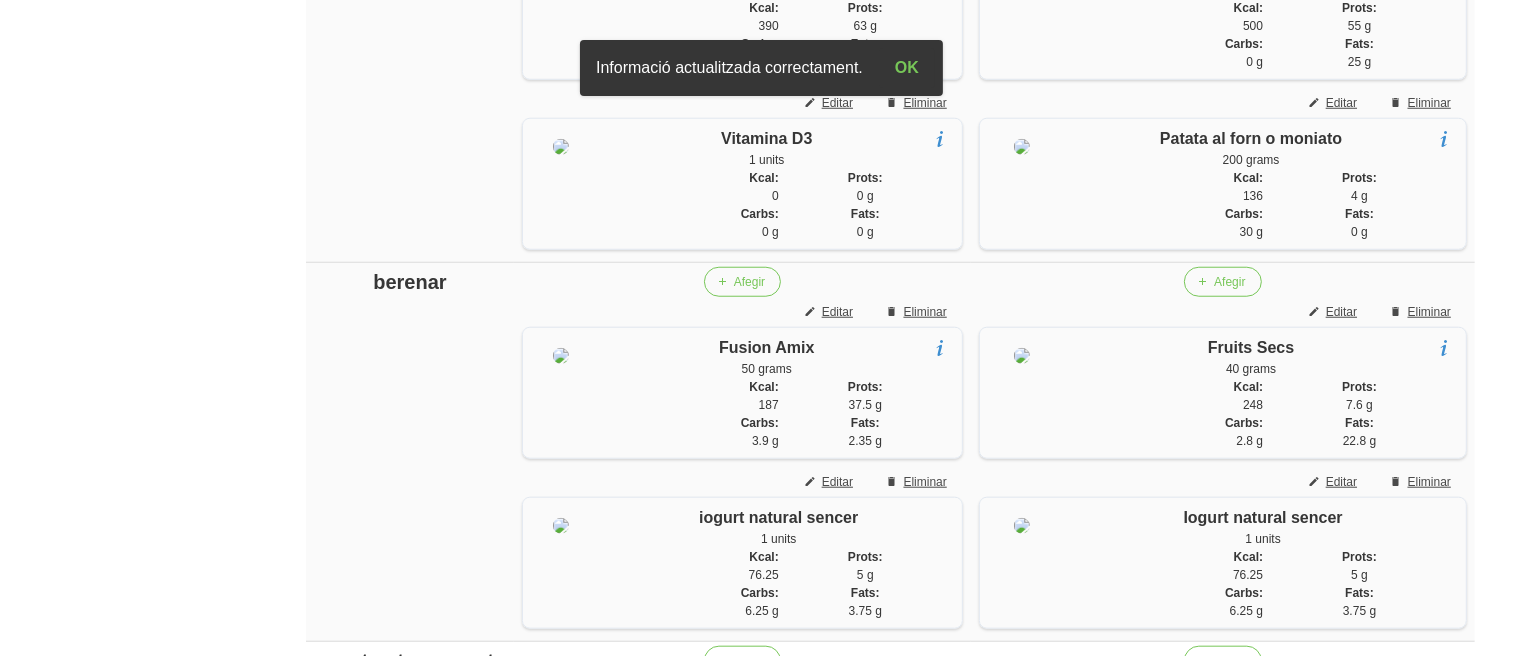 scroll, scrollTop: 1813, scrollLeft: 0, axis: vertical 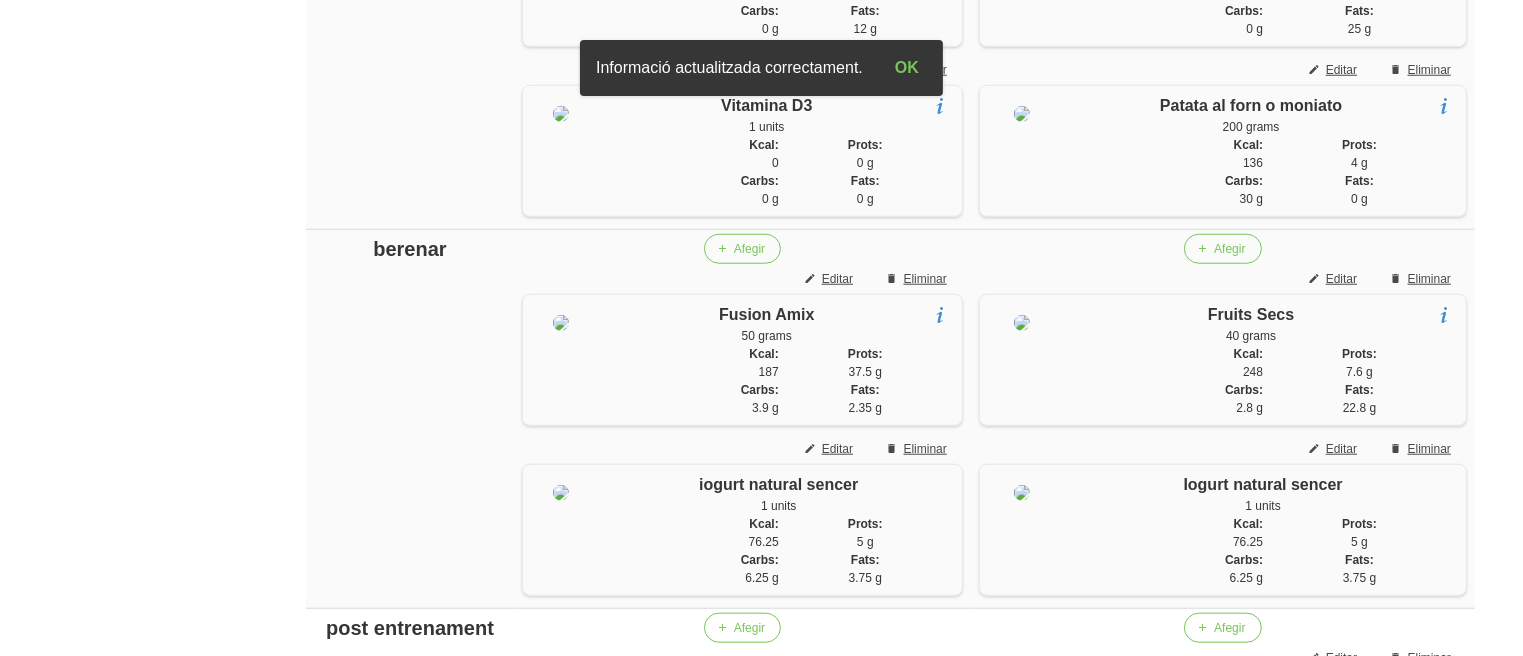 click on "Editar" at bounding box center [837, 70] 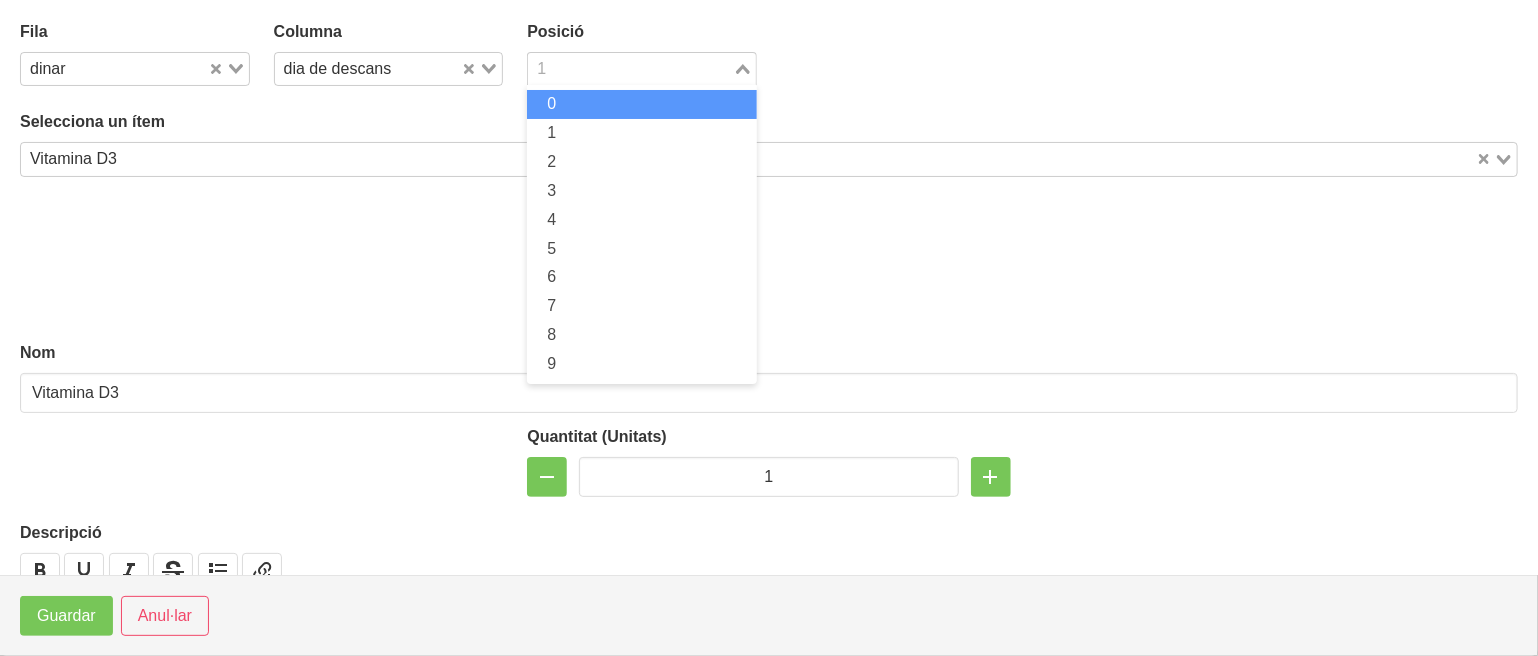 drag, startPoint x: 557, startPoint y: 52, endPoint x: 541, endPoint y: 105, distance: 55.362442 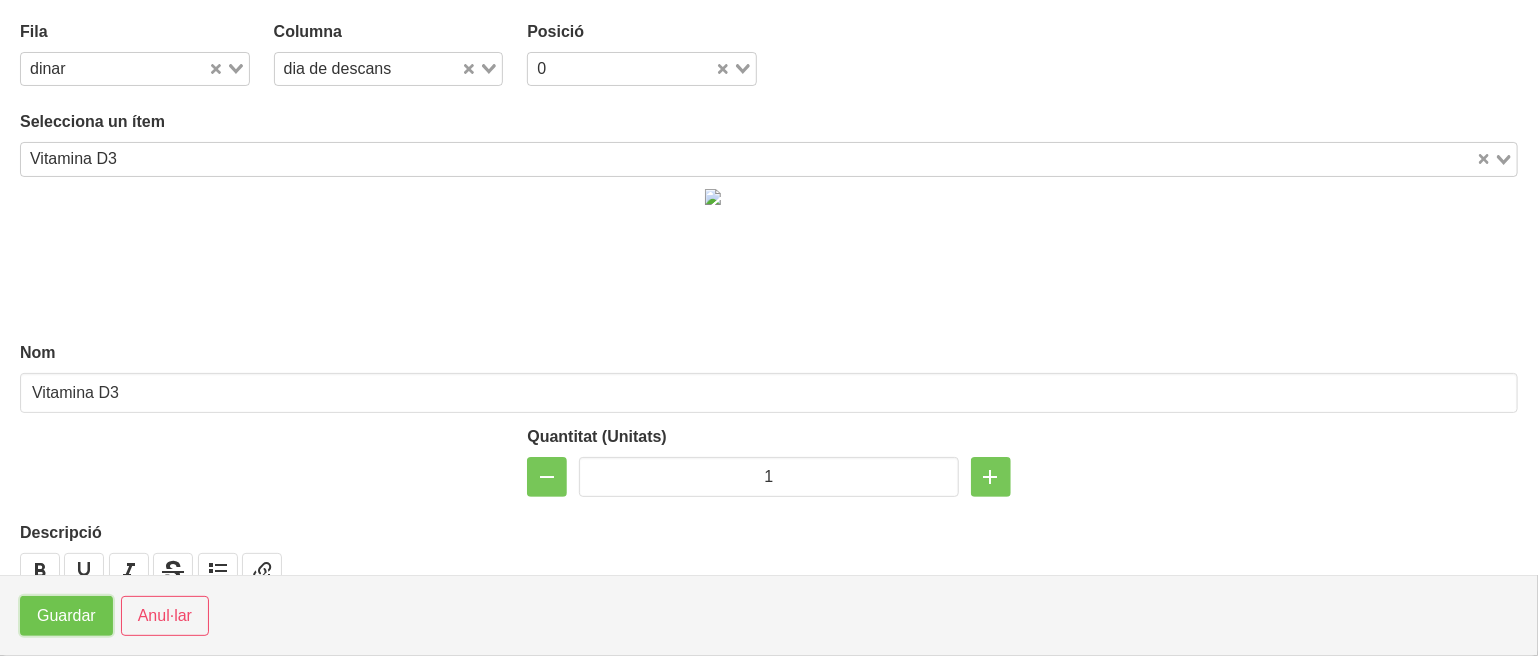 click on "Guardar" at bounding box center [66, 616] 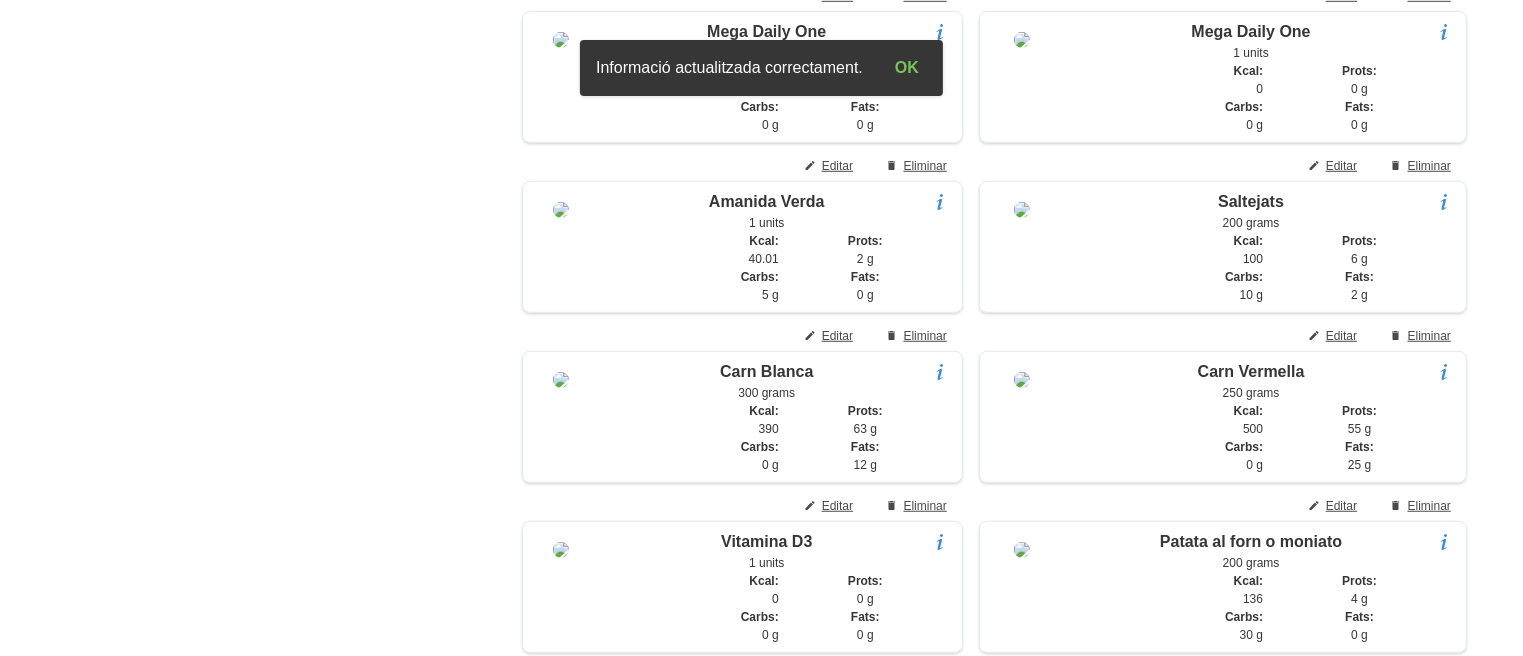 scroll, scrollTop: 1293, scrollLeft: 0, axis: vertical 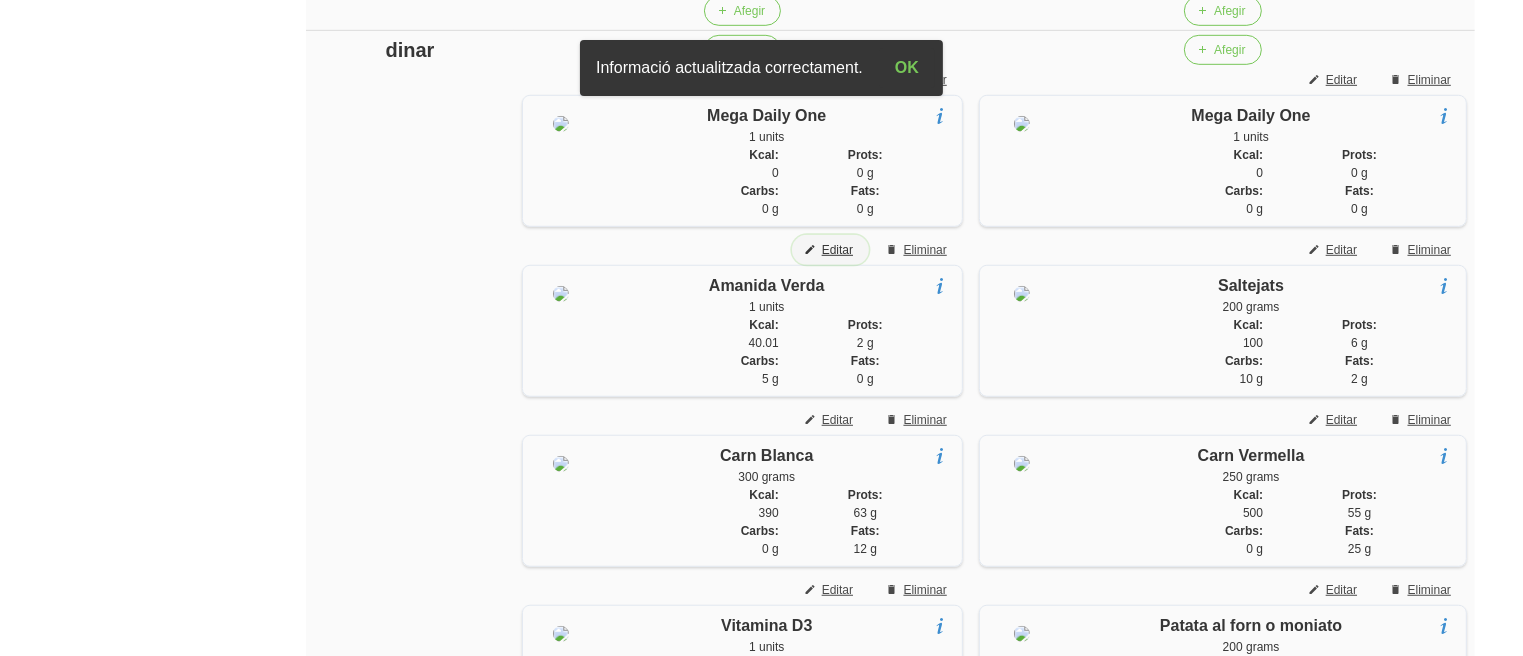 click on "Editar" at bounding box center (837, 250) 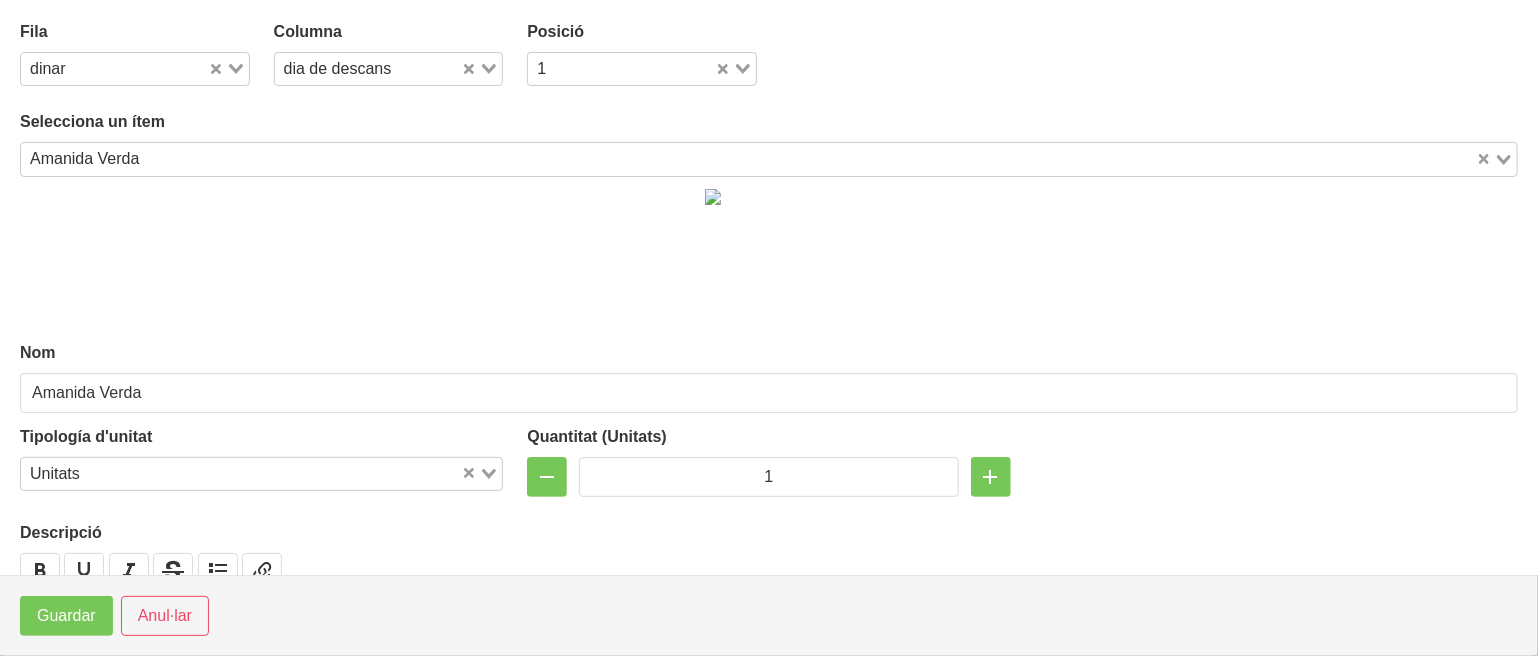click at bounding box center [633, 69] 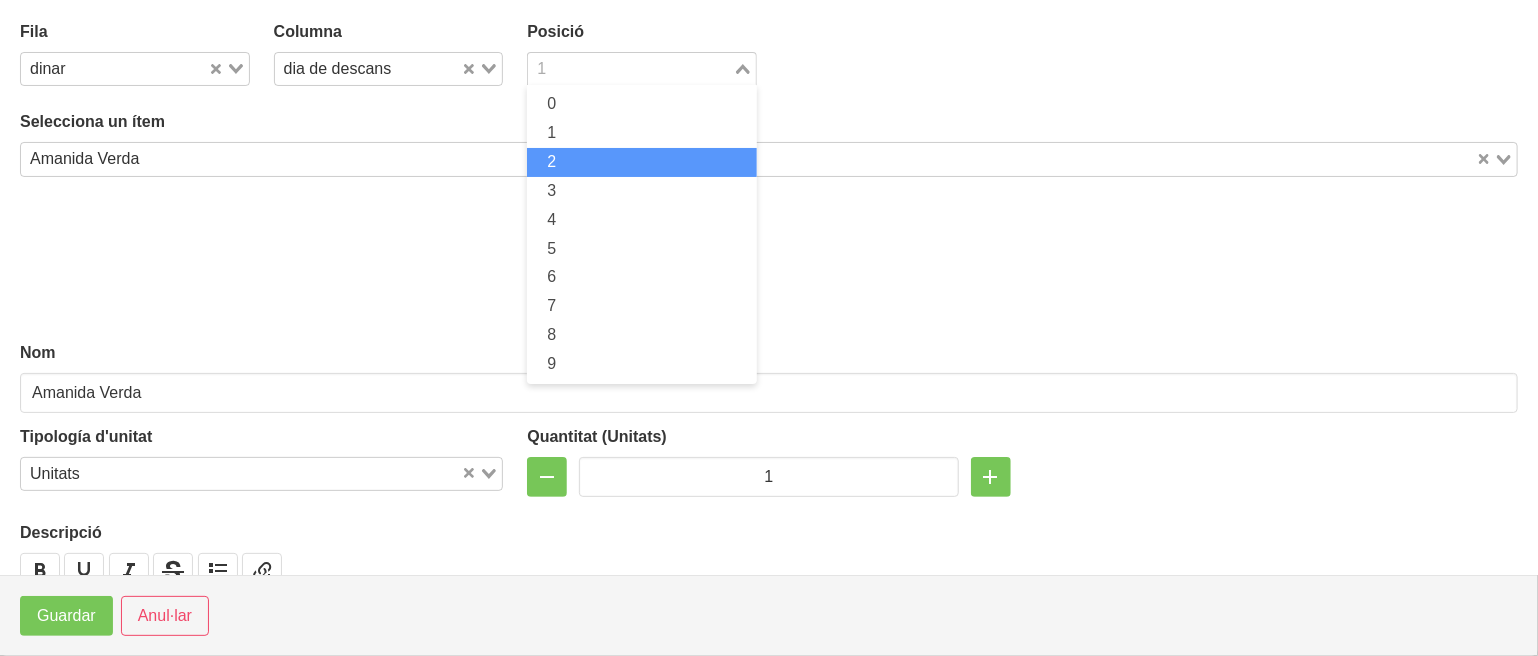 click on "2" at bounding box center [642, 162] 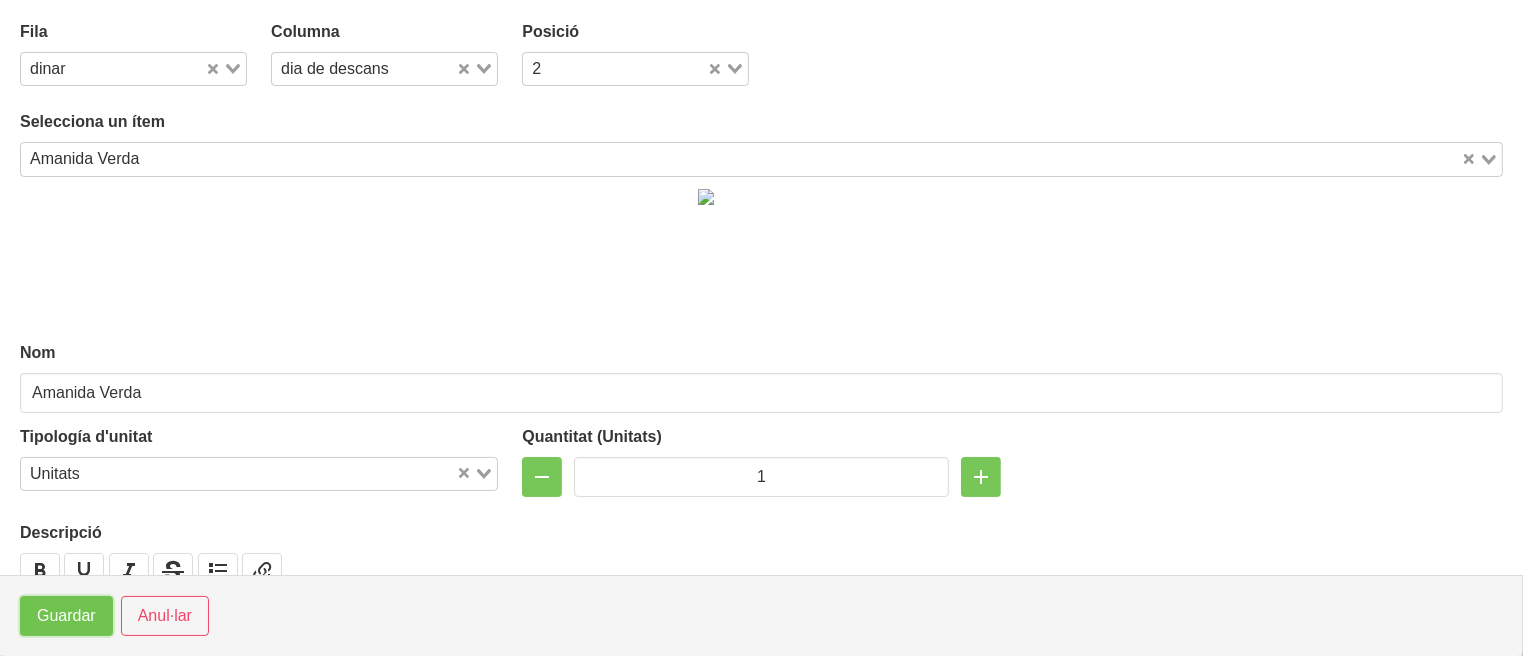 click on "Guardar" at bounding box center [66, 616] 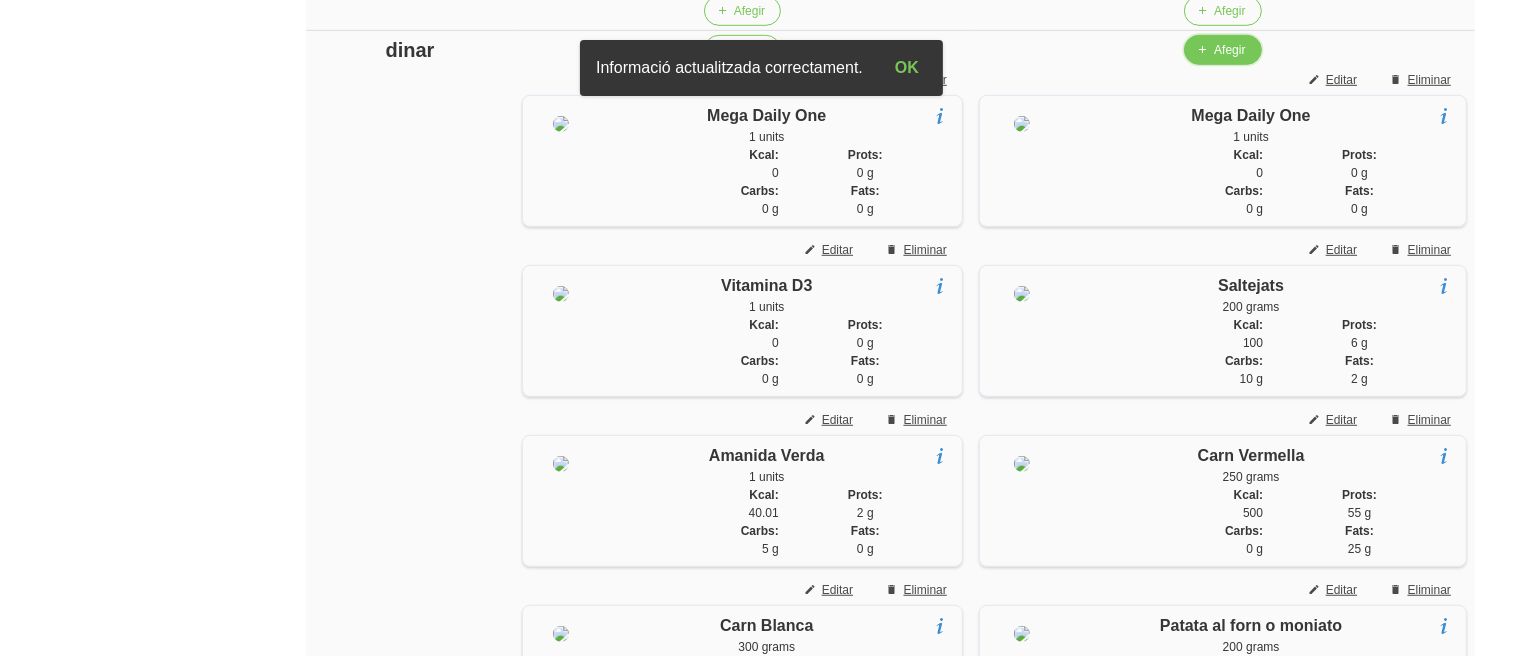 click on "Afegir" at bounding box center [1229, 50] 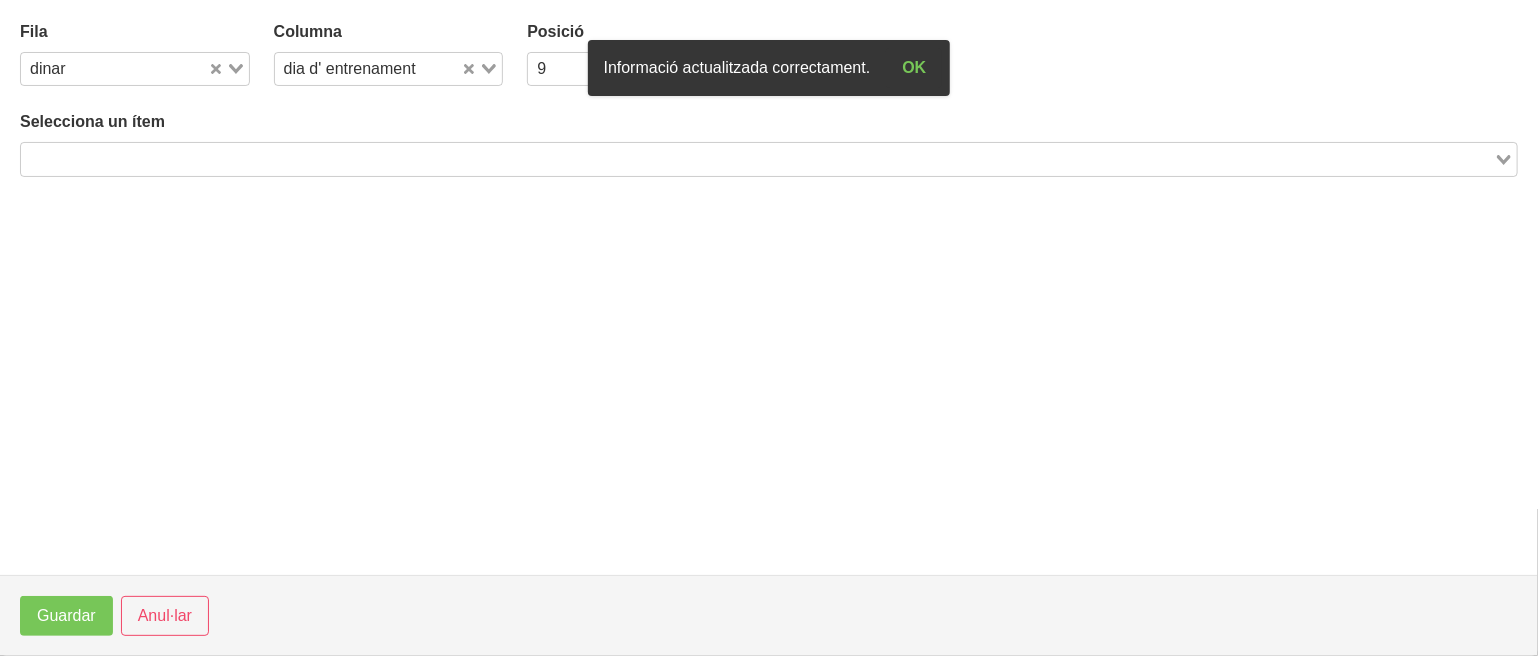 click at bounding box center (757, 159) 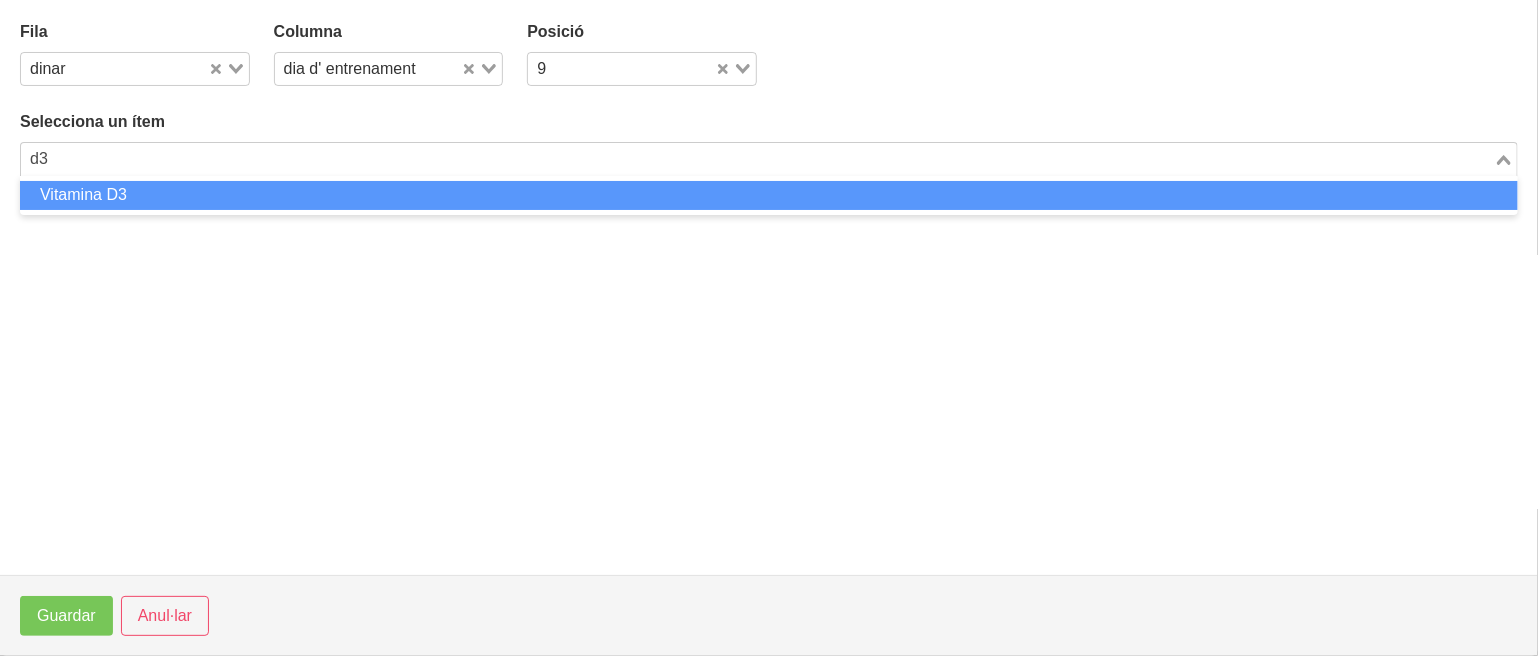 click on "Vitamina D3" at bounding box center [769, 195] 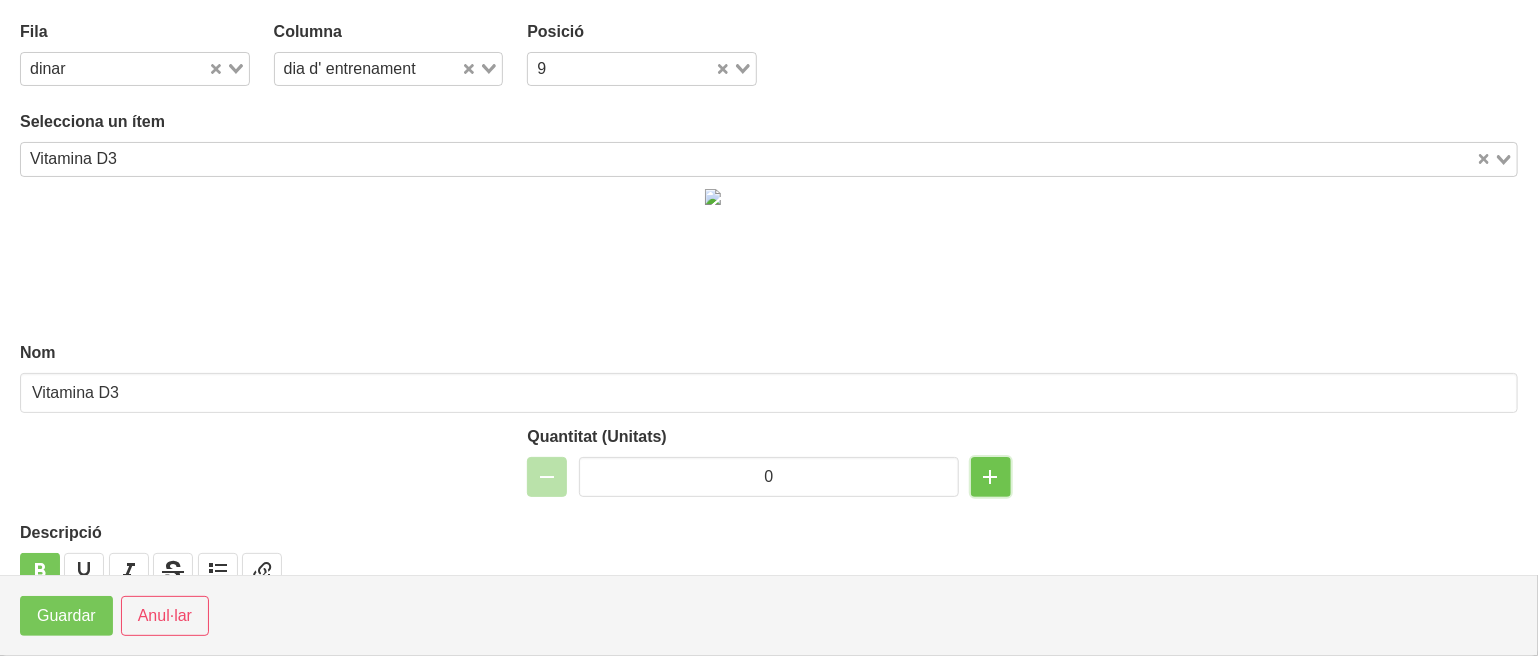 click at bounding box center [991, 477] 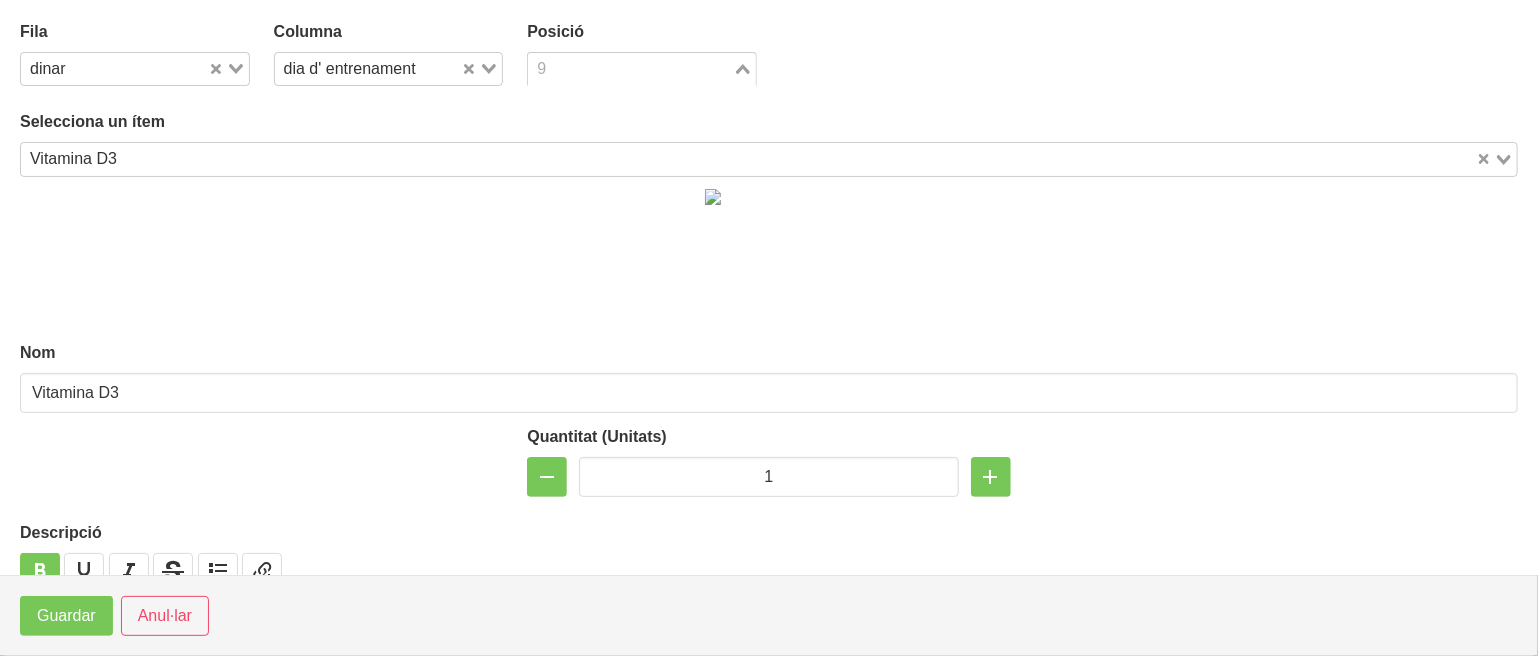 click at bounding box center [630, 69] 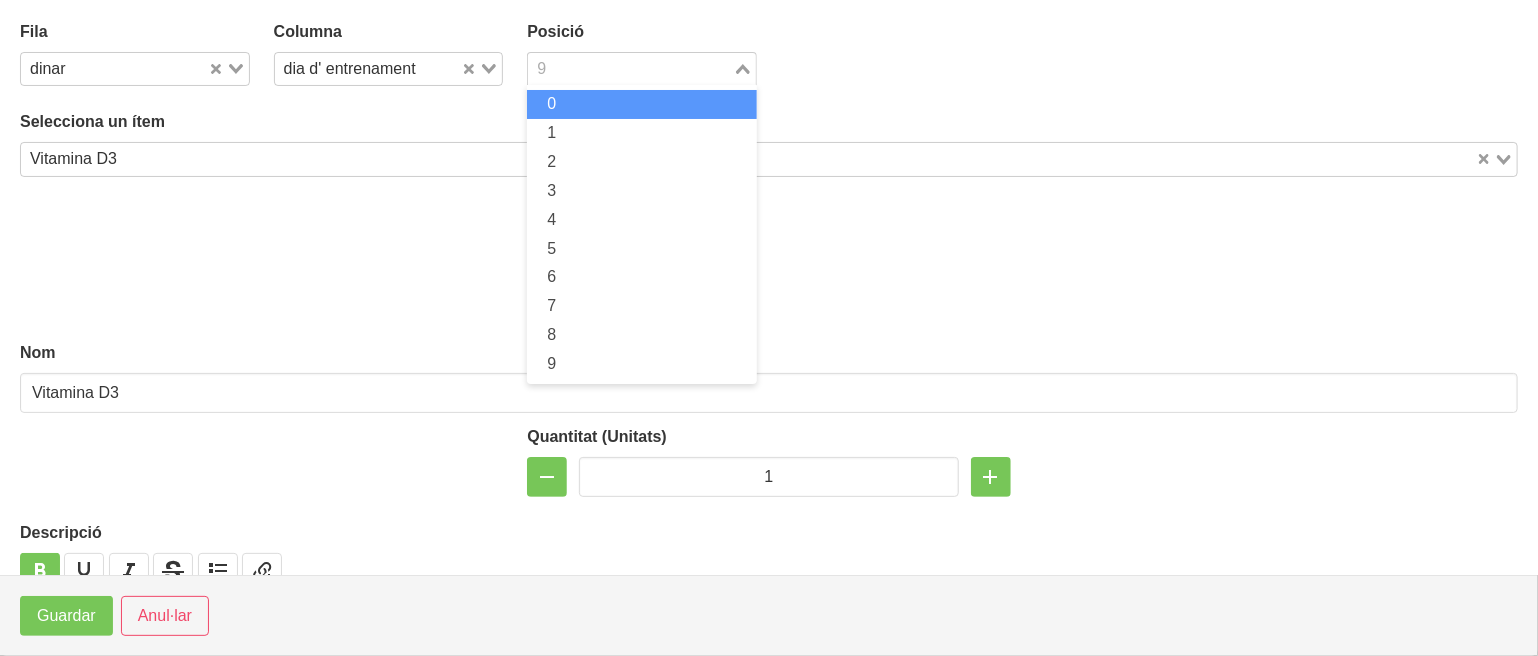 click on "0" at bounding box center [642, 104] 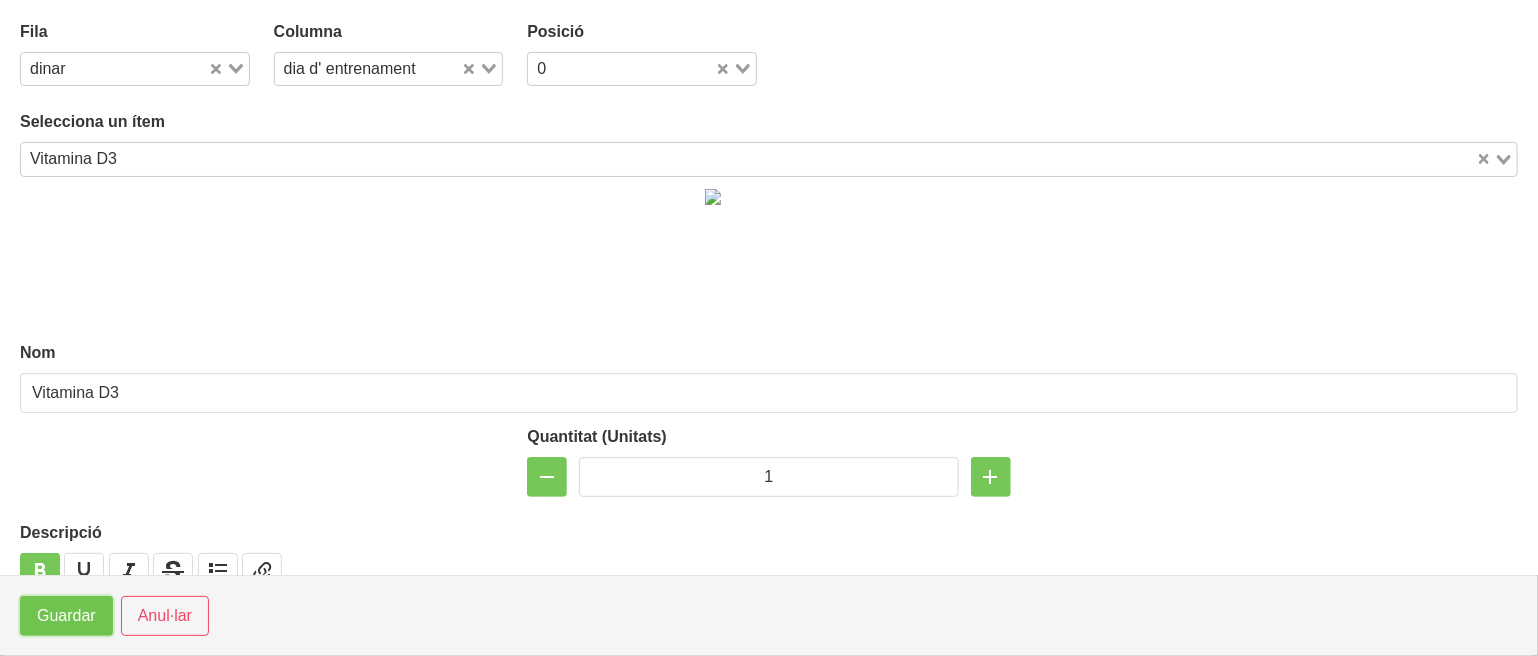 click on "Guardar" at bounding box center [66, 616] 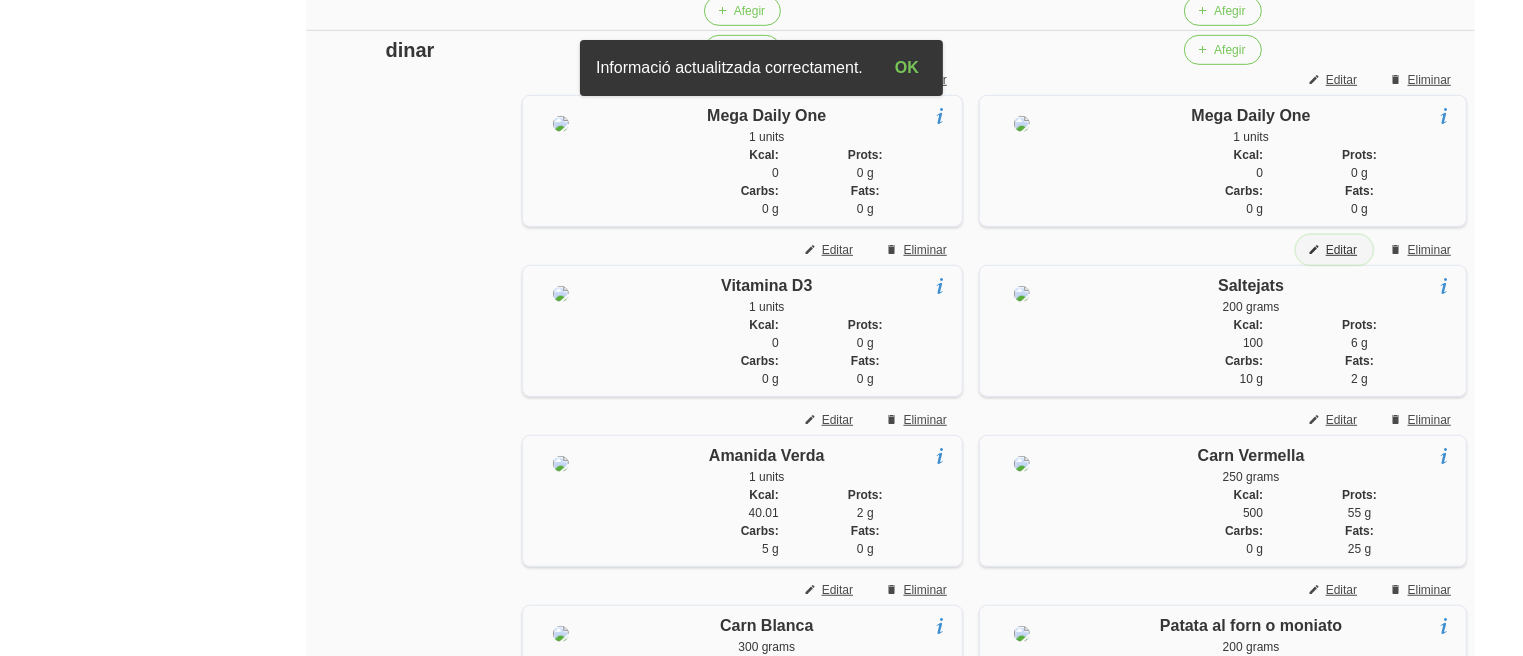 click on "Editar" at bounding box center (1334, 250) 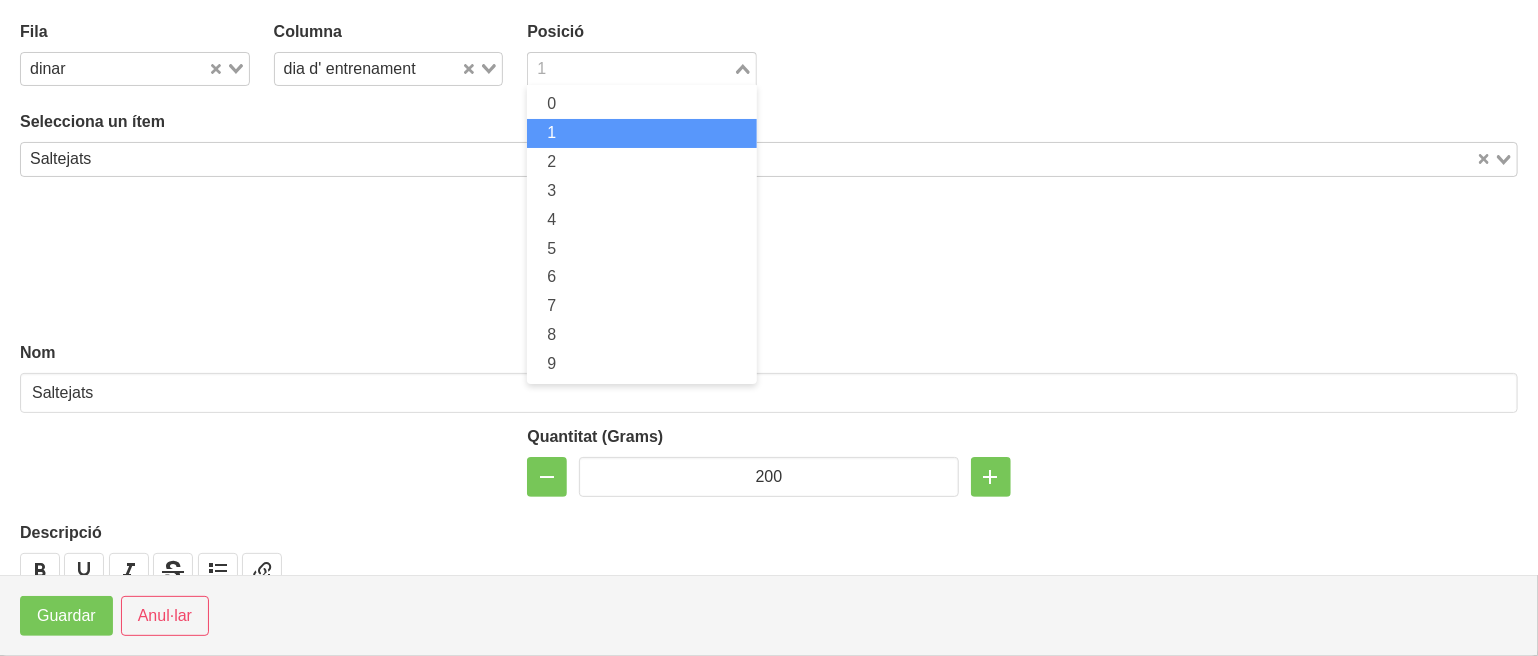 drag, startPoint x: 540, startPoint y: 67, endPoint x: 538, endPoint y: 146, distance: 79.025314 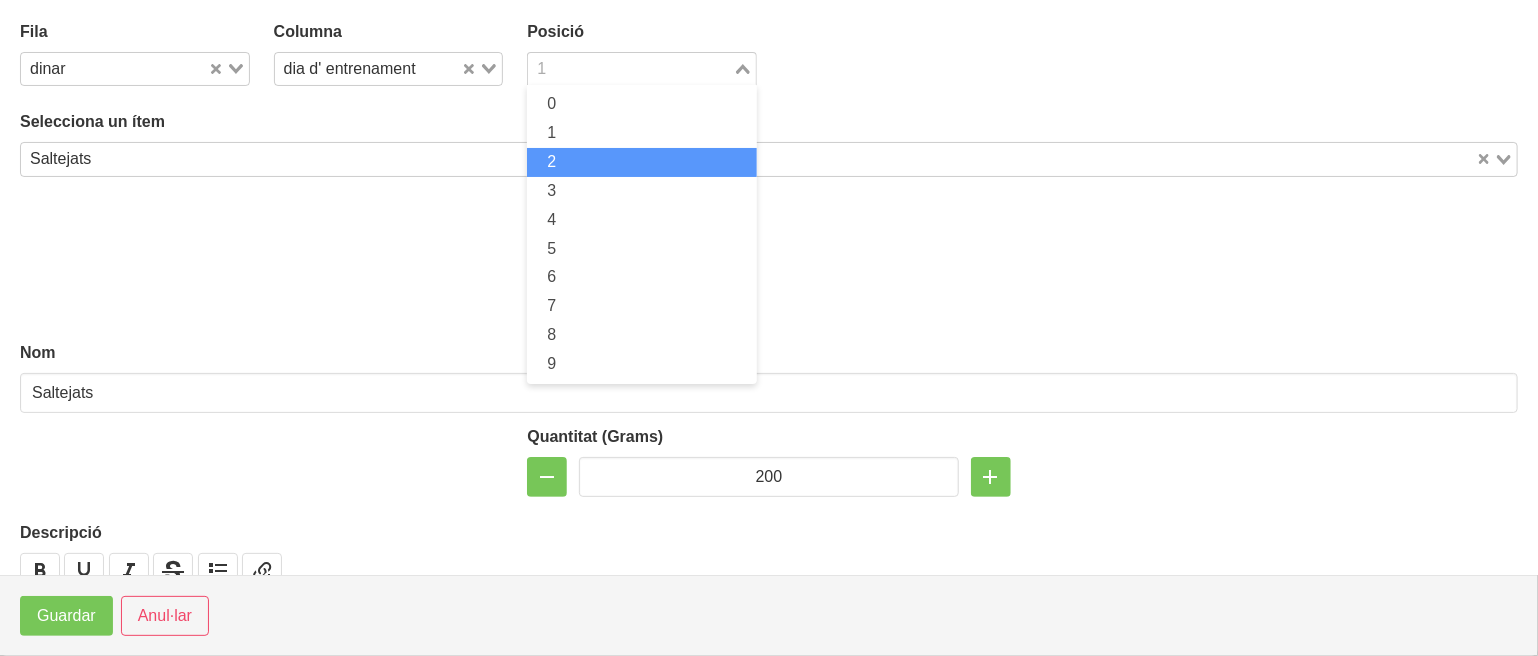 drag, startPoint x: 584, startPoint y: 77, endPoint x: 564, endPoint y: 157, distance: 82.46211 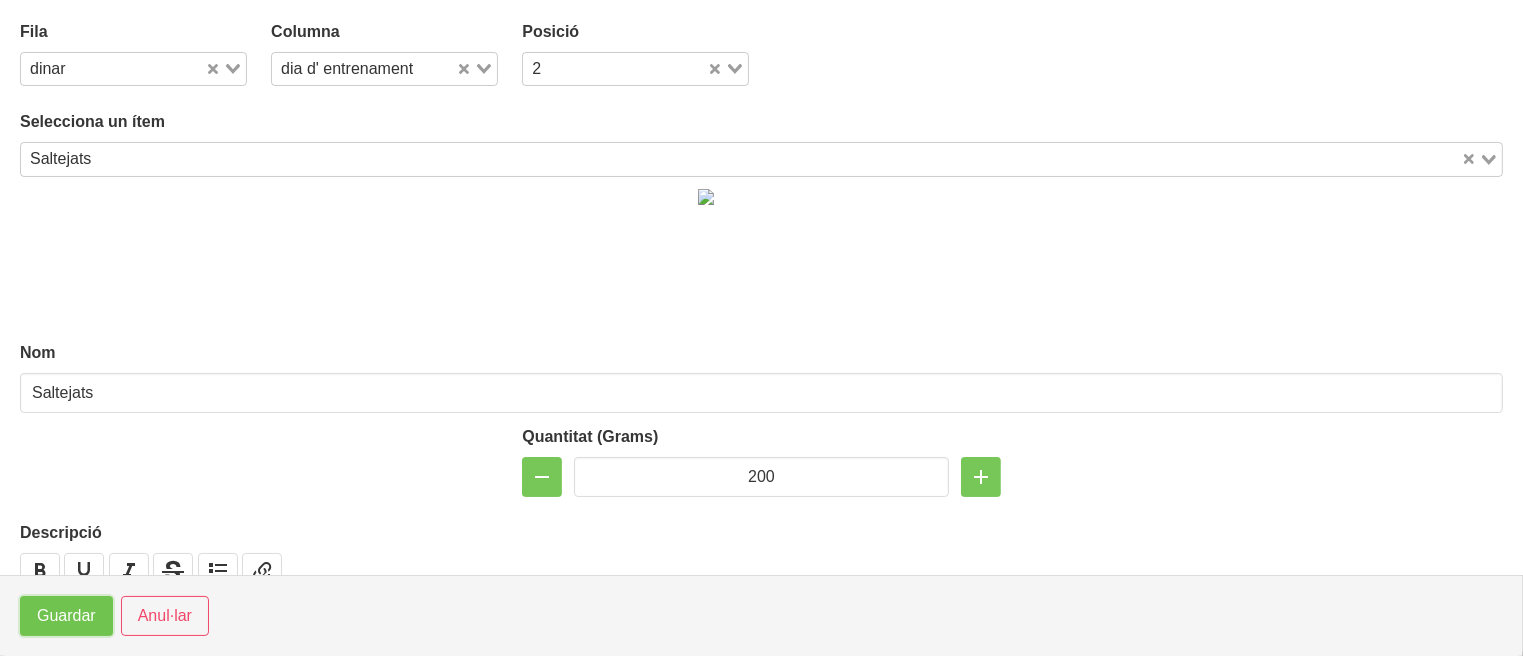 click on "Guardar" at bounding box center [66, 616] 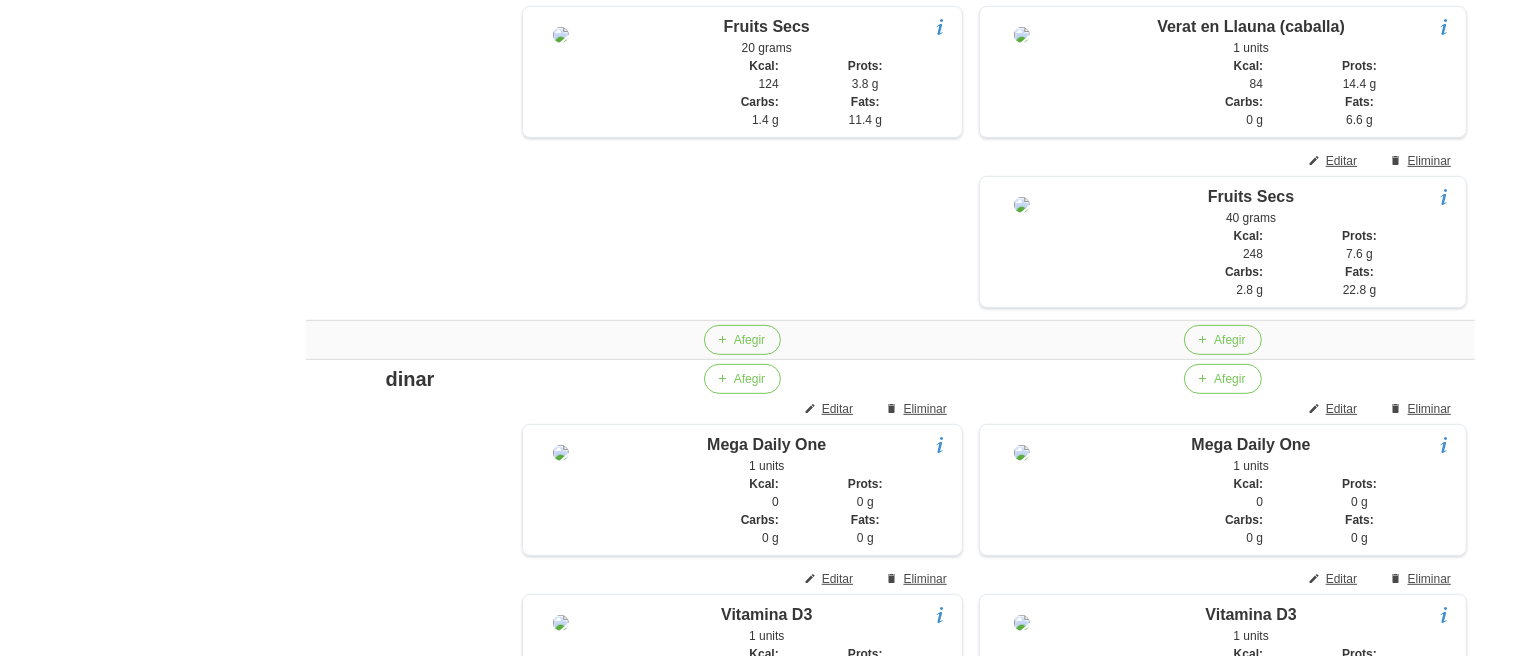 scroll, scrollTop: 748, scrollLeft: 0, axis: vertical 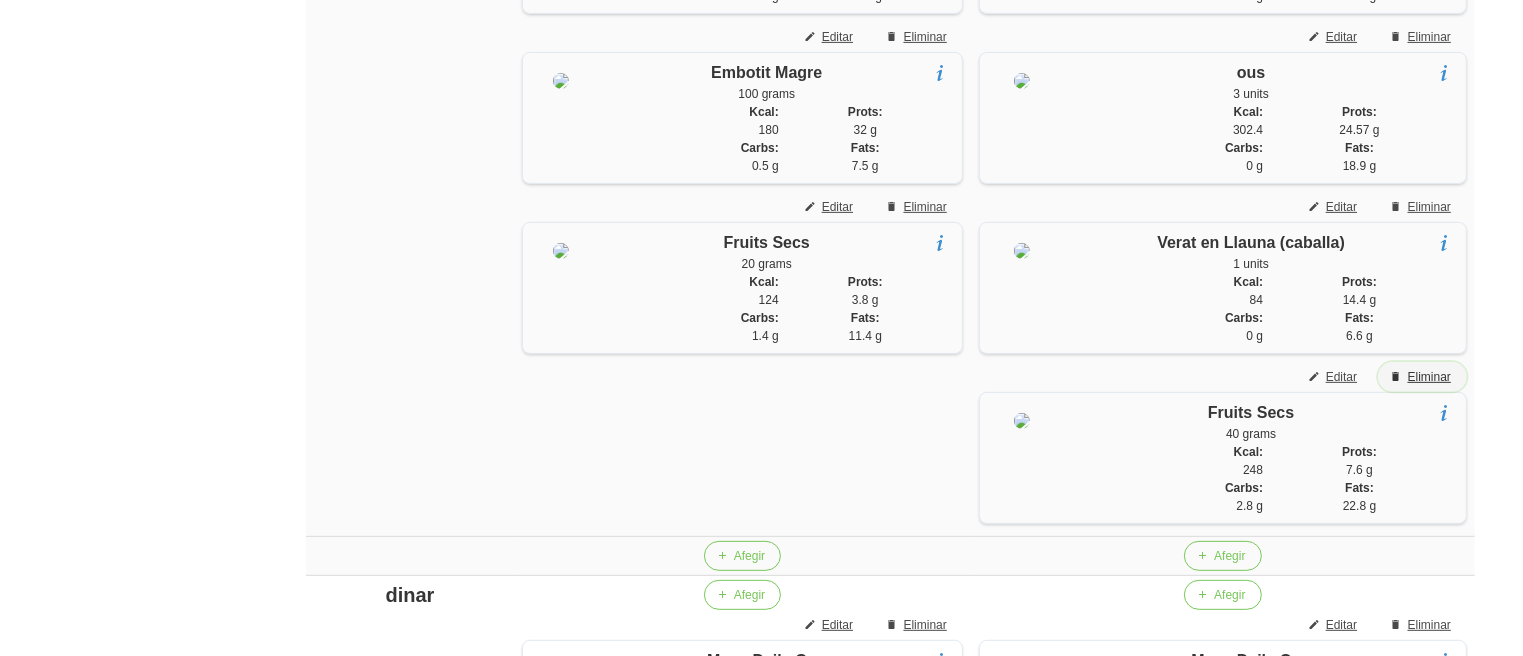 click on "Eliminar" at bounding box center (1429, 377) 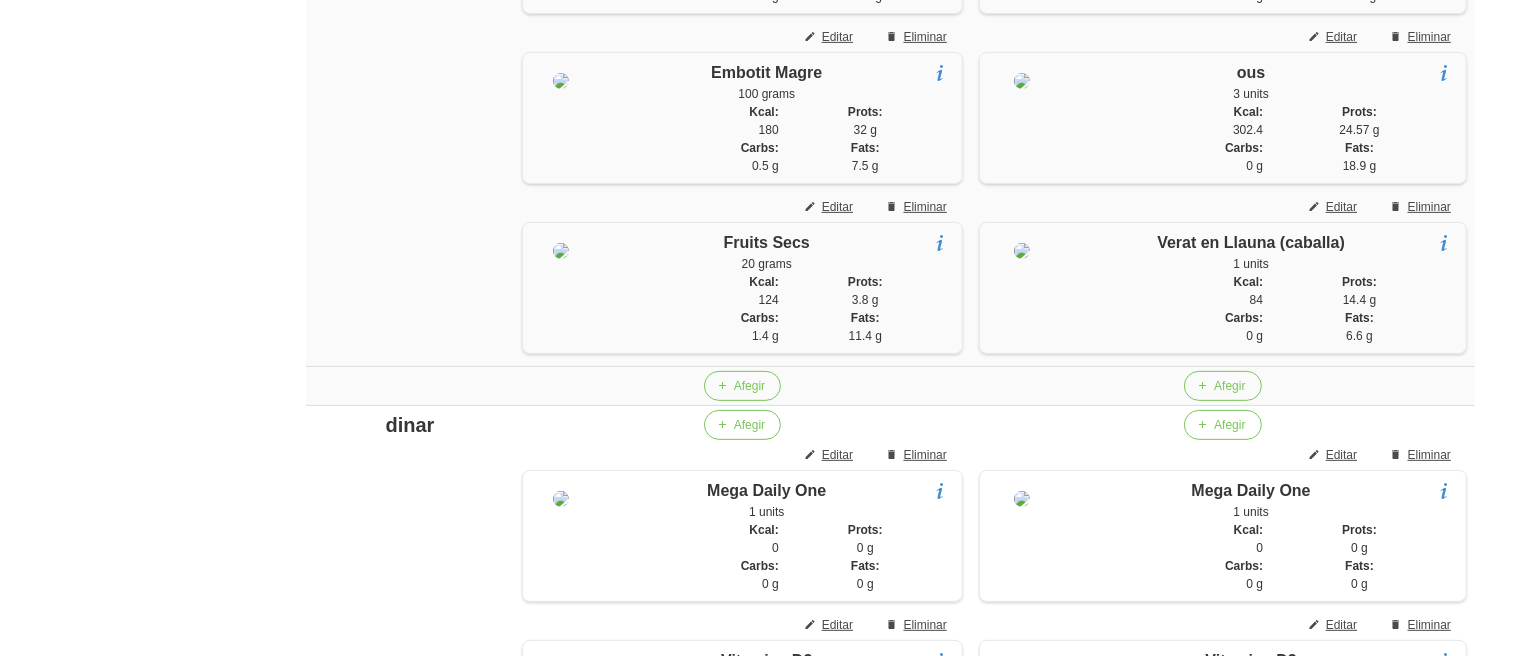 click on "General
Dashboard
Seccions
Clients
Administradors
Comunicacions
Esdeveniments
Aliments
Exercicis" at bounding box center [117, 1242] 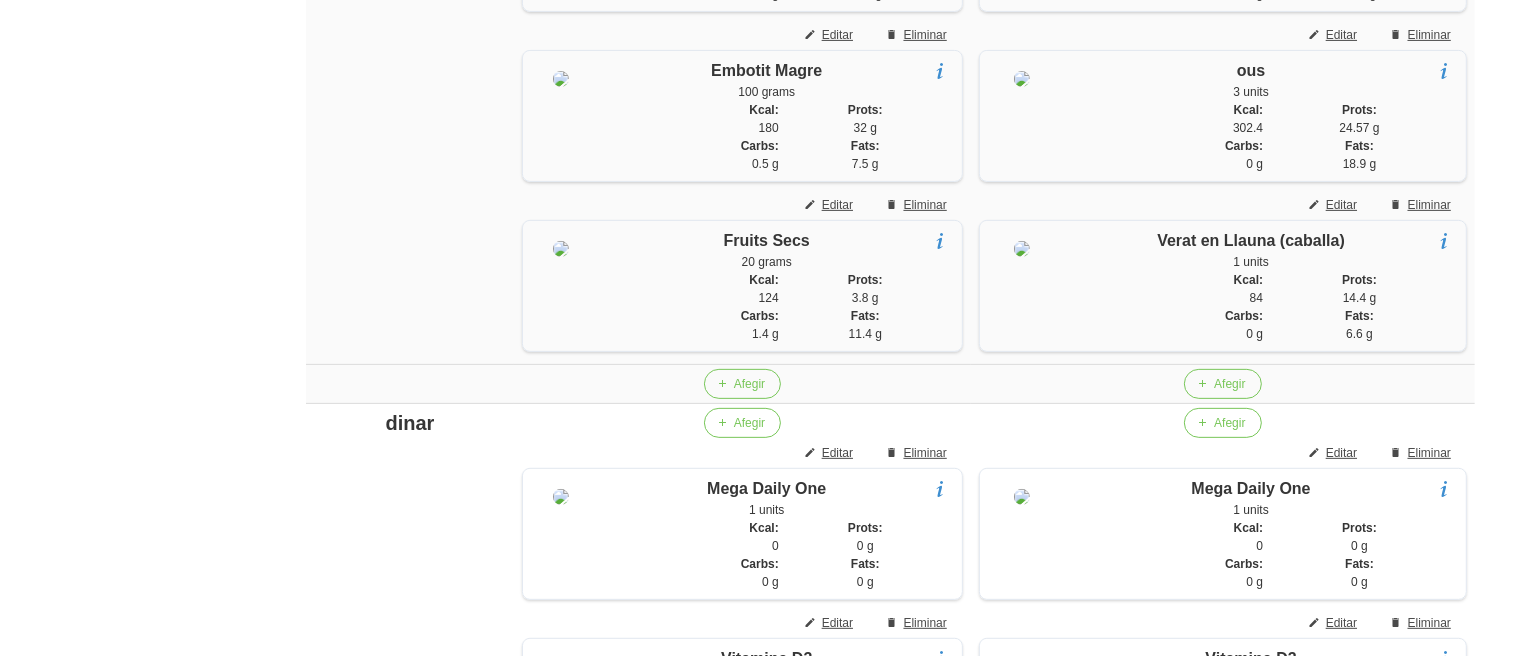 scroll, scrollTop: 748, scrollLeft: 0, axis: vertical 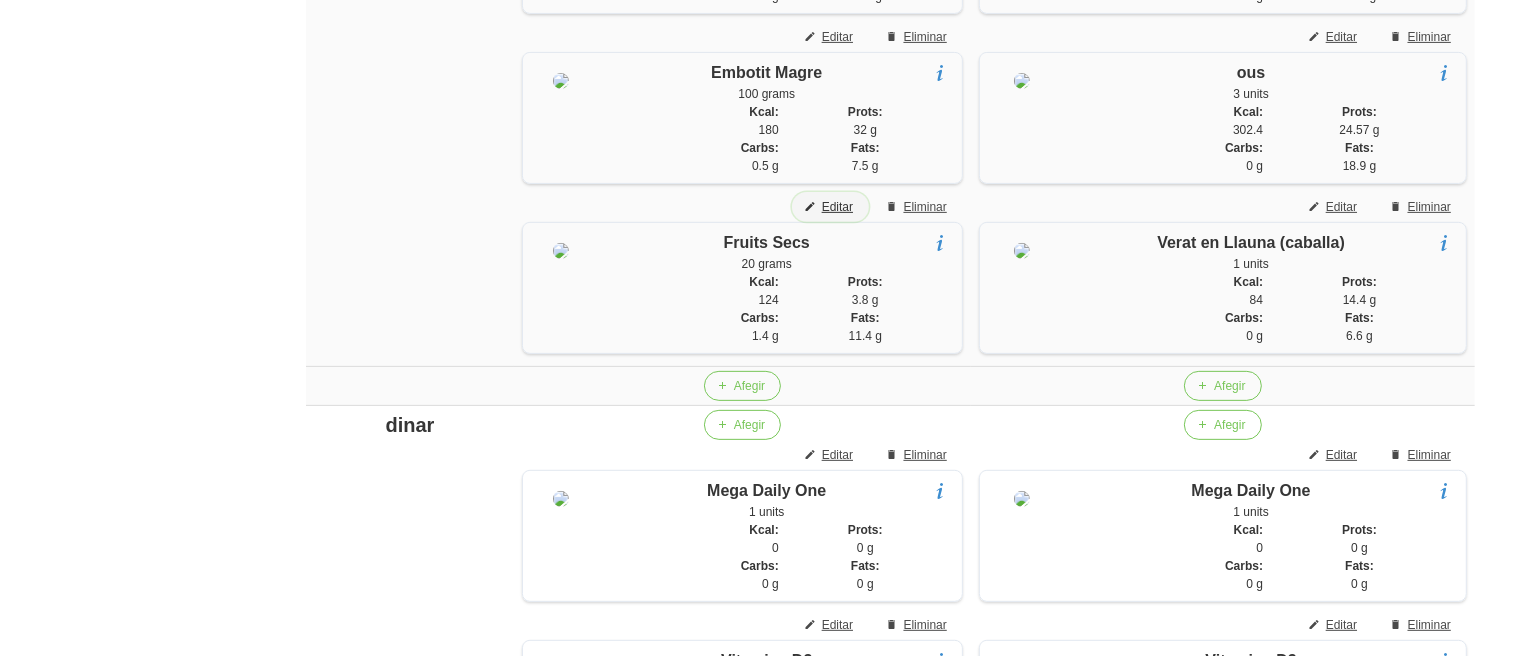 click on "Editar" at bounding box center [837, 207] 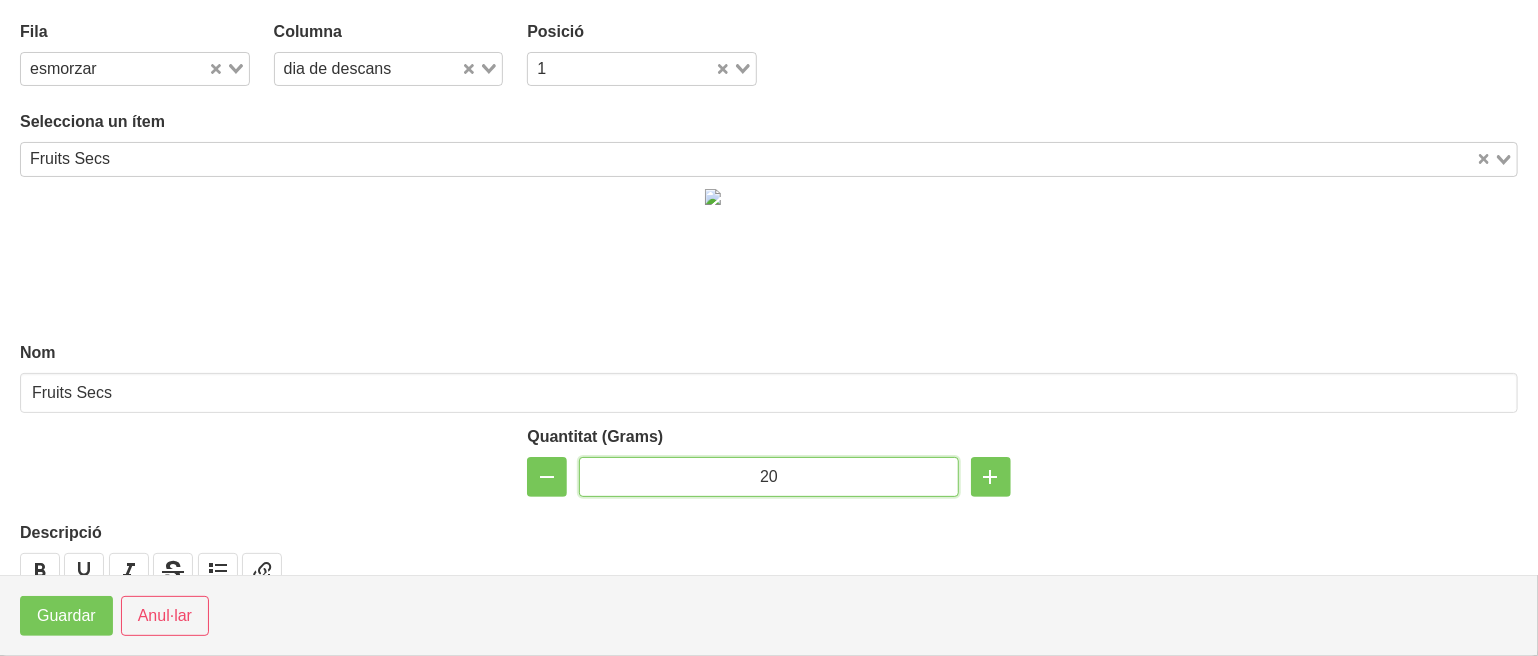 click on "20" at bounding box center [768, 477] 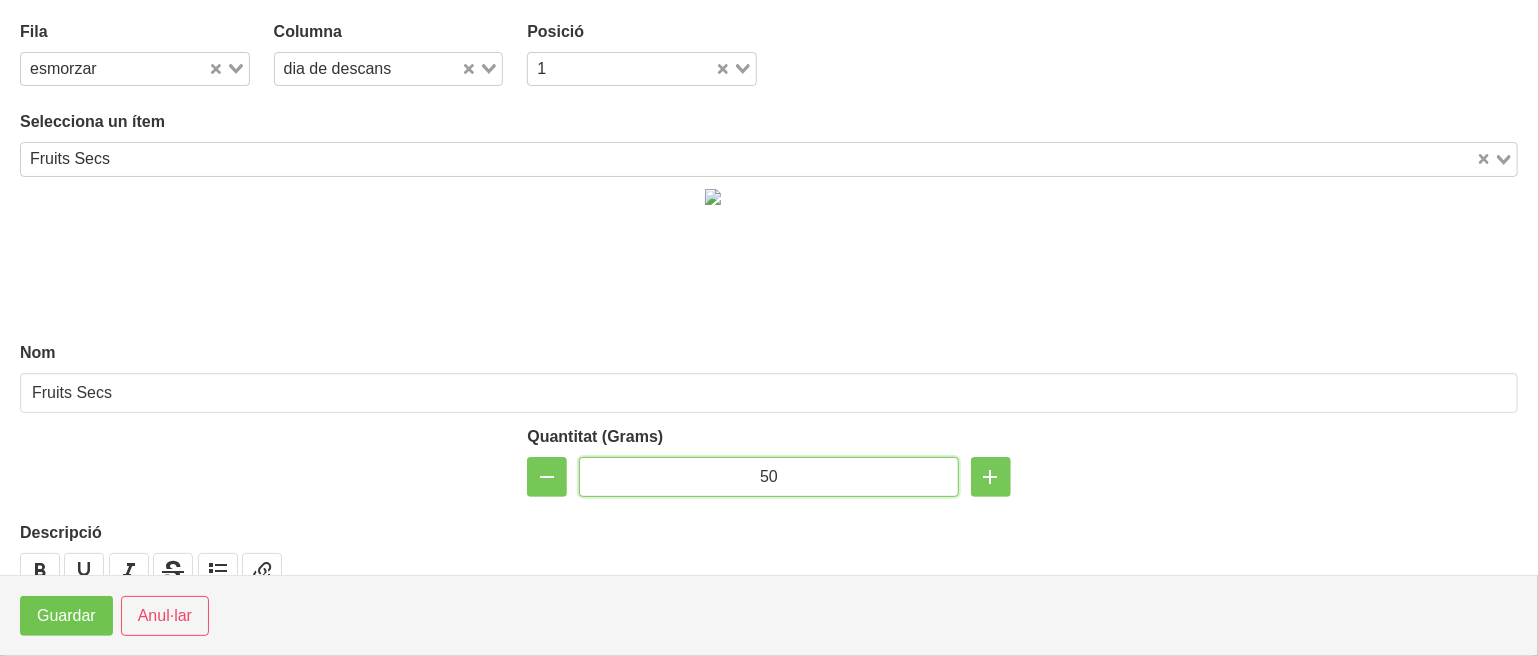 type on "50" 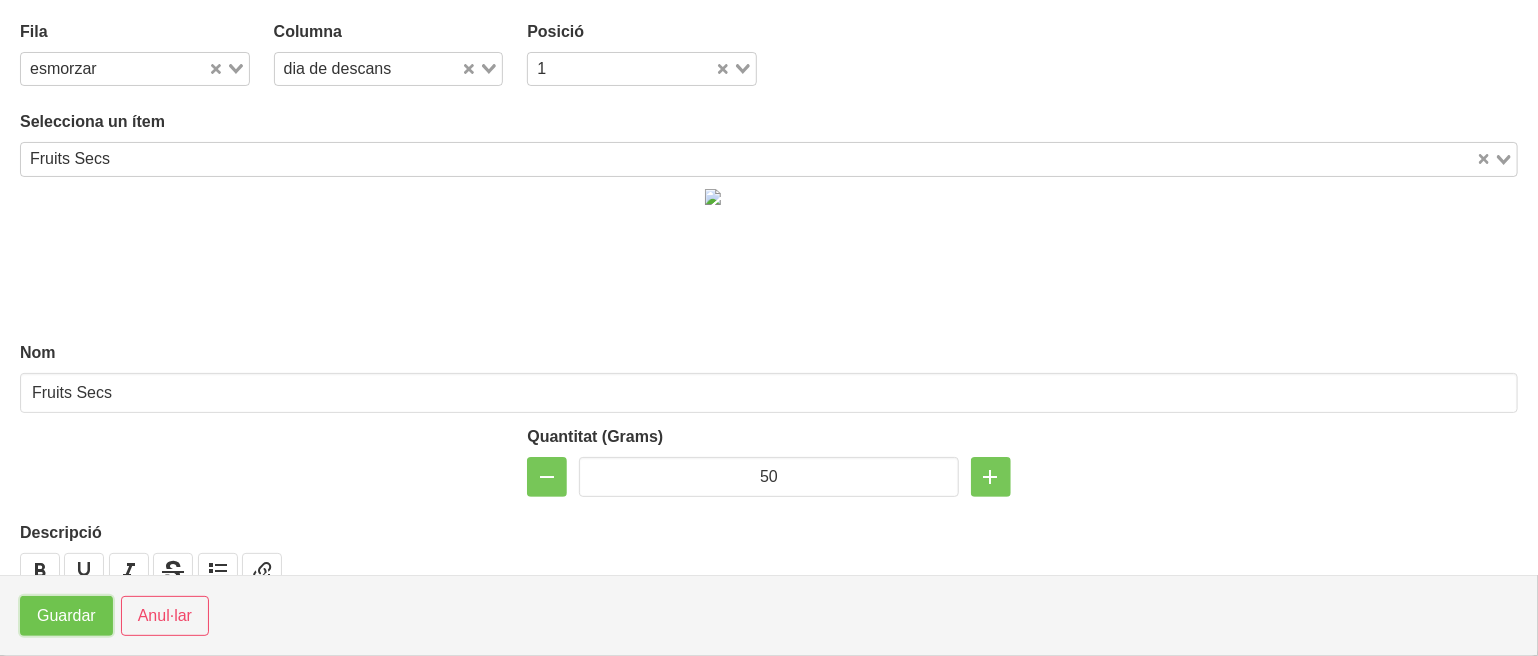 click on "Guardar" at bounding box center [66, 616] 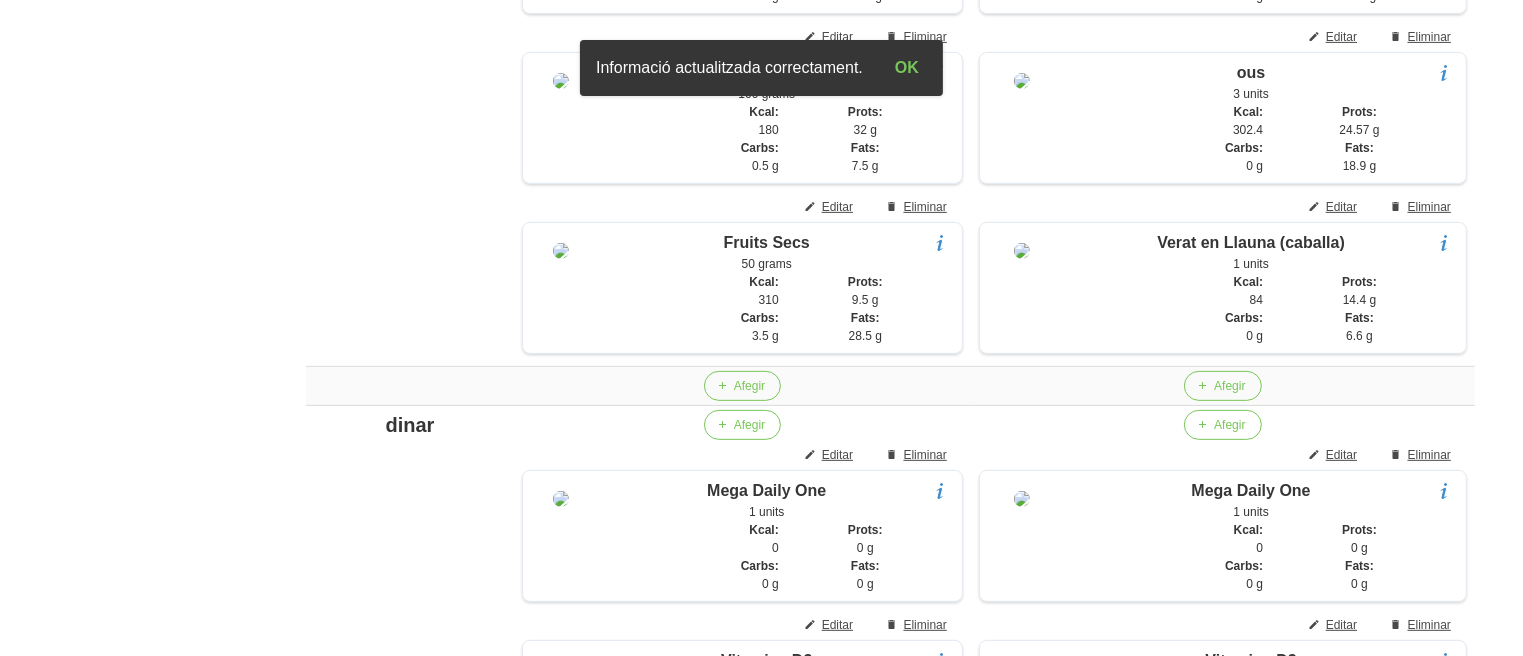 click on "General
Dashboard
Seccions
Clients
Administradors
Comunicacions
Esdeveniments
Aliments
Exercicis" at bounding box center [117, 1242] 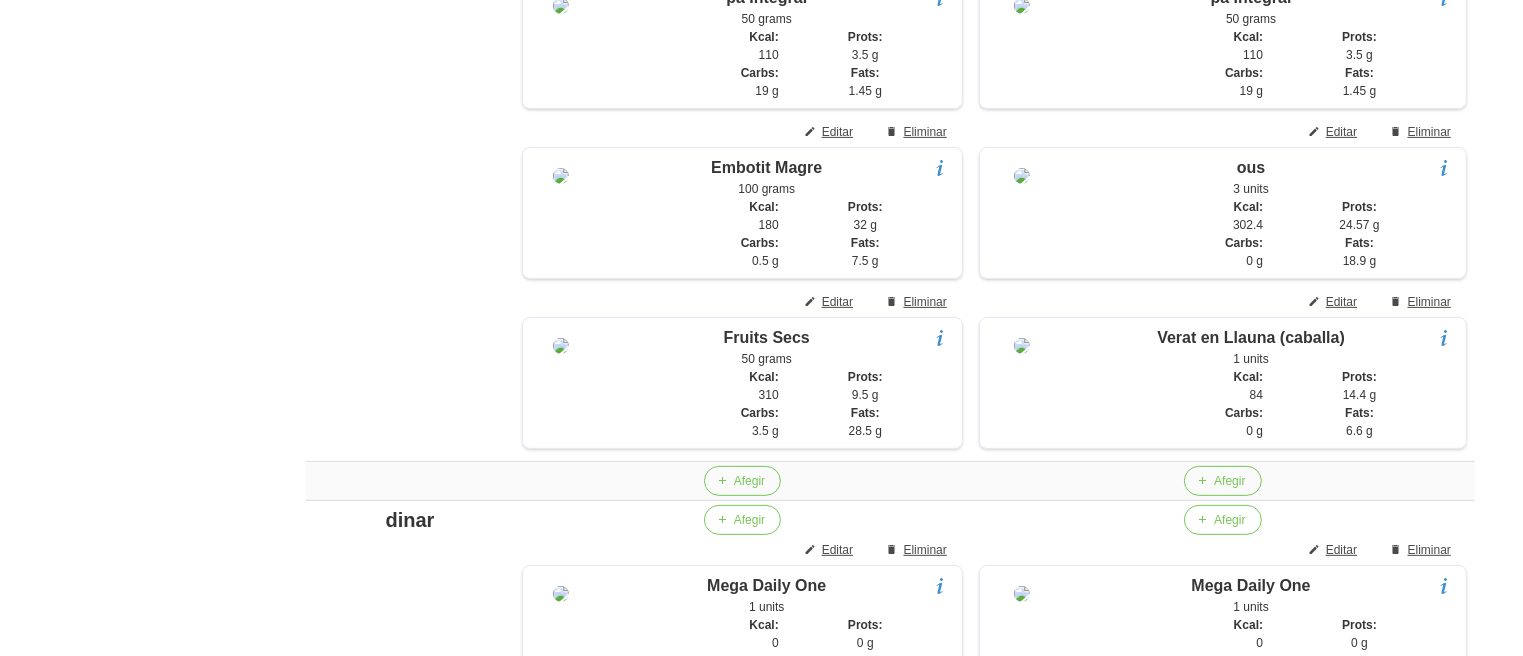 scroll, scrollTop: 642, scrollLeft: 0, axis: vertical 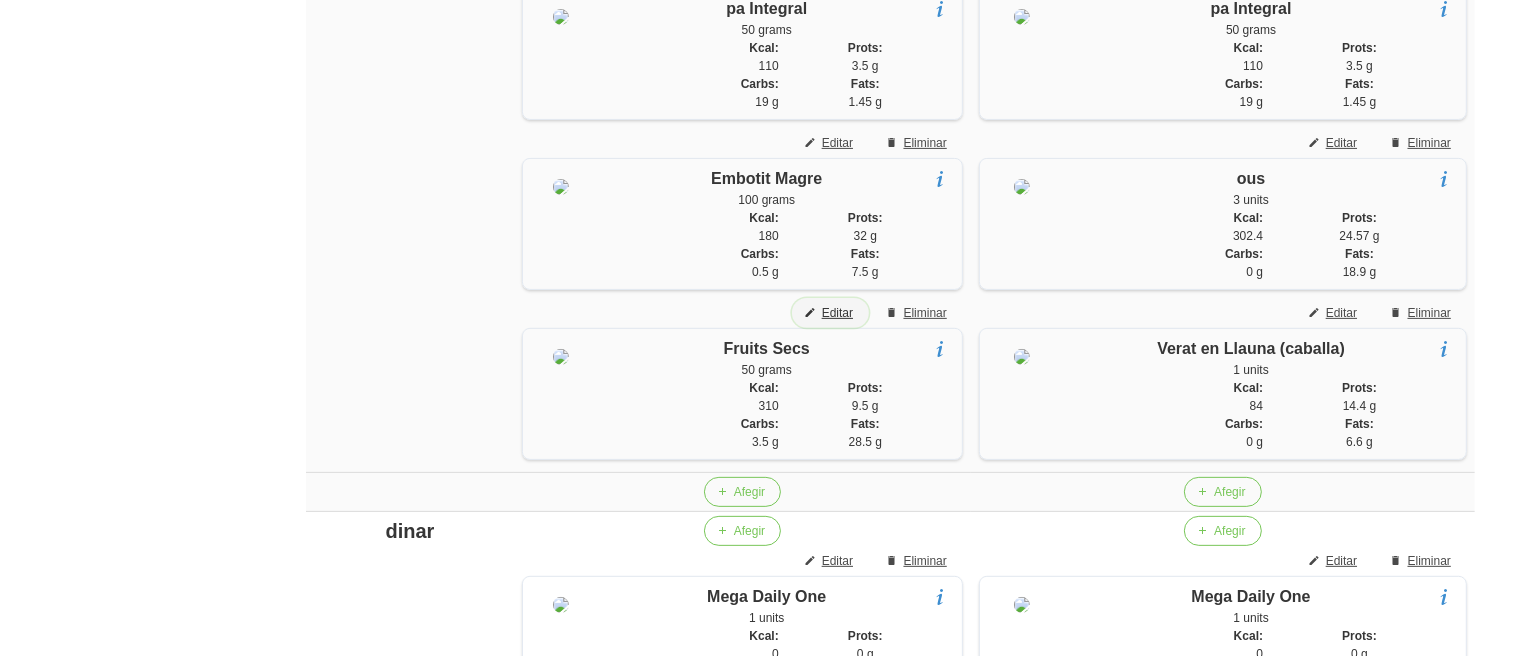 click on "Editar" at bounding box center [837, 313] 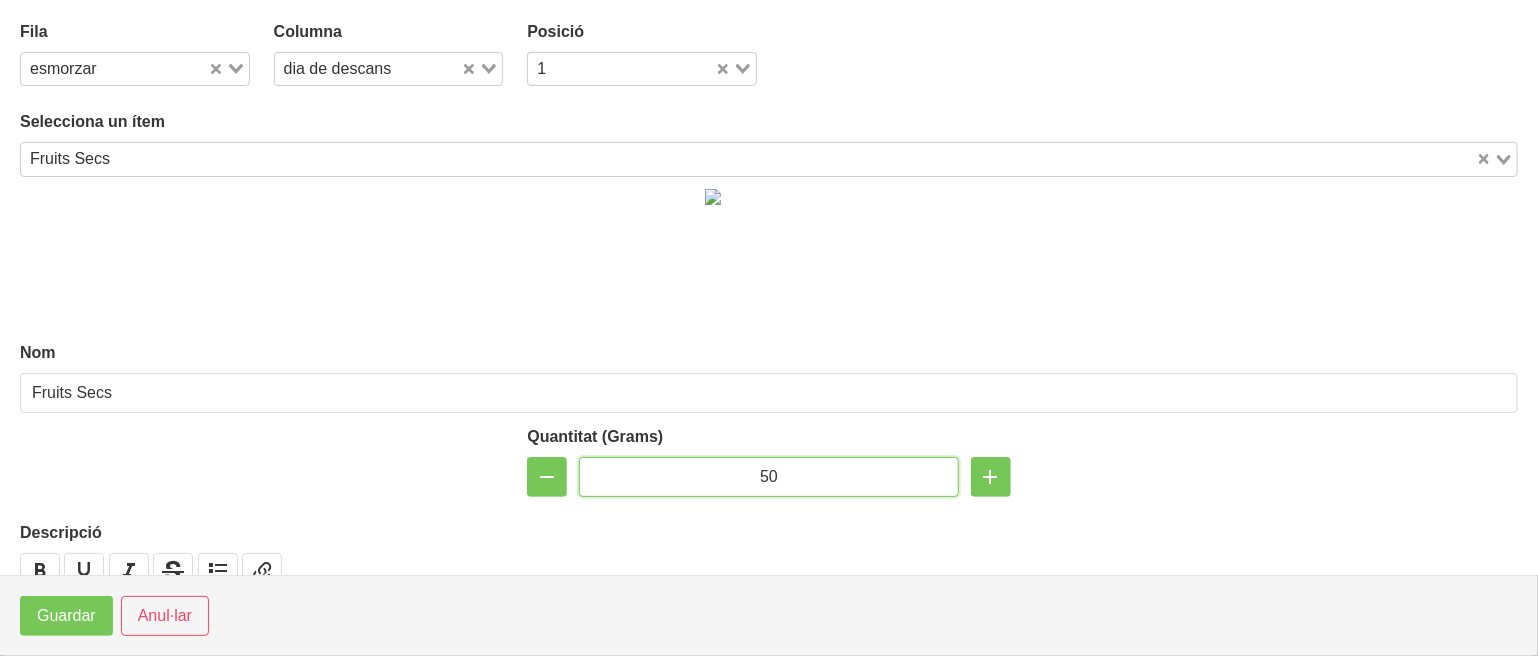 click on "50" at bounding box center [768, 477] 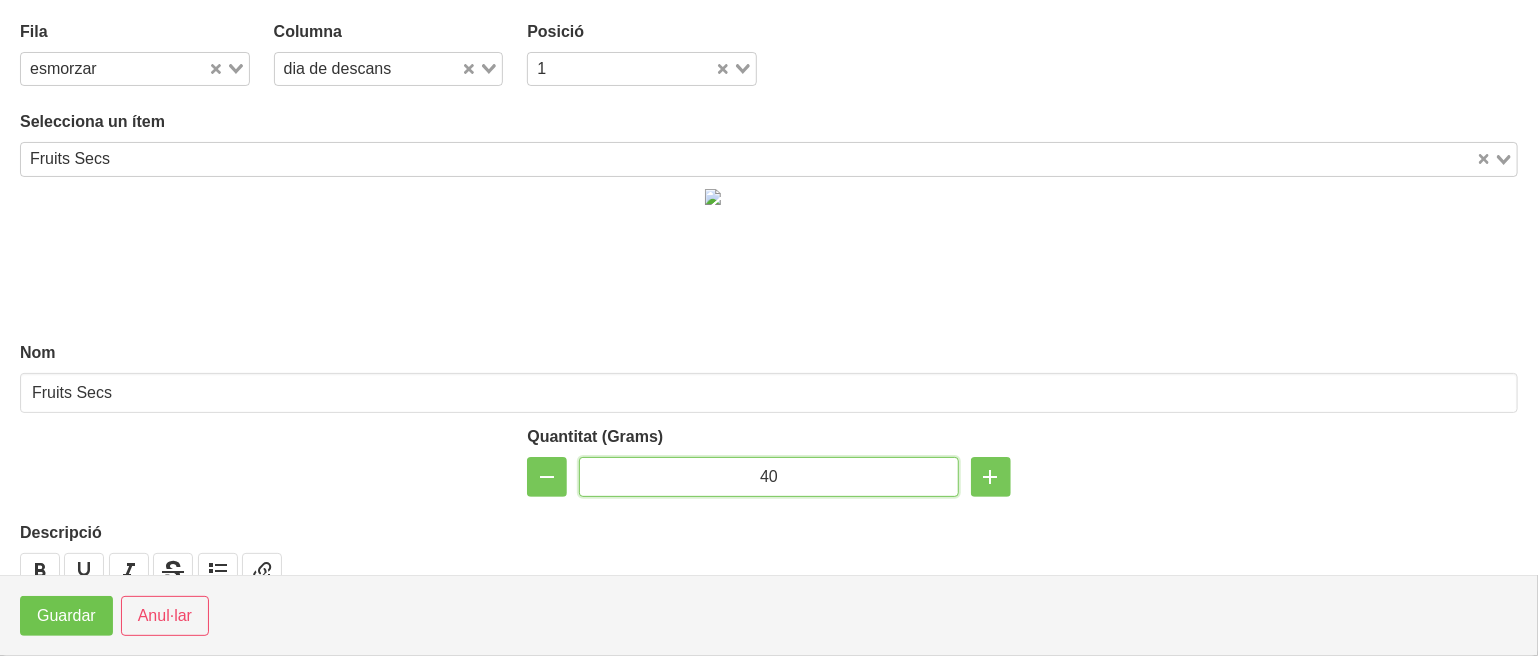 type on "40" 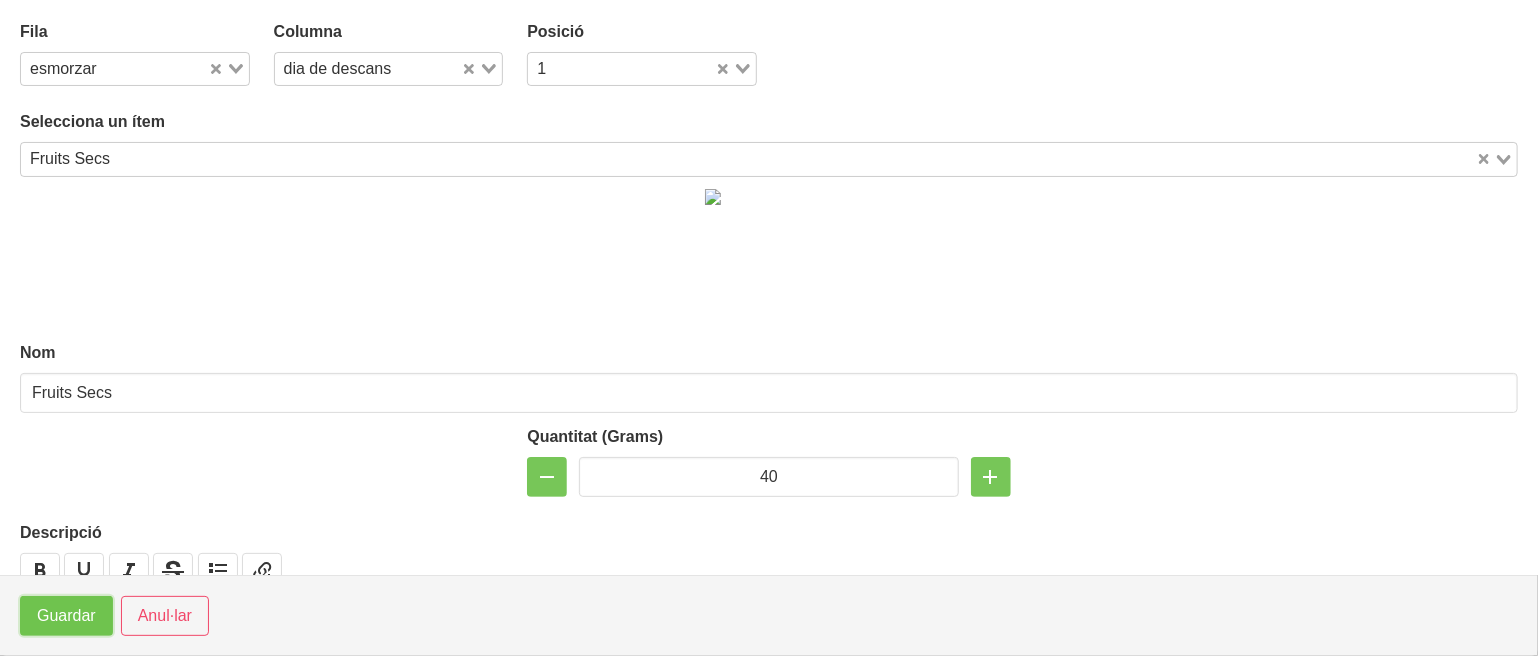 click on "Guardar" at bounding box center (66, 616) 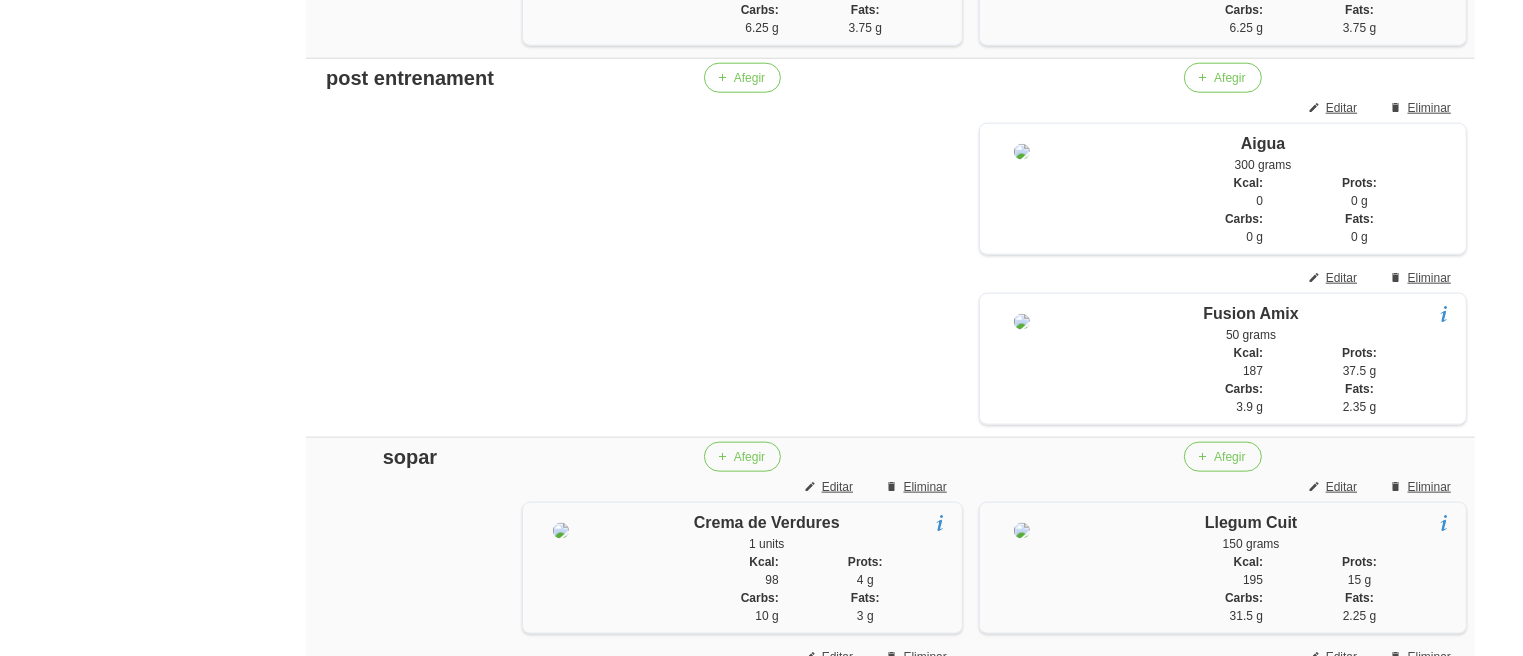 scroll, scrollTop: 2936, scrollLeft: 0, axis: vertical 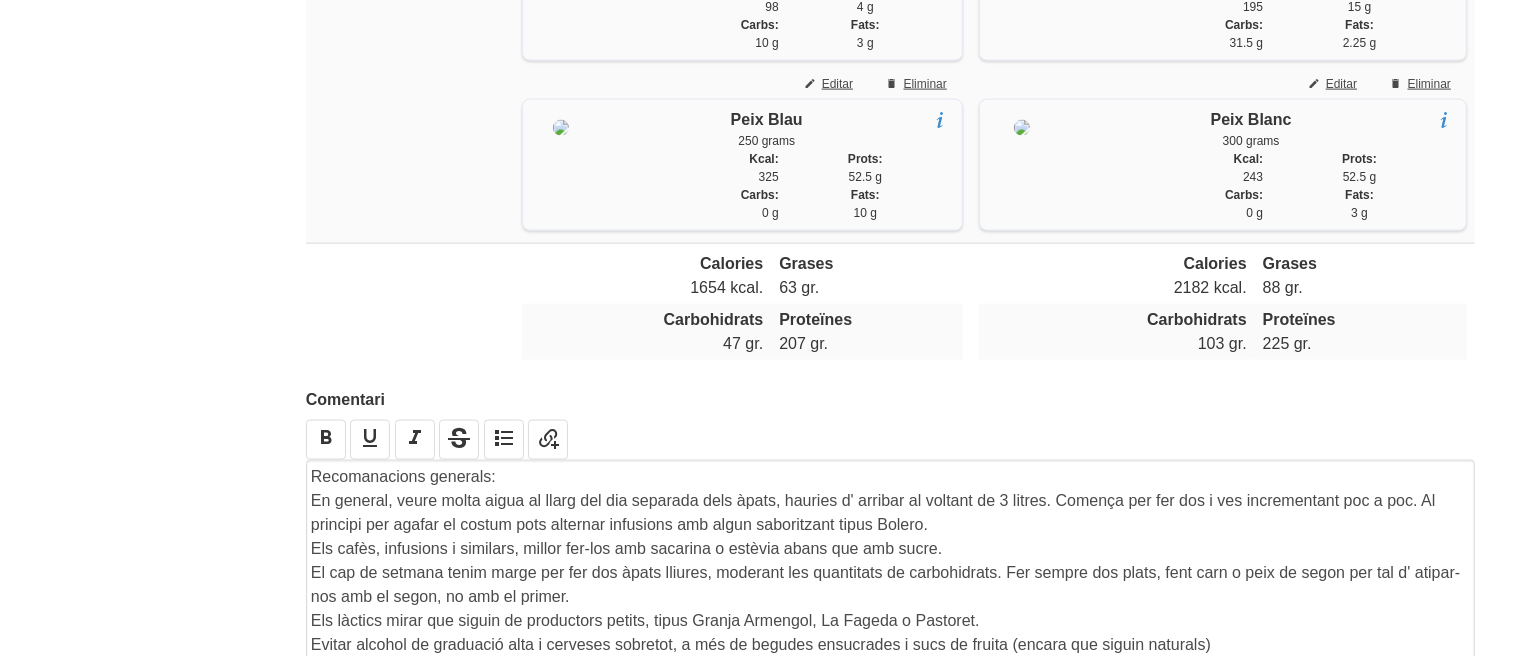 click on "General
Dashboard
Seccions
Clients
Administradors
Comunicacions
Esdeveniments
Aliments
Exercicis" at bounding box center (117, -946) 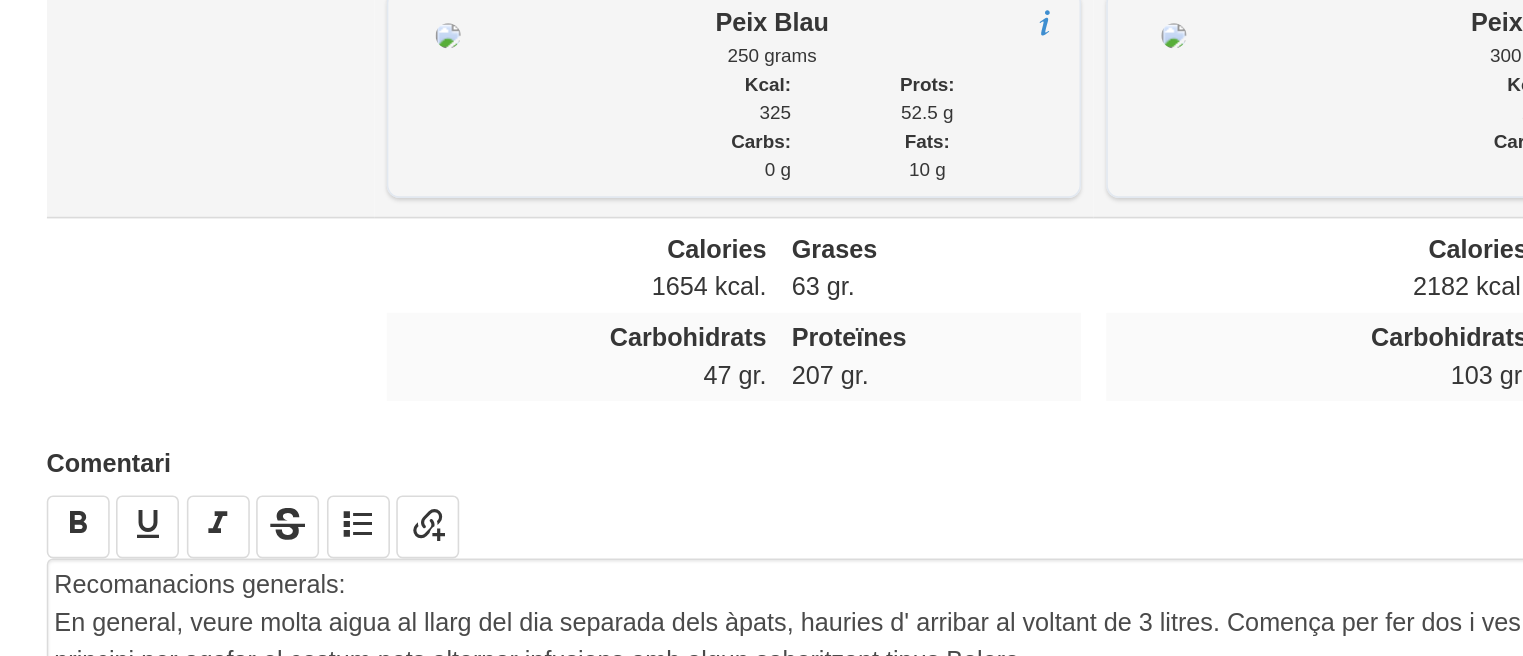 scroll, scrollTop: 2936, scrollLeft: 0, axis: vertical 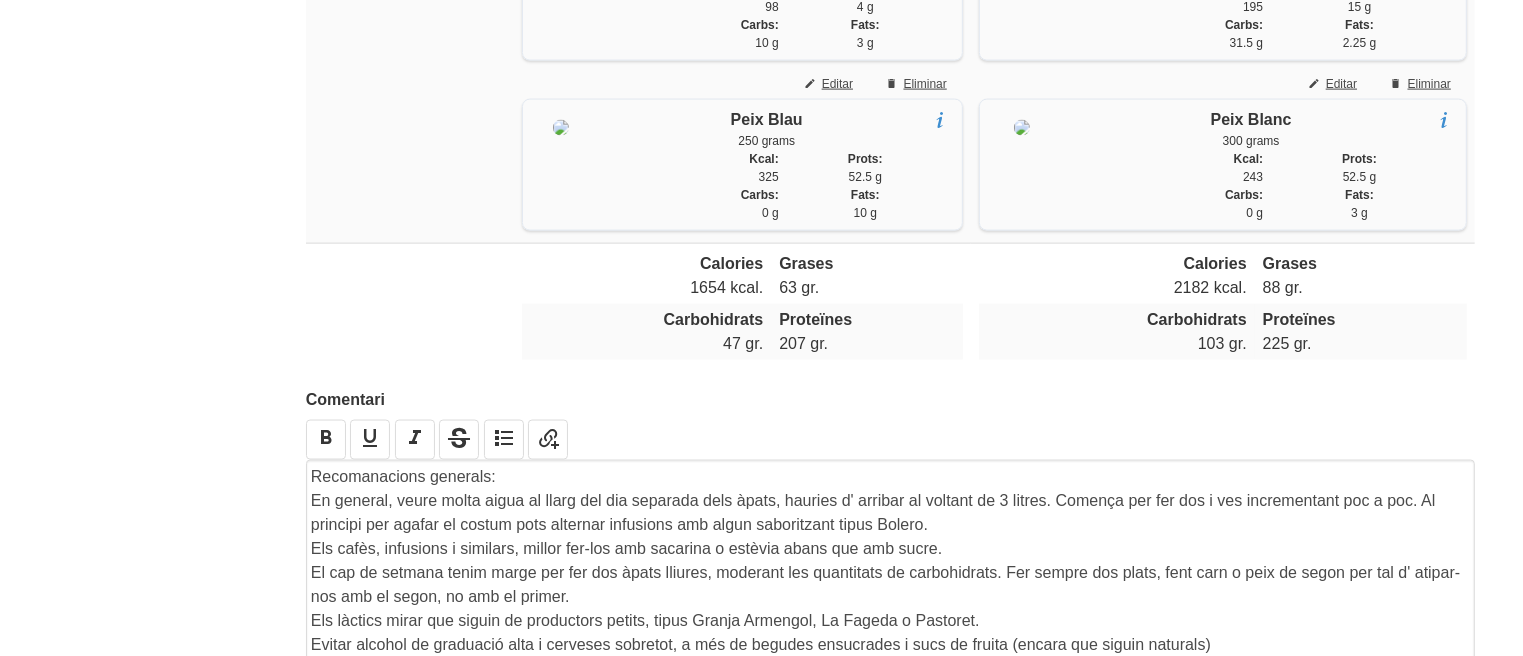 click on "General
Dashboard
Seccions
Clients
Administradors
Comunicacions
Esdeveniments
Aliments
Exercicis" at bounding box center (117, -946) 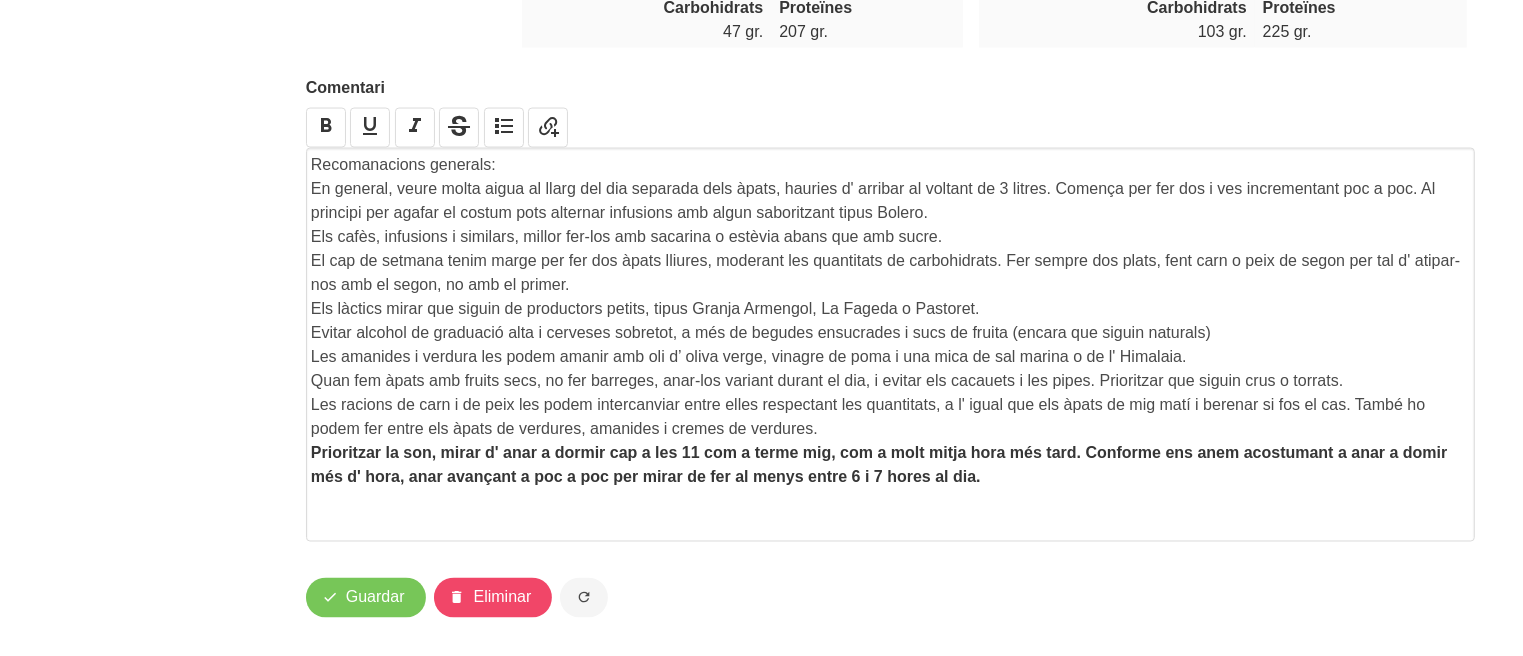 scroll, scrollTop: 3361, scrollLeft: 0, axis: vertical 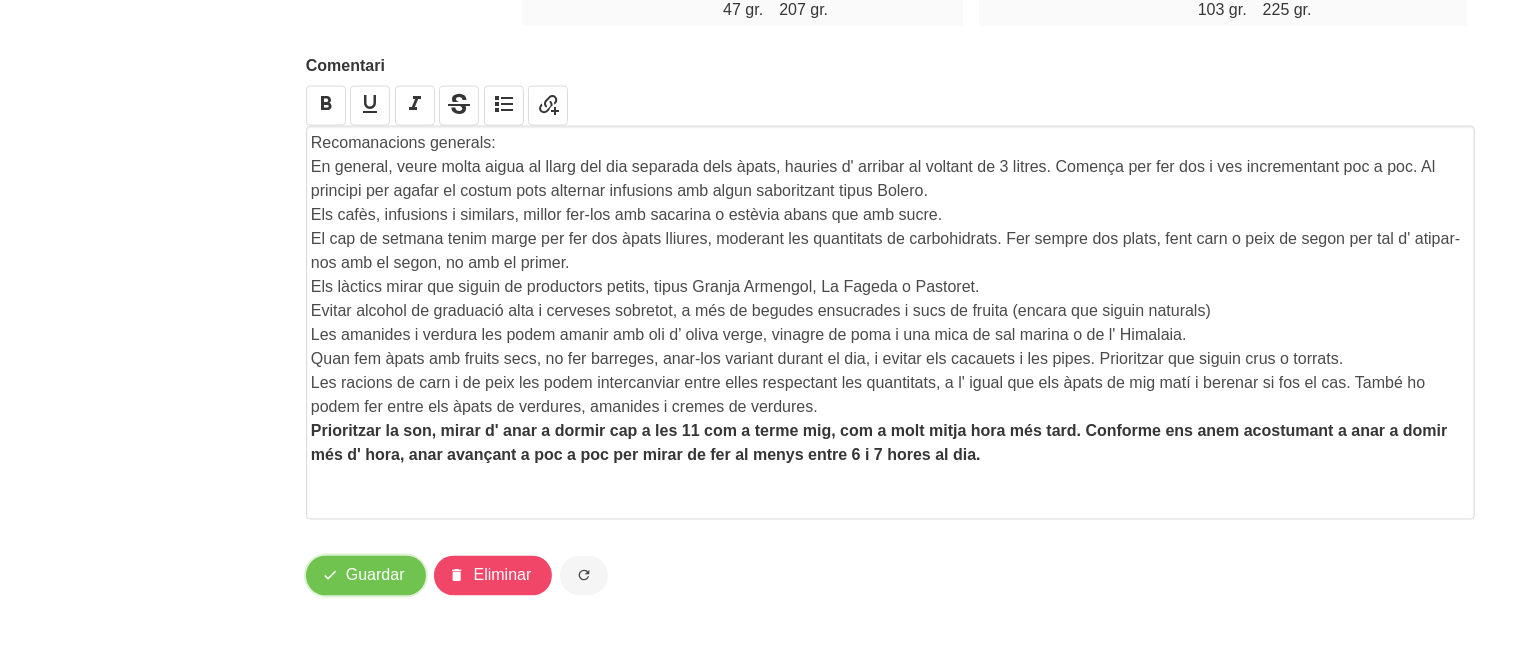 click on "Guardar" at bounding box center (375, 576) 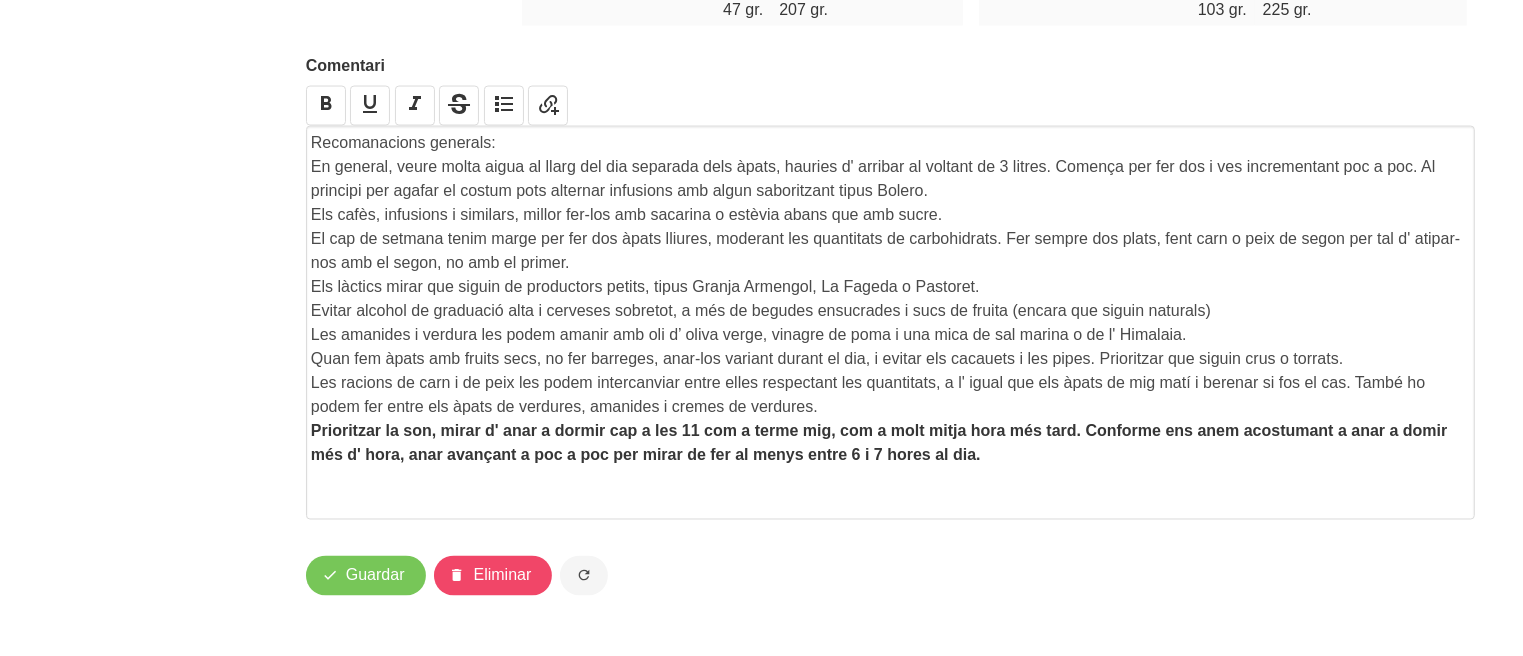 drag, startPoint x: 1424, startPoint y: 163, endPoint x: 1433, endPoint y: 182, distance: 21.023796 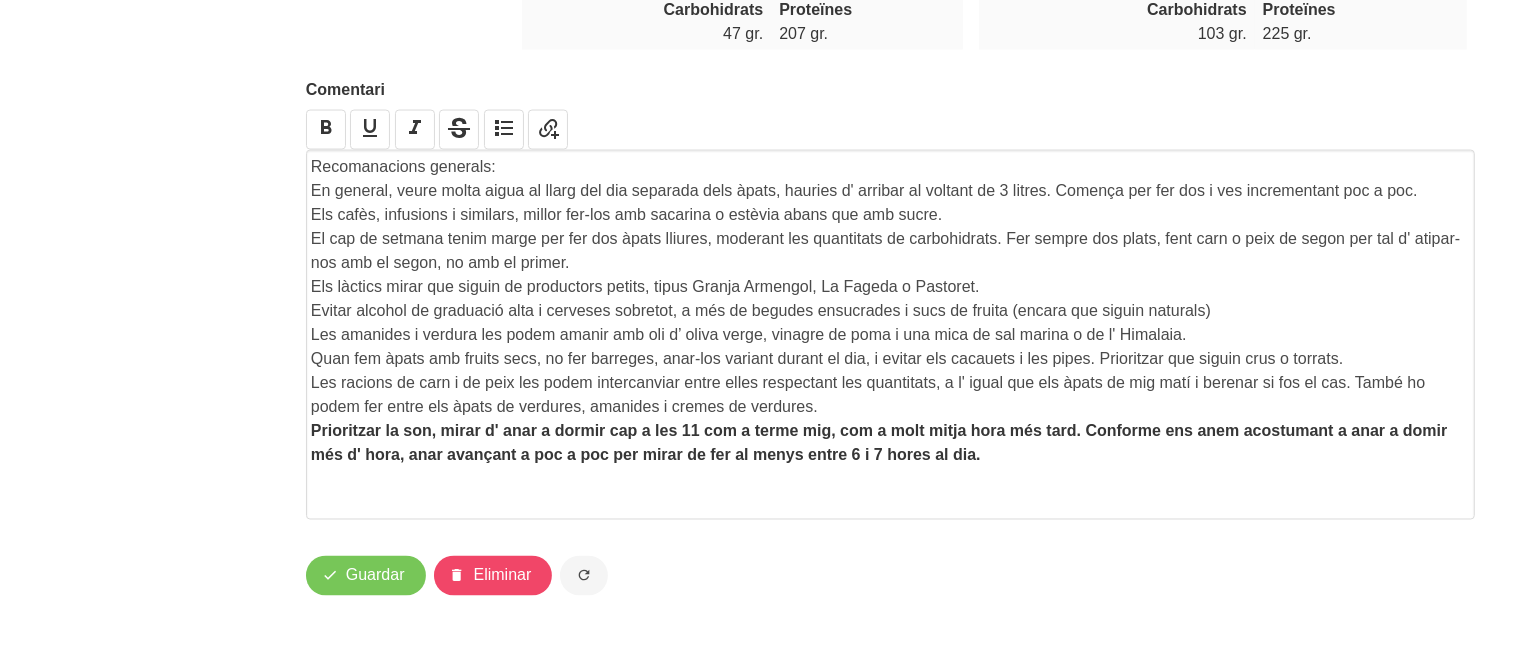 scroll, scrollTop: 3337, scrollLeft: 0, axis: vertical 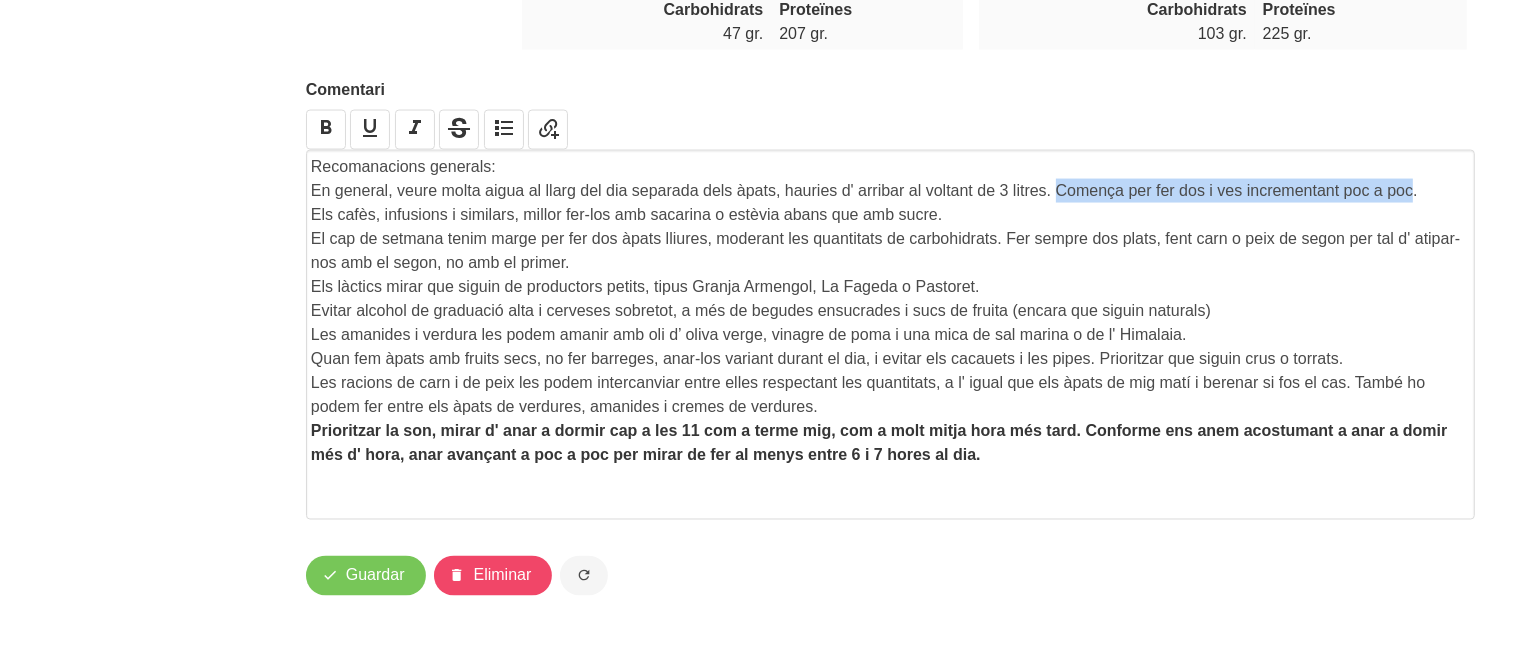 drag, startPoint x: 1055, startPoint y: 192, endPoint x: 1414, endPoint y: 187, distance: 359.03482 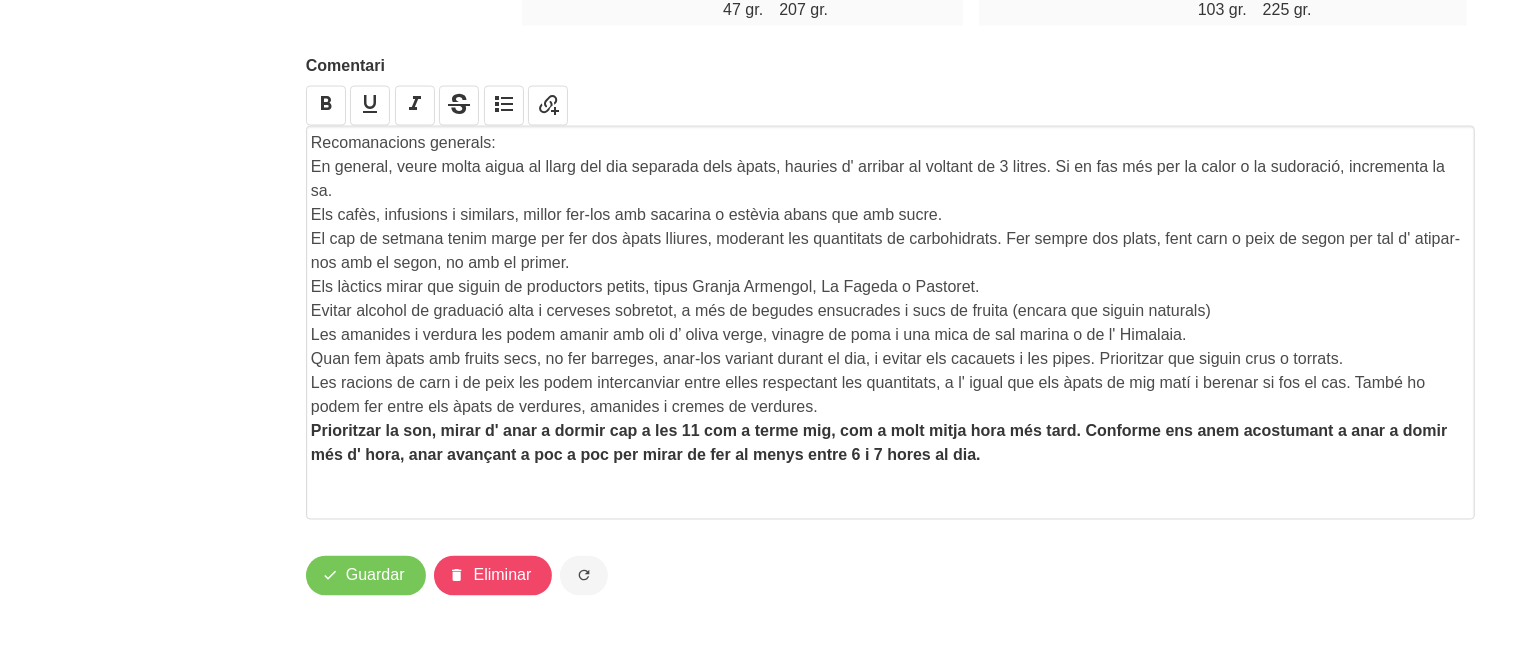 scroll, scrollTop: 3361, scrollLeft: 0, axis: vertical 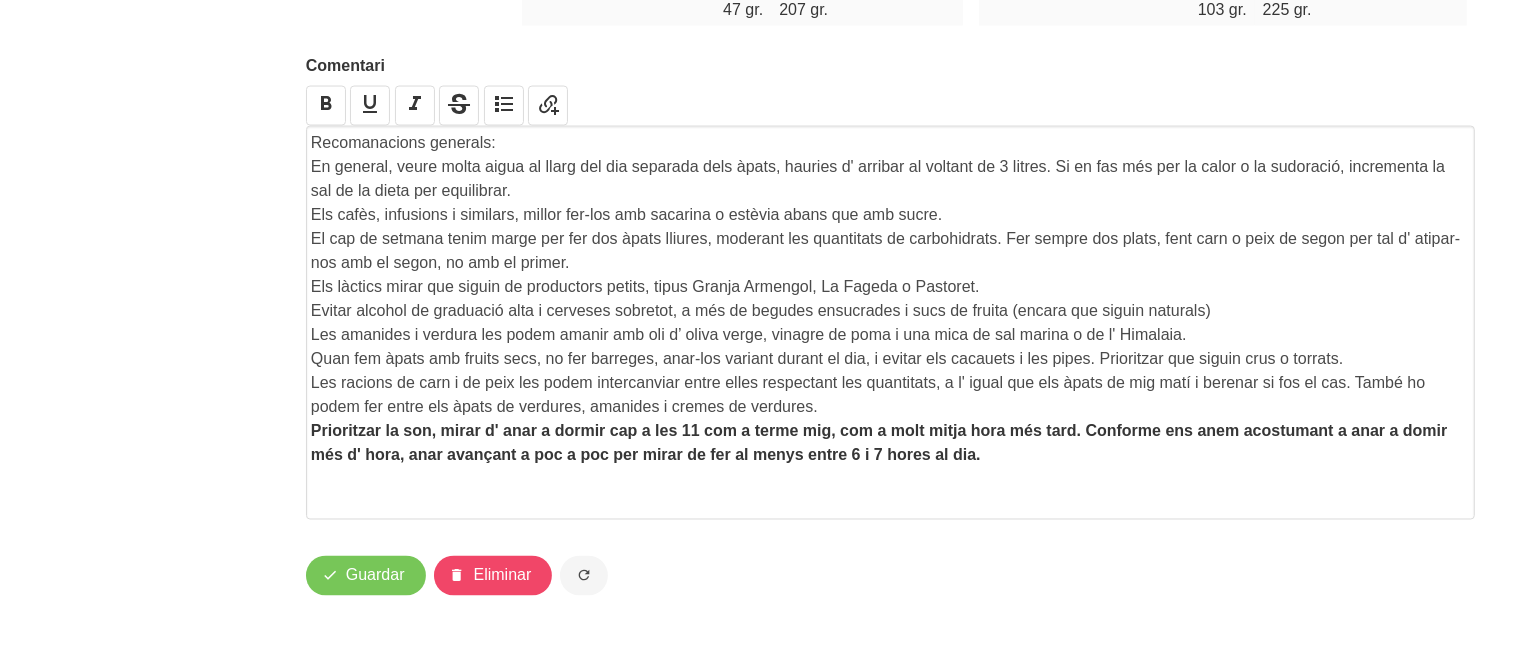 click on "El cap de setmana tenim marge per fer dos àpats lliures, moderant les quantitats de carbohidrats. Fer sempre dos plats, fent carn o peix de segon per tal d' atipar-nos amb el segon, no amb el primer." at bounding box center [890, 251] 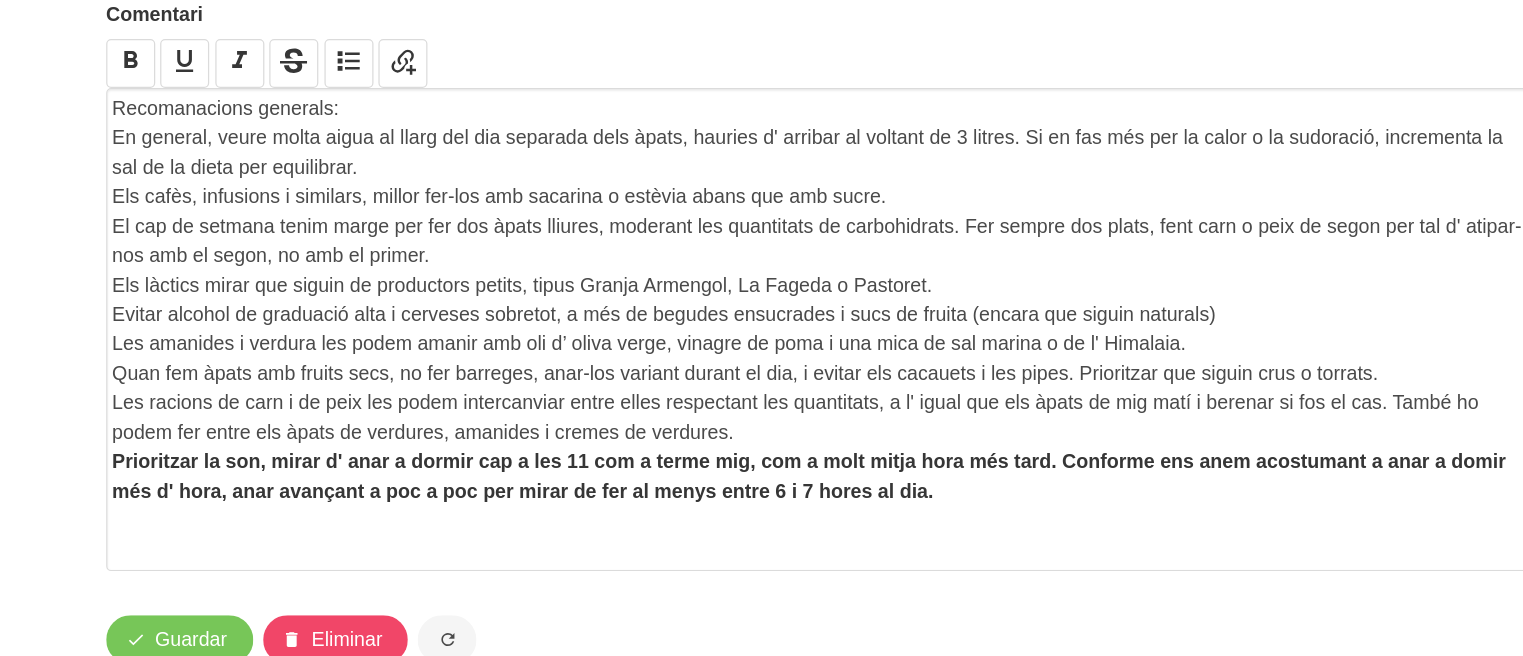scroll, scrollTop: 3360, scrollLeft: 0, axis: vertical 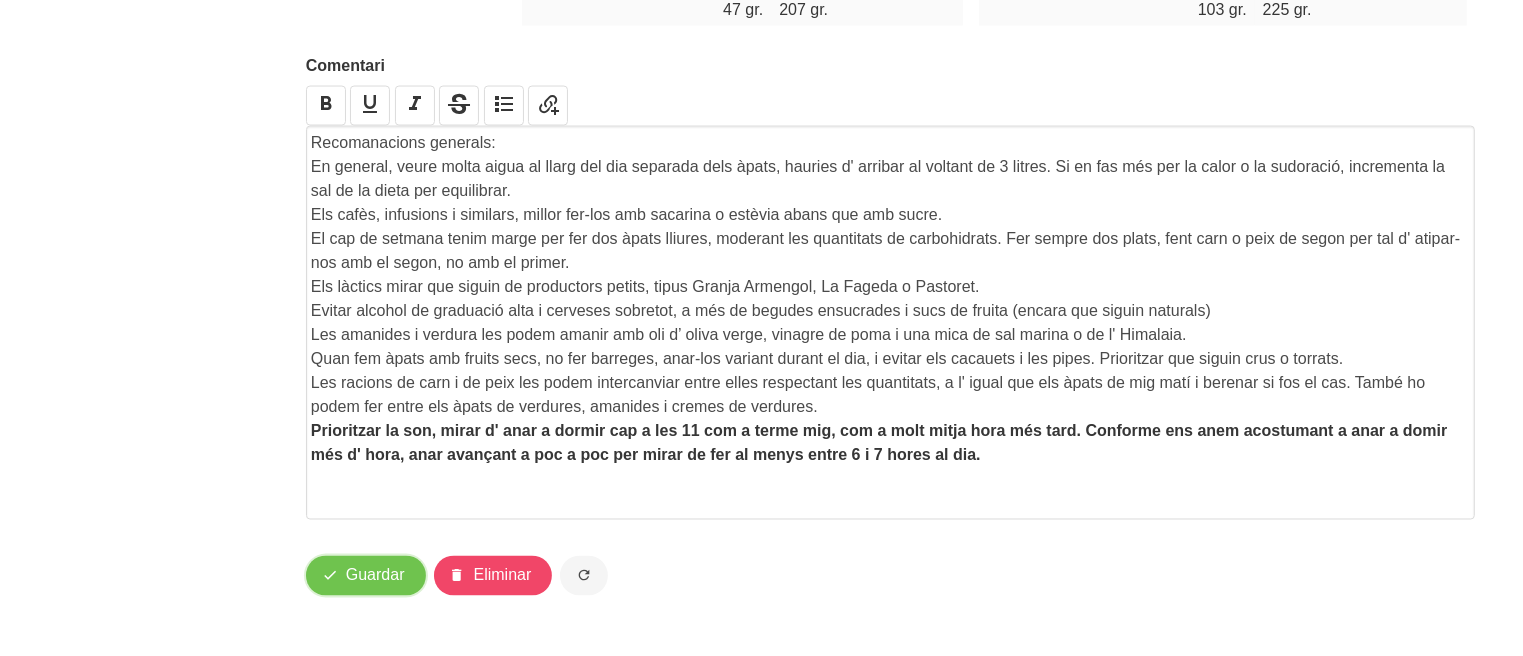 click on "Guardar" at bounding box center [375, 576] 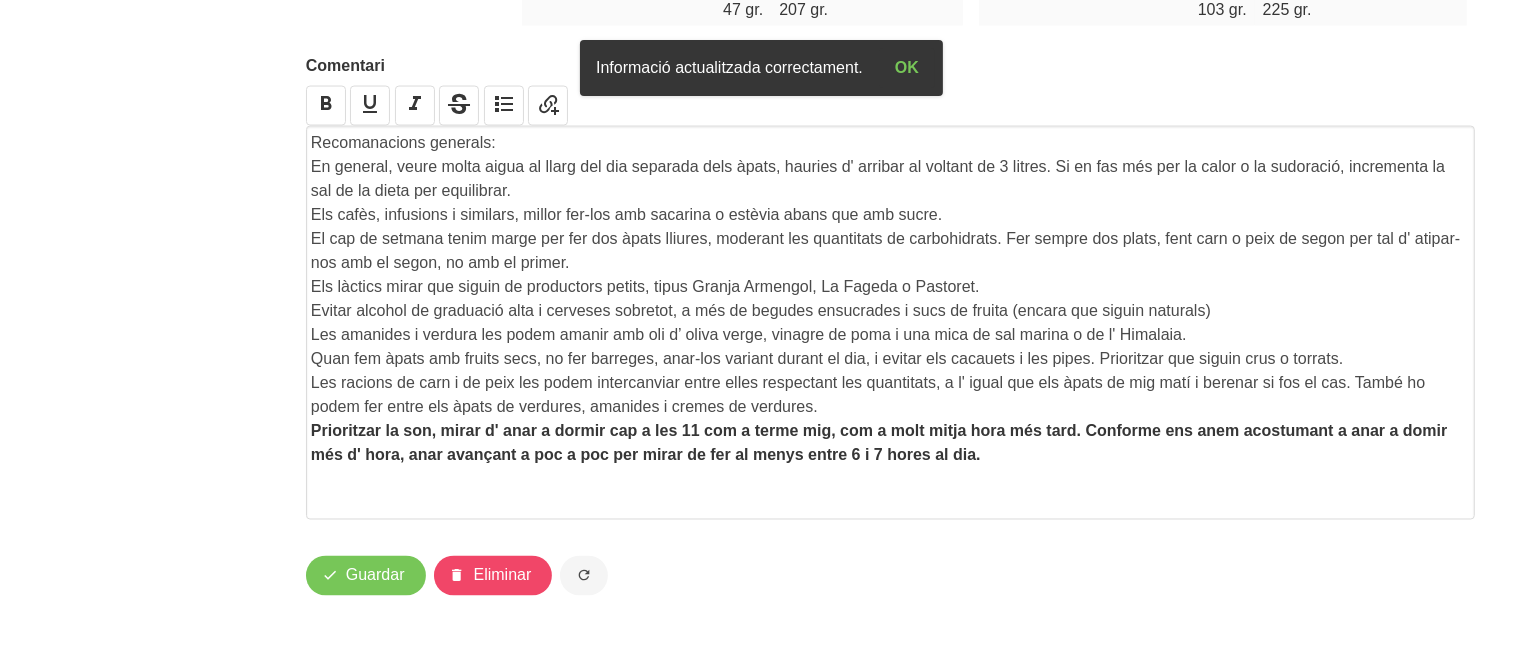 click on "Editar dieta
false
[UUID]
Nom
[FIRST] [LAST]
Arxivat?
Mentor
[FIRST] [LAST]
Loading...
Data inici
1/1/[YEAR]
January
February
March
April
May
M" at bounding box center (890, -1280) 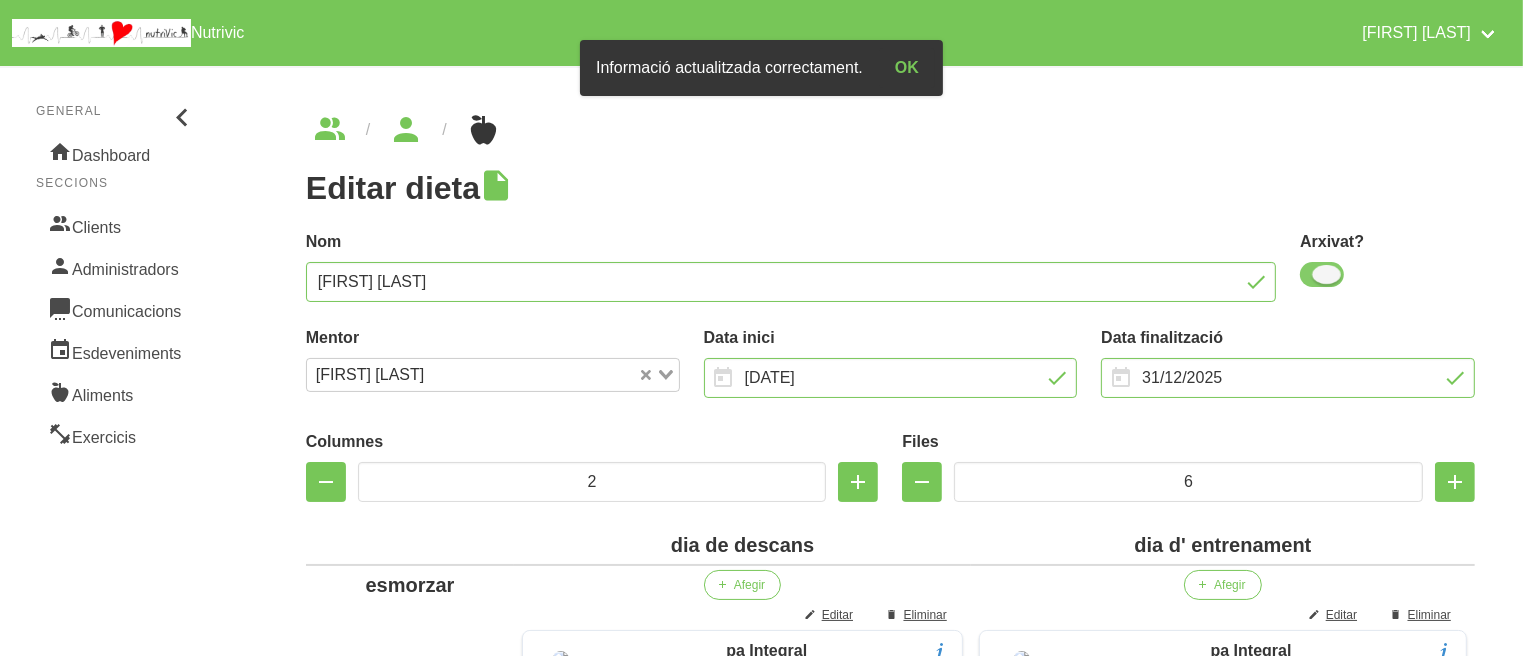 click at bounding box center [1322, 274] 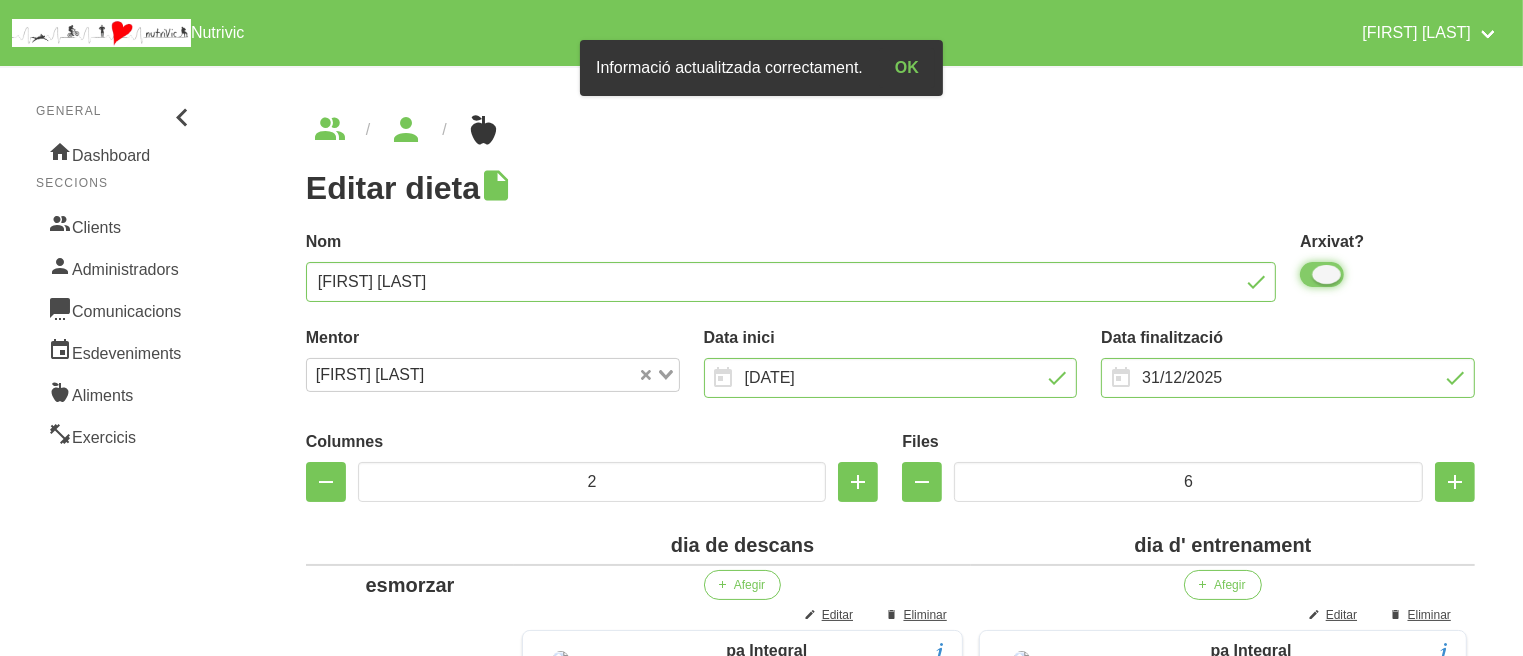 click at bounding box center (1306, 274) 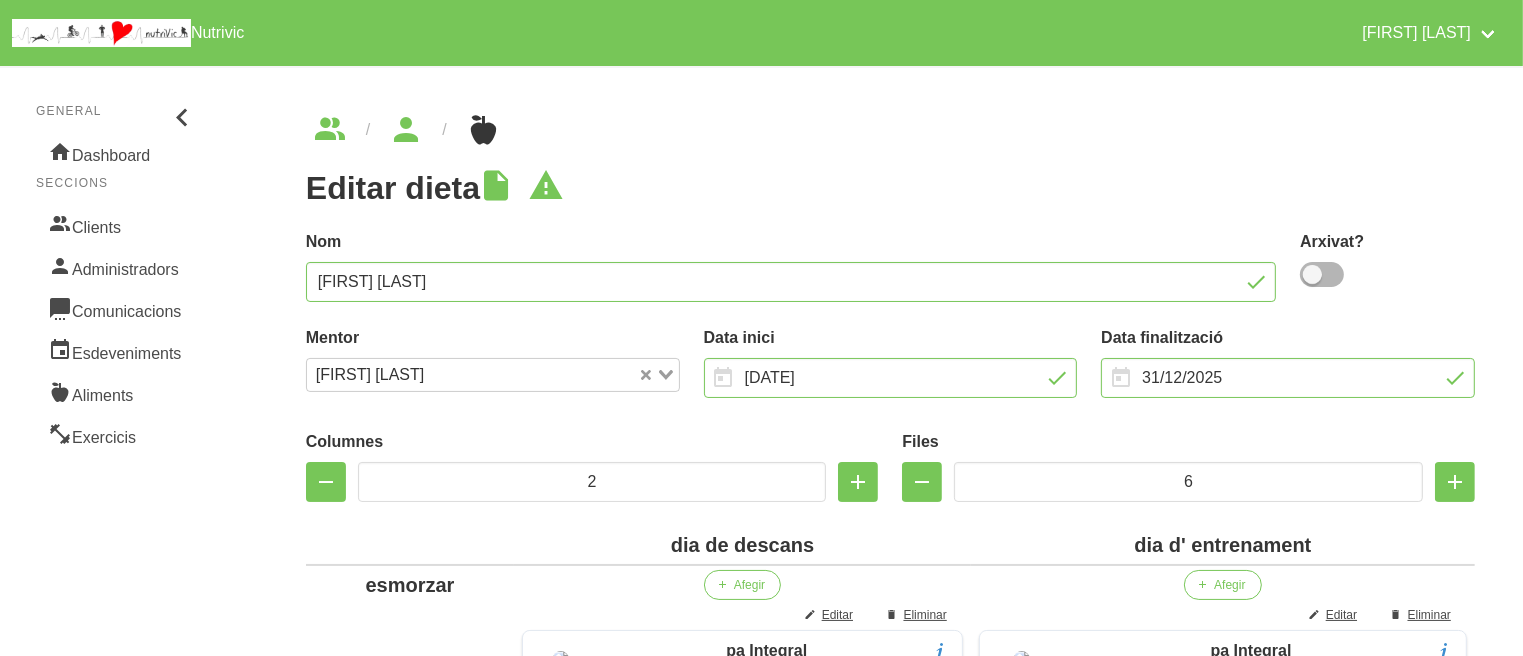 click on "dia de descans" at bounding box center (742, 545) 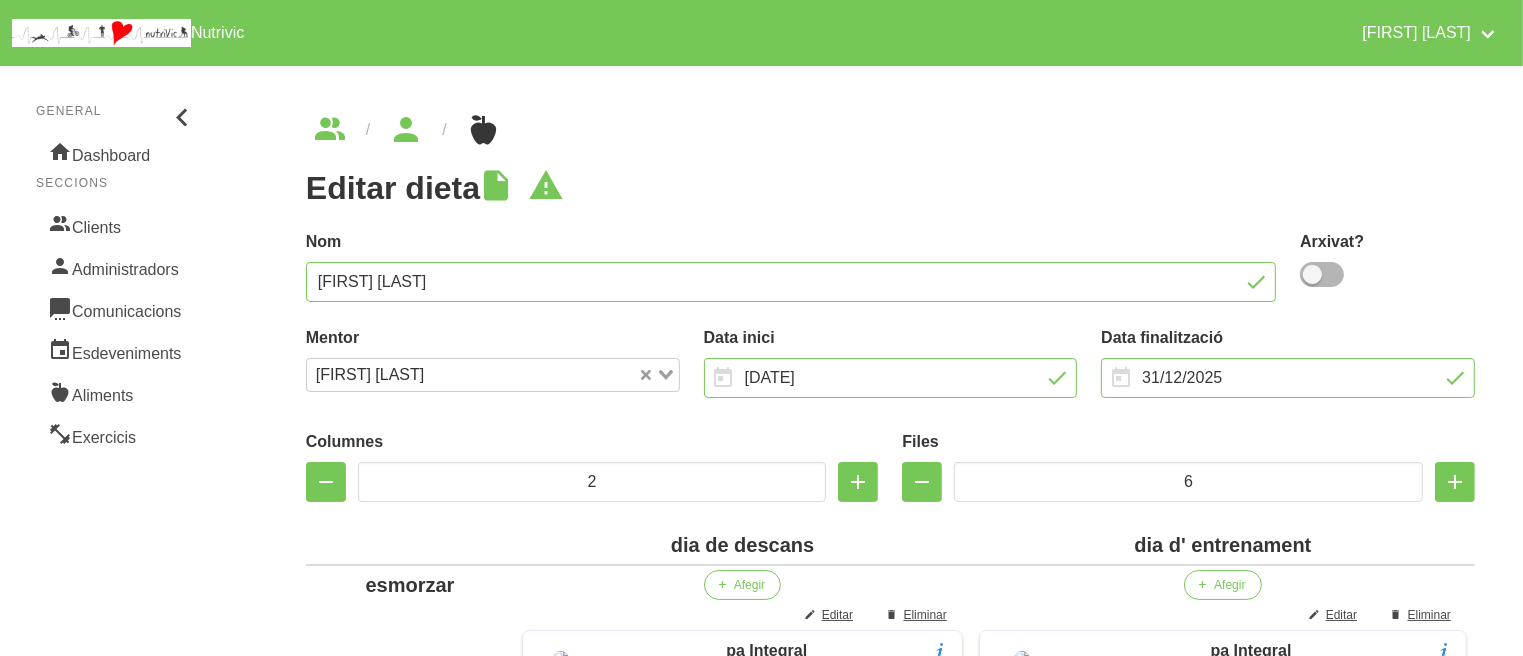 click on "dia d' entrenament" at bounding box center [1223, 545] 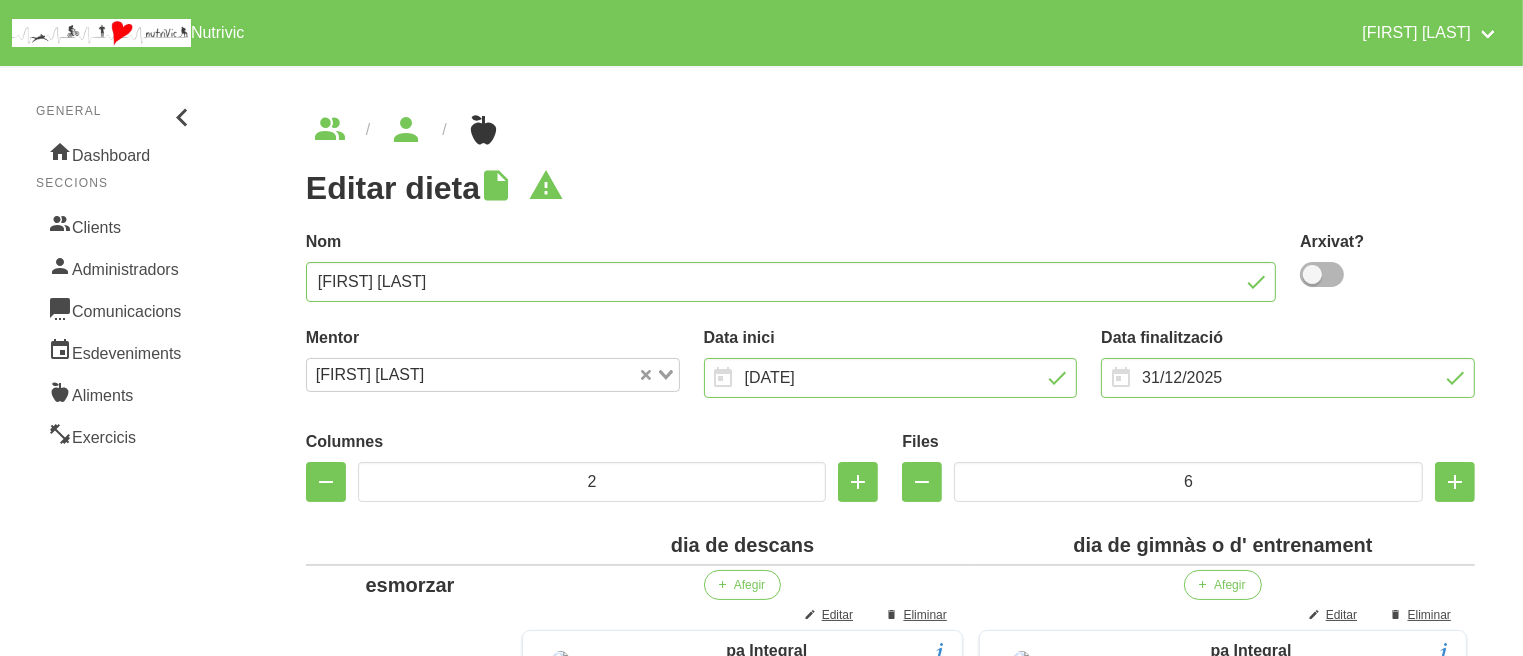 click on "dia de gimnàs o d' entrenament" at bounding box center (1223, 545) 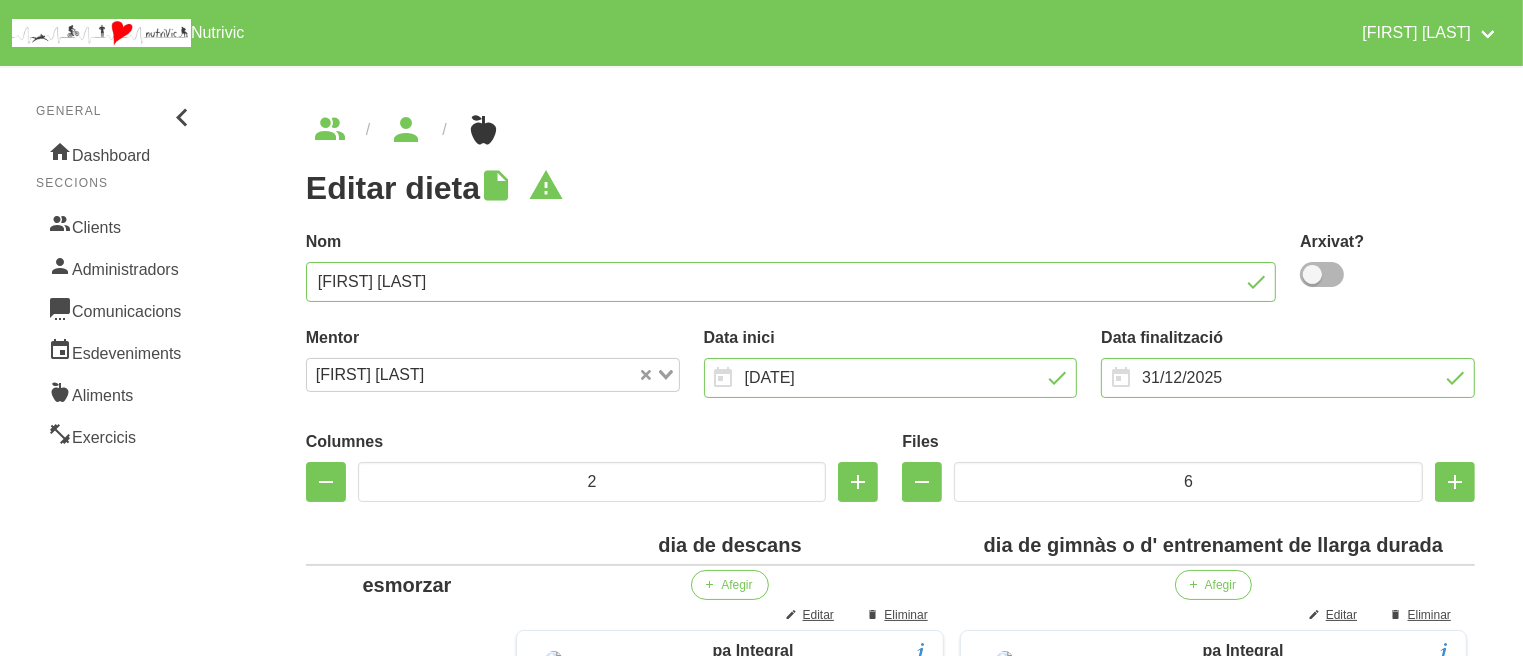 click on "Editar dieta" at bounding box center (890, 188) 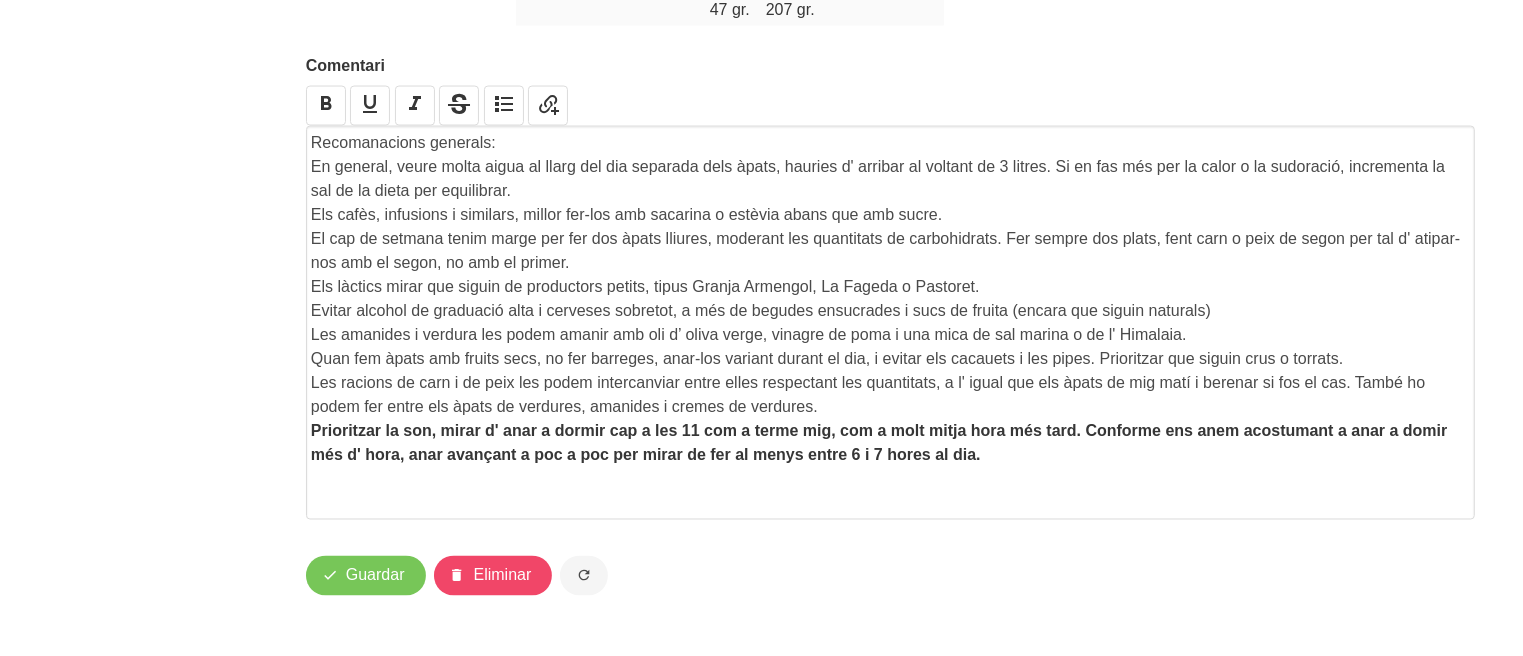 scroll, scrollTop: 3361, scrollLeft: 0, axis: vertical 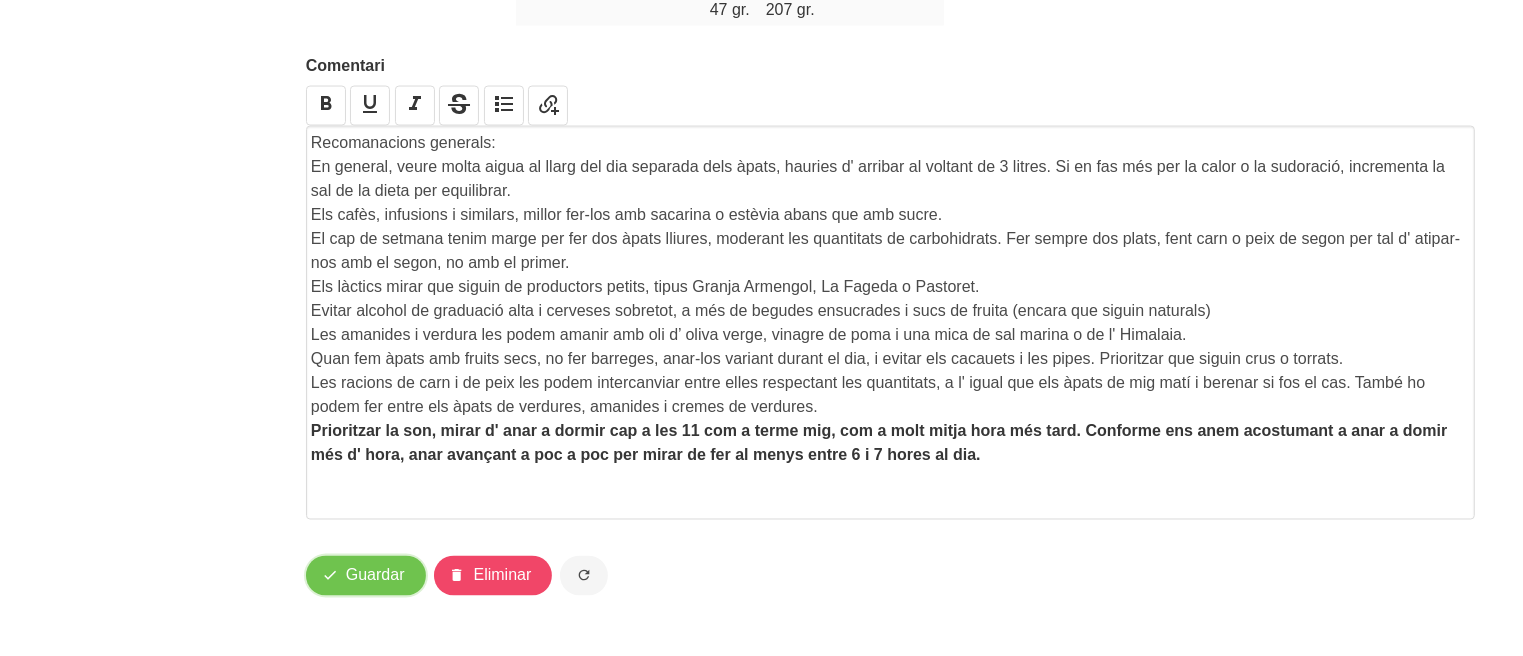 click on "Guardar" at bounding box center (366, 576) 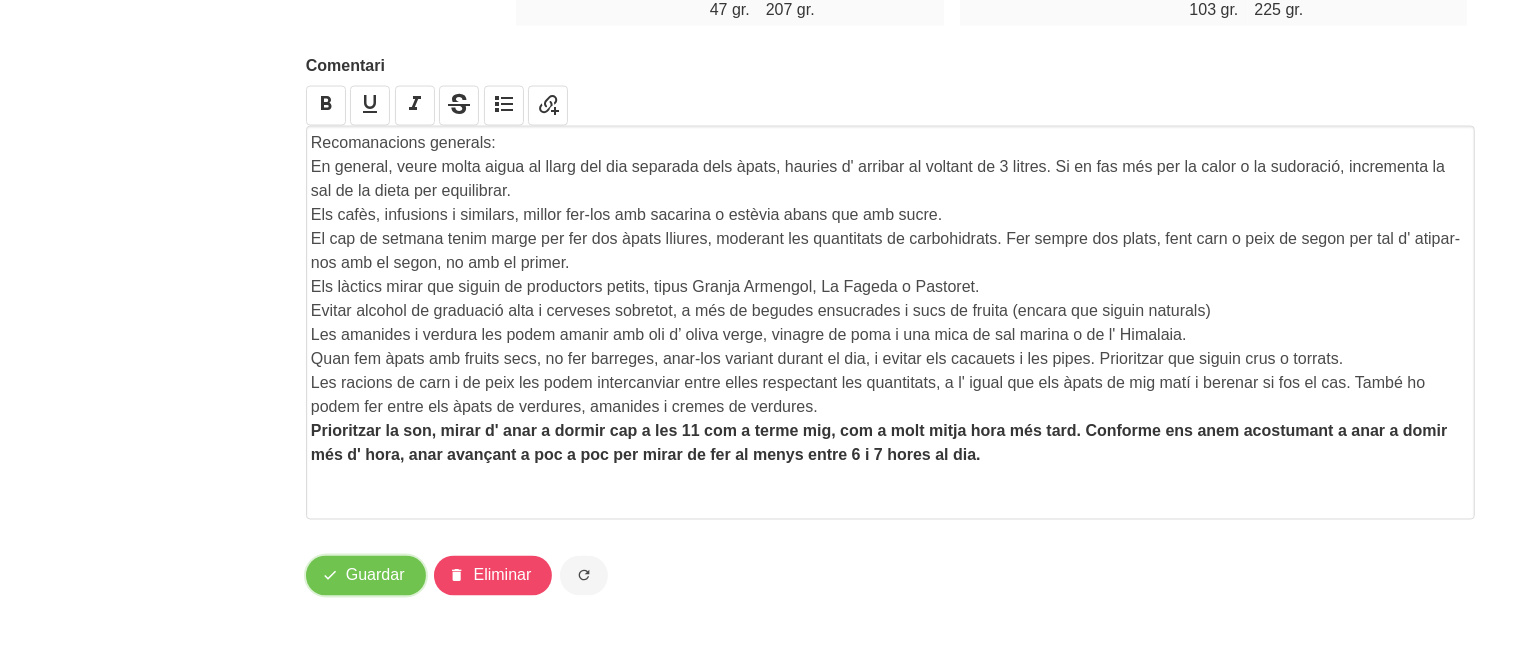 scroll, scrollTop: 3320, scrollLeft: 0, axis: vertical 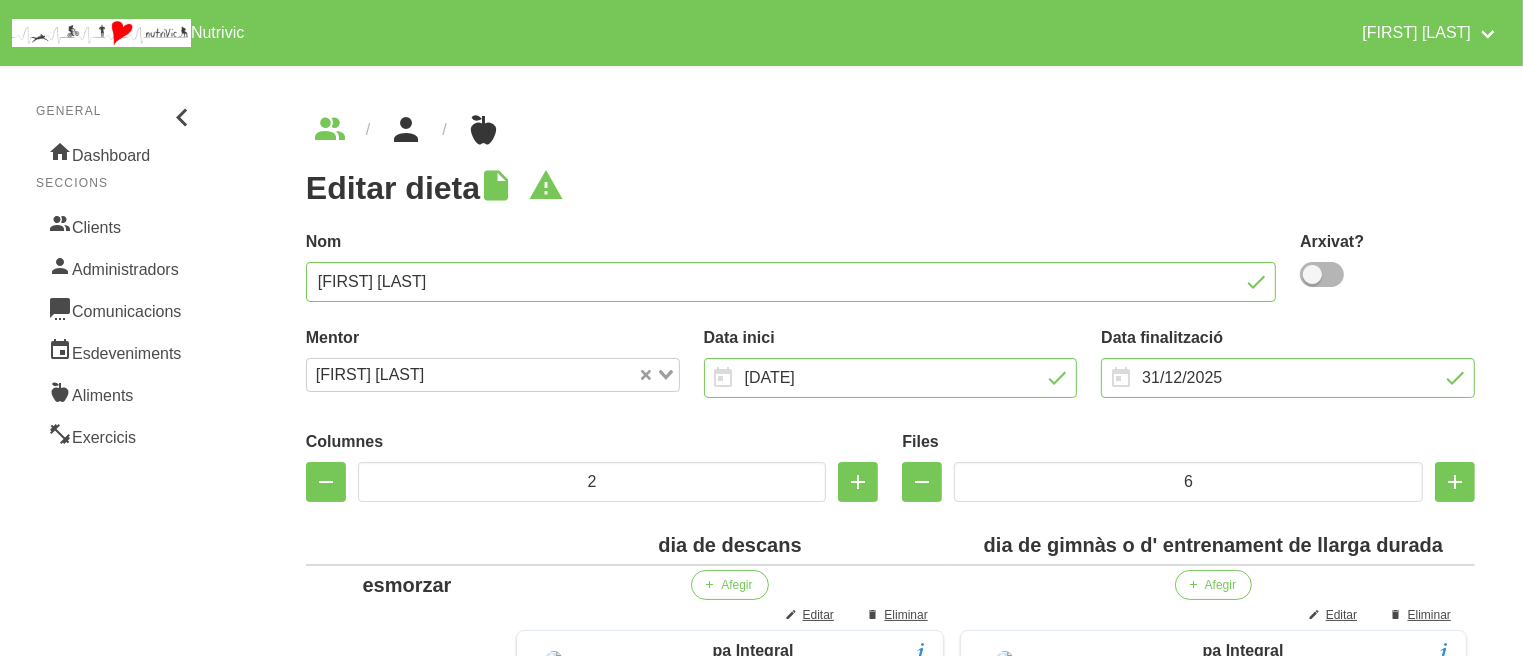 click at bounding box center [406, 130] 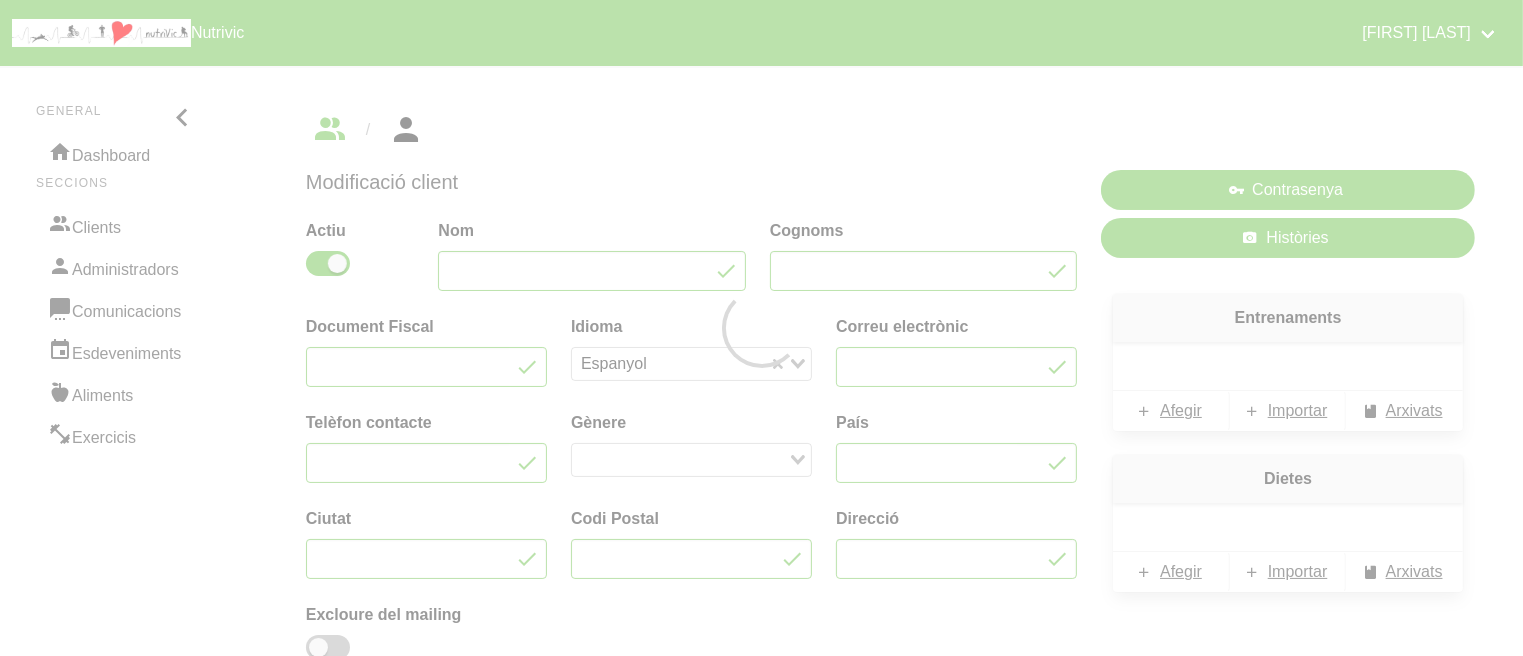 type on "Abel" 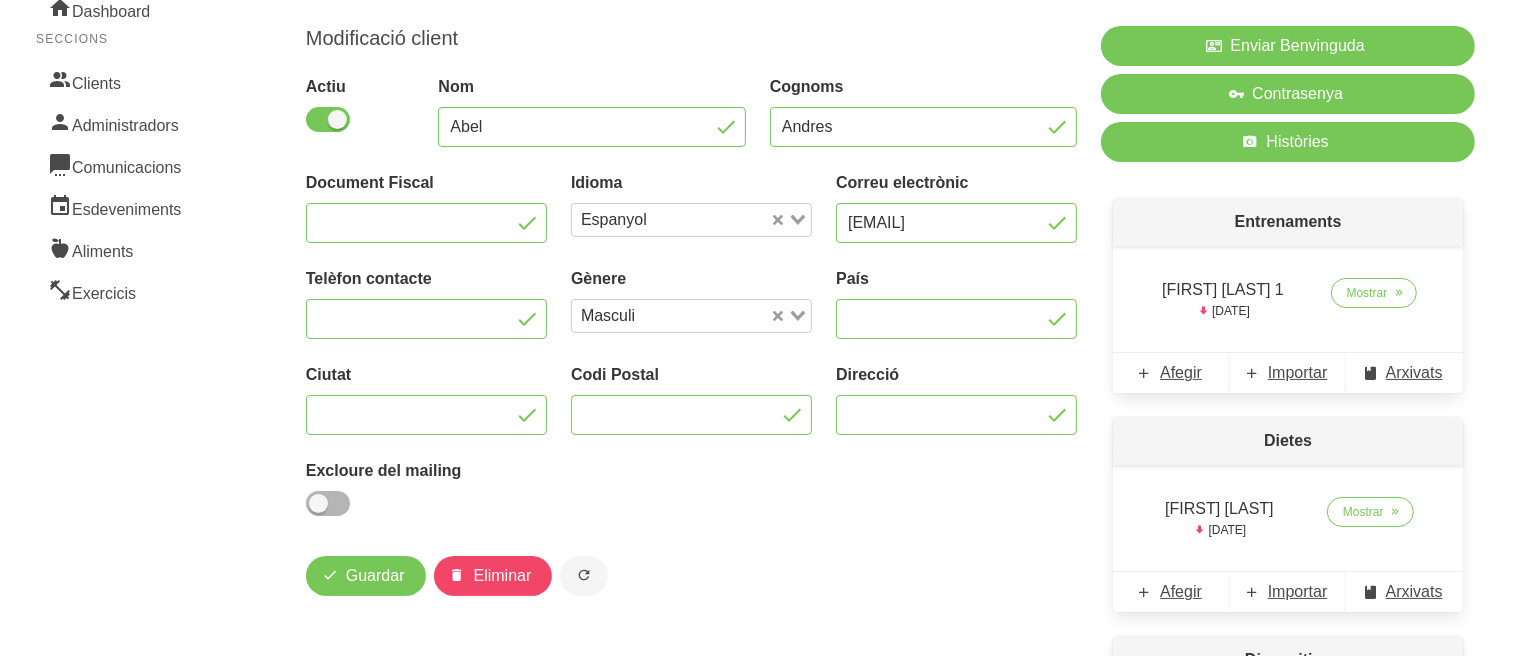 scroll, scrollTop: 104, scrollLeft: 0, axis: vertical 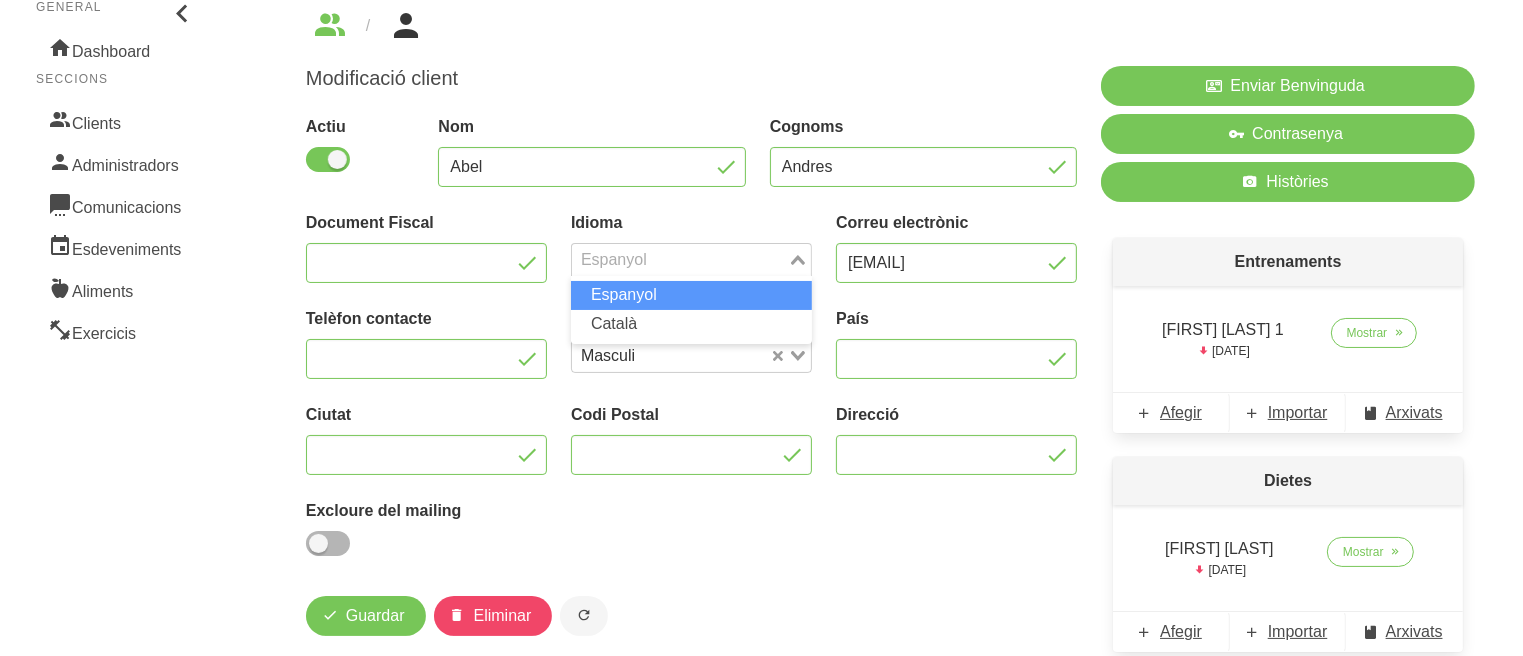 click on "Espanyol" at bounding box center [680, 258] 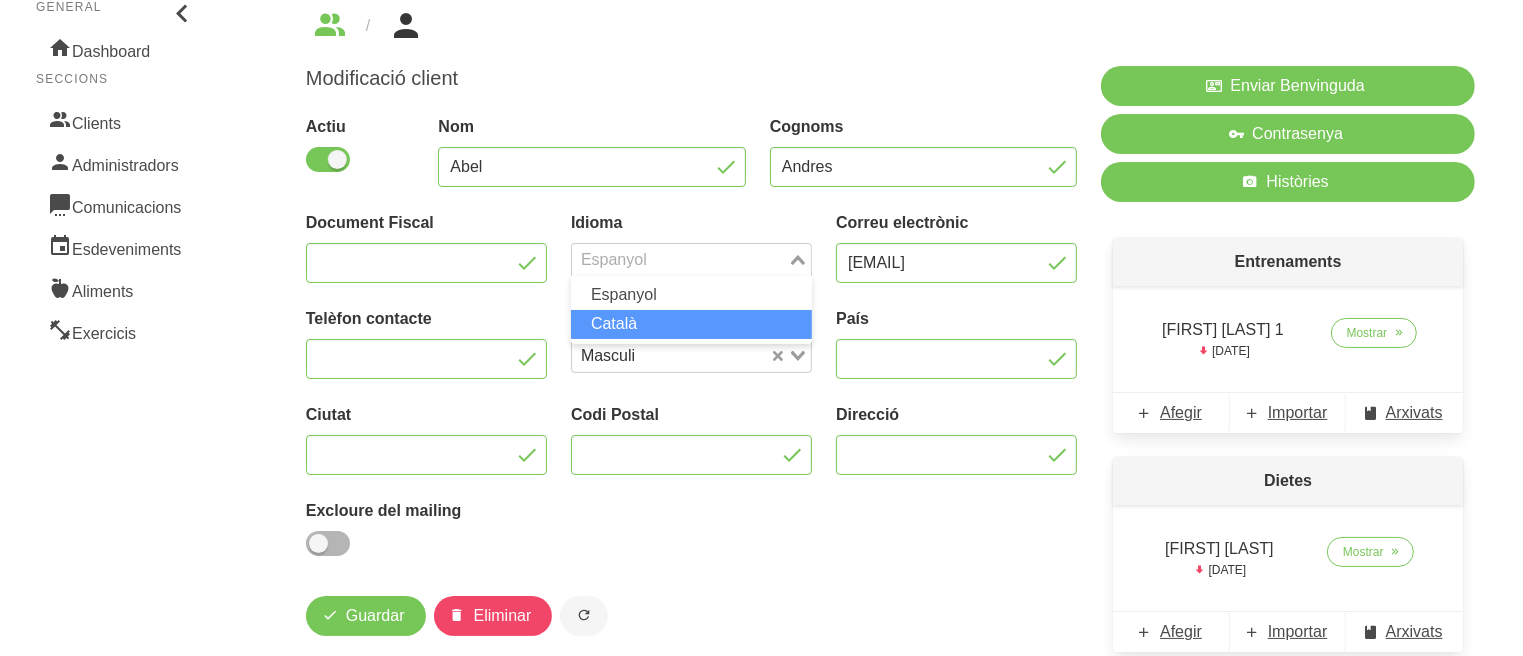 click on "Català" at bounding box center (691, 324) 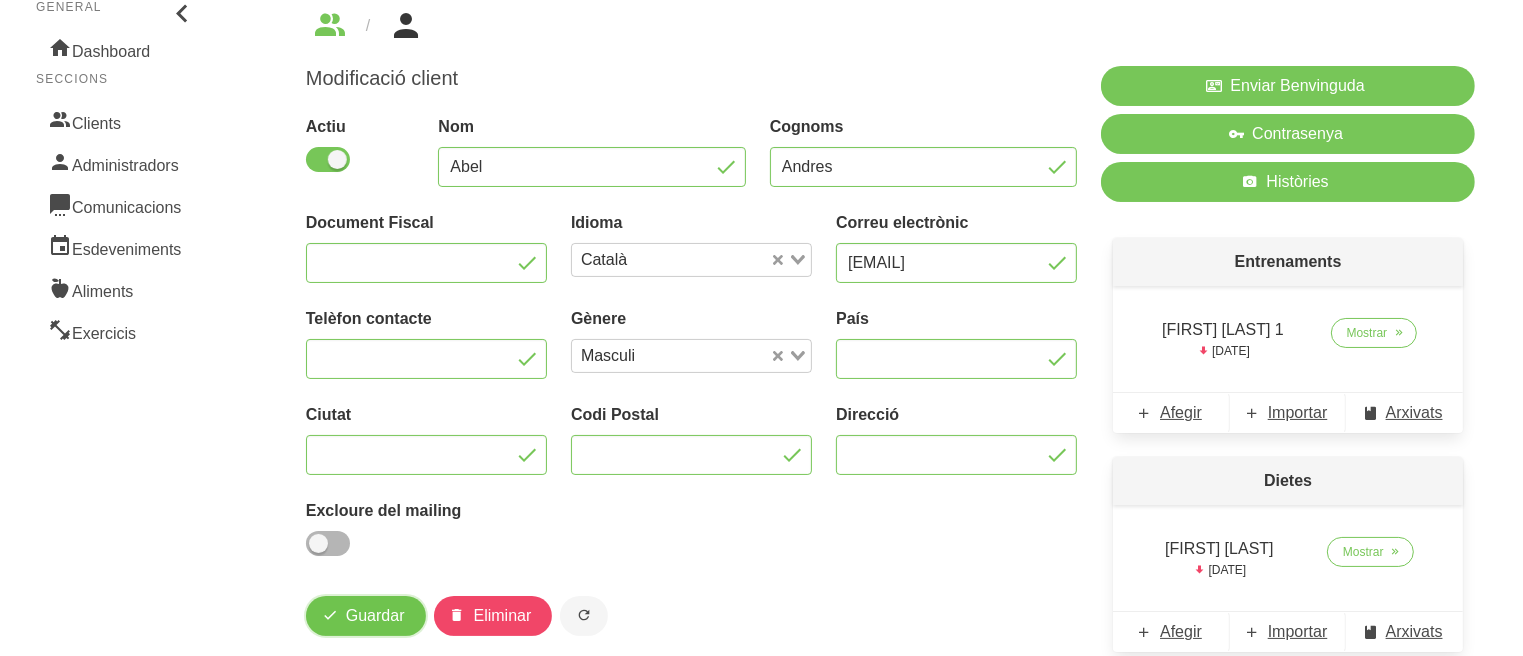 click on "Guardar" at bounding box center (375, 616) 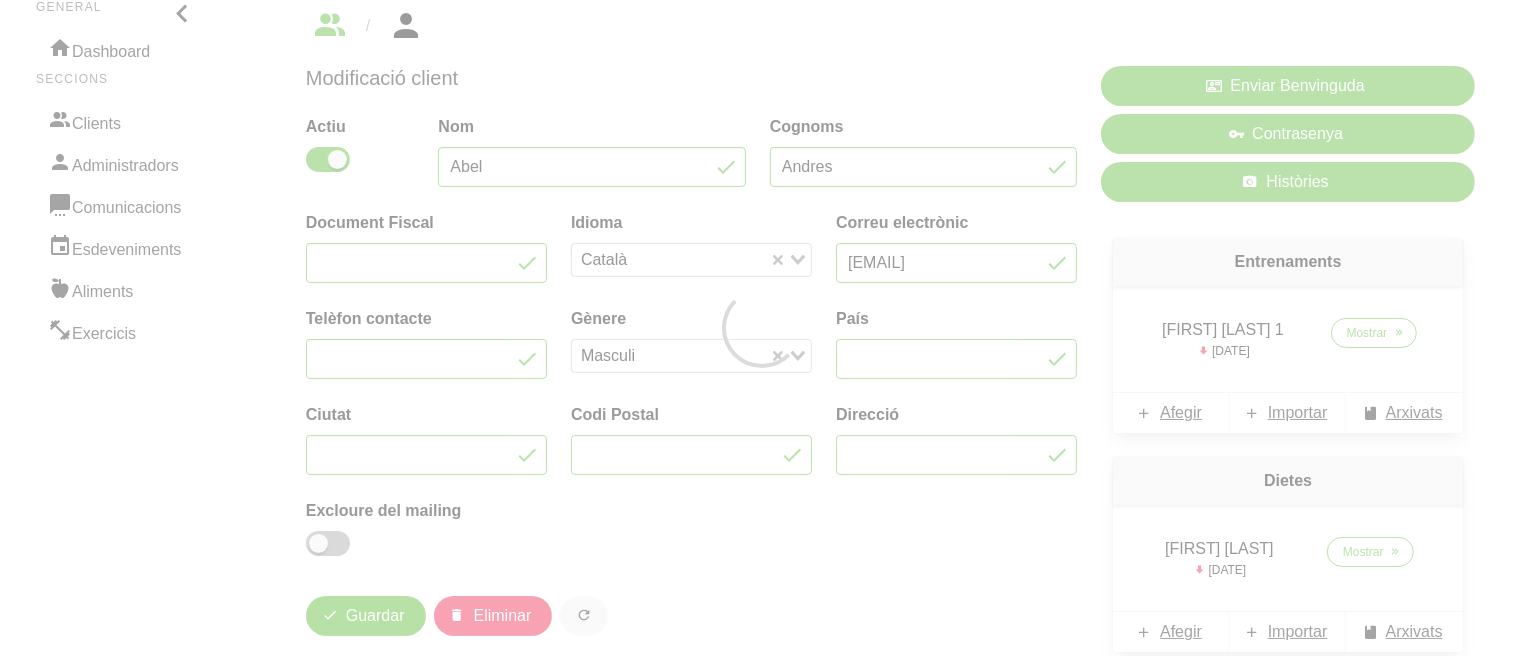 scroll, scrollTop: 0, scrollLeft: 0, axis: both 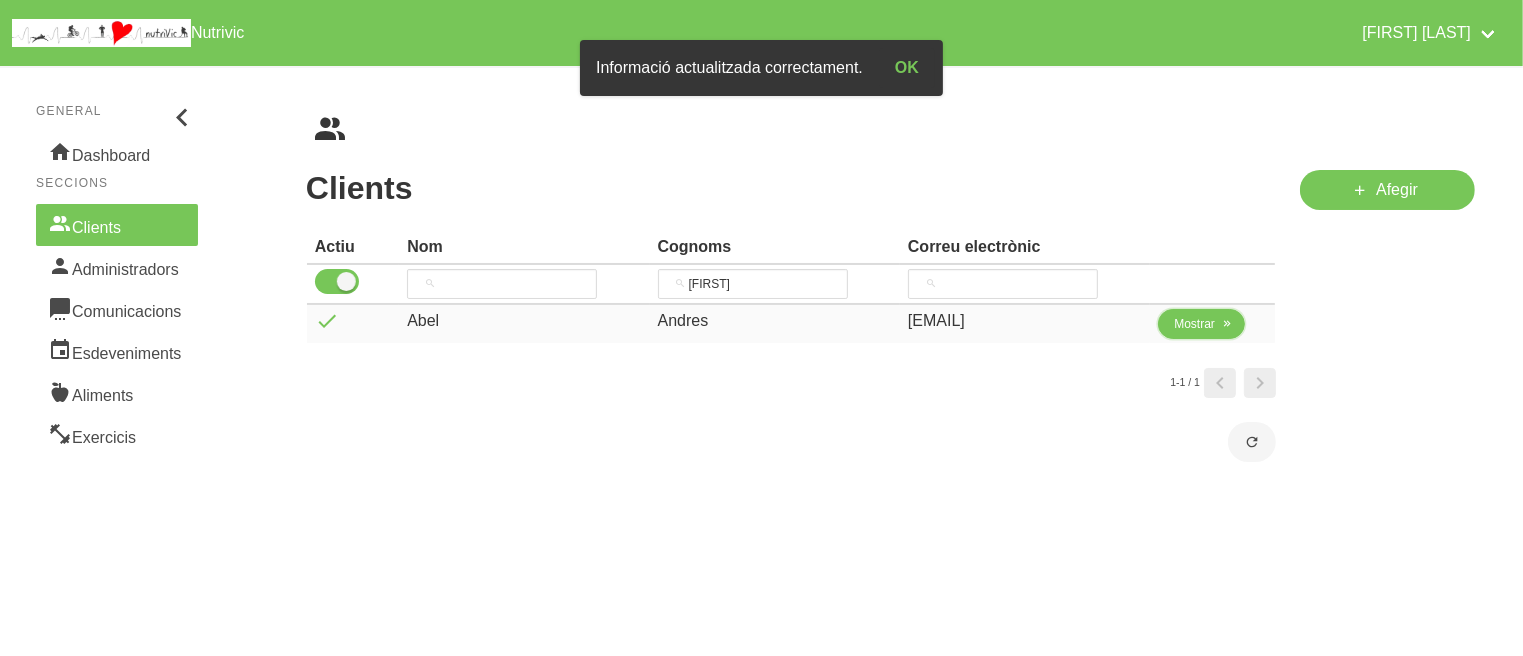 click on "Mostrar" at bounding box center [1194, 324] 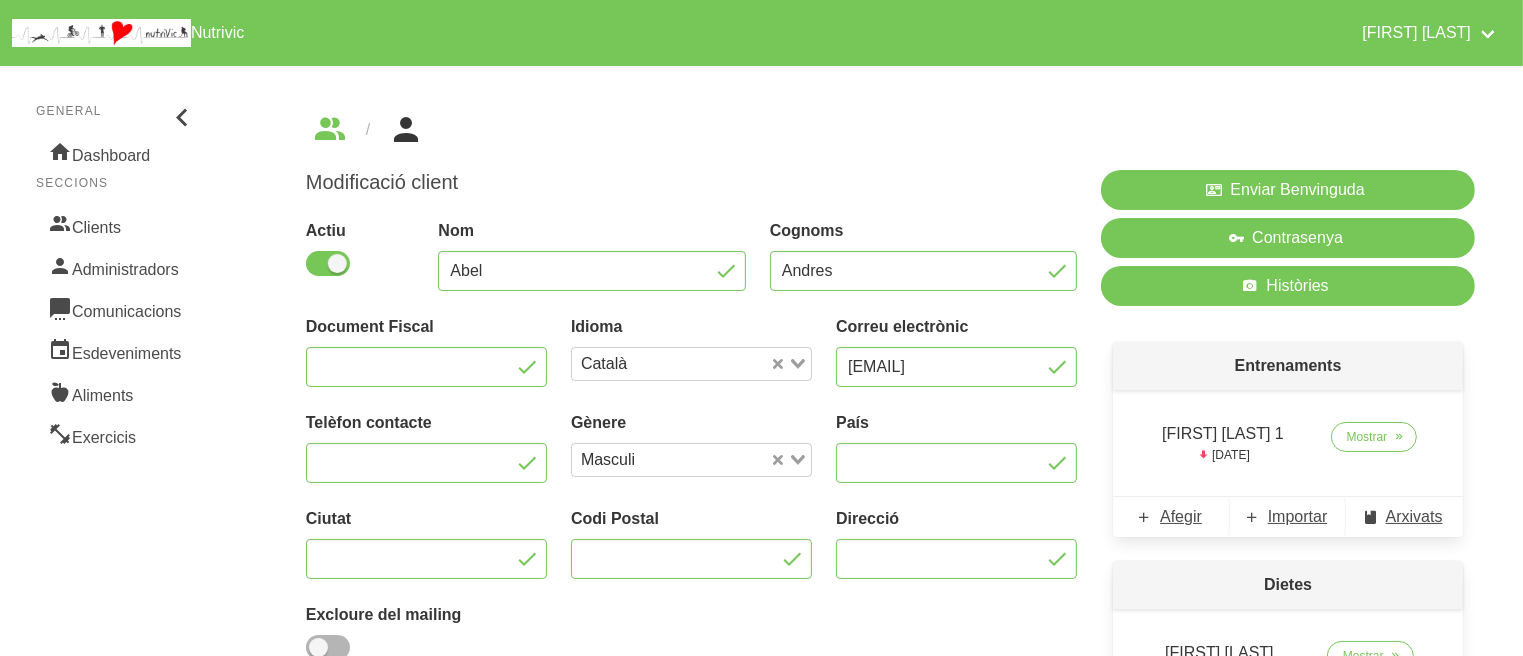 scroll, scrollTop: 0, scrollLeft: 0, axis: both 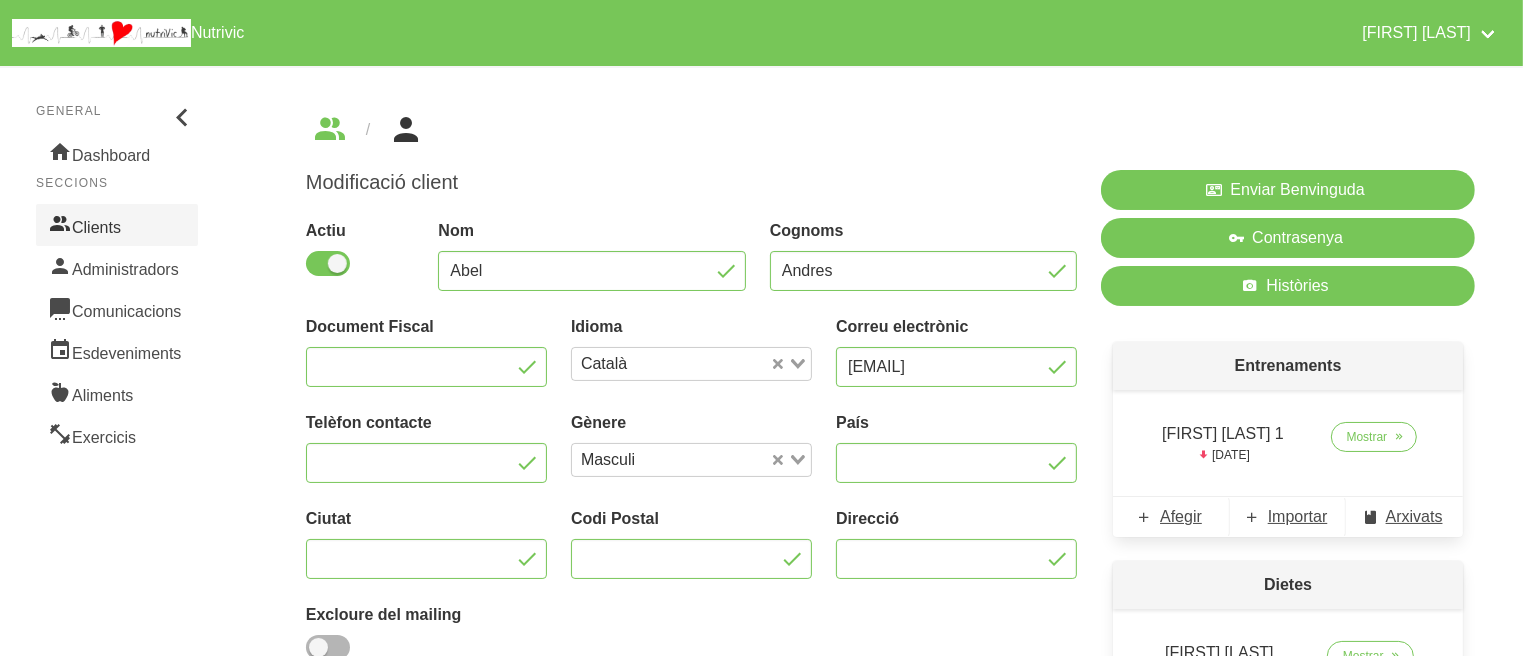 click on "Clients" at bounding box center [117, 225] 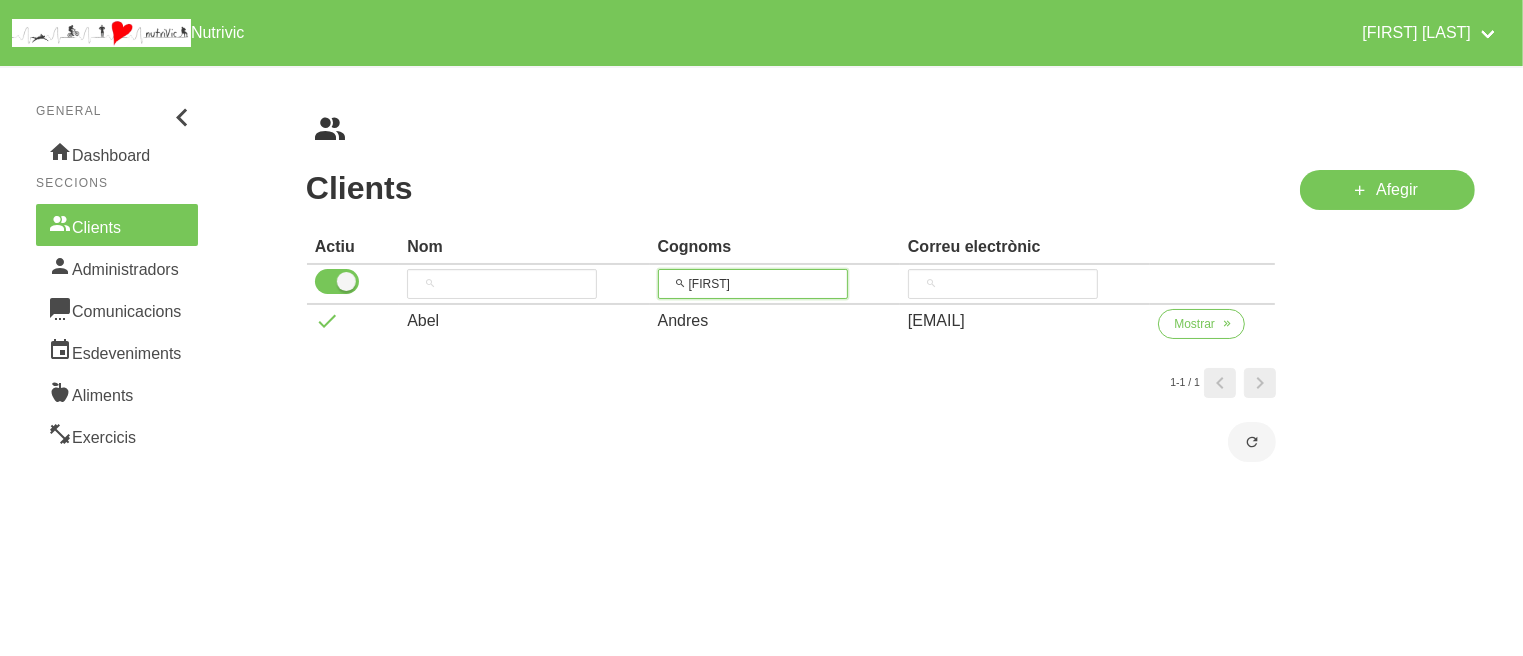 click on "[FIRST]" at bounding box center [753, 284] 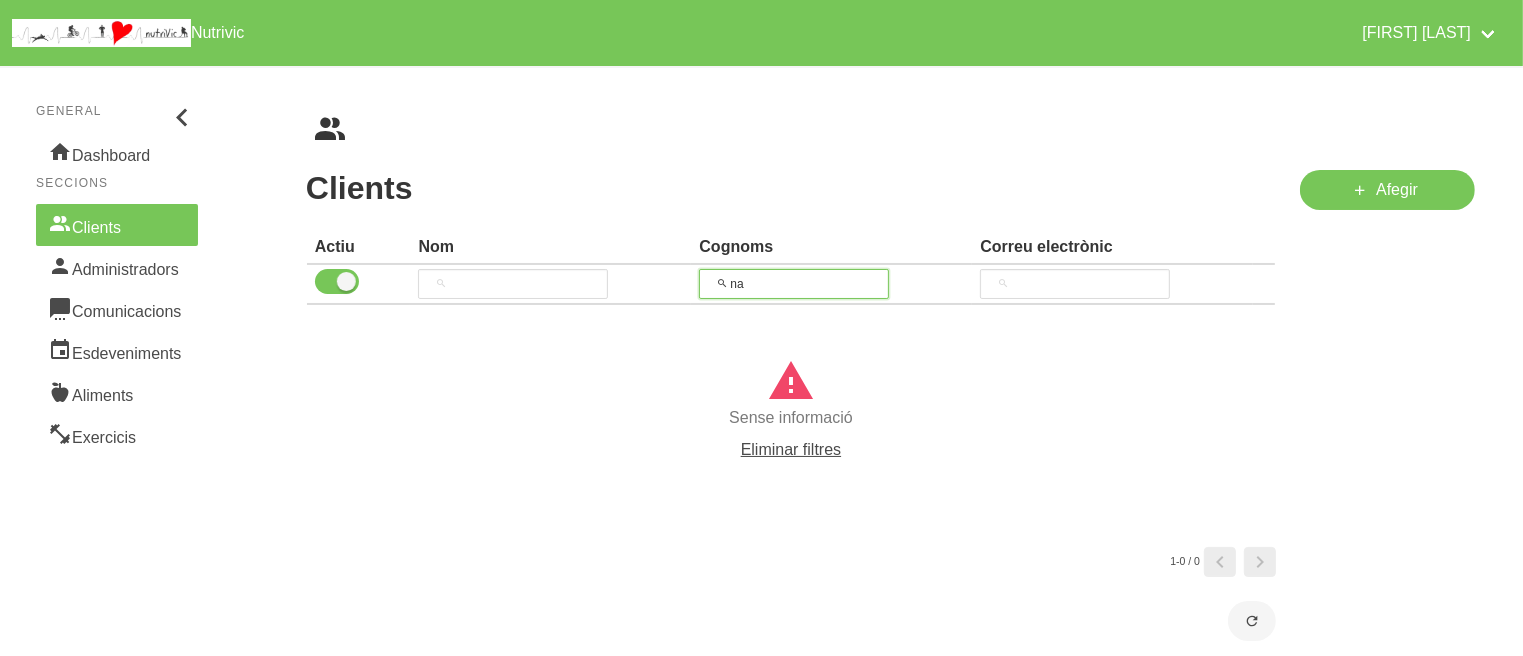 type on "n" 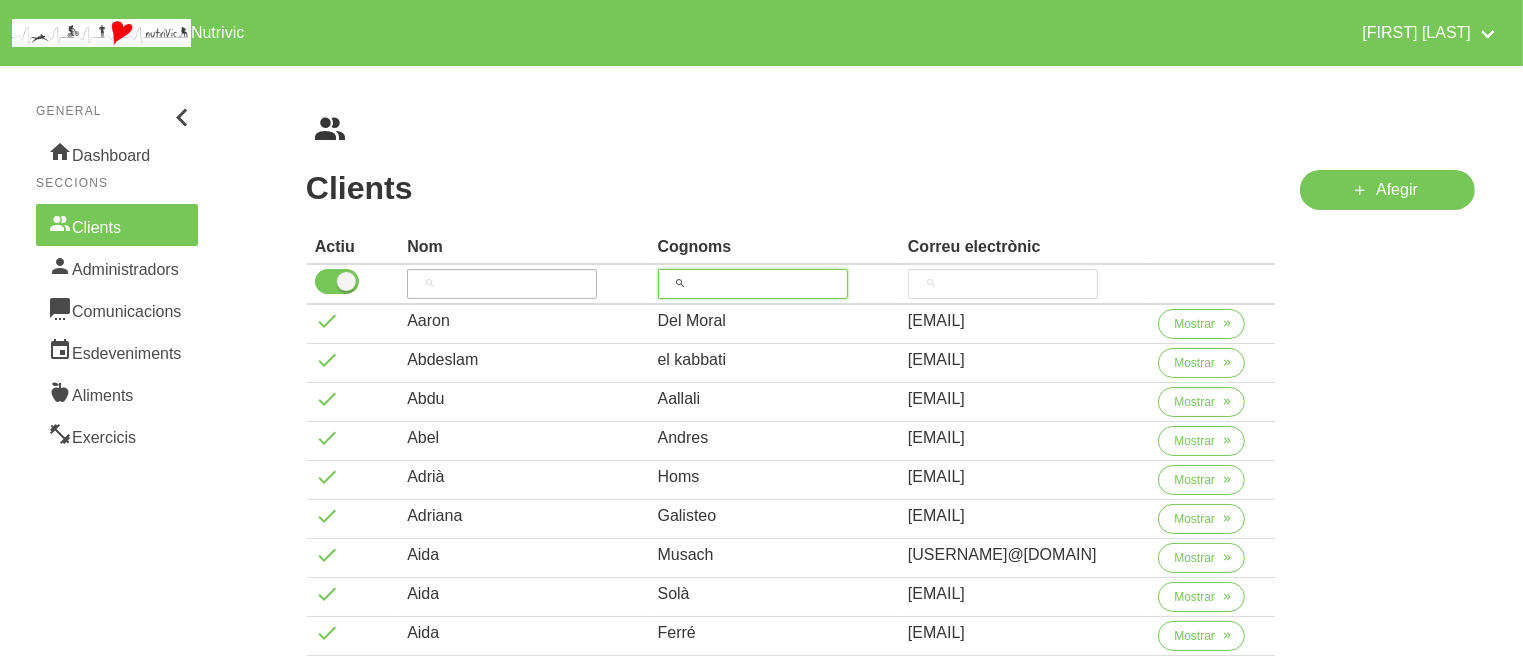 type 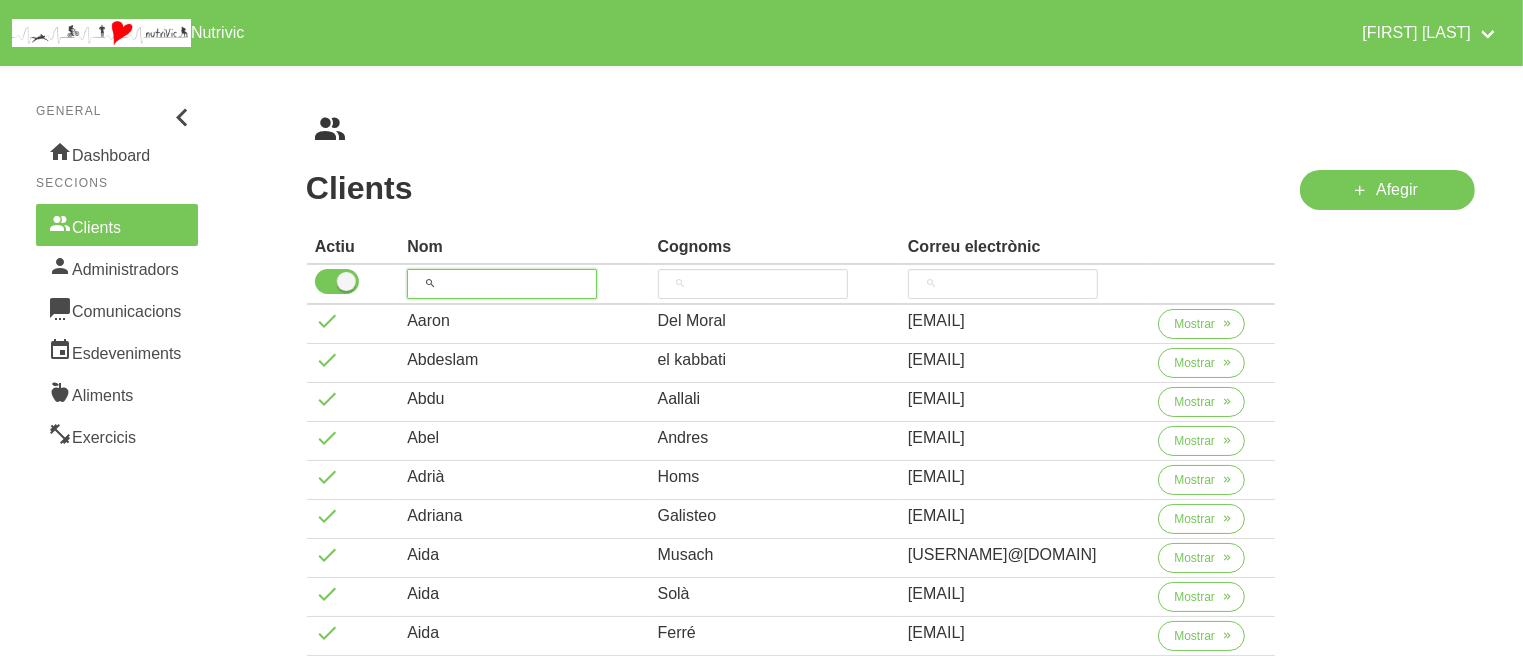 click at bounding box center (502, 284) 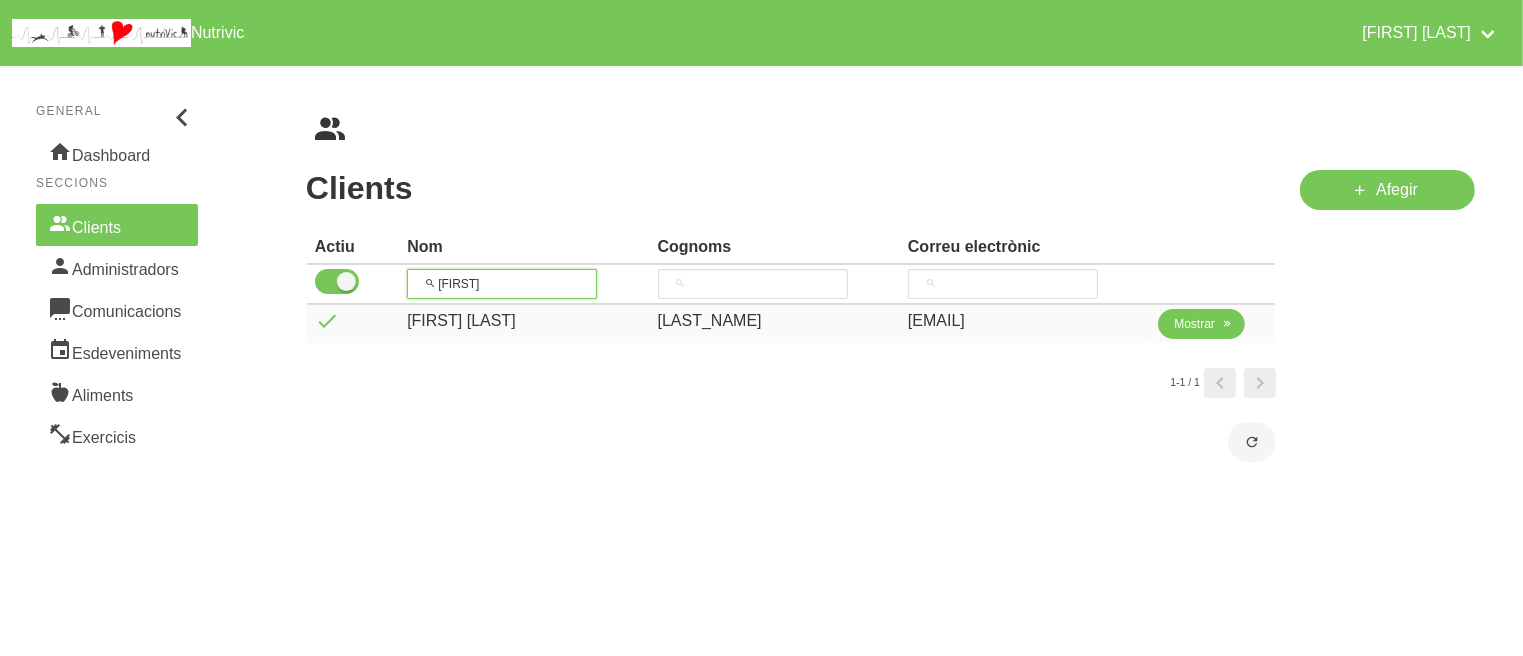 type on "[FIRST]" 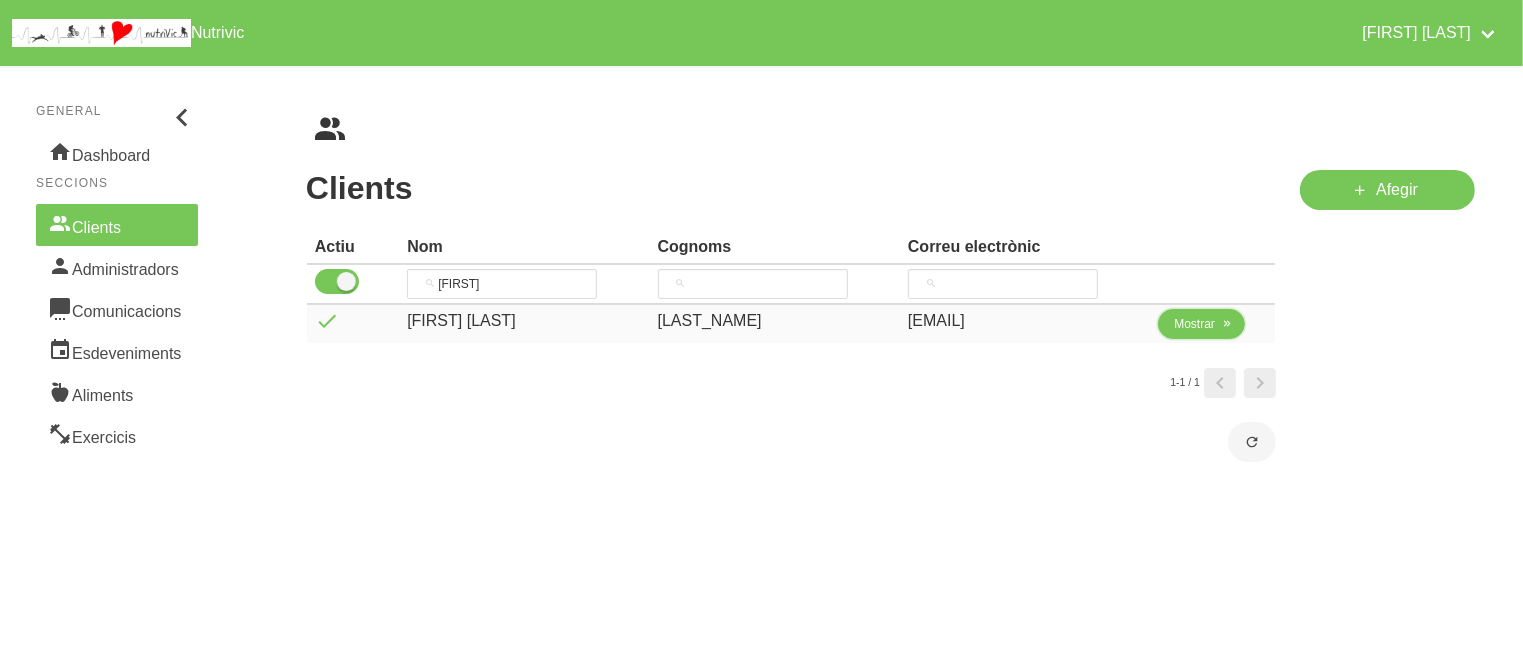 click on "Mostrar" at bounding box center (1194, 324) 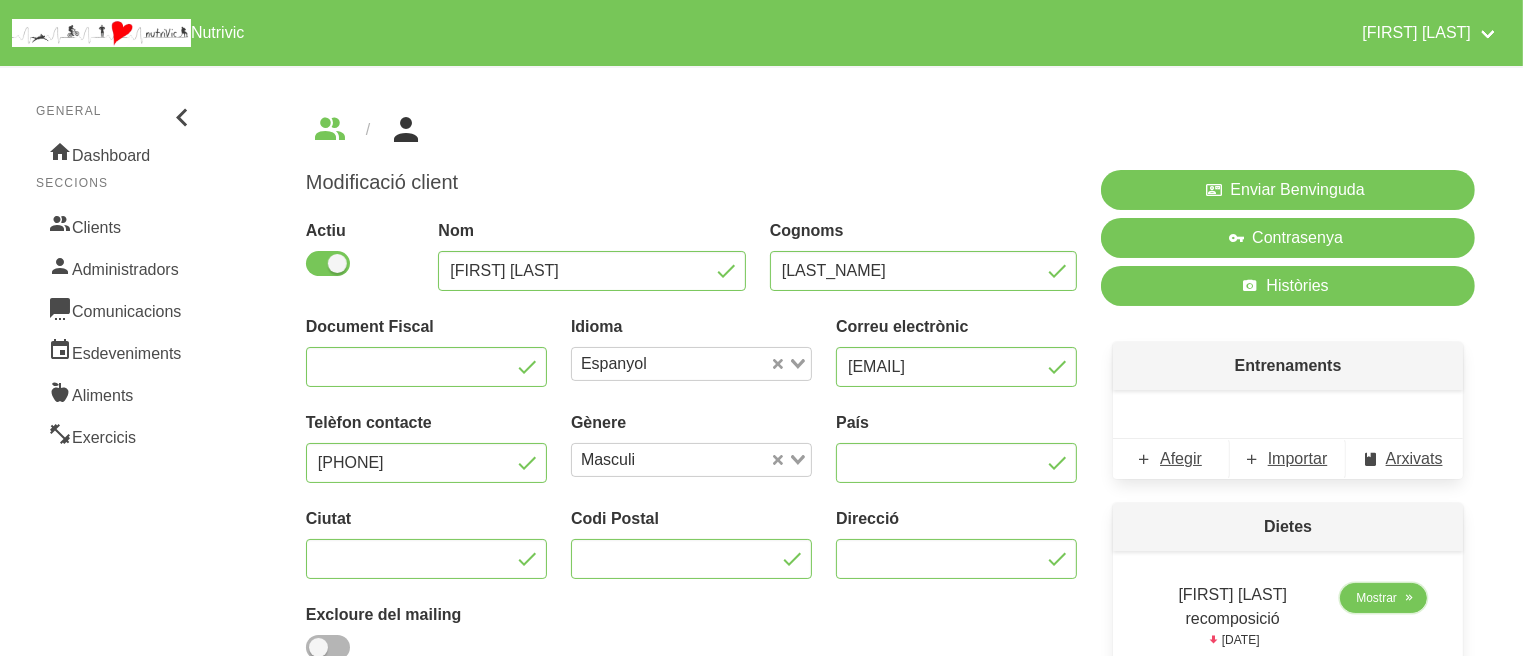 click on "Mostrar" at bounding box center [1376, 598] 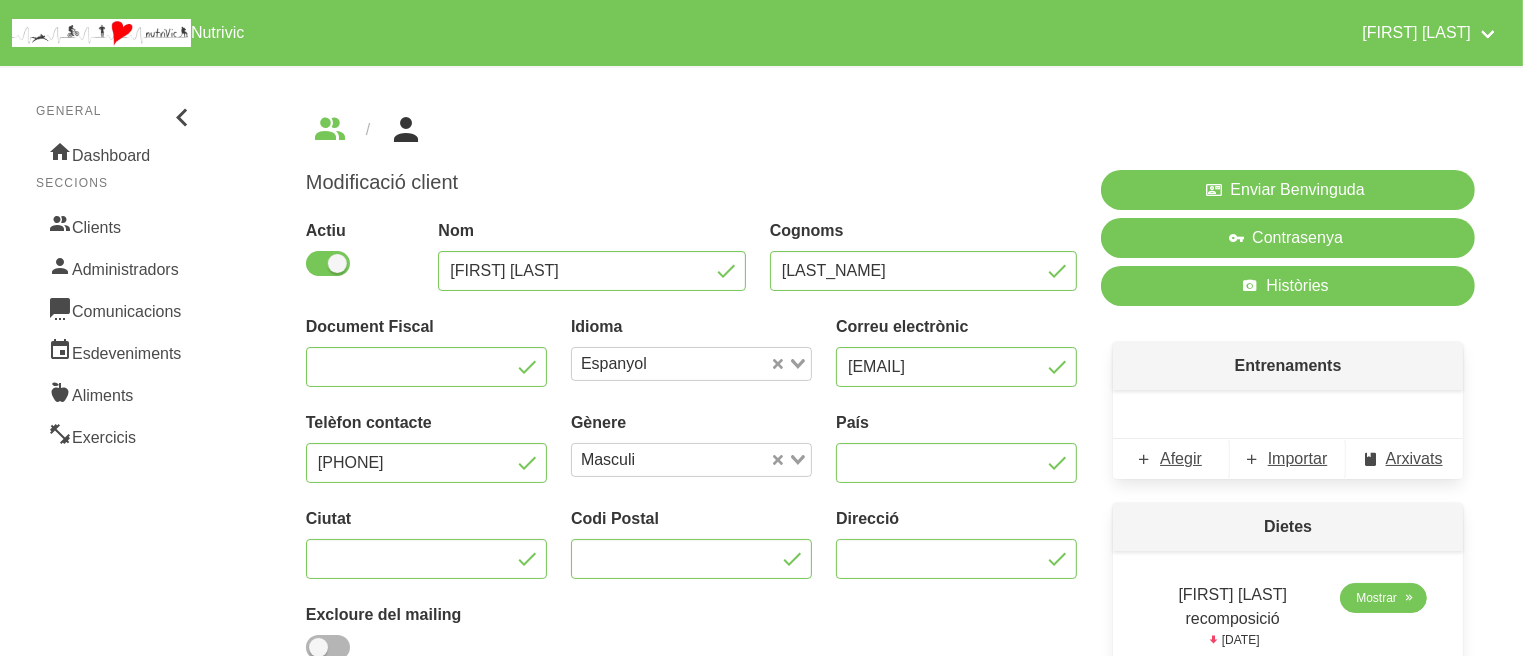 select on "7" 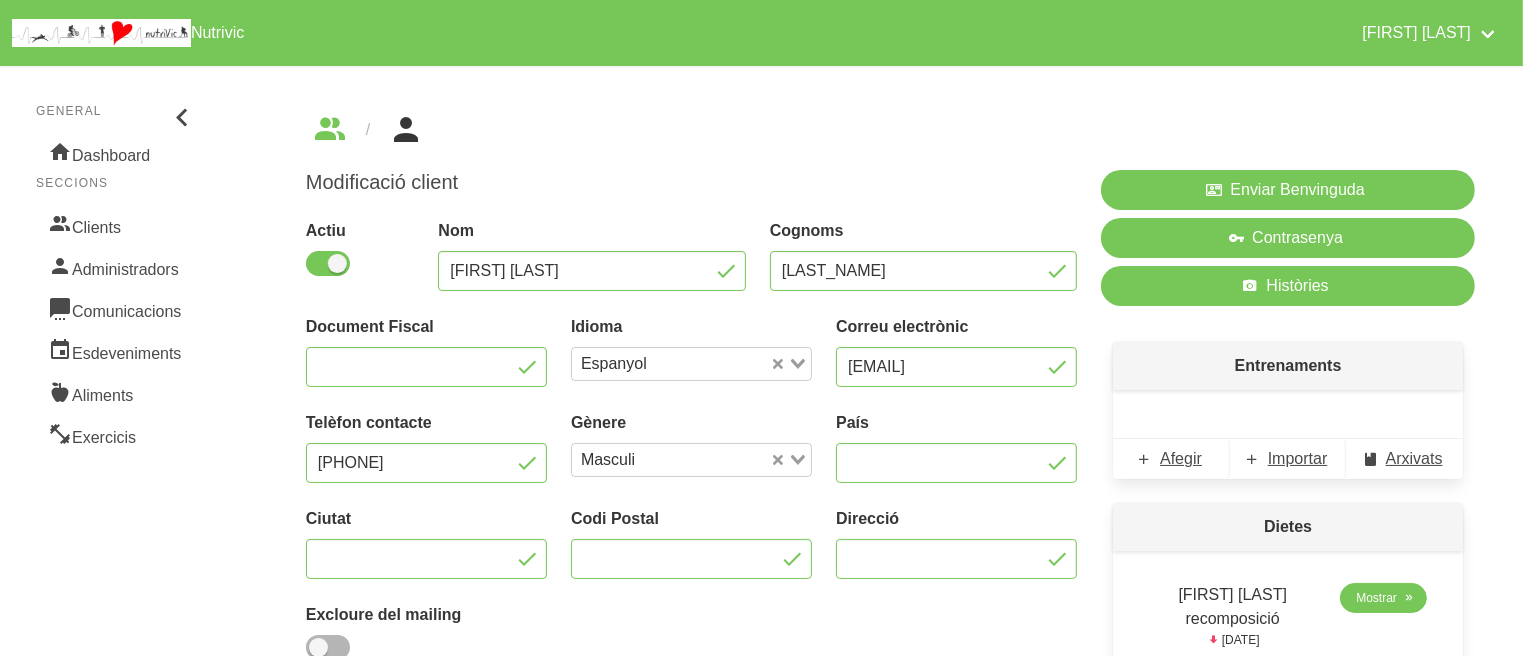 select on "2025" 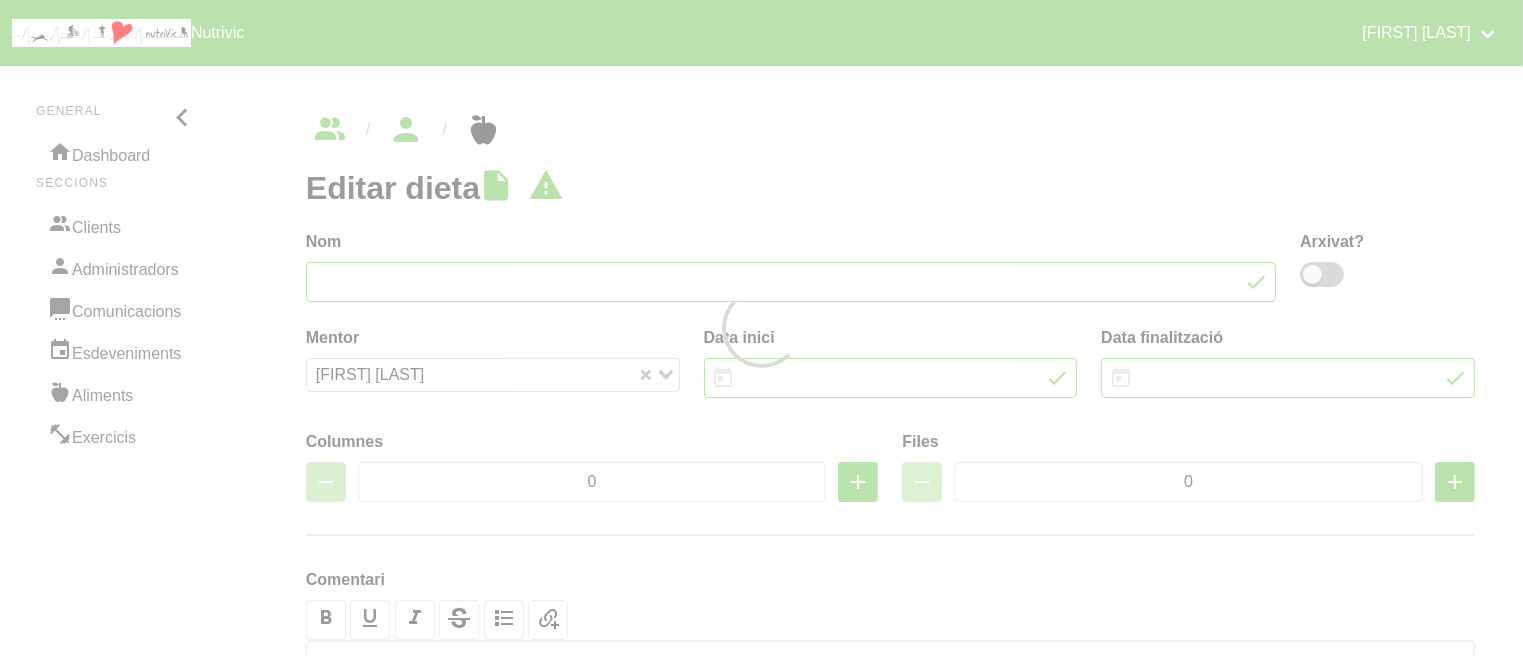 type on "[FIRST] [LAST] recomposició" 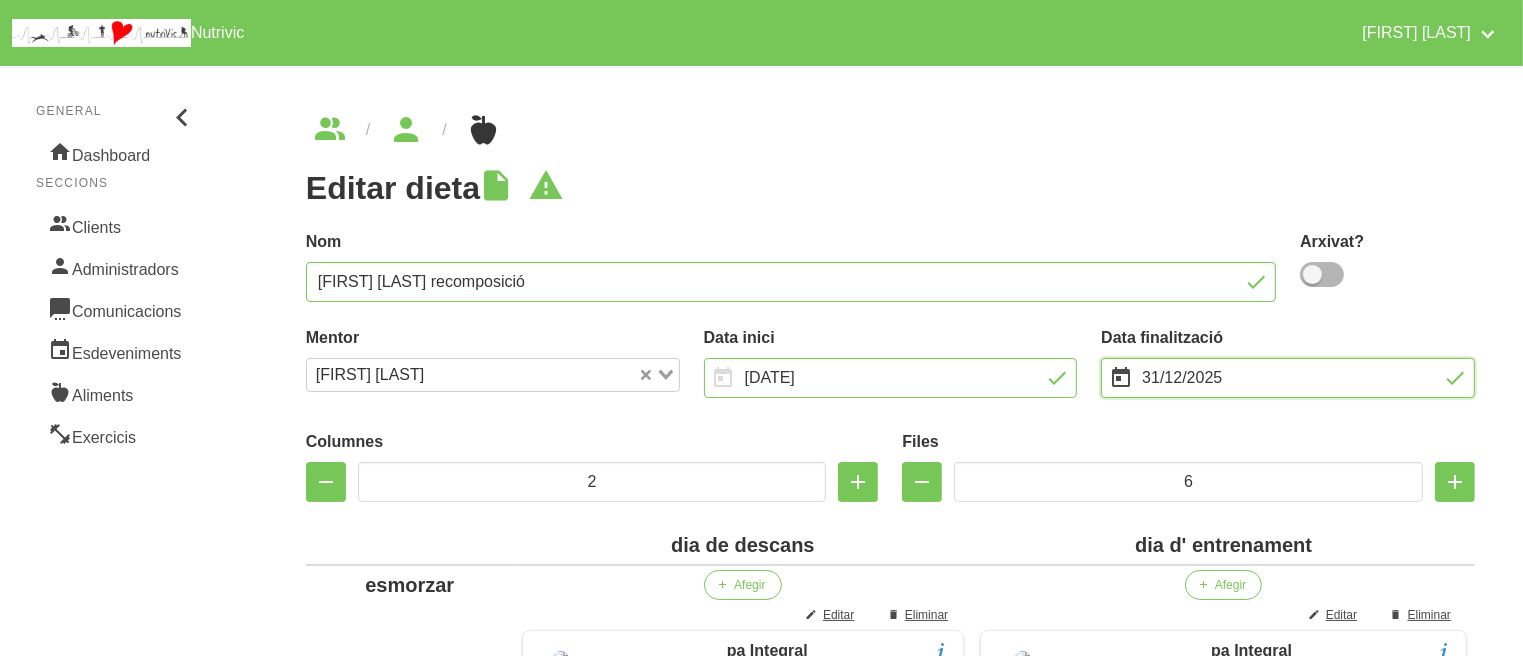 click on "31/12/2025" at bounding box center (1288, 378) 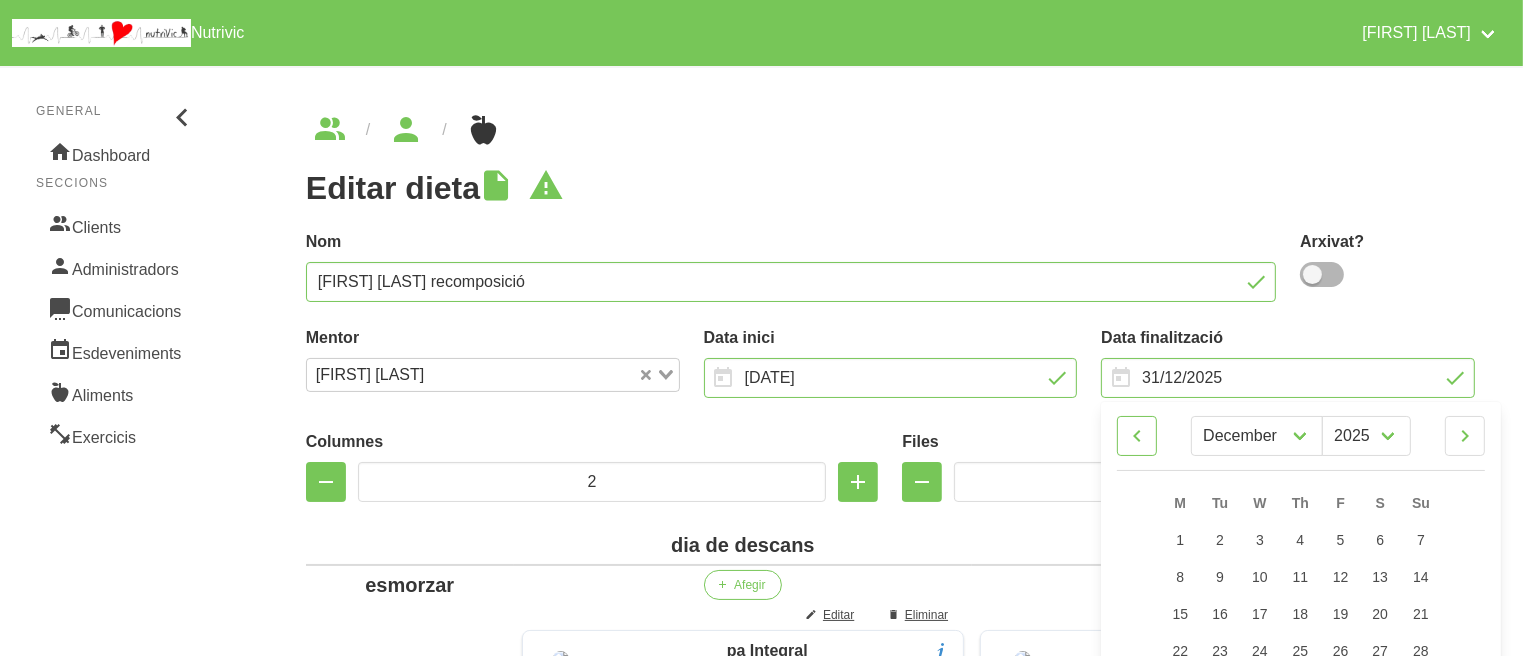 click at bounding box center (1137, 436) 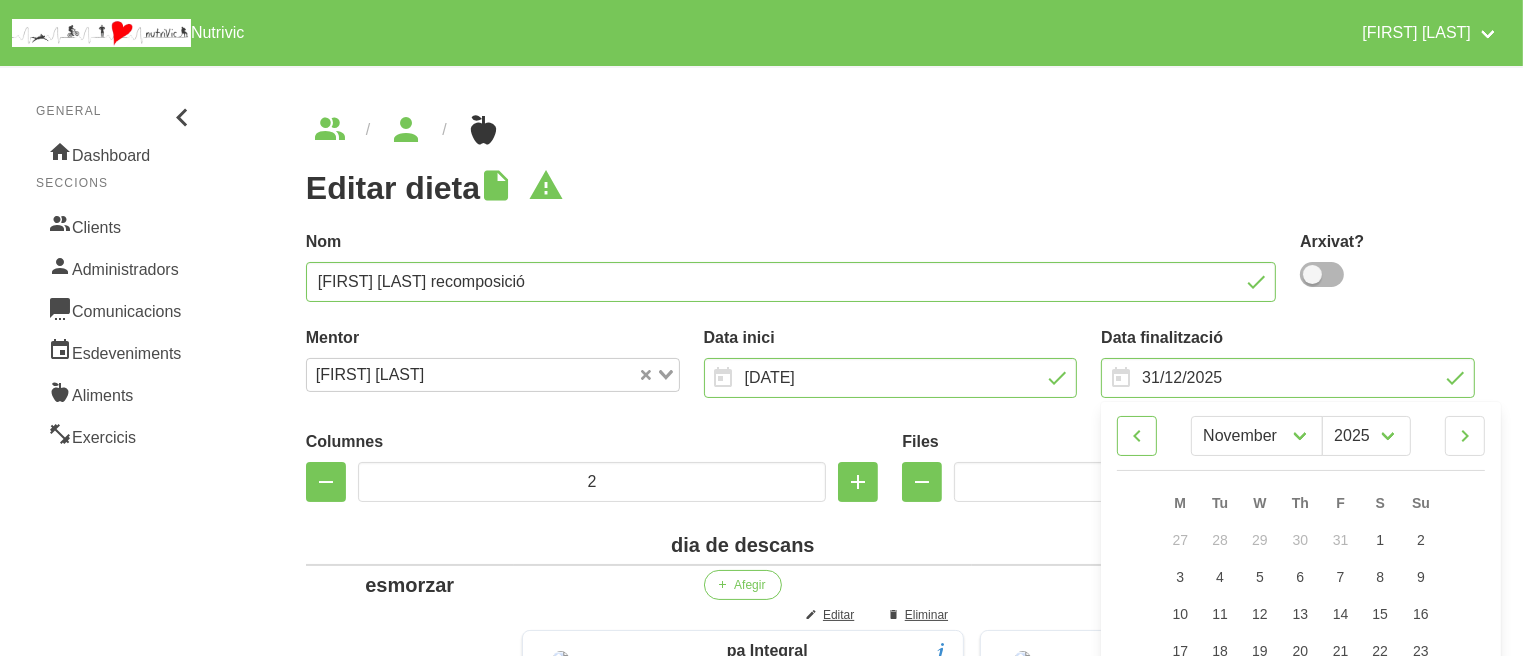 click at bounding box center (1137, 436) 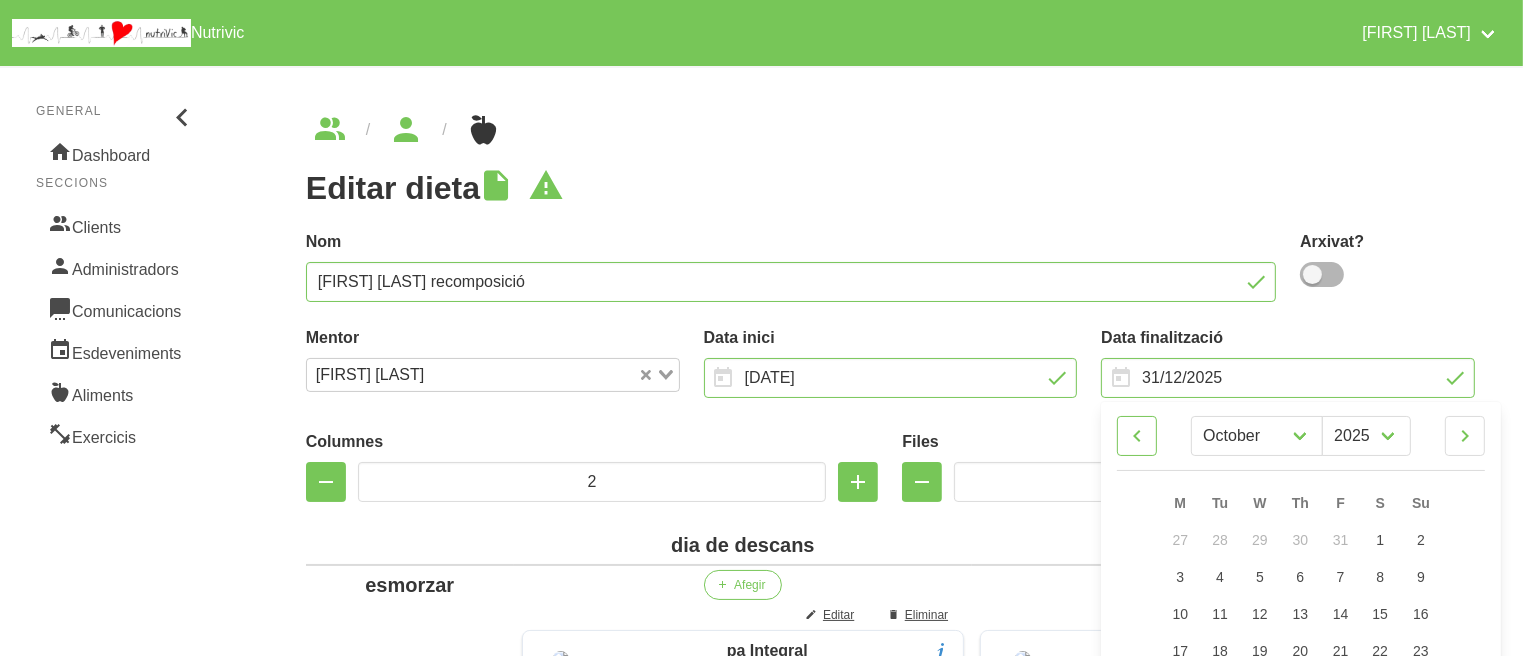 click at bounding box center [1137, 436] 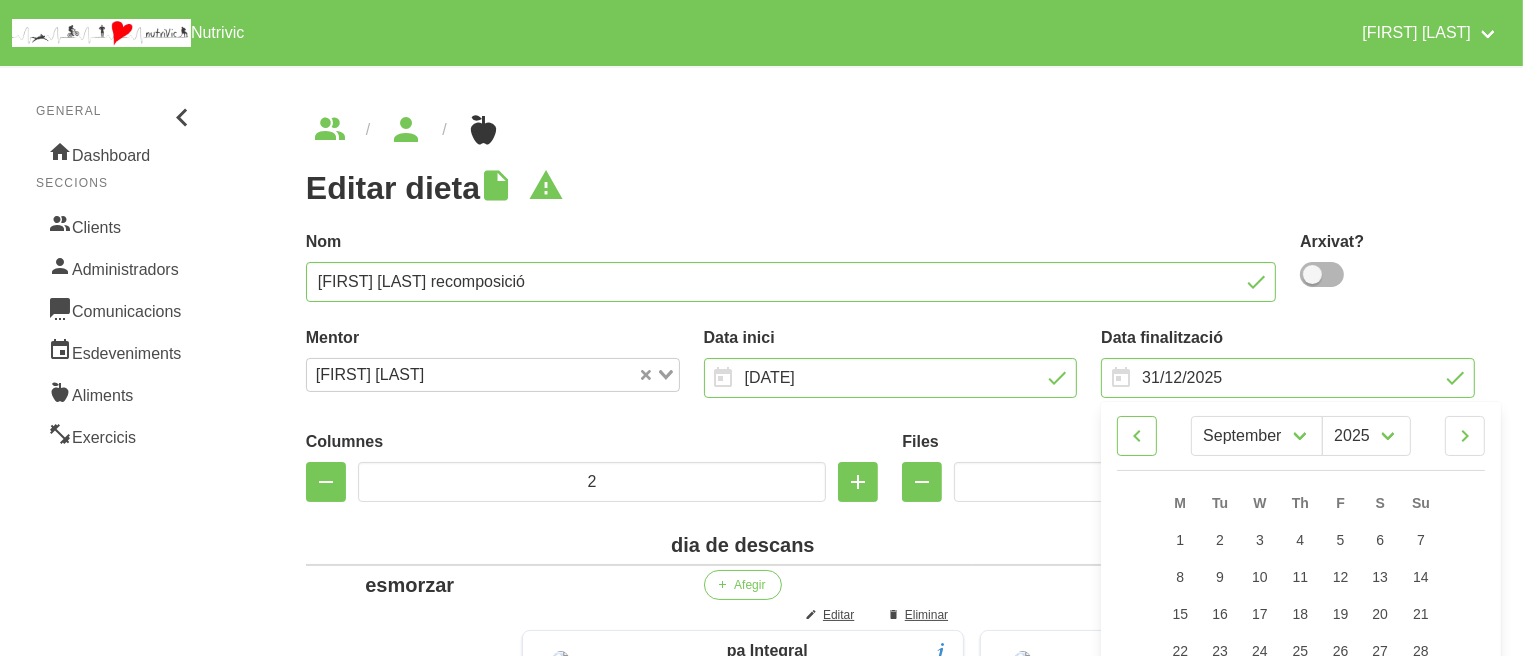 click at bounding box center [1137, 436] 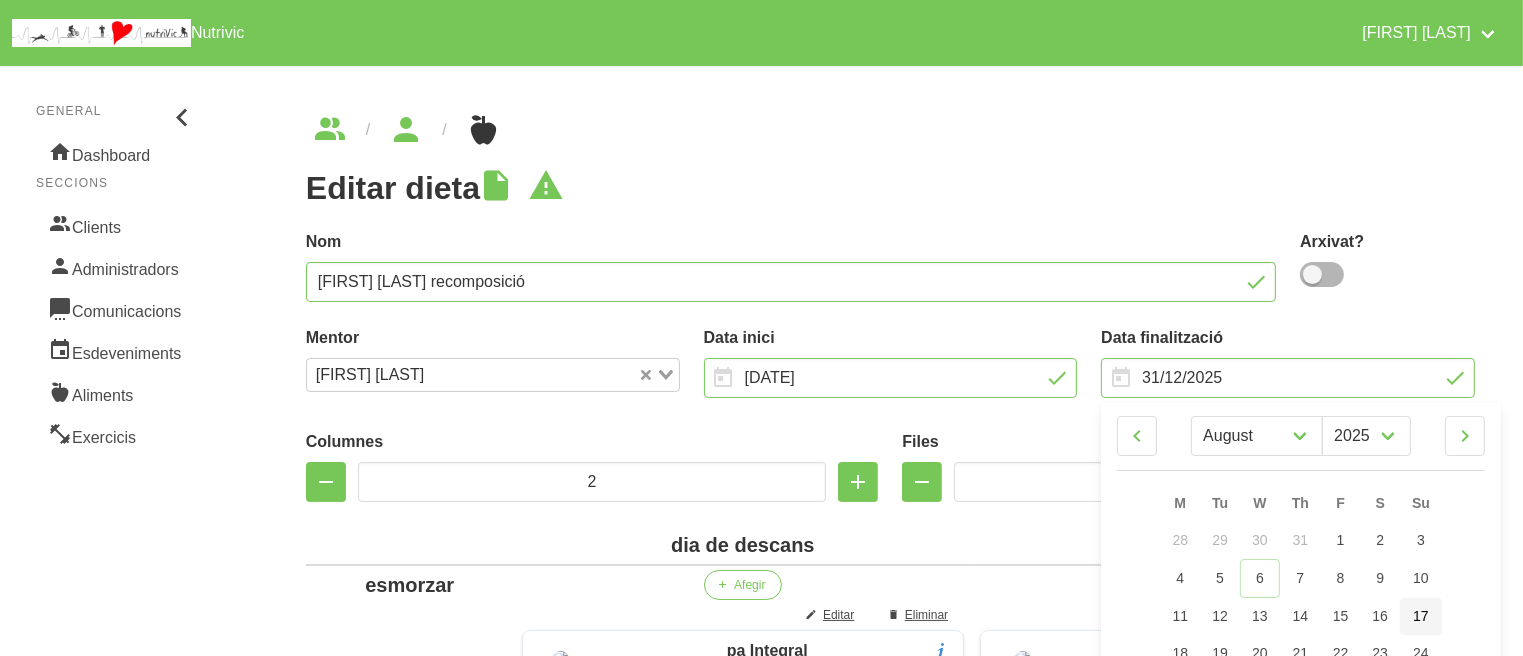 click on "17" at bounding box center [1421, 616] 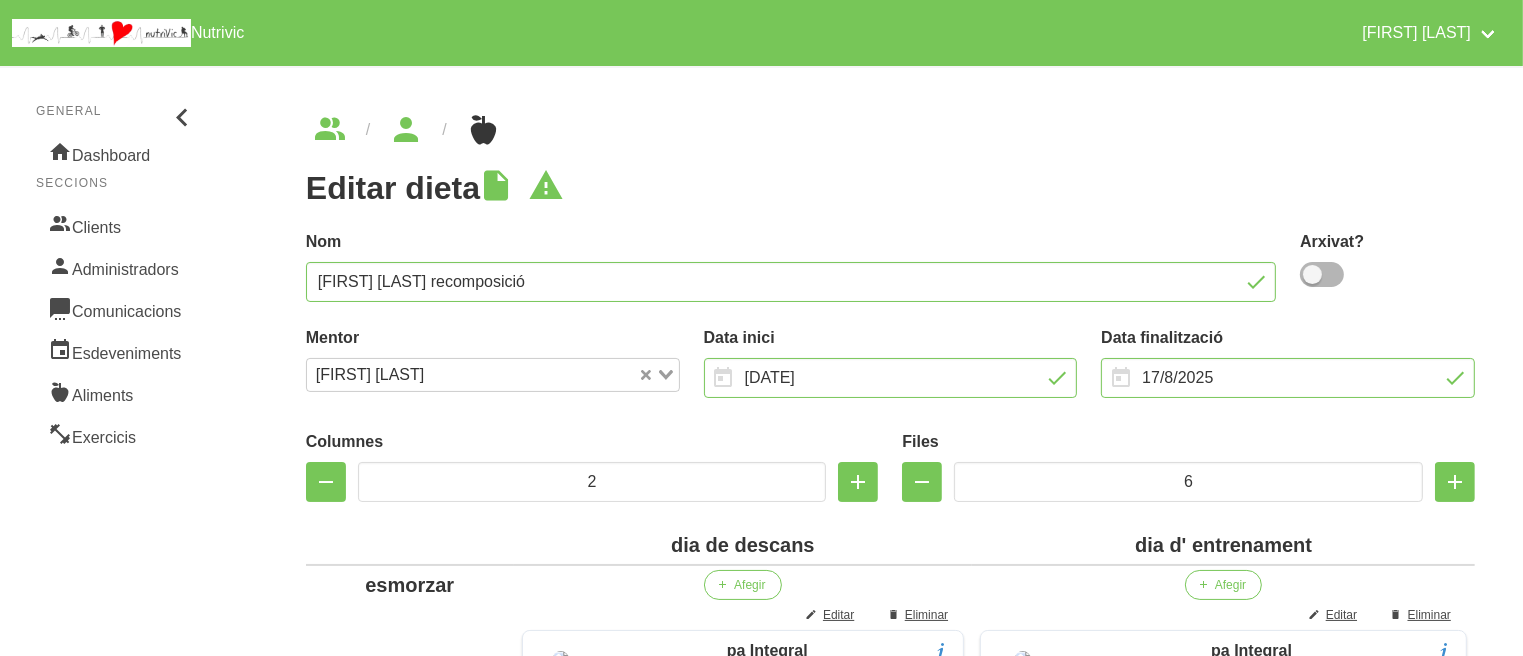click on "Editar dieta
false
[UUID]
Nom
[FIRST] [LAST] recomposició
Arxivat?
Mentor
[FIRST] [LAST]
Loading...
Data inici
1/1/[YEAR]
January
February
March
April
May" at bounding box center (890, 2167) 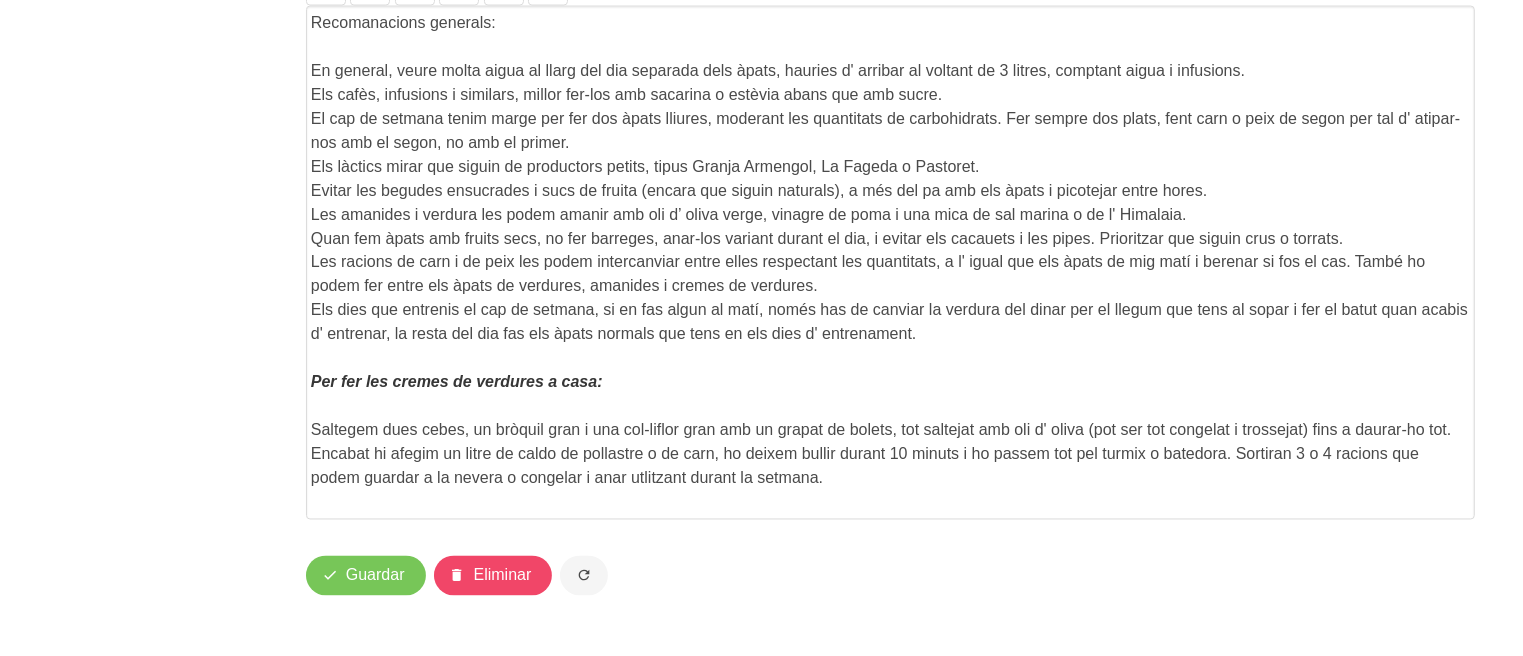 scroll, scrollTop: 3651, scrollLeft: 0, axis: vertical 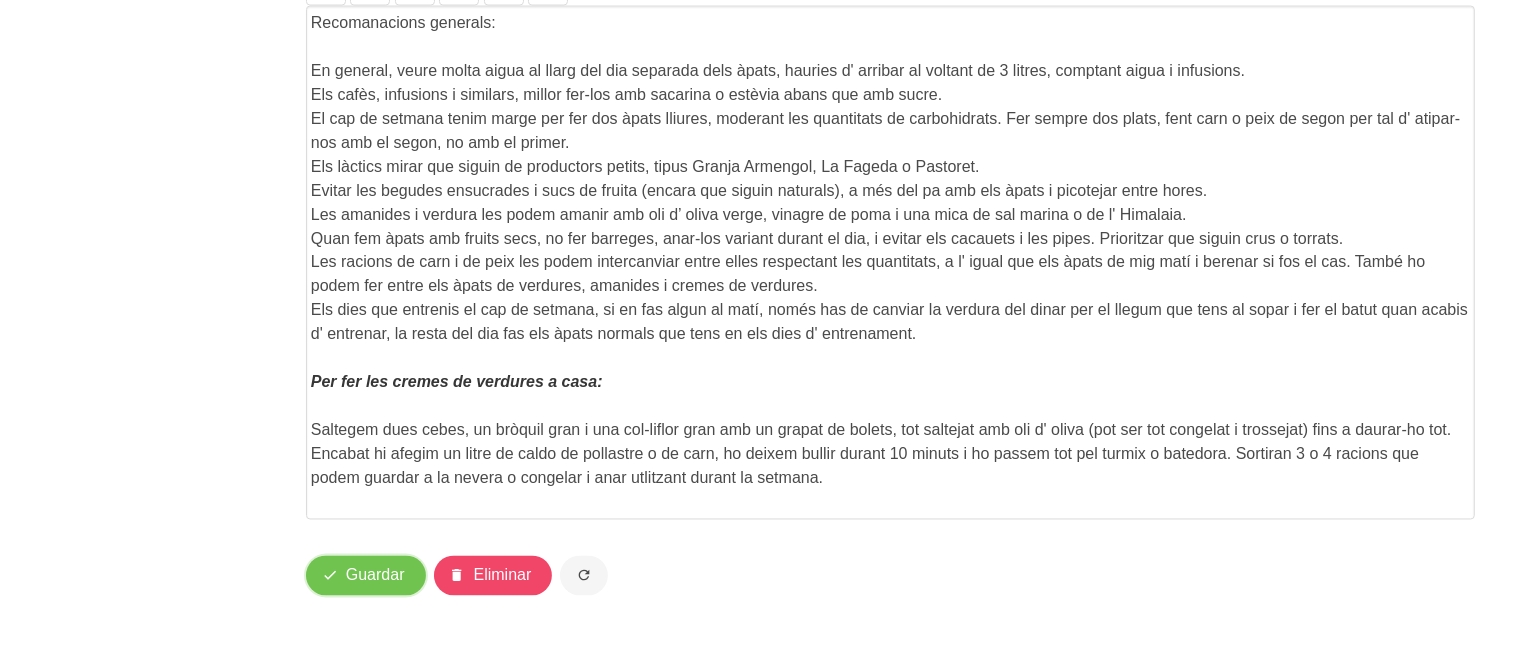click on "Guardar" at bounding box center (375, 576) 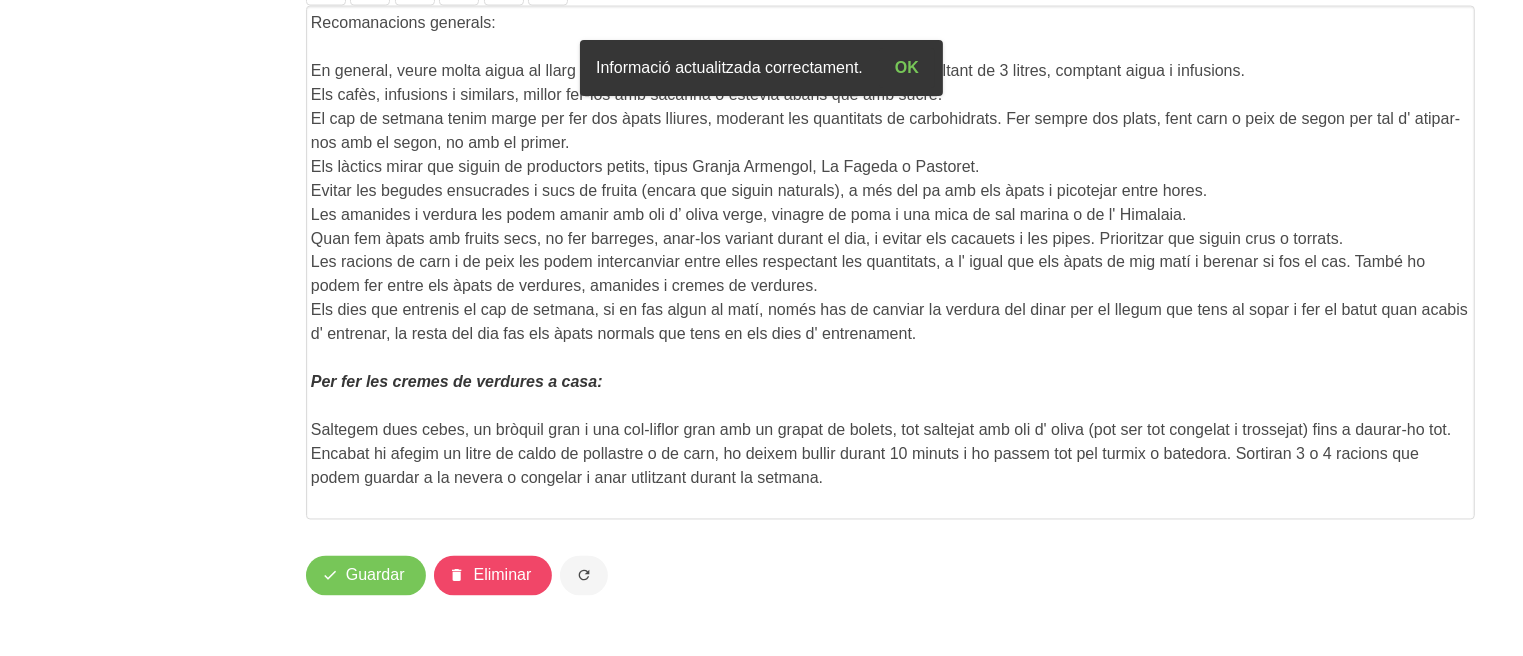 click on "Editar dieta
false
[UUID]
Nom
[FIRST] [LAST] recomposició
Arxivat?
Mentor
[FIRST] [LAST]
Loading...
Data inici
1/1/[YEAR]
January
February
March
April
May" at bounding box center (890, -1425) 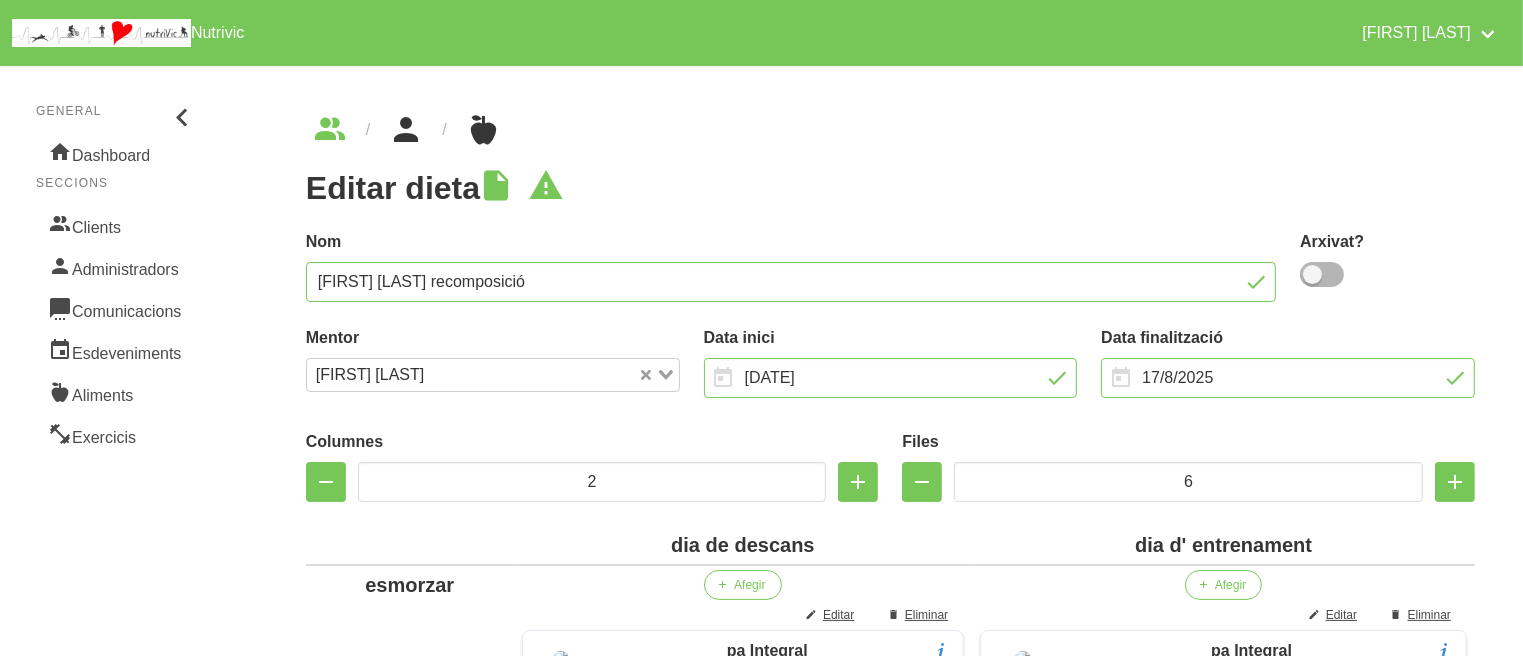 click at bounding box center (406, 130) 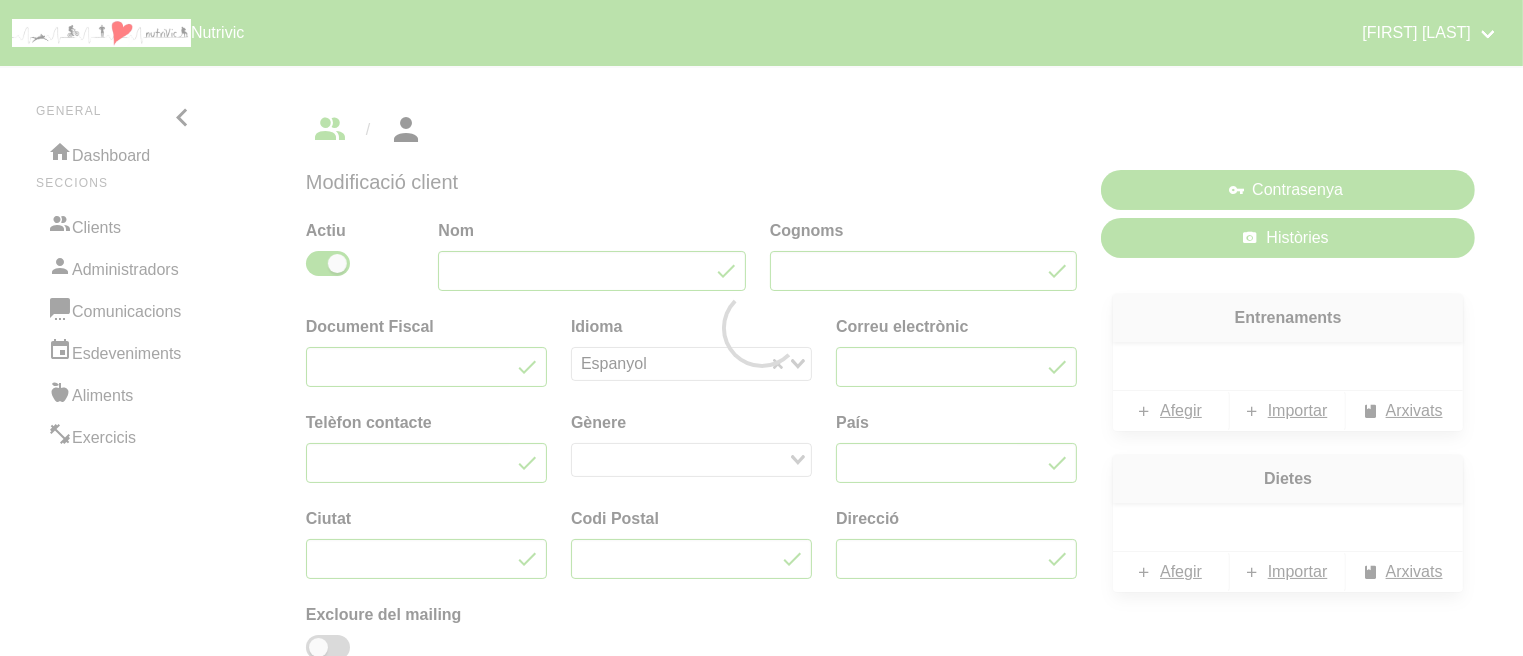 type on "[FIRST] [LAST]" 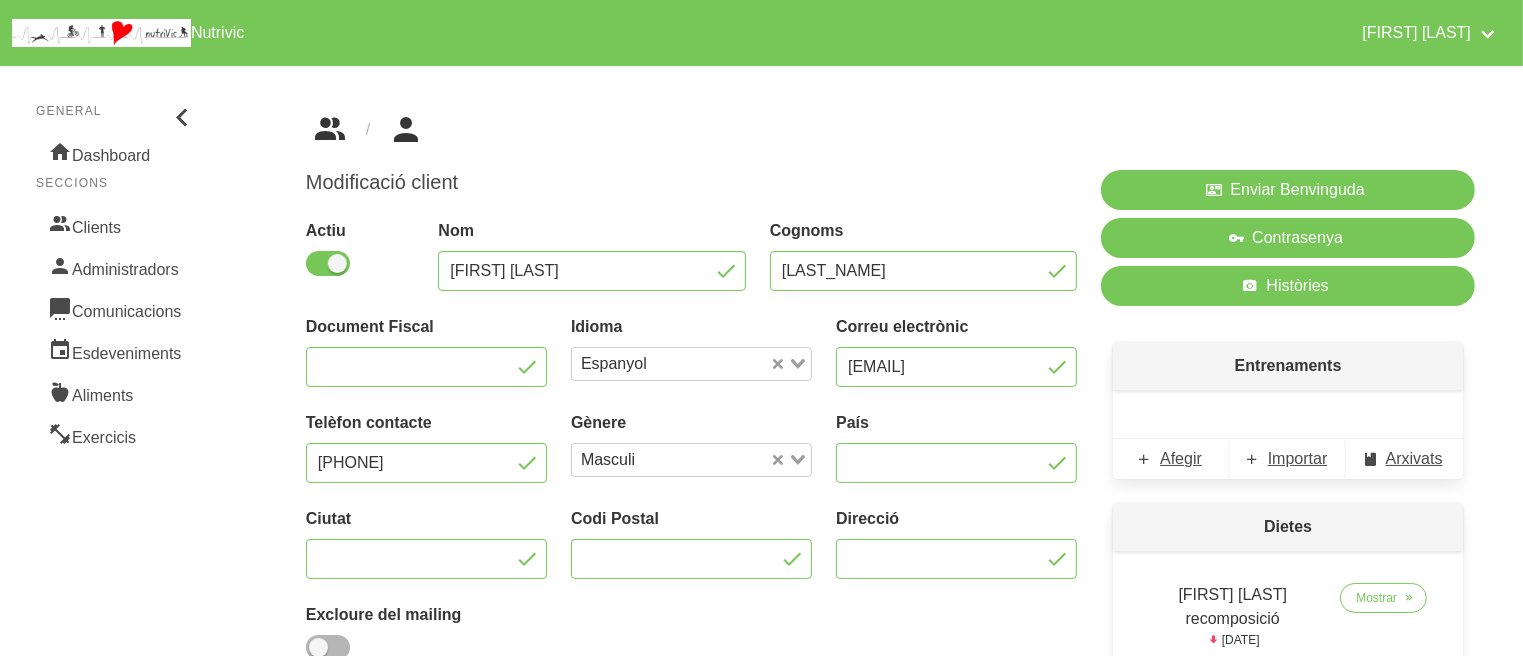 click at bounding box center [330, 130] 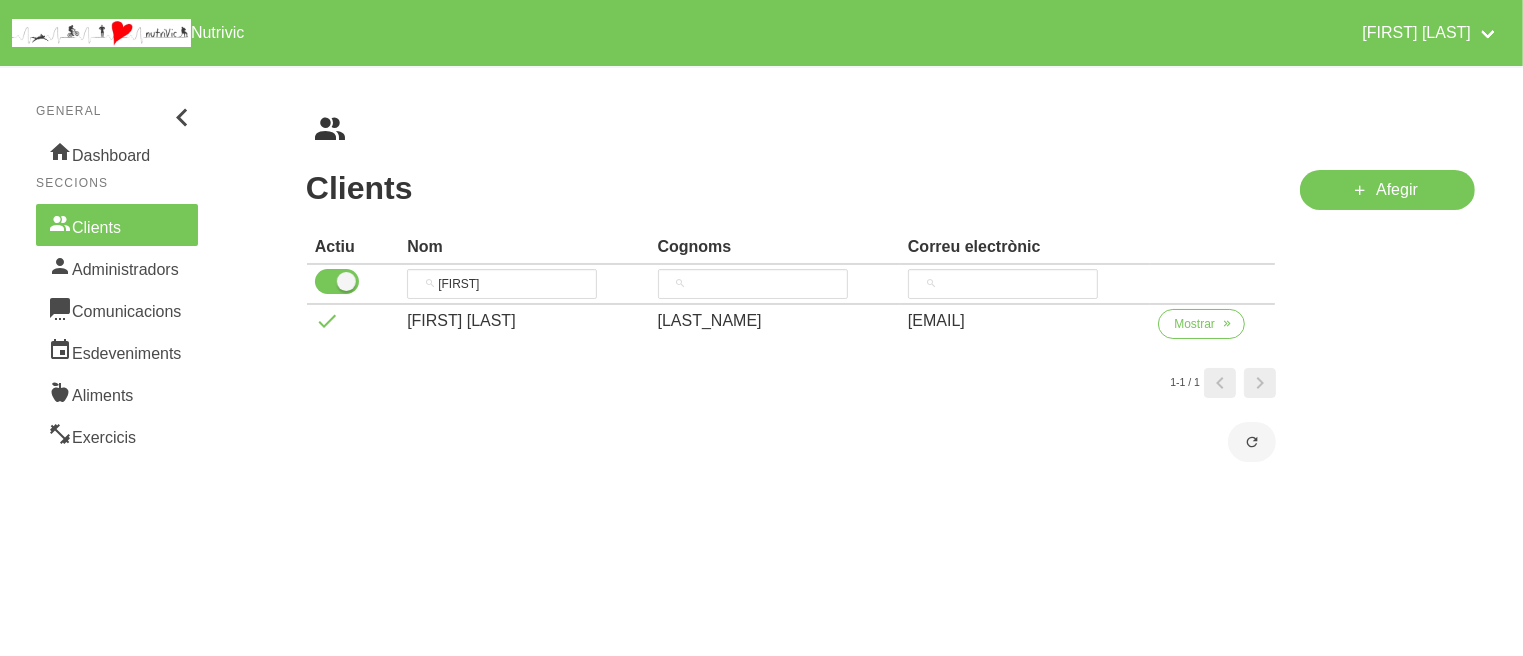click on "Clients" at bounding box center (117, 225) 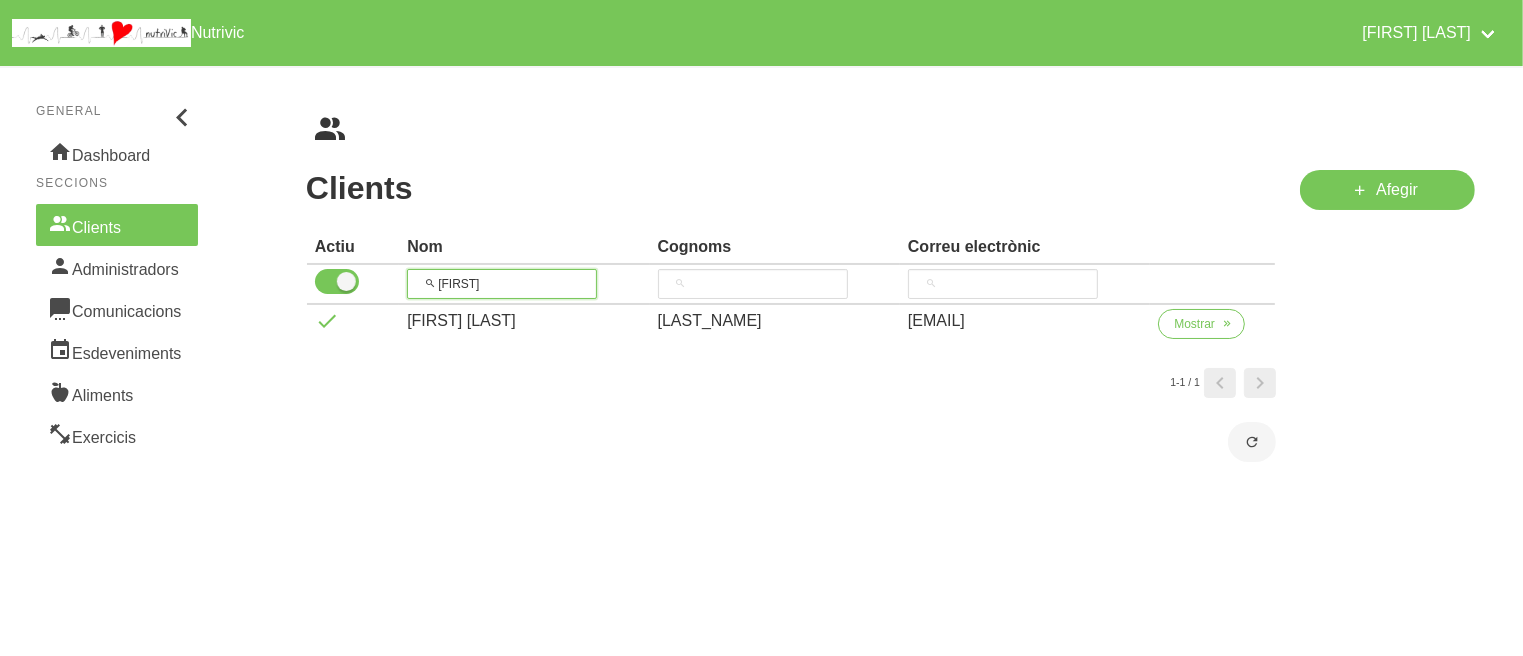 click on "[FIRST]" at bounding box center [502, 284] 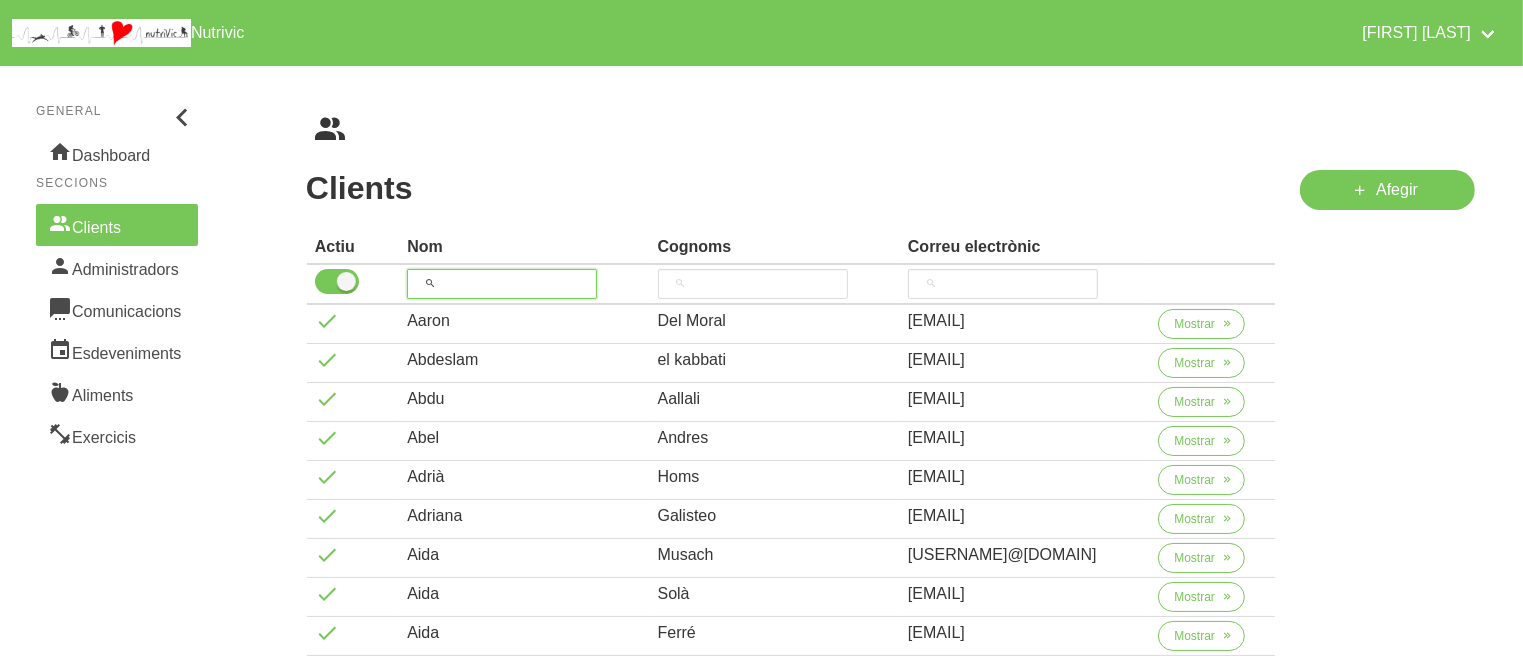 type 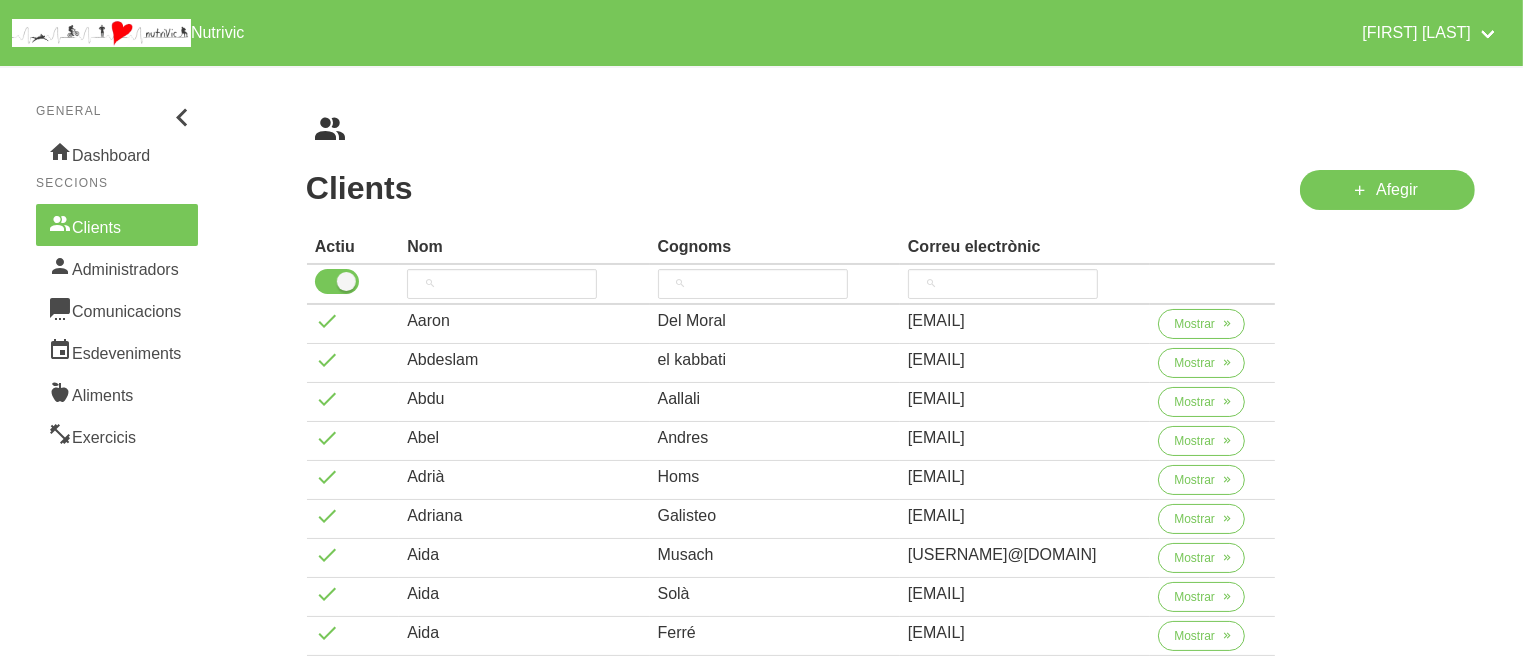 click on "Clients
Cognoms
Correu electrònic
Actiu  Nom  Cognoms  Correu electrònic                                                            [FIRST] [LAST] [EMAIL]     Mostrar             [FIRST] [LAST] [EMAIL]     Mostrar             [FIRST] [LAST] [EMAIL]     Mostrar             [FIRST] [LAST] [EMAIL]     Mostrar             [FIRST] [LAST] [EMAIL]     Mostrar             [FIRST] [LAST] [EMAIL]     Mostrar             [FIRST] [LAST] [EMAIL]     Mostrar             [FIRST] [LAST] [EMAIL]     Mostrar             [FIRST] [LAST] [EMAIL]     Mostrar             [FIRST] [LAST] [EMAIL]     Mostrar             [FIRST] [LAST] [EMAIL]     Mostrar             [FIRST] [LAST] [EMAIL]     Mostrar" at bounding box center (791, 589) 